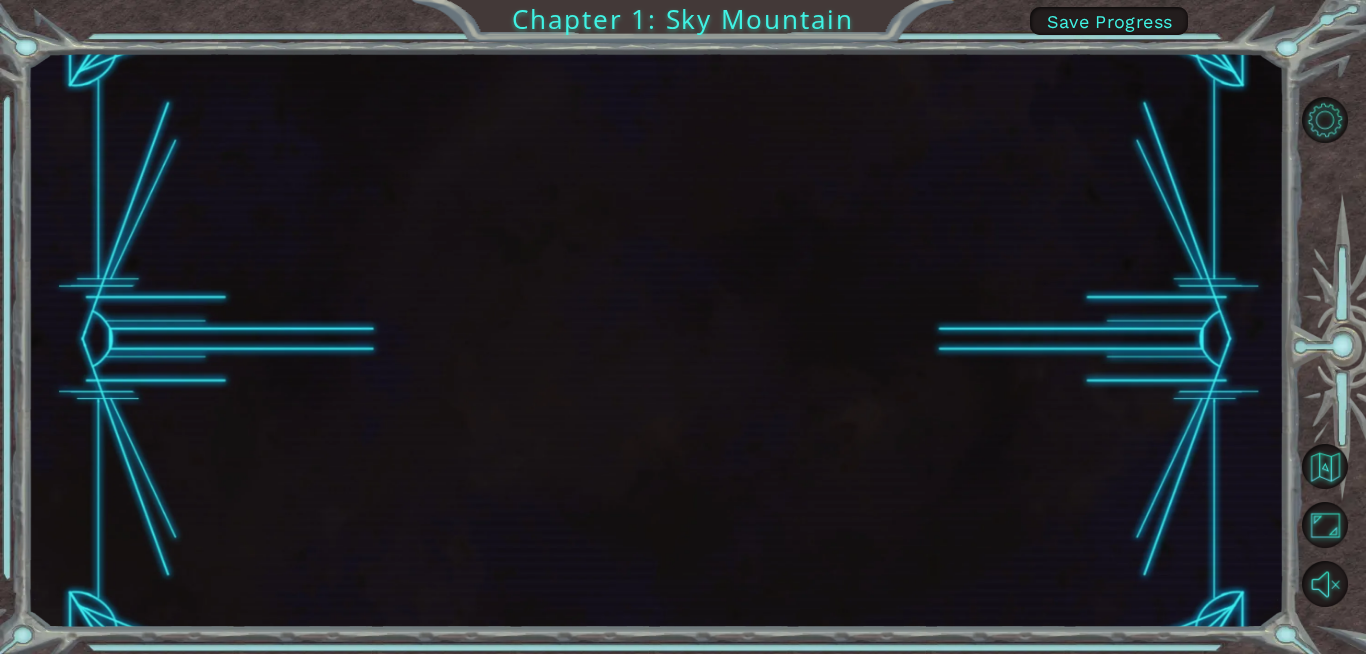 scroll, scrollTop: 0, scrollLeft: 0, axis: both 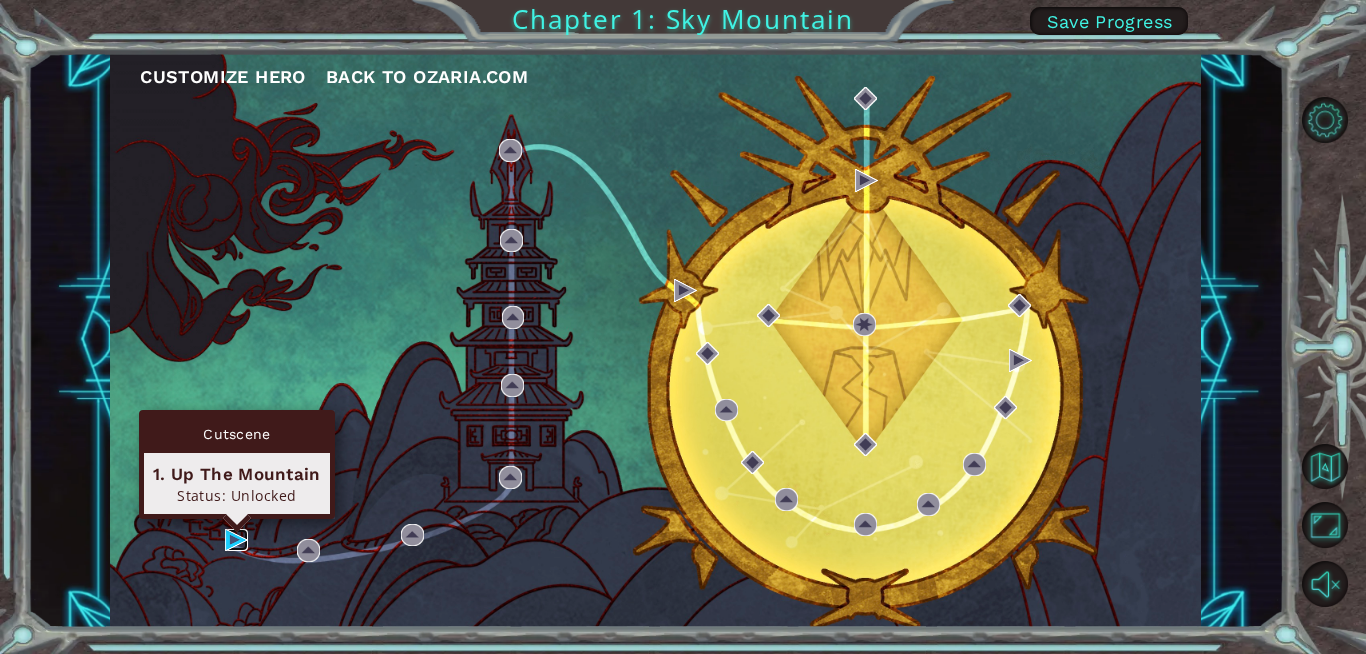 click at bounding box center (236, 540) 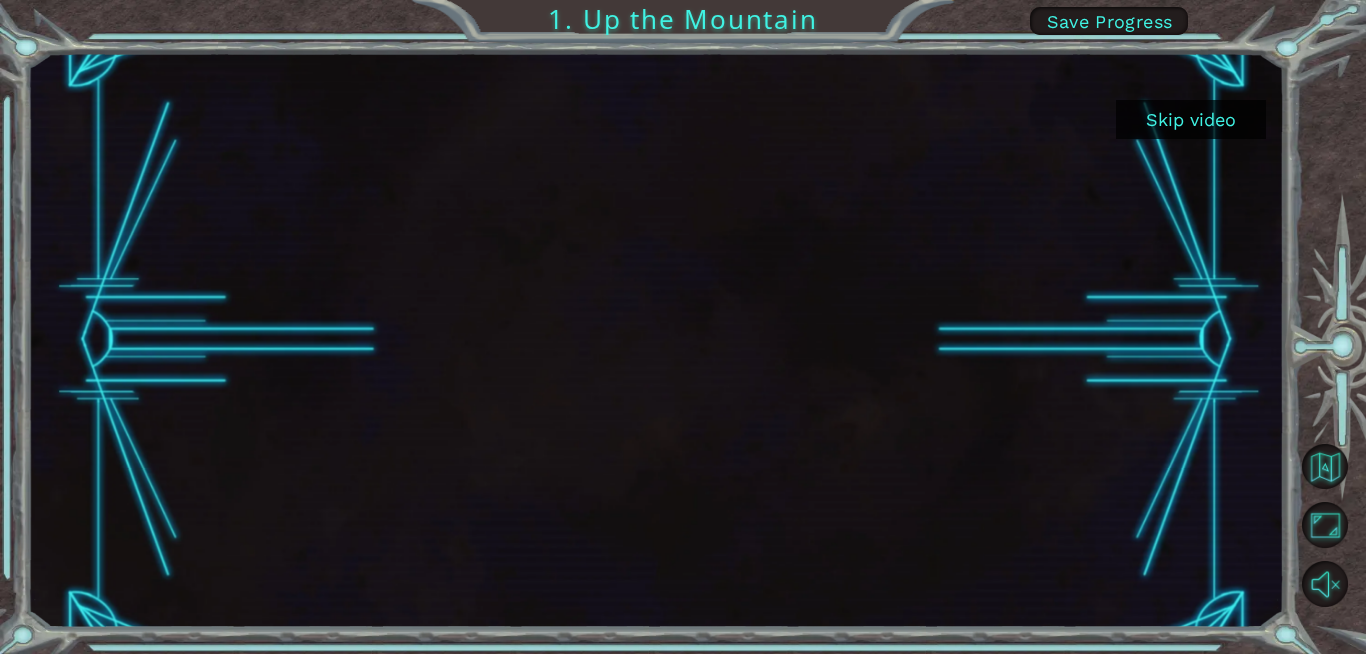click on "Skip video" at bounding box center (1191, 119) 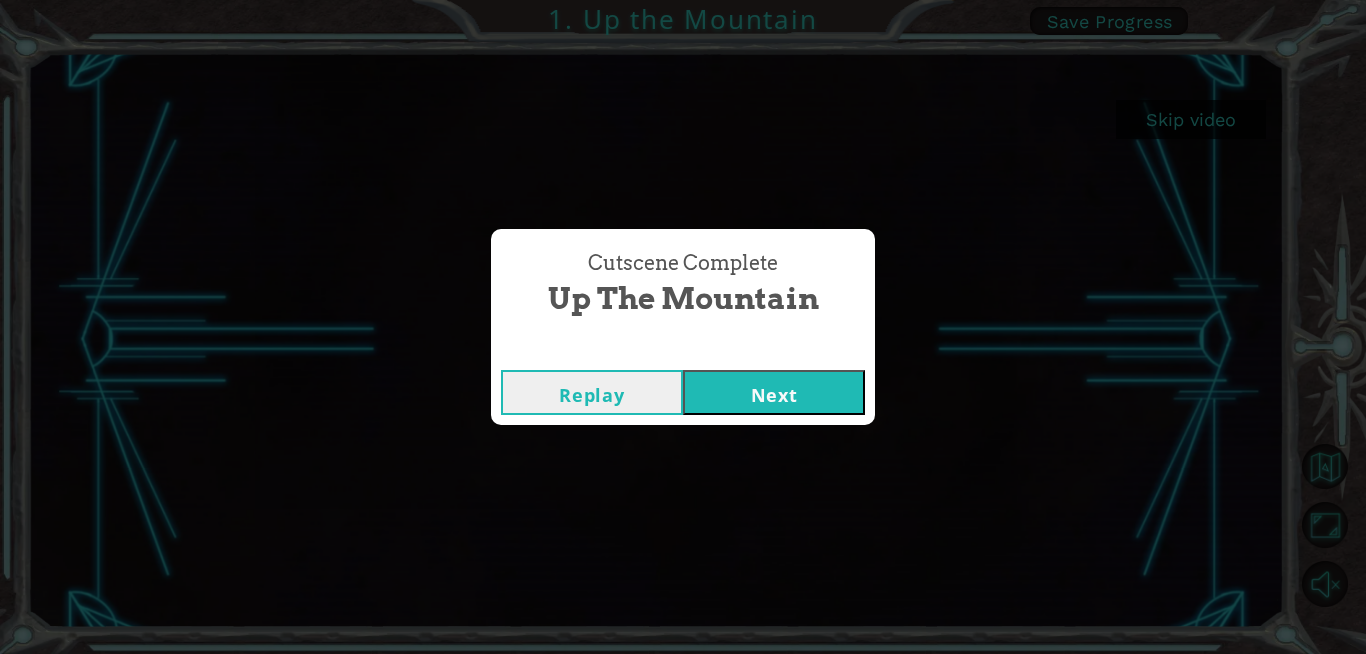 click on "Next" at bounding box center [774, 392] 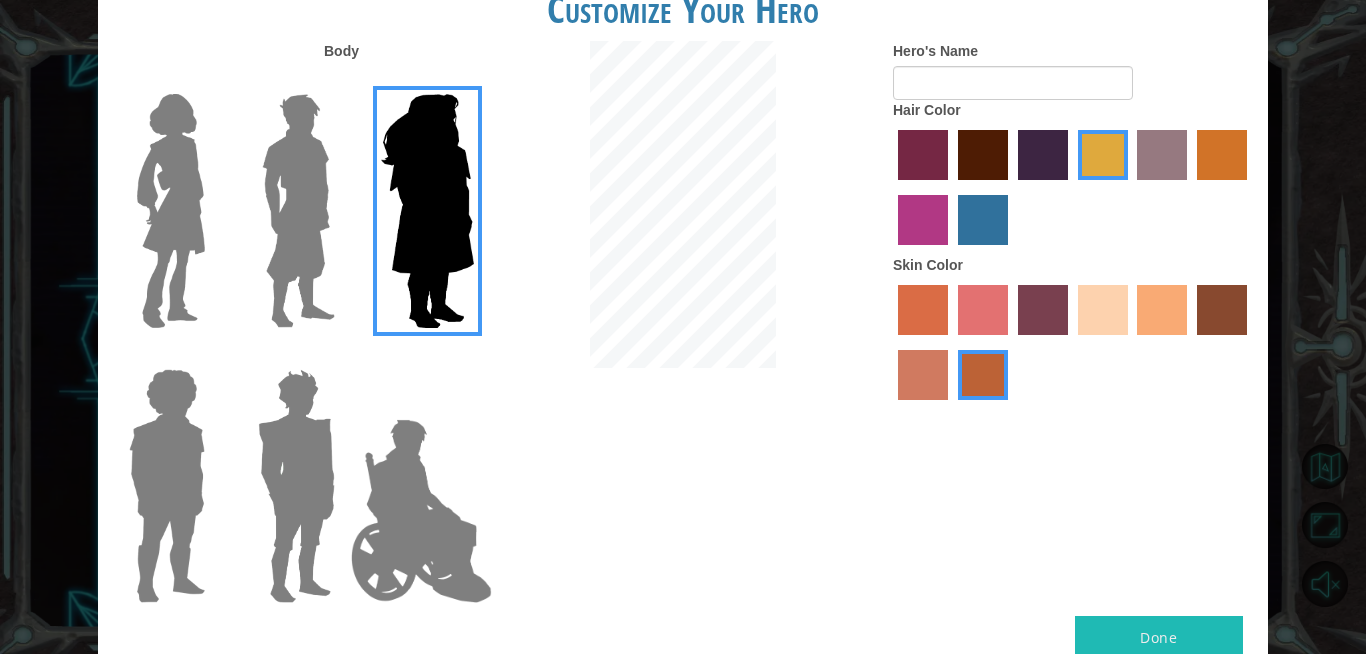 click at bounding box center (1103, 310) 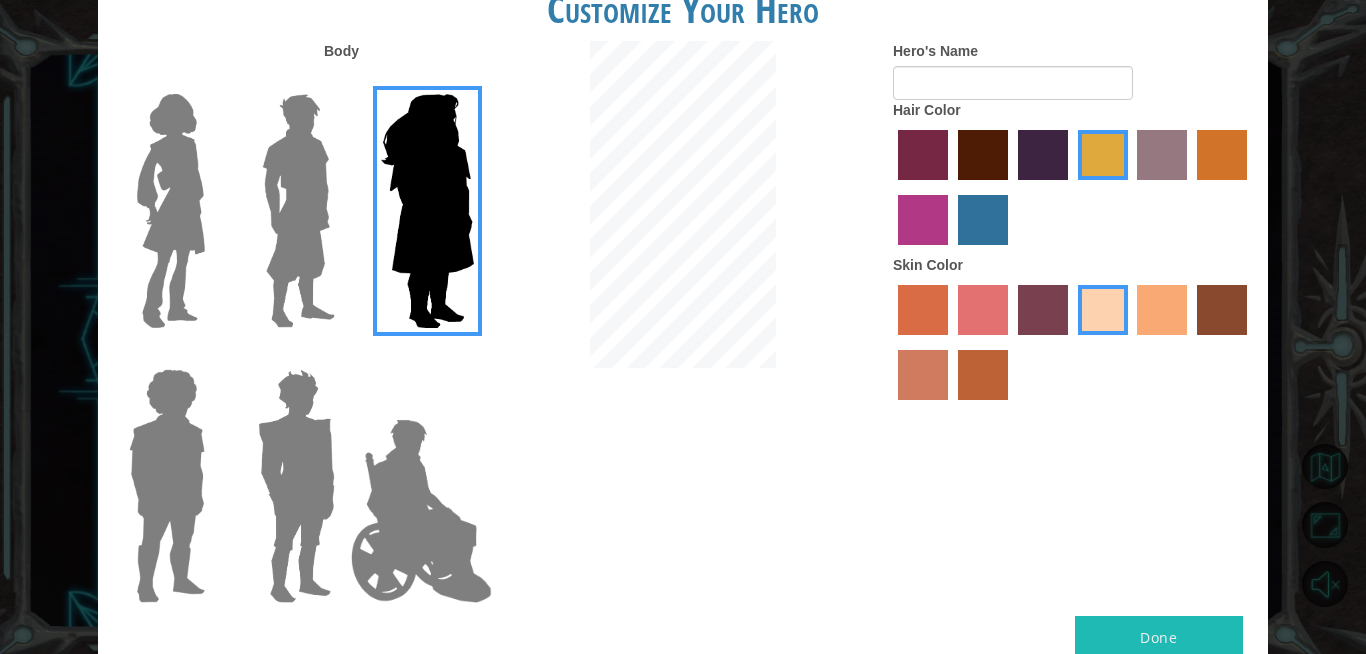 click at bounding box center (983, 155) 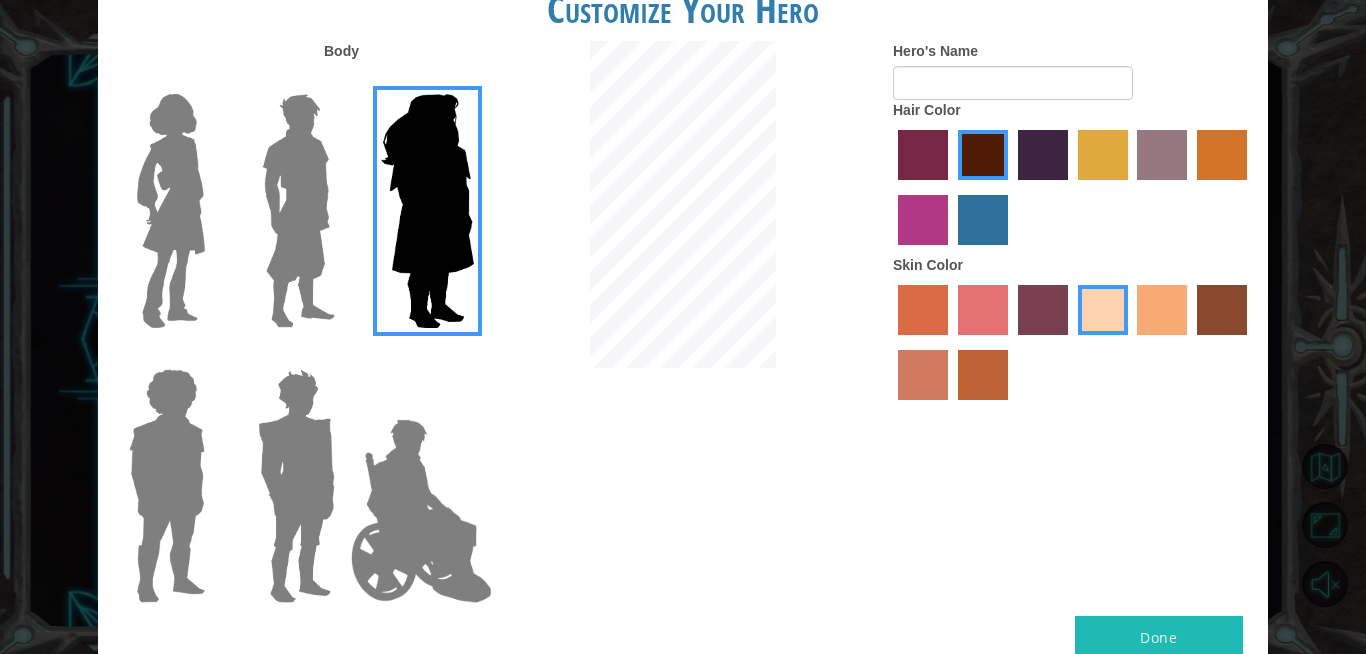 click at bounding box center (171, 211) 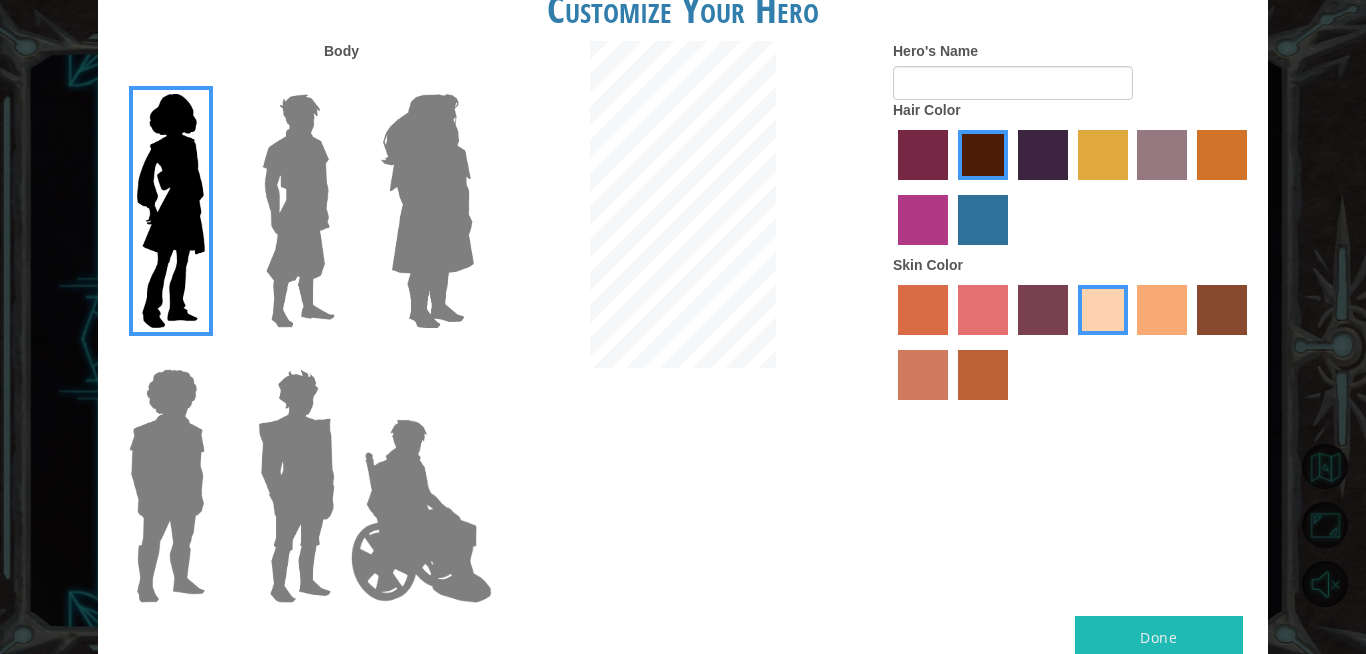 click at bounding box center [1043, 155] 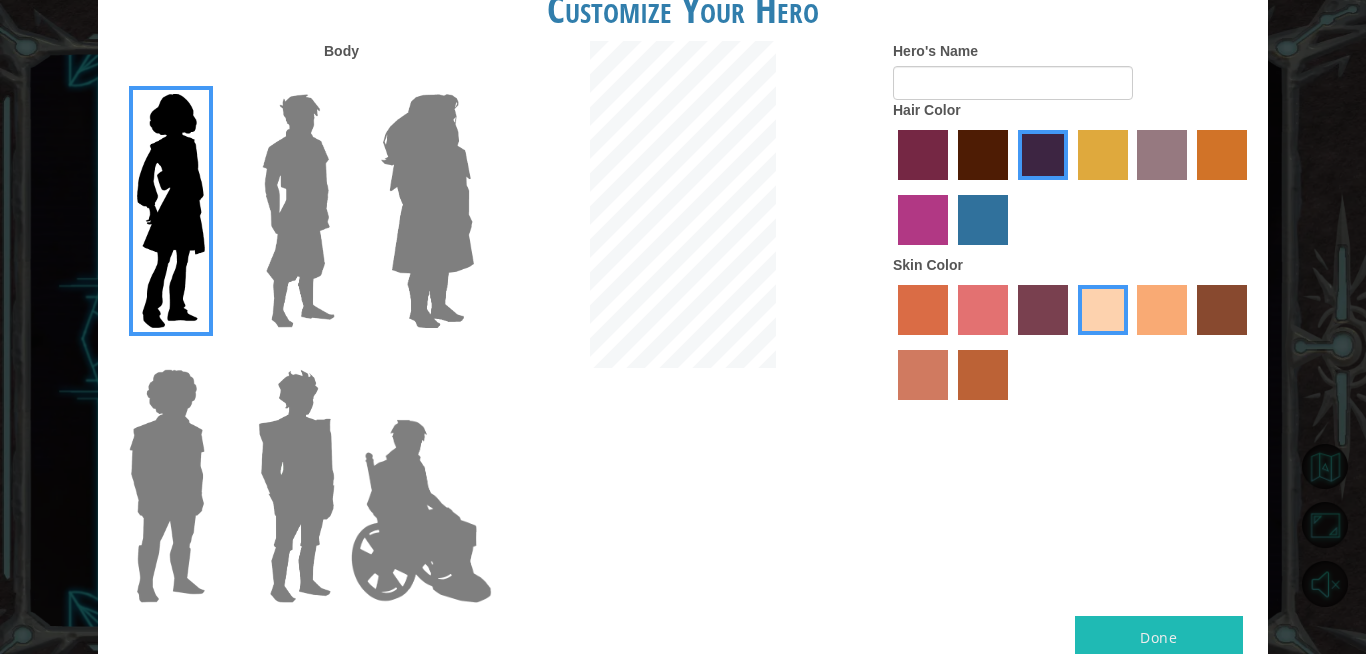 click at bounding box center [983, 155] 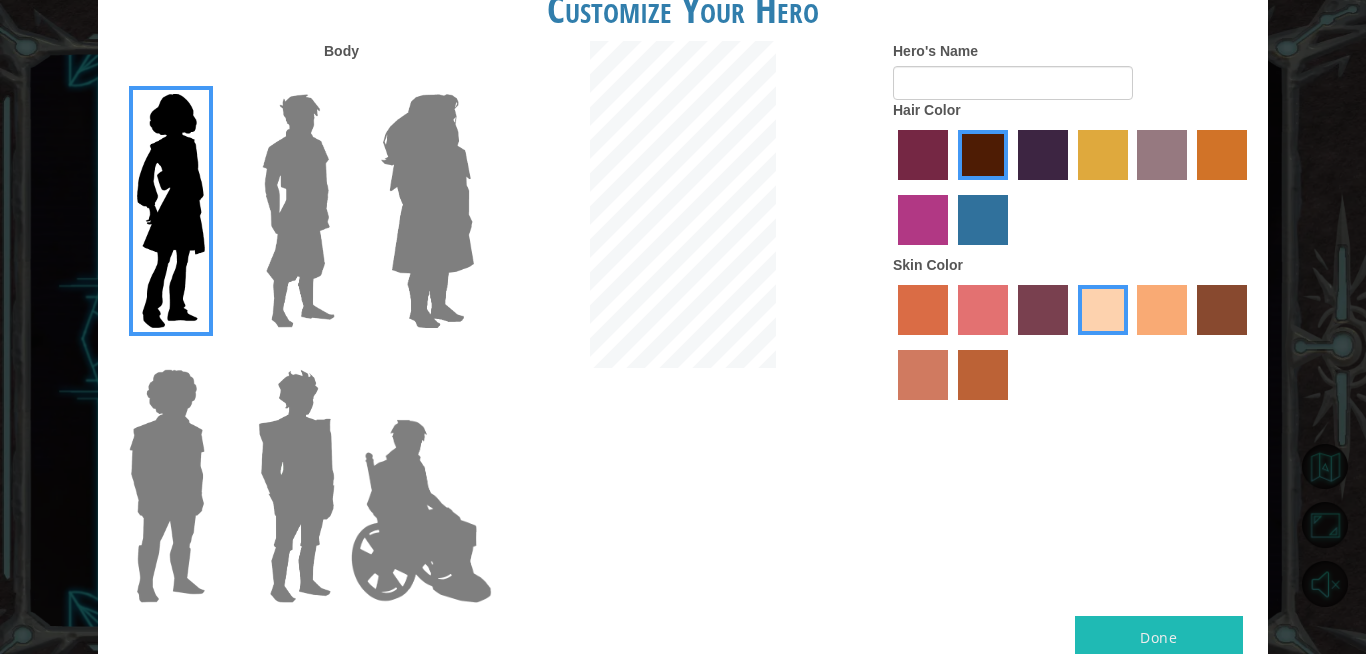 click on "Hair Color" at bounding box center (1073, 177) 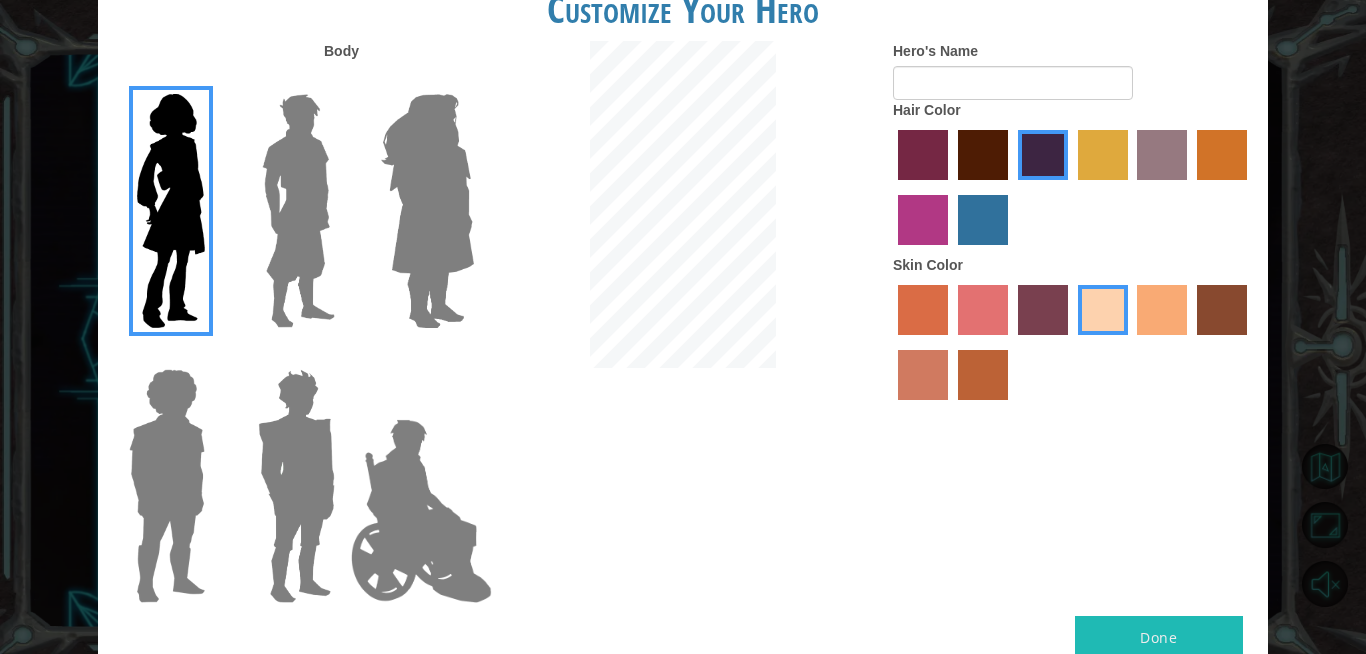 click at bounding box center (983, 155) 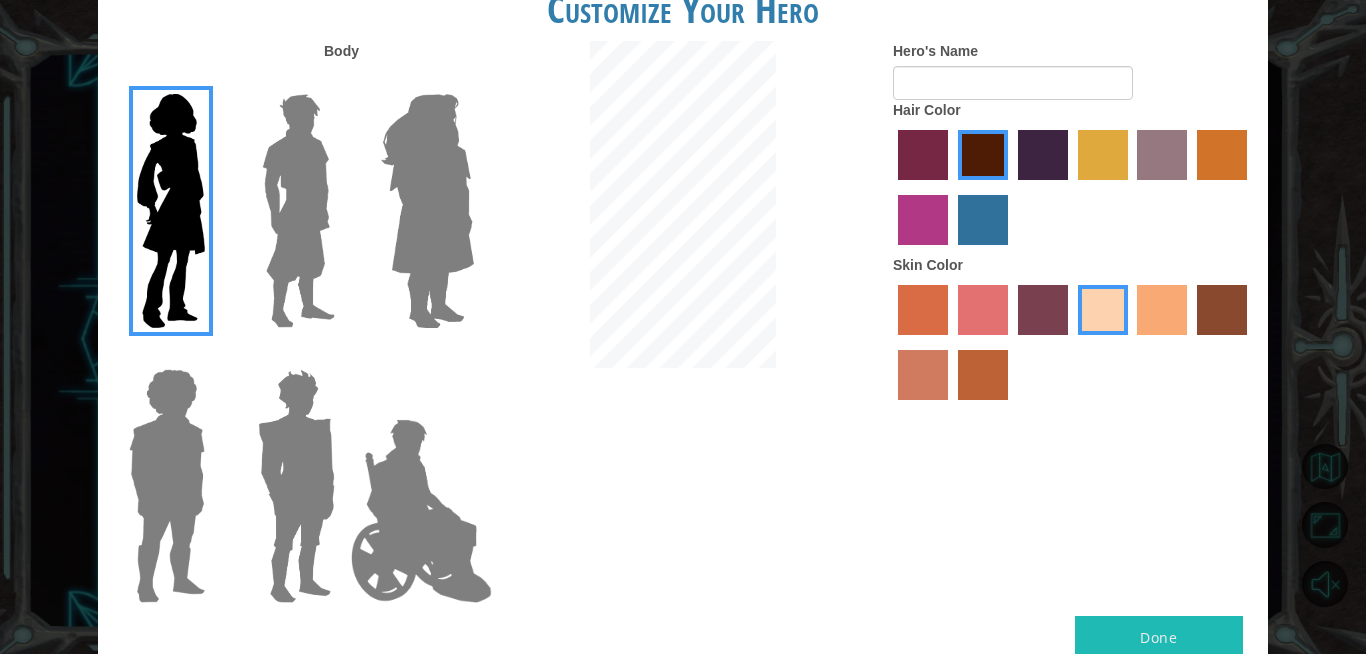 click at bounding box center [983, 220] 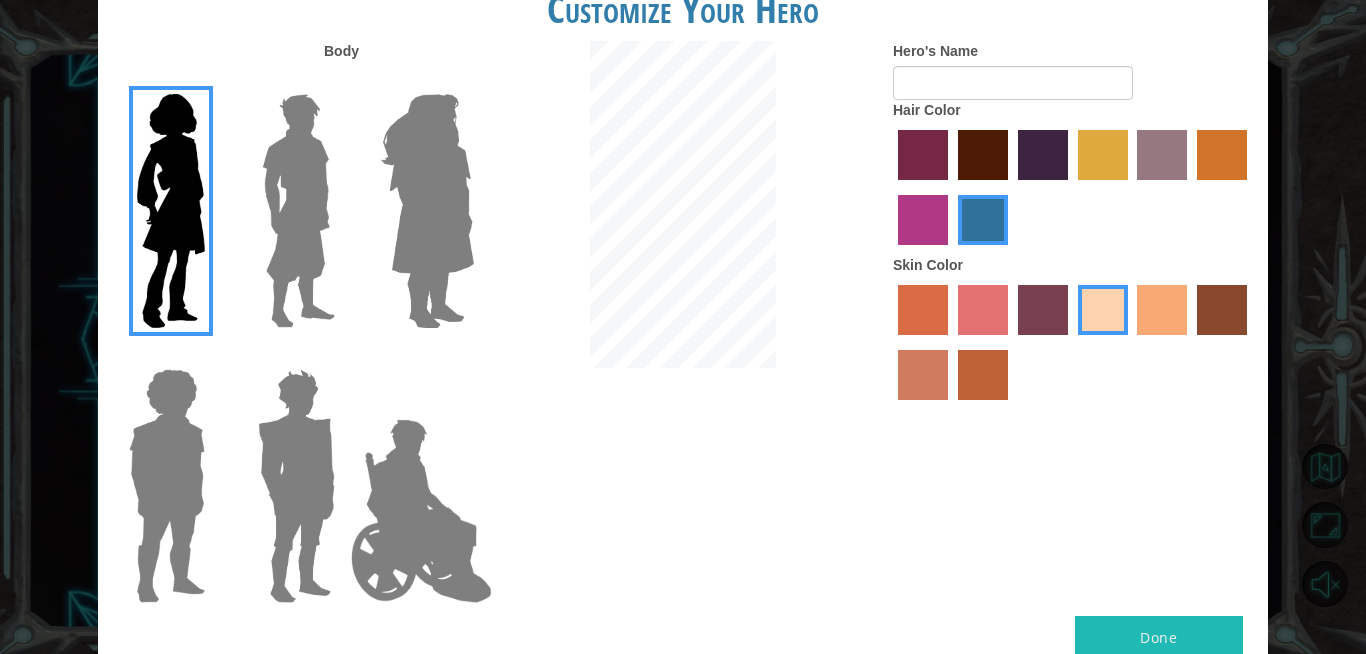 click at bounding box center [1043, 155] 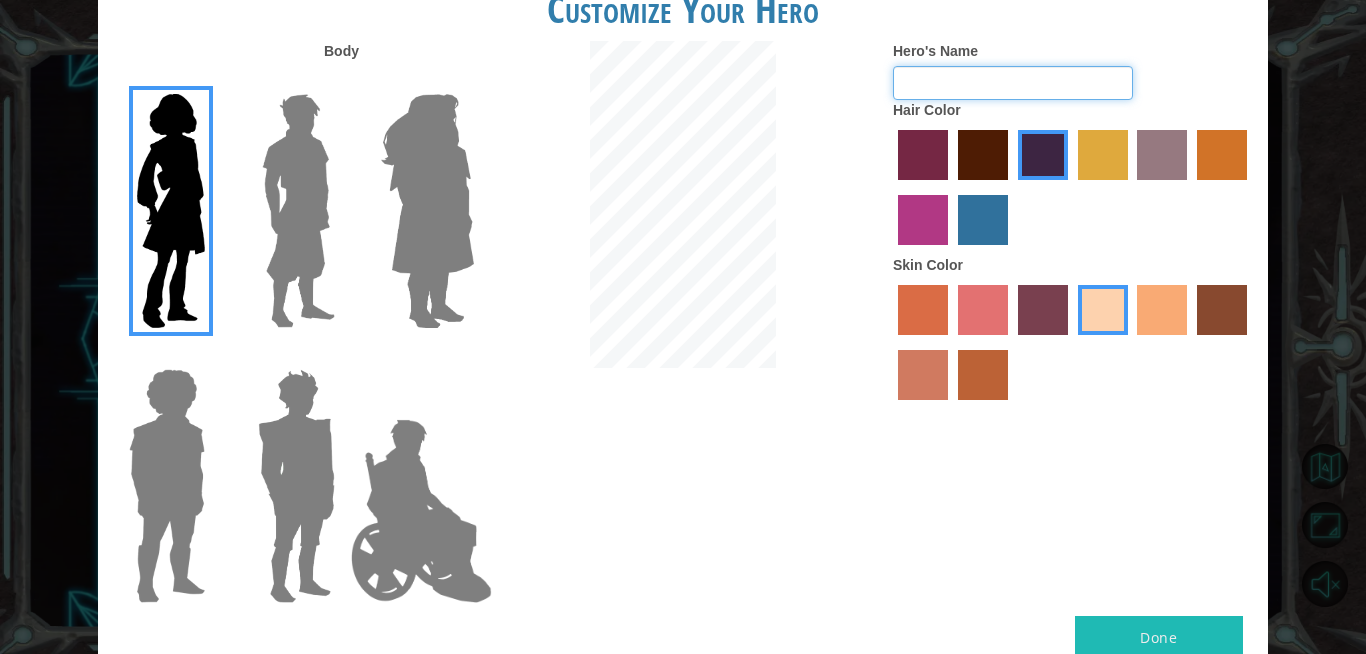 click on "Hero's Name" at bounding box center [1013, 83] 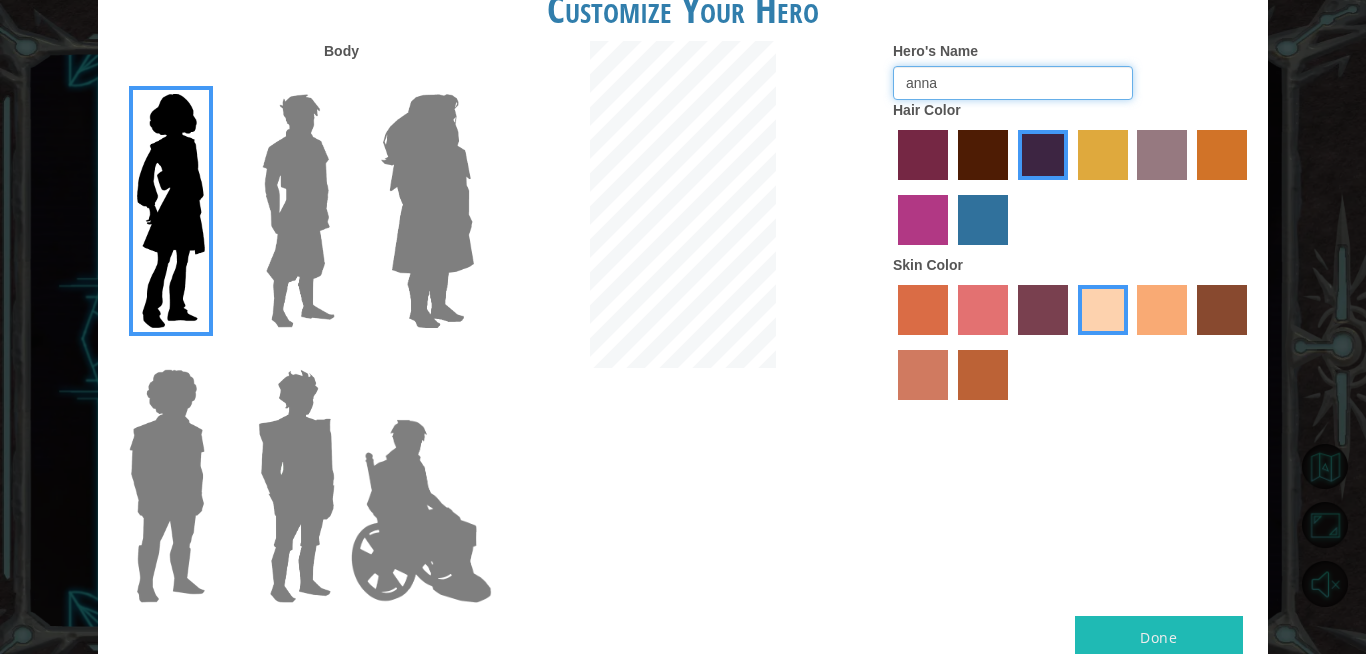 type on "anna" 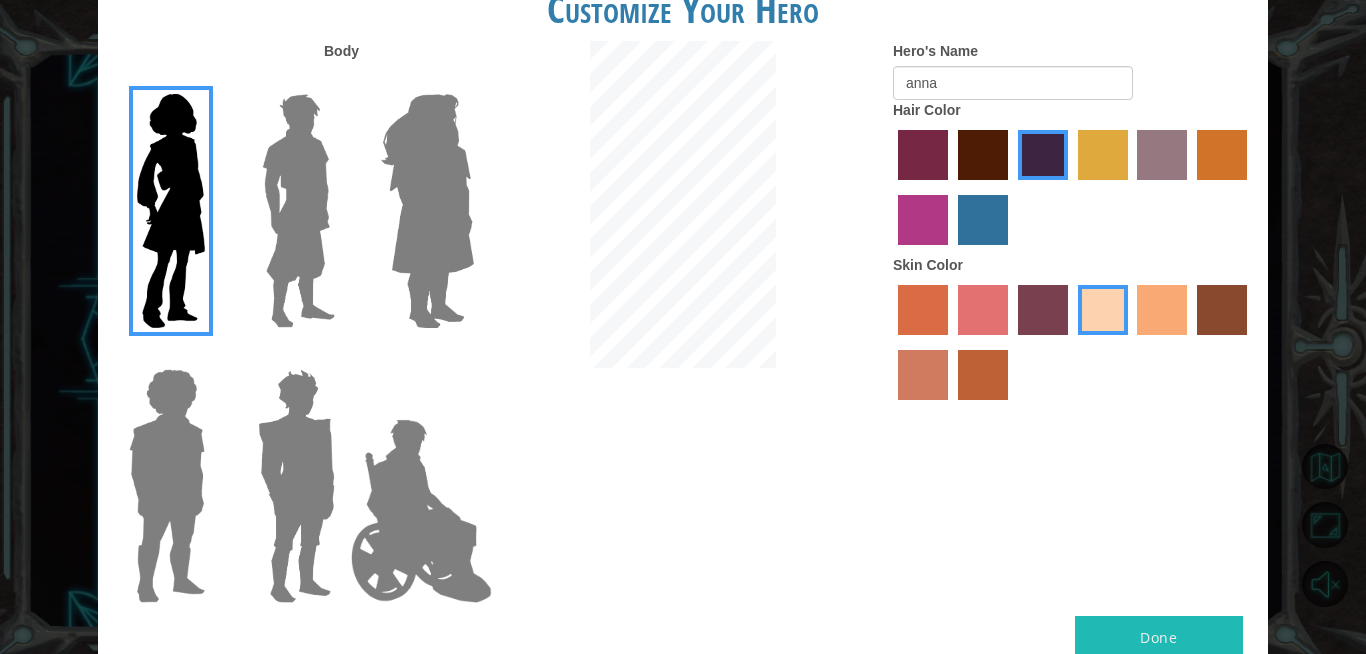 click on "Done" at bounding box center [1159, 638] 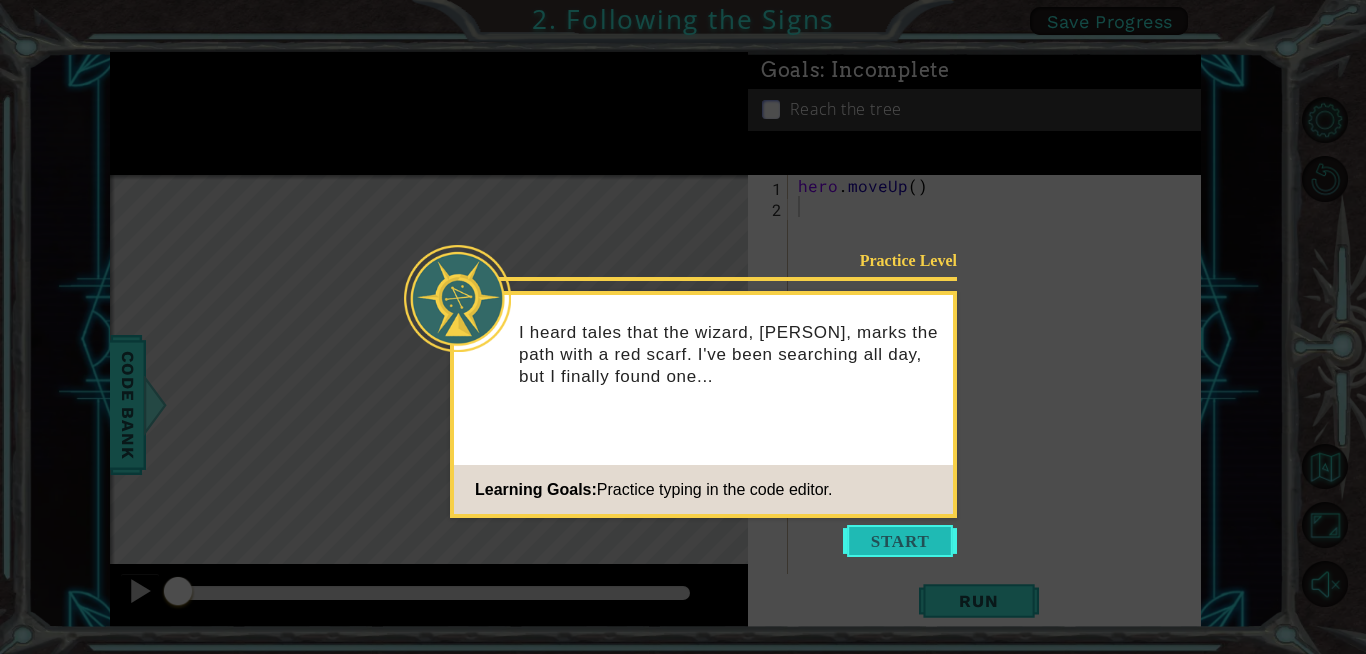 click at bounding box center [900, 541] 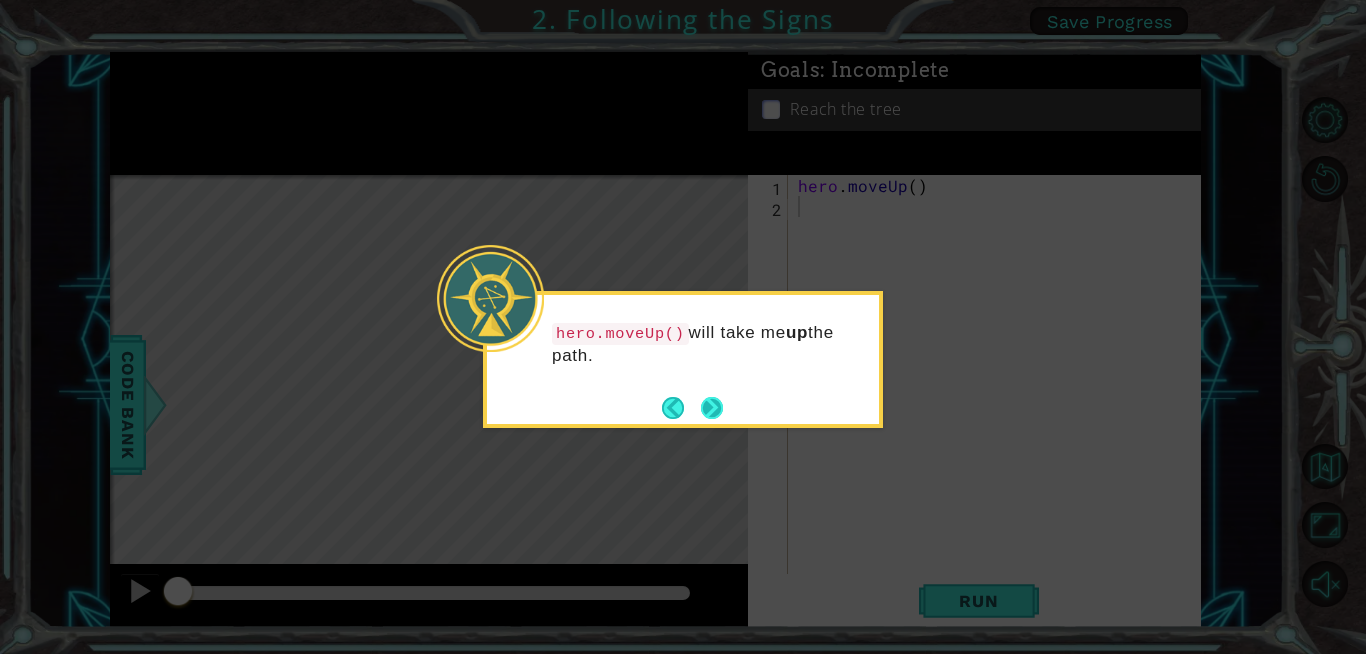 click at bounding box center (712, 408) 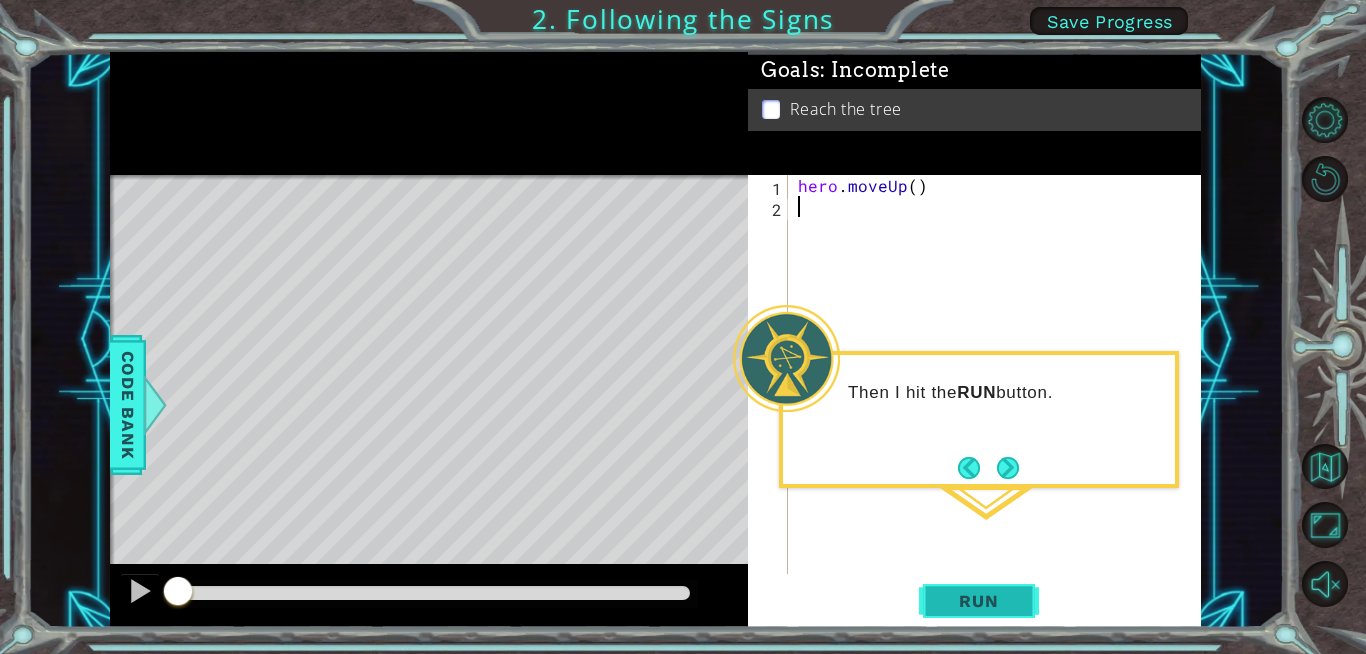 drag, startPoint x: 987, startPoint y: 567, endPoint x: 984, endPoint y: 607, distance: 40.112343 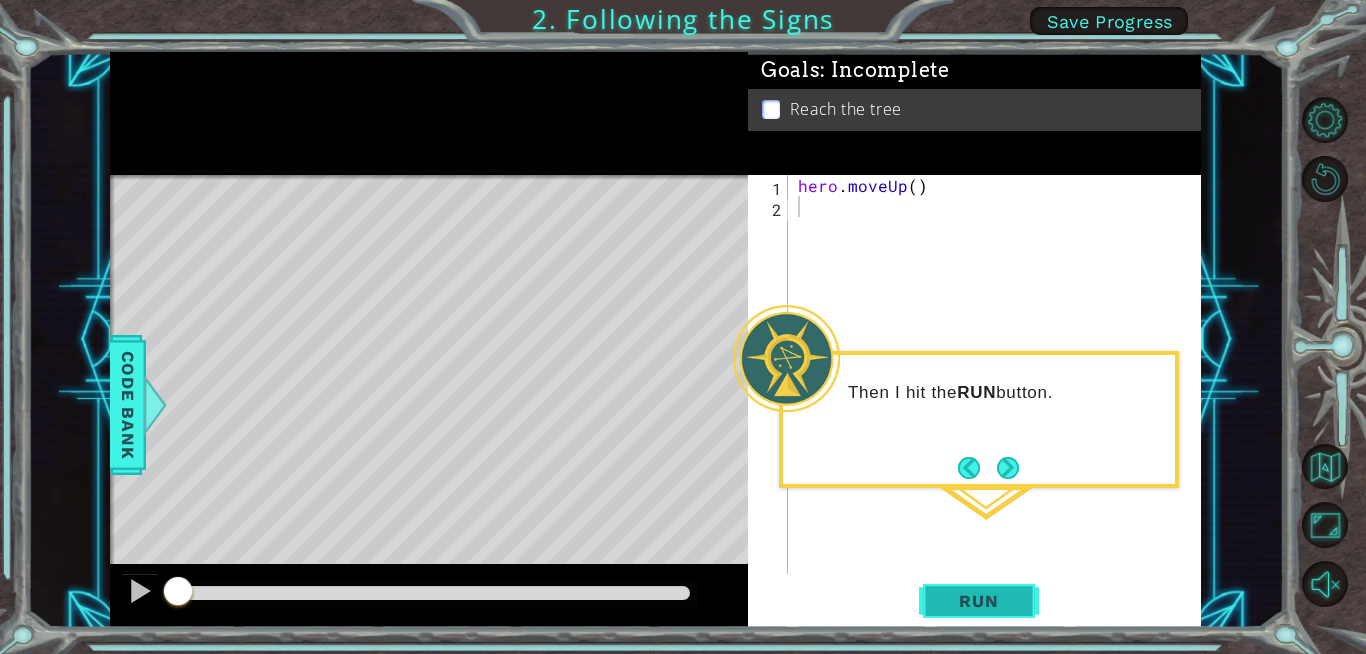 click on "Run" at bounding box center [978, 601] 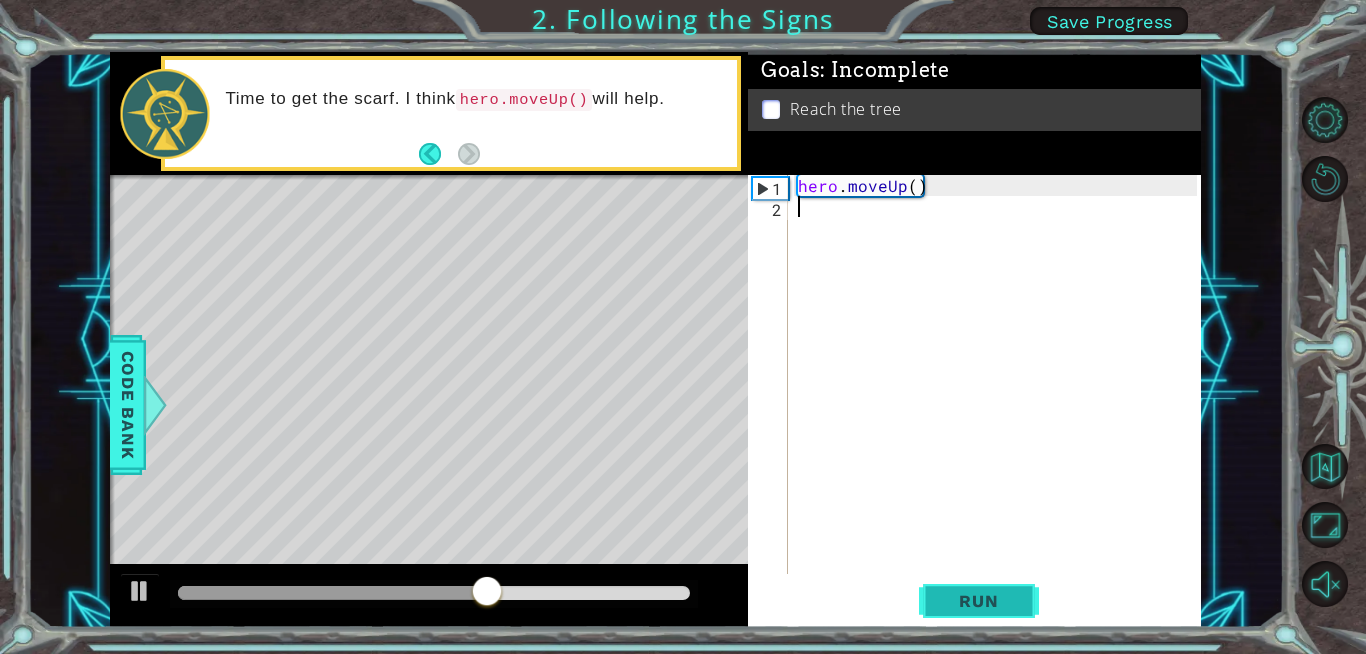 click on "Run" at bounding box center (978, 601) 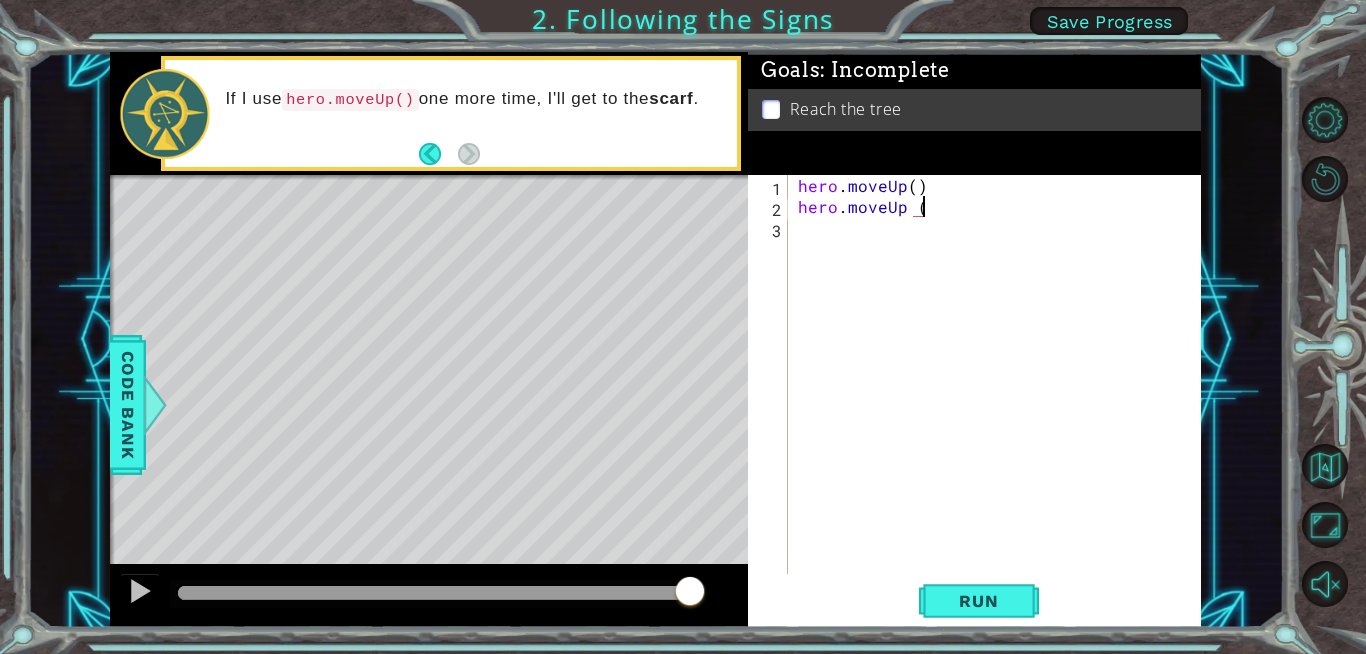 scroll, scrollTop: 0, scrollLeft: 7, axis: horizontal 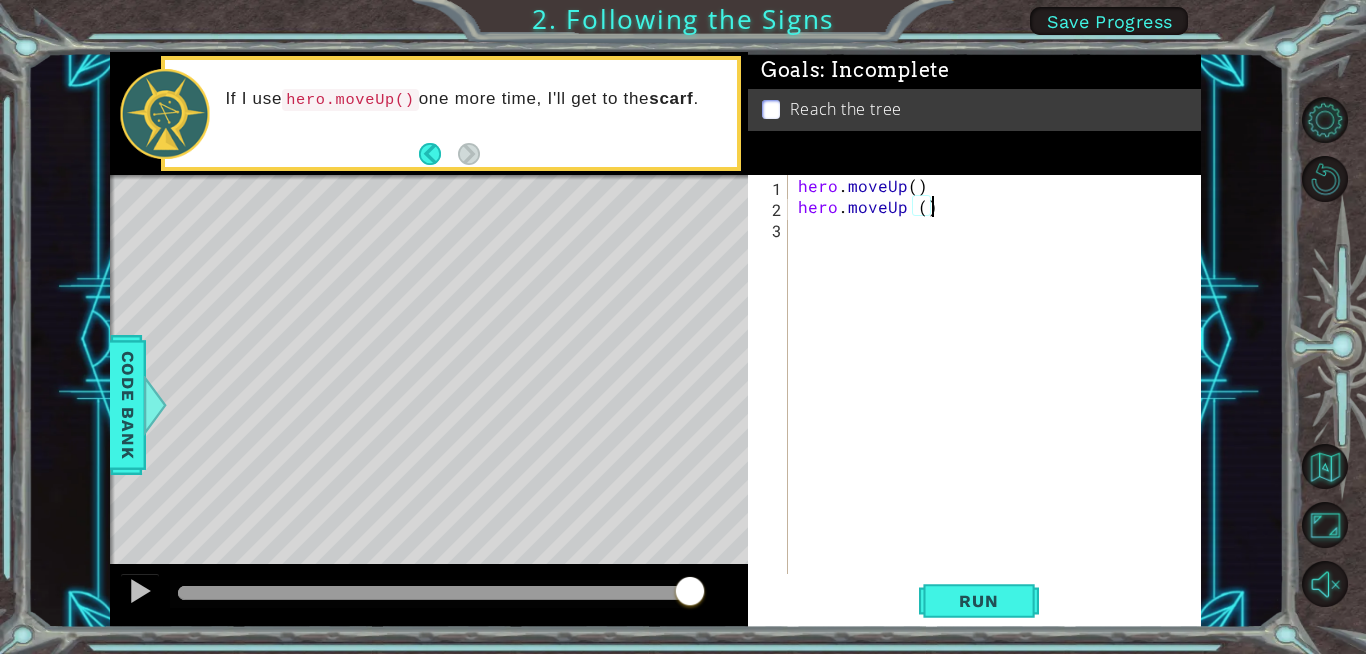 click on "hero . moveUp ( ) hero . moveUp   ( )" at bounding box center (1000, 395) 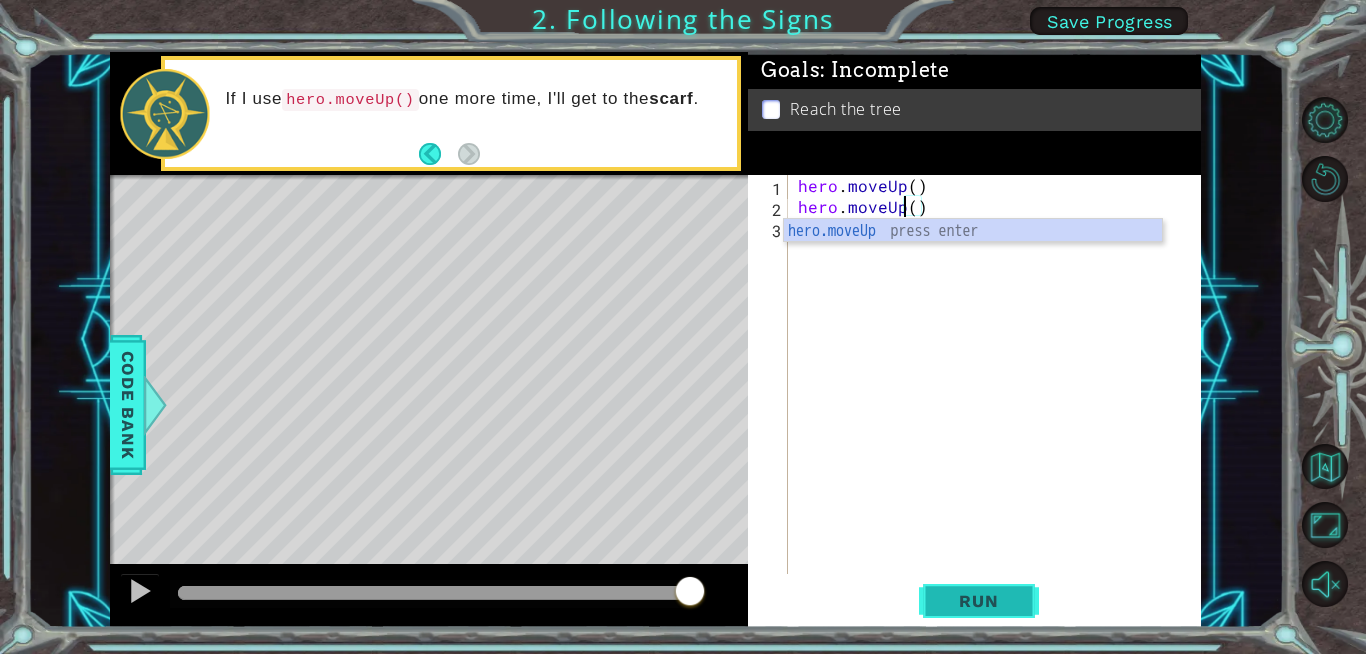 type on "hero.moveUp()" 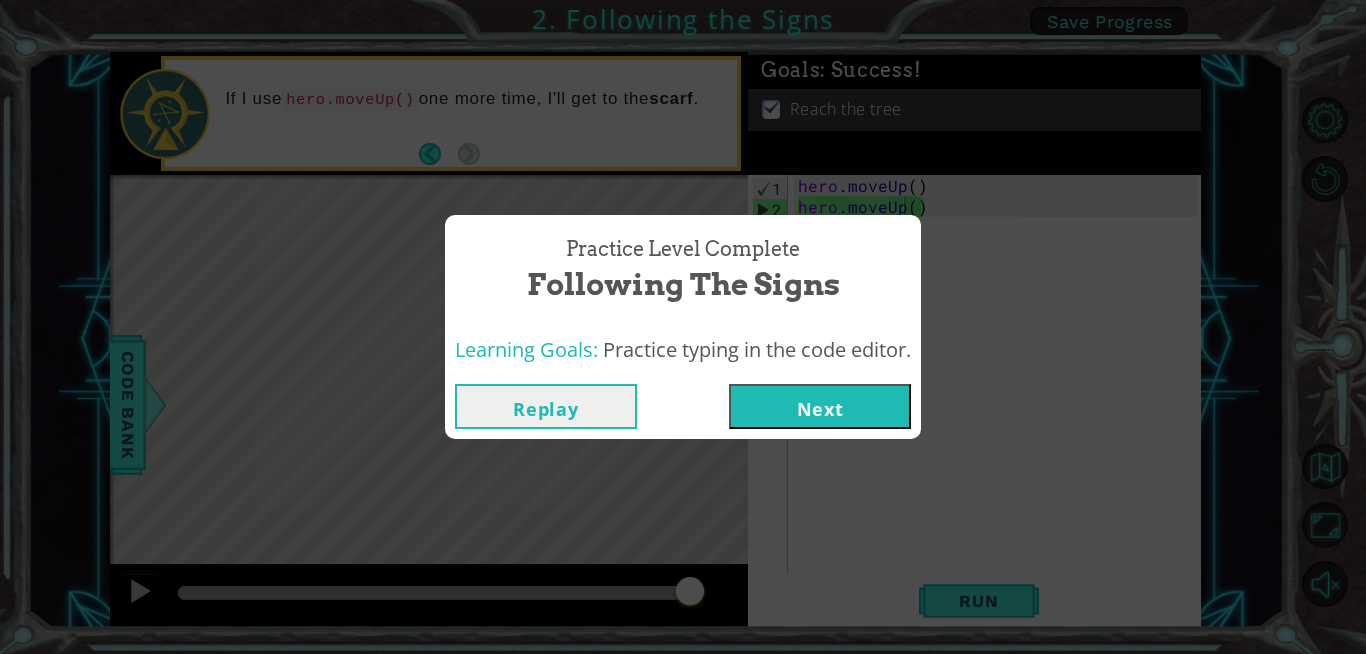 click on "Next" at bounding box center [820, 406] 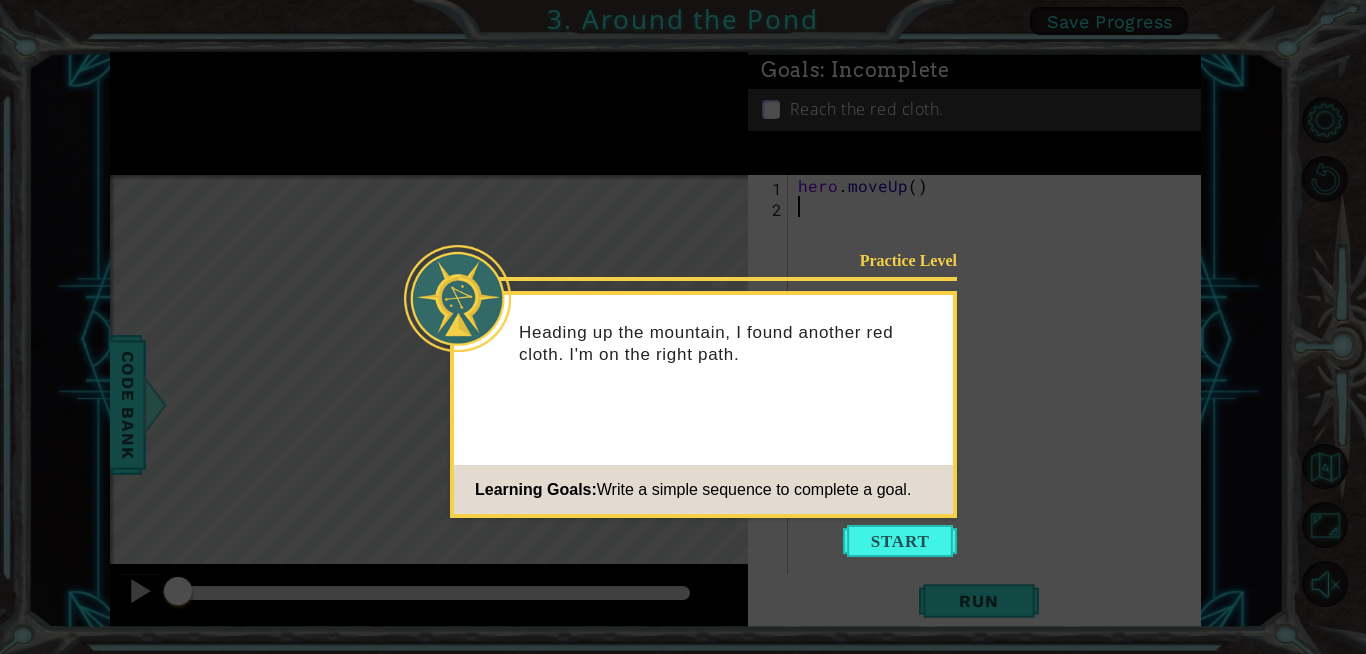 click on "Write a simple sequence to complete a goal." at bounding box center [754, 489] 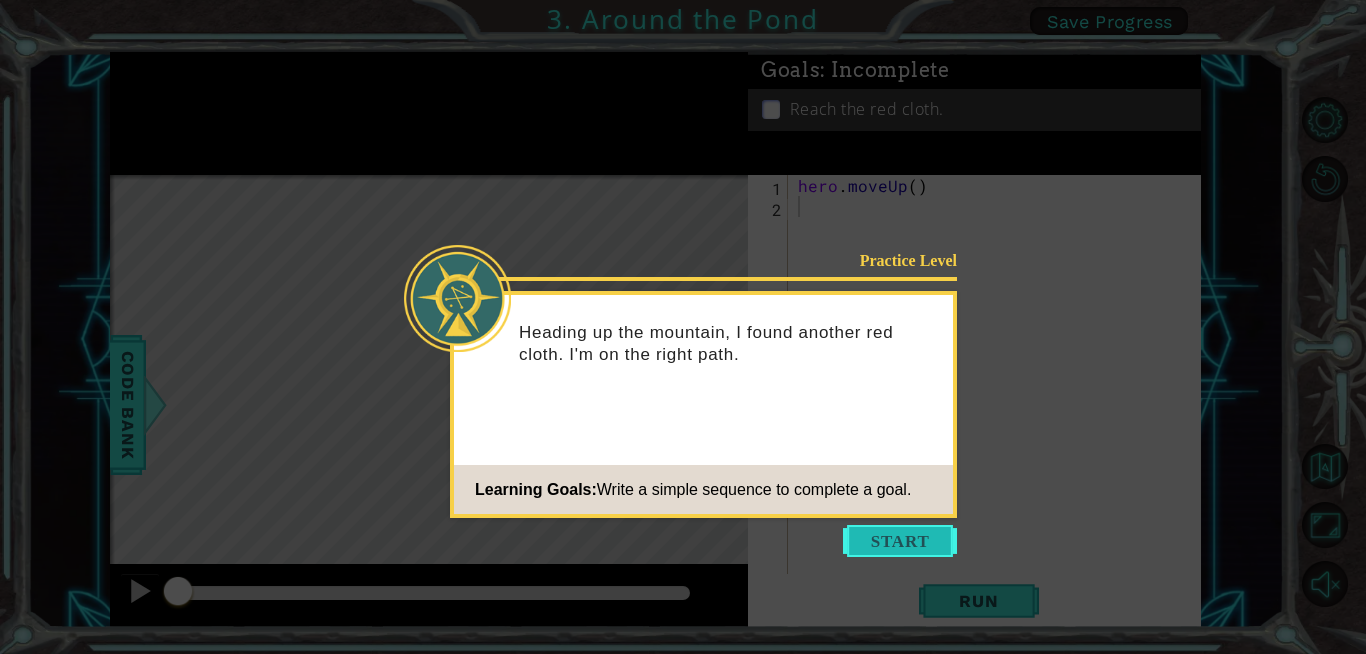 click at bounding box center [900, 541] 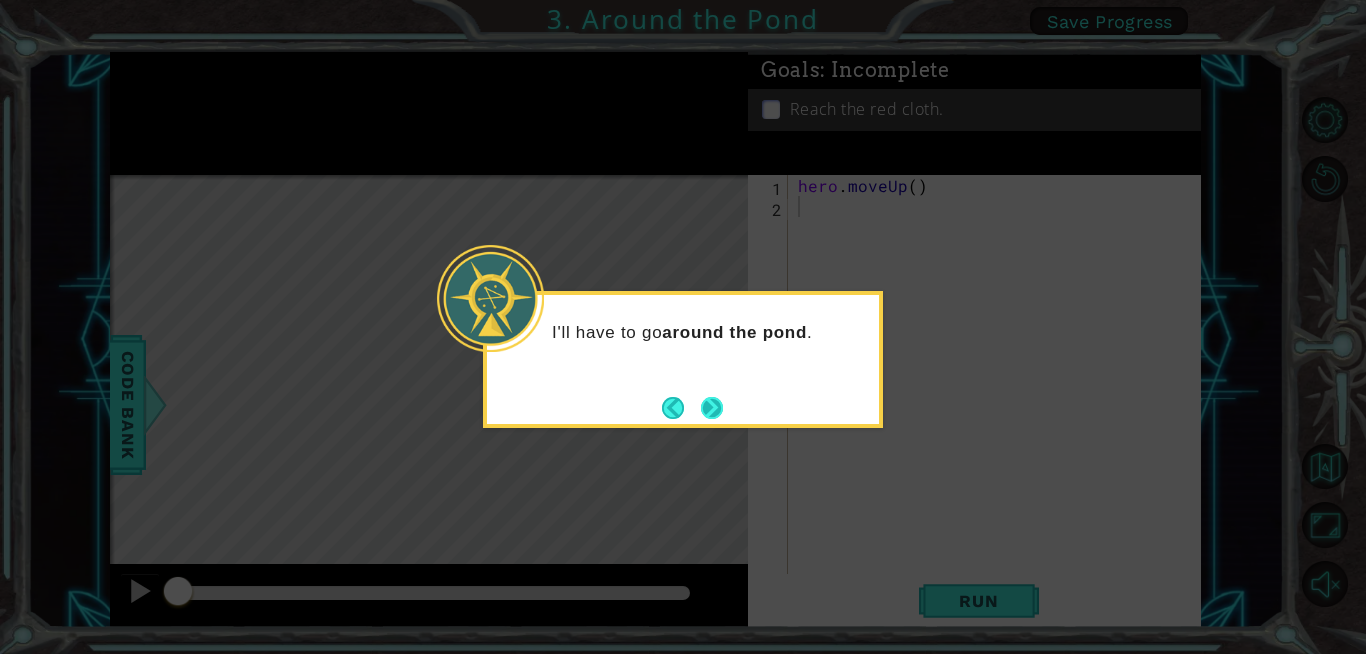 click at bounding box center [711, 407] 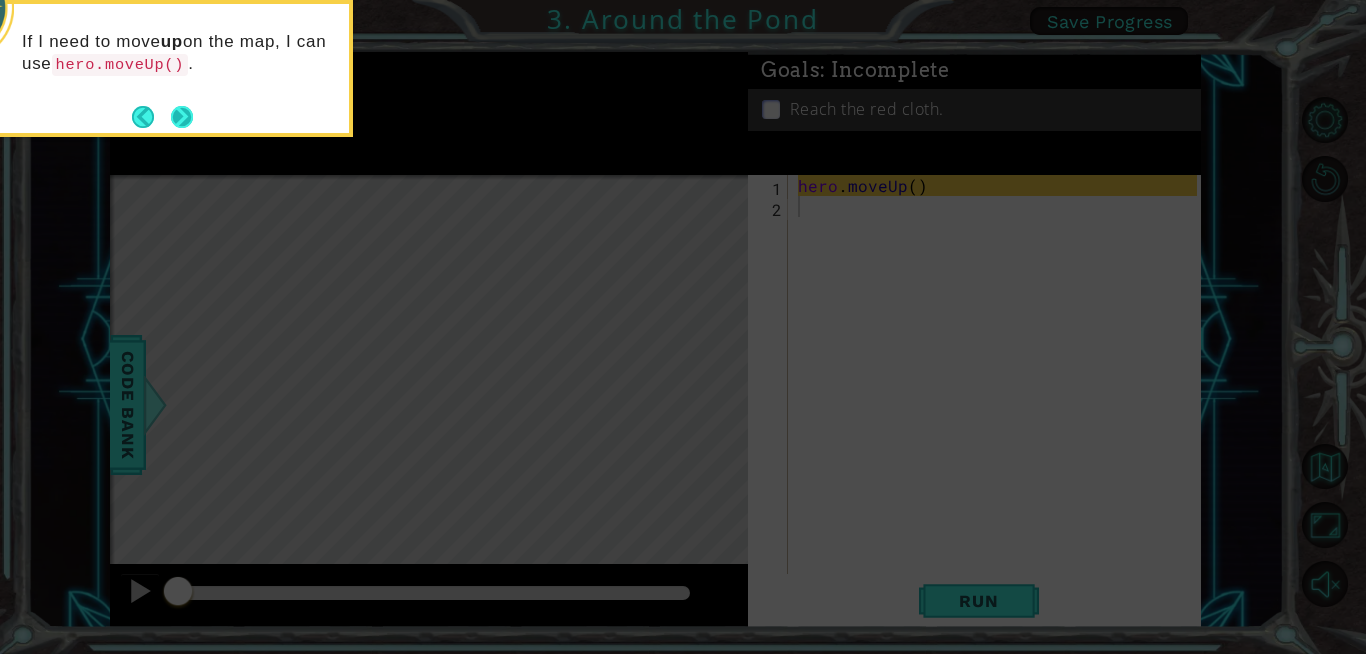 click at bounding box center (182, 116) 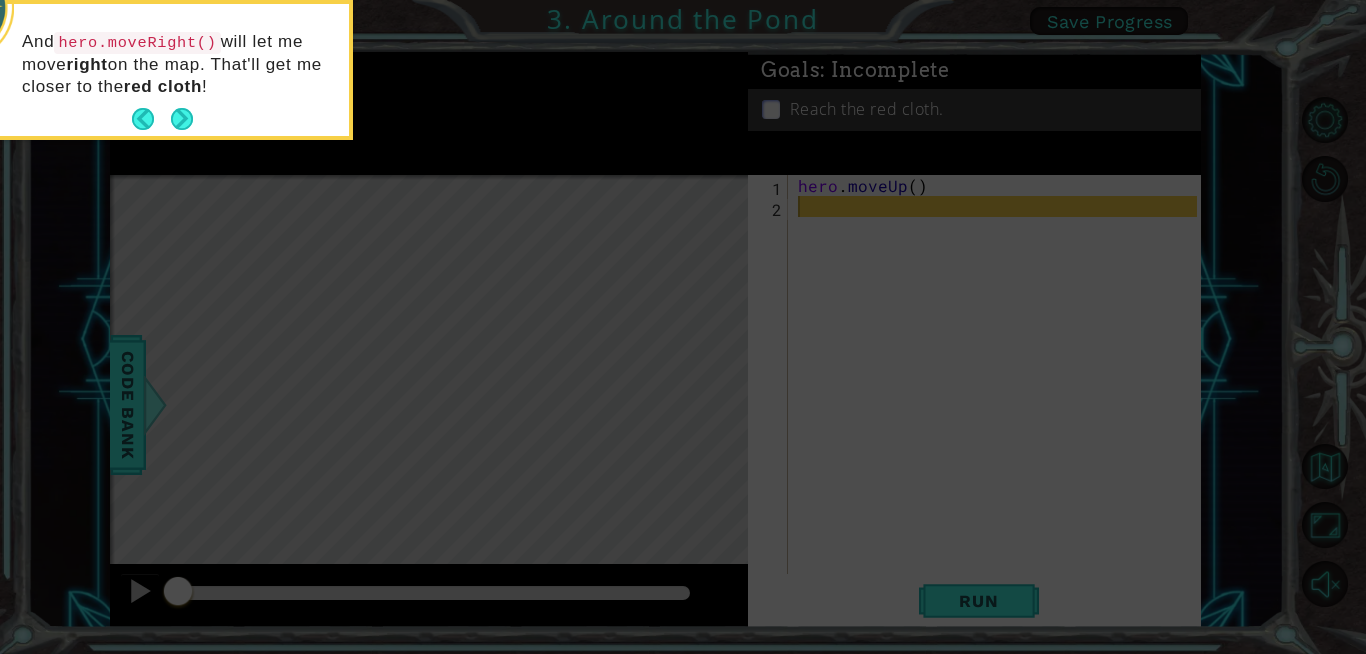 click at bounding box center (182, 119) 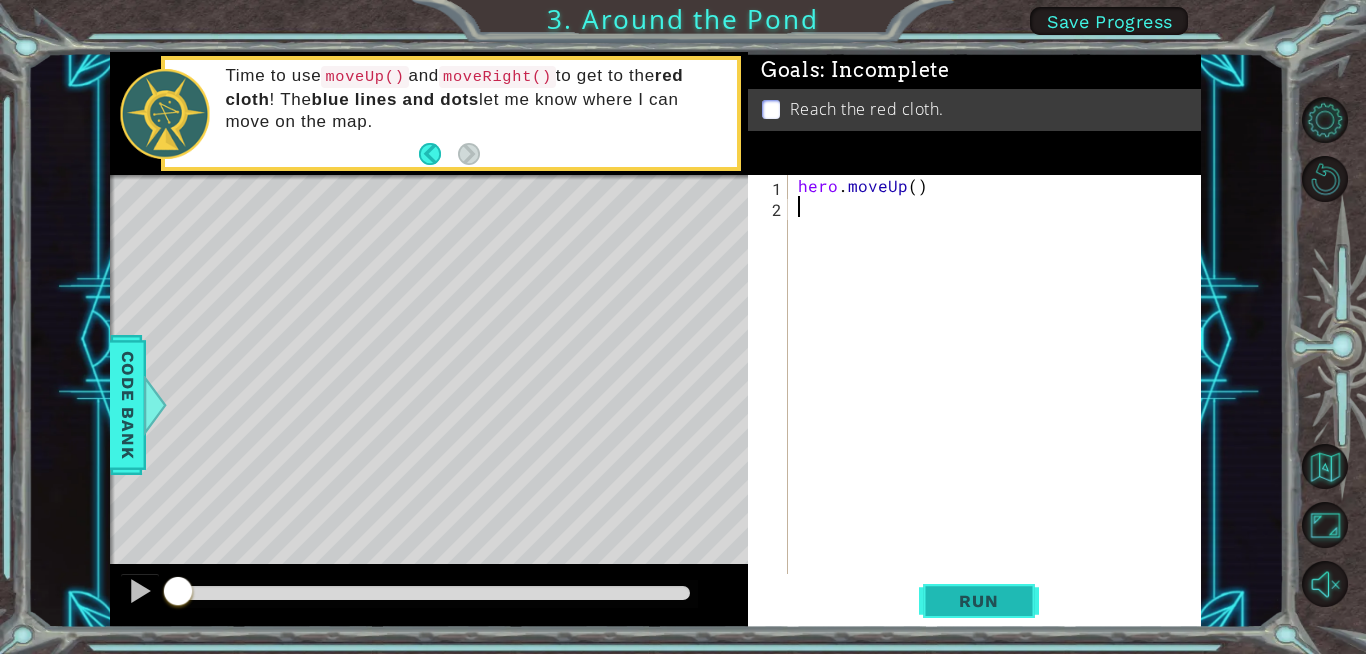 click on "Run" at bounding box center [978, 601] 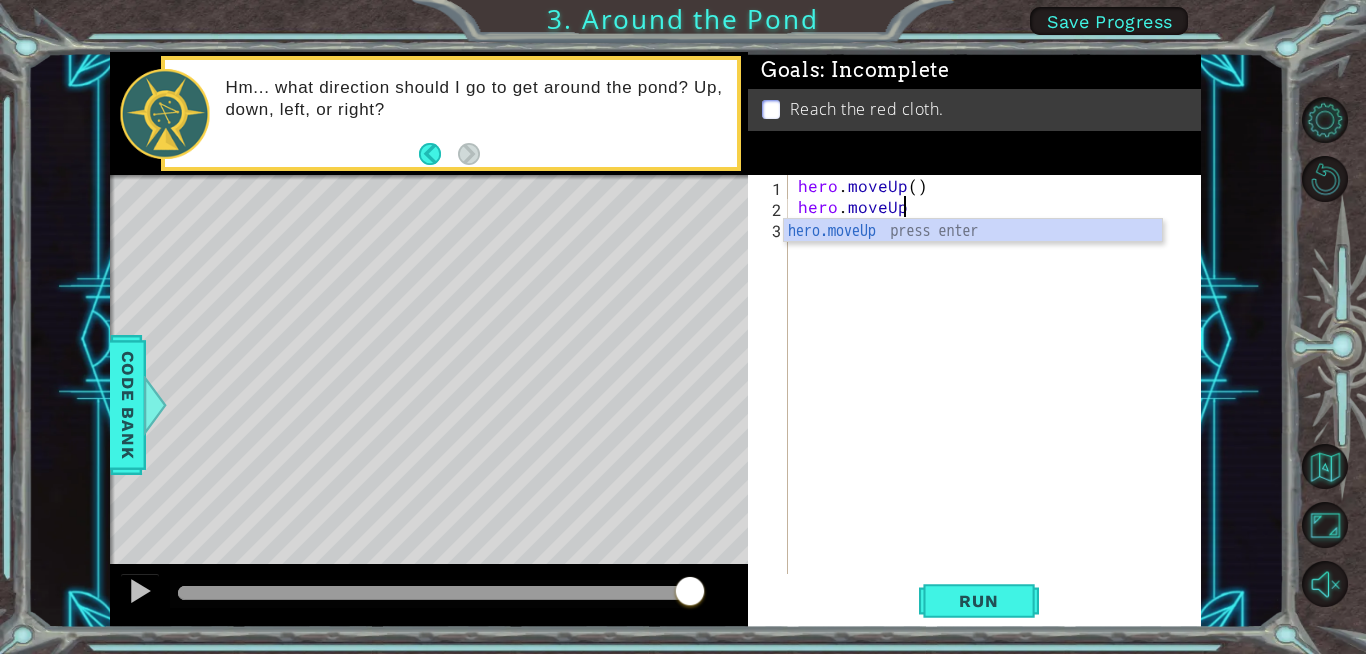 scroll, scrollTop: 0, scrollLeft: 6, axis: horizontal 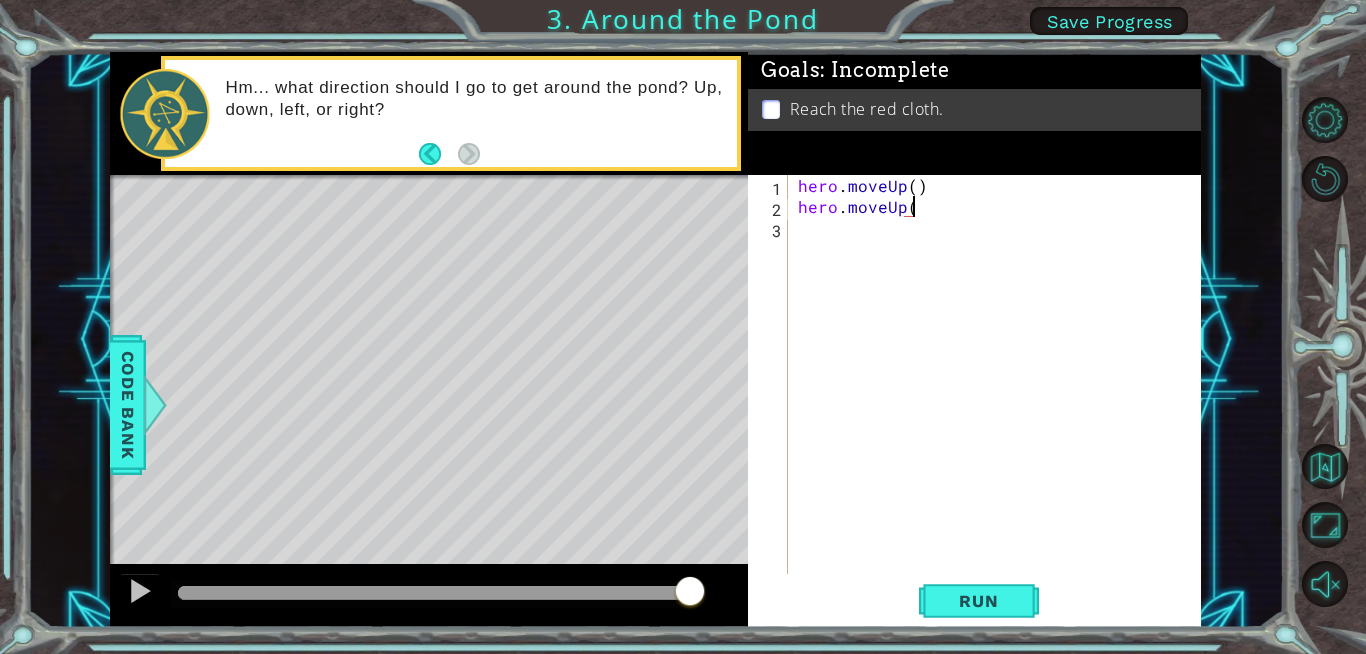 type on "hero.moveUp()" 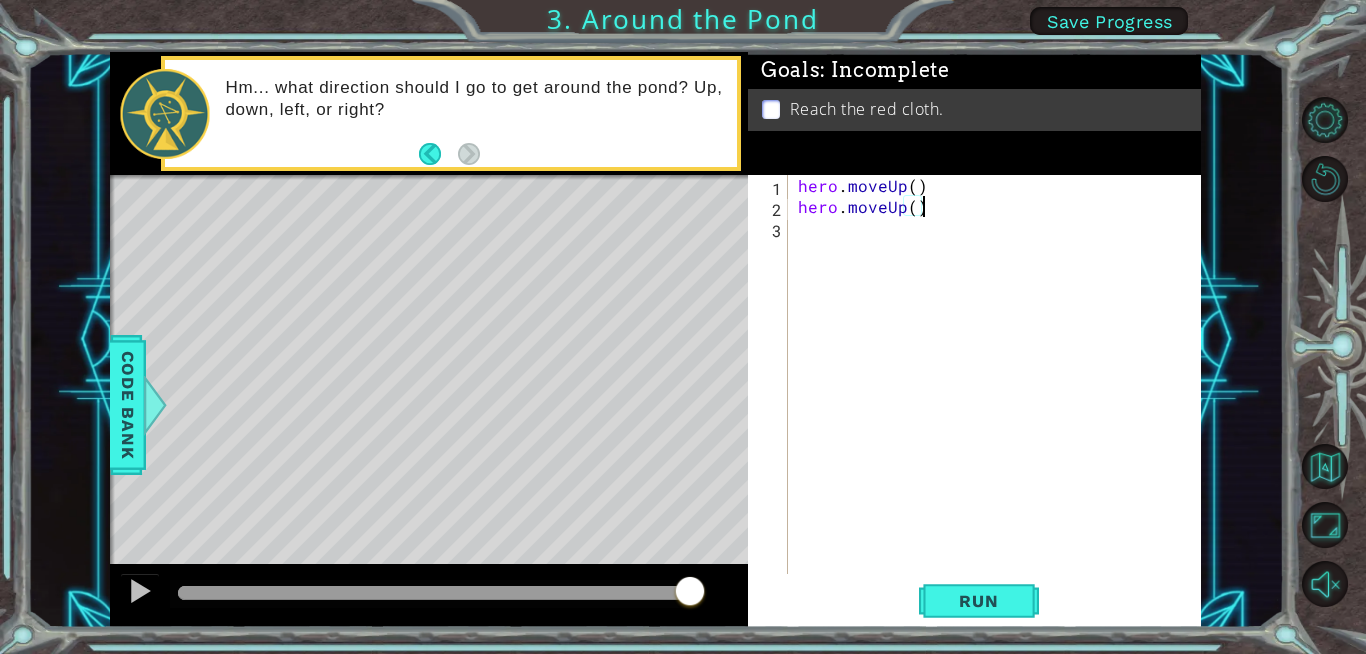 click on "hero . moveUp ( ) hero . moveUp ( )" at bounding box center (1000, 395) 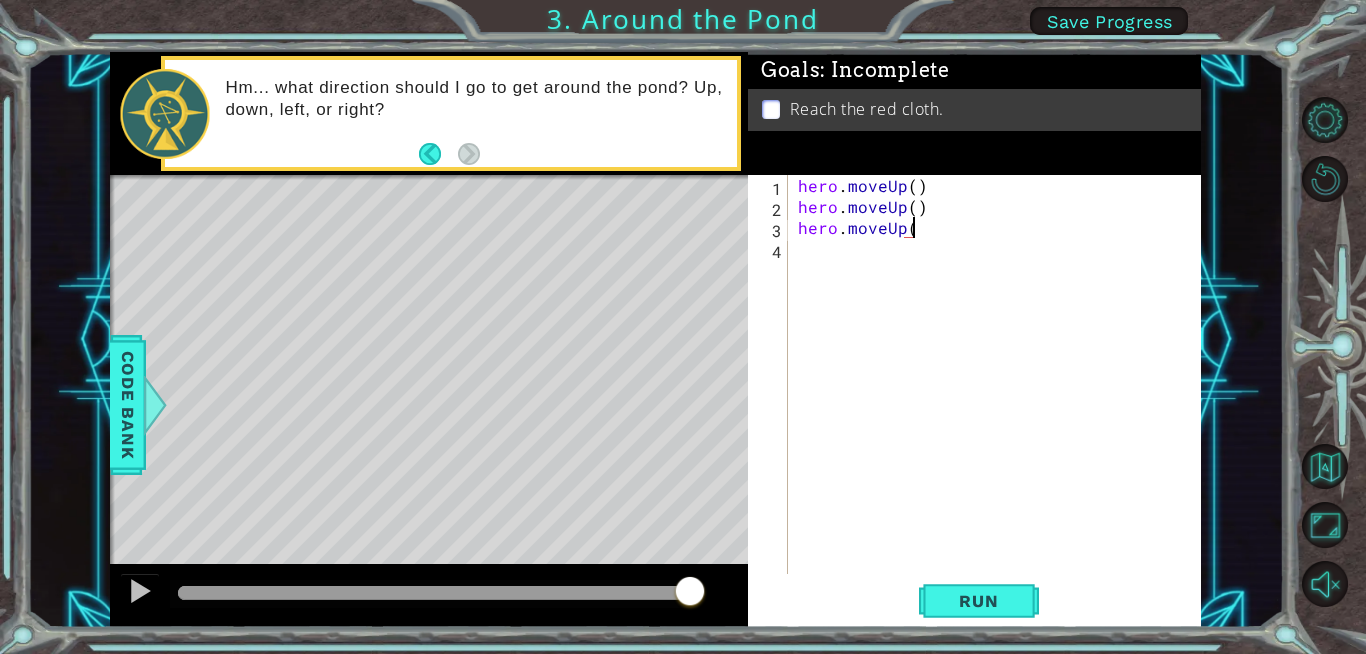 scroll, scrollTop: 0, scrollLeft: 6, axis: horizontal 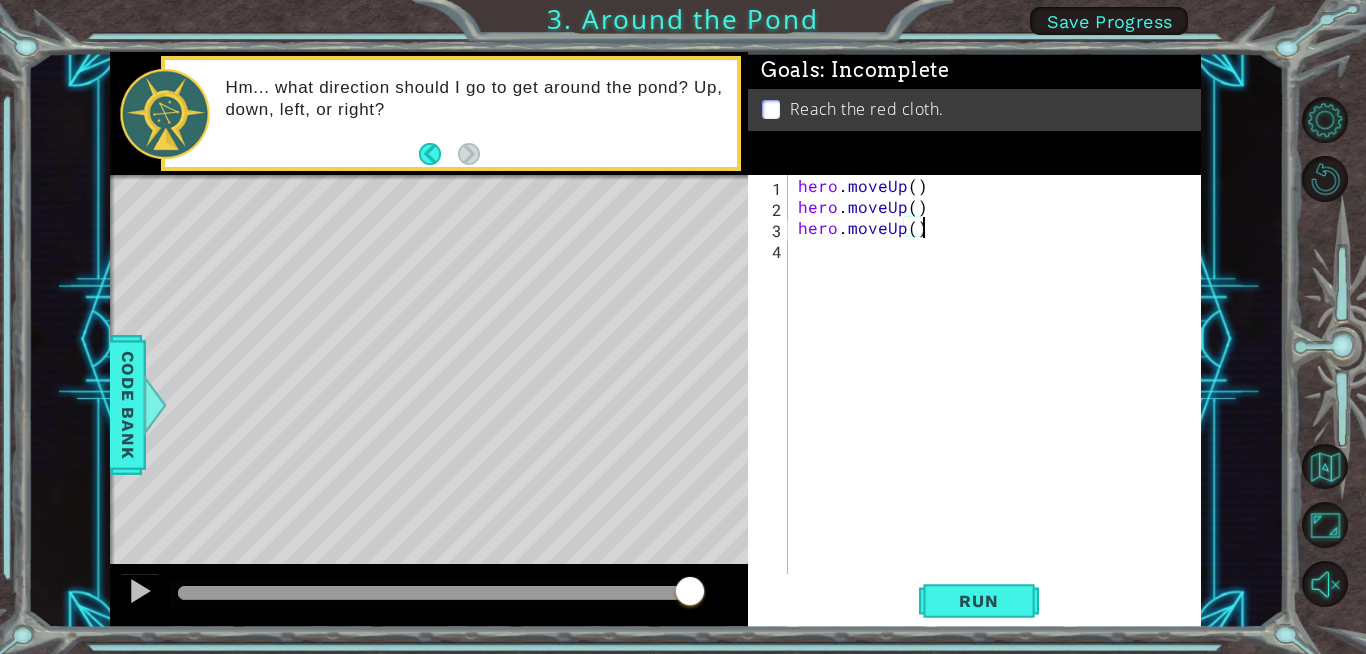 click on "hero . moveUp ( ) hero . moveUp ( ) hero . moveUp ( )" at bounding box center (1000, 395) 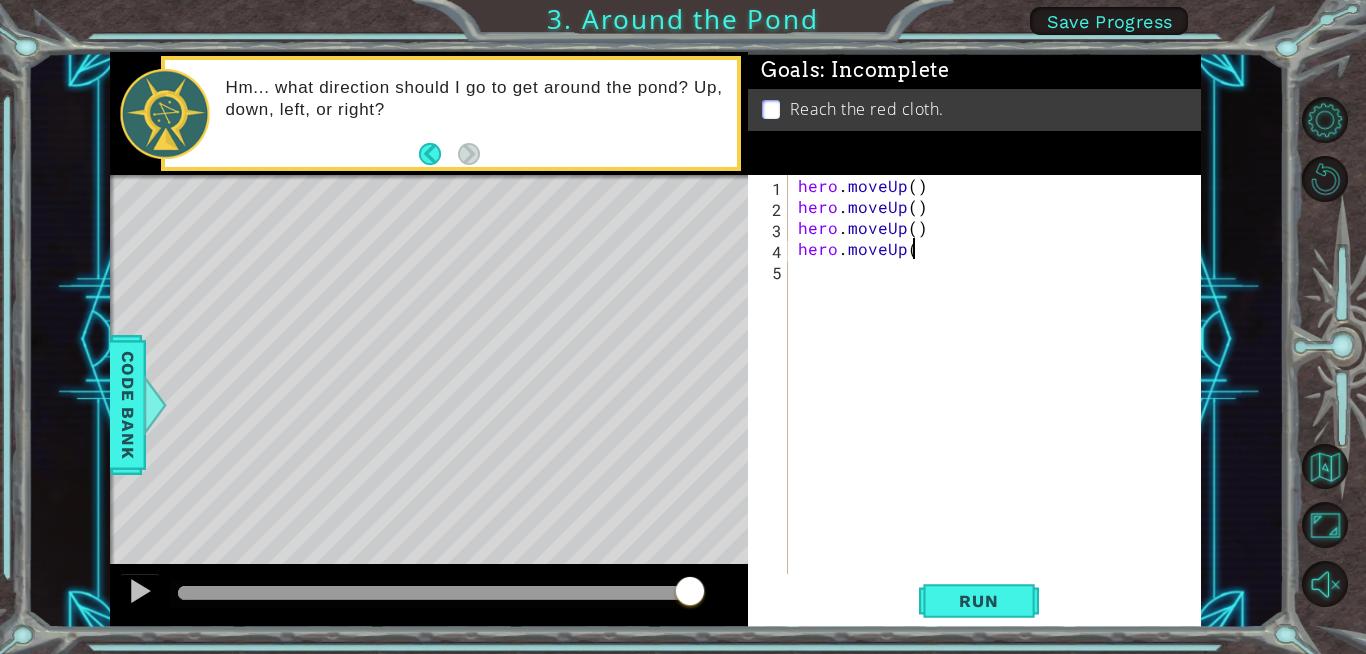 scroll, scrollTop: 0, scrollLeft: 6, axis: horizontal 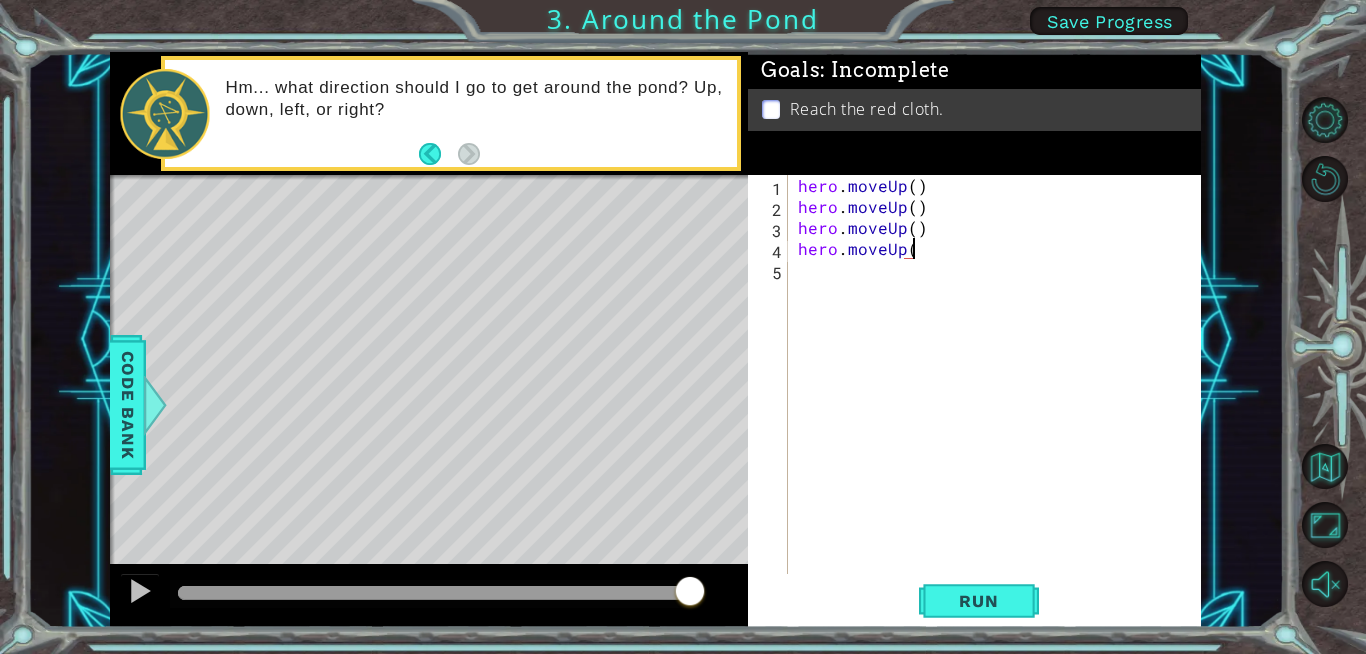 type on "hero.moveUp()" 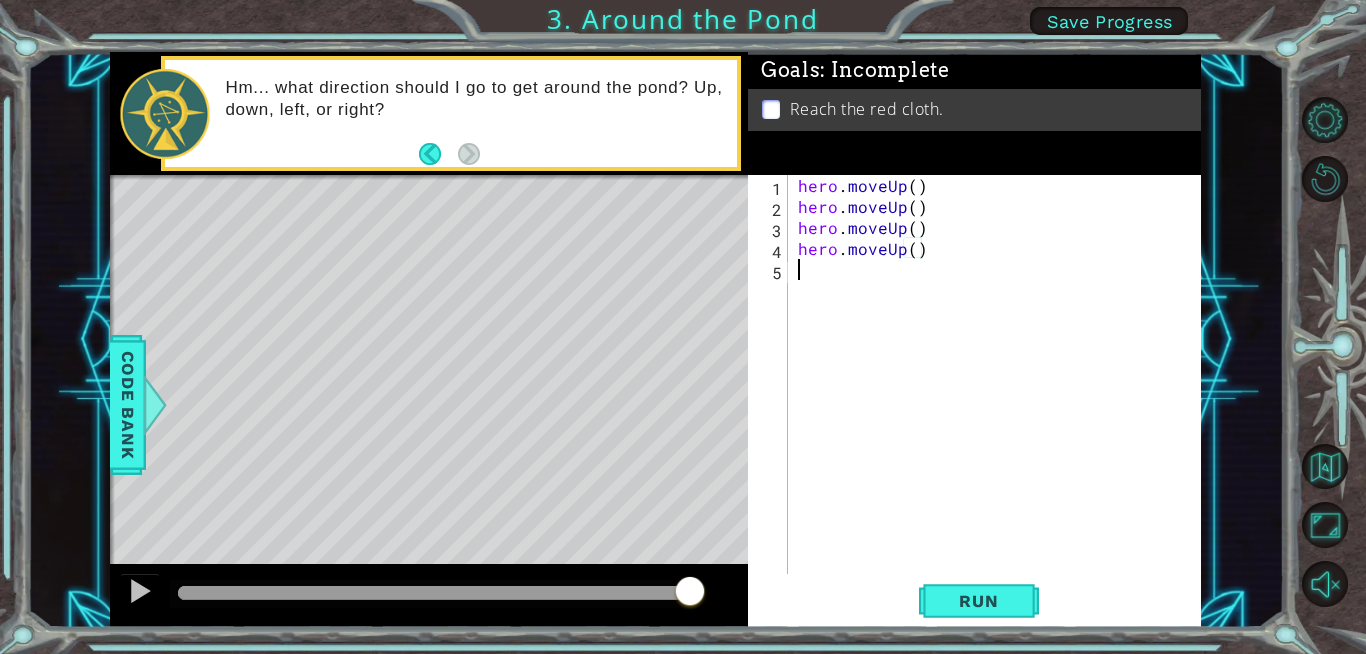 click on "[CHARACTER] . moveUp ( ) [CHARACTER] . moveUp ( ) [CHARACTER] . moveUp ( ) [CHARACTER] . moveUp ( )" at bounding box center (1000, 395) 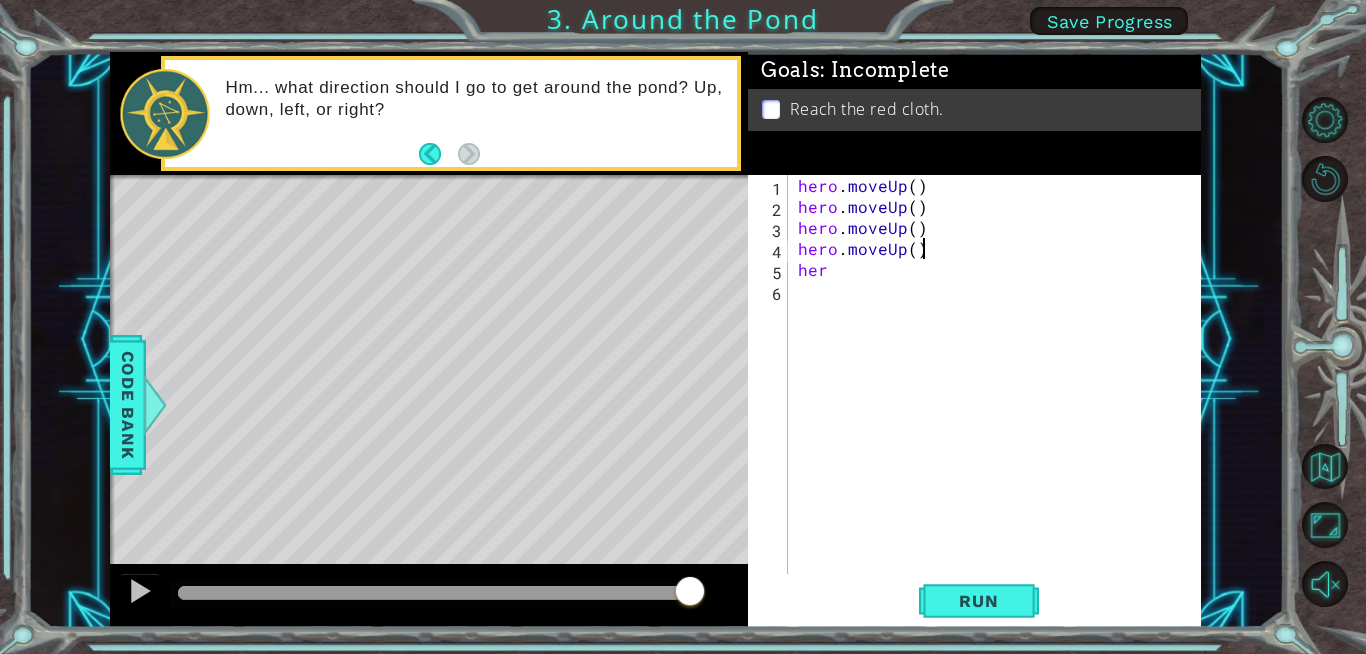 click on "[CHARACTER] . moveUp ( ) [CHARACTER] . moveUp ( ) [CHARACTER] . moveUp ( ) [CHARACTER] . moveUp ( ) her" at bounding box center (1000, 395) 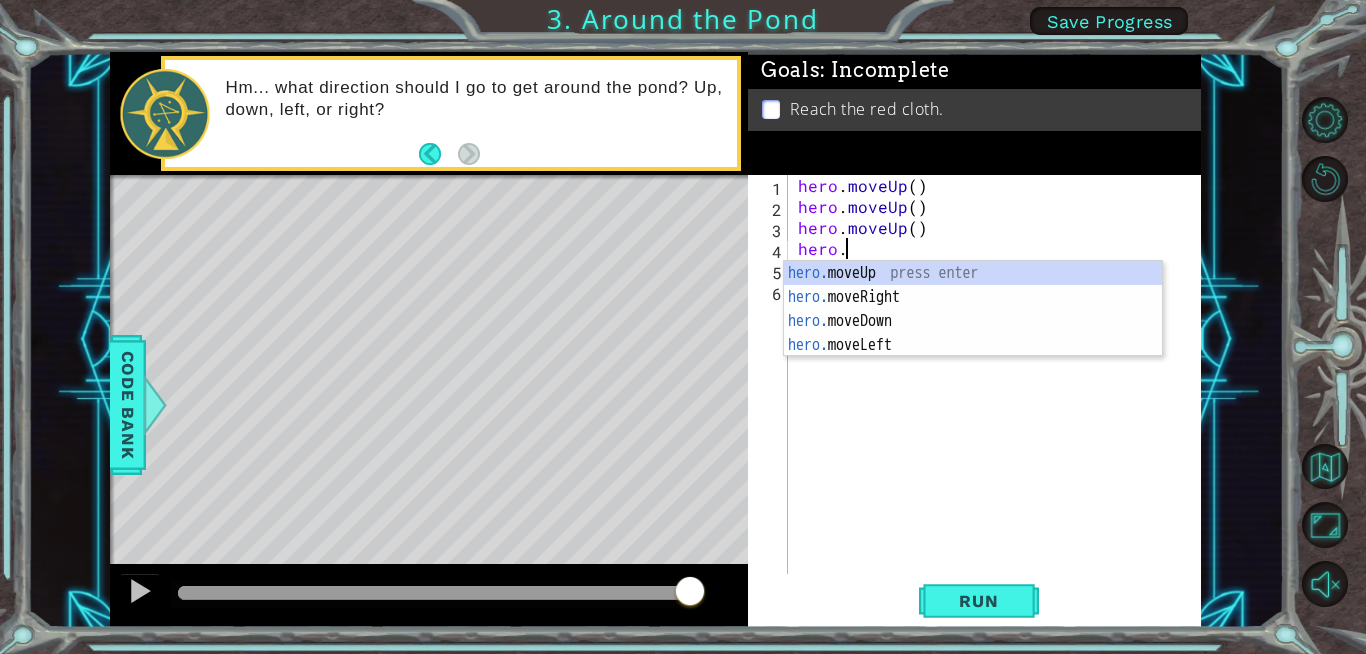 click on "hero . moveUp ( ) hero . moveUp ( ) hero . moveUp ( ) hero . her" at bounding box center [1000, 395] 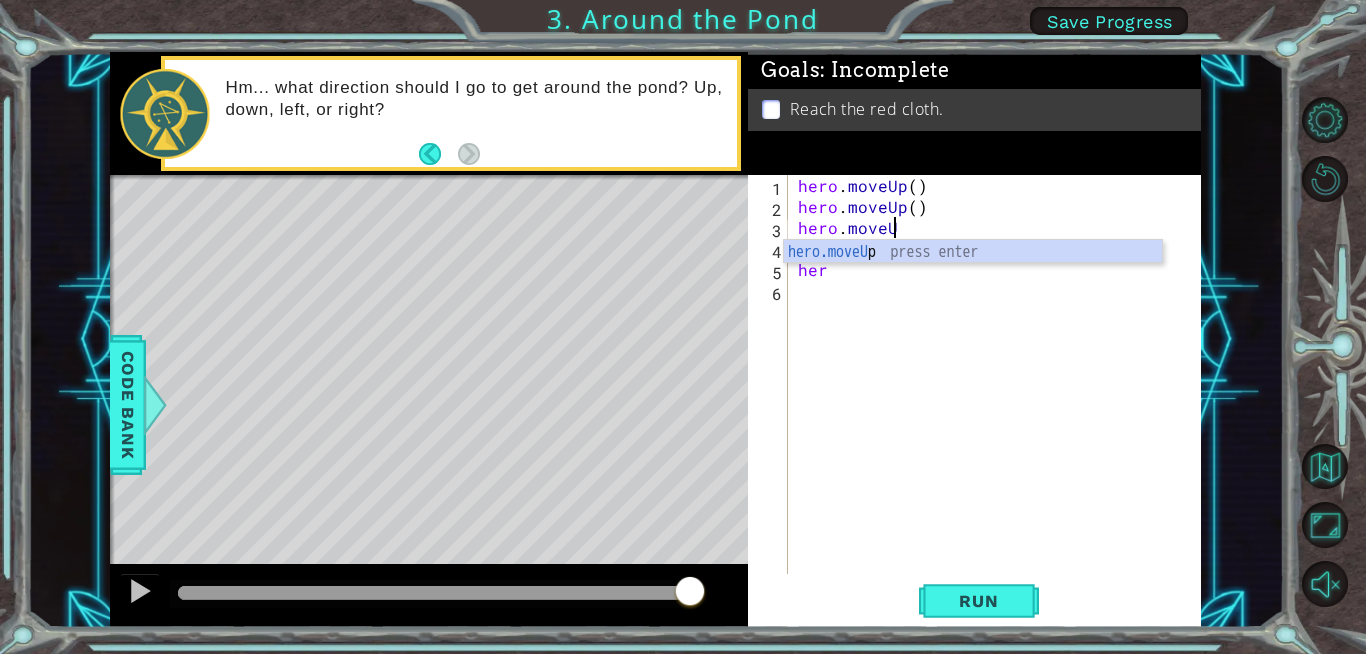 type on "hero.move" 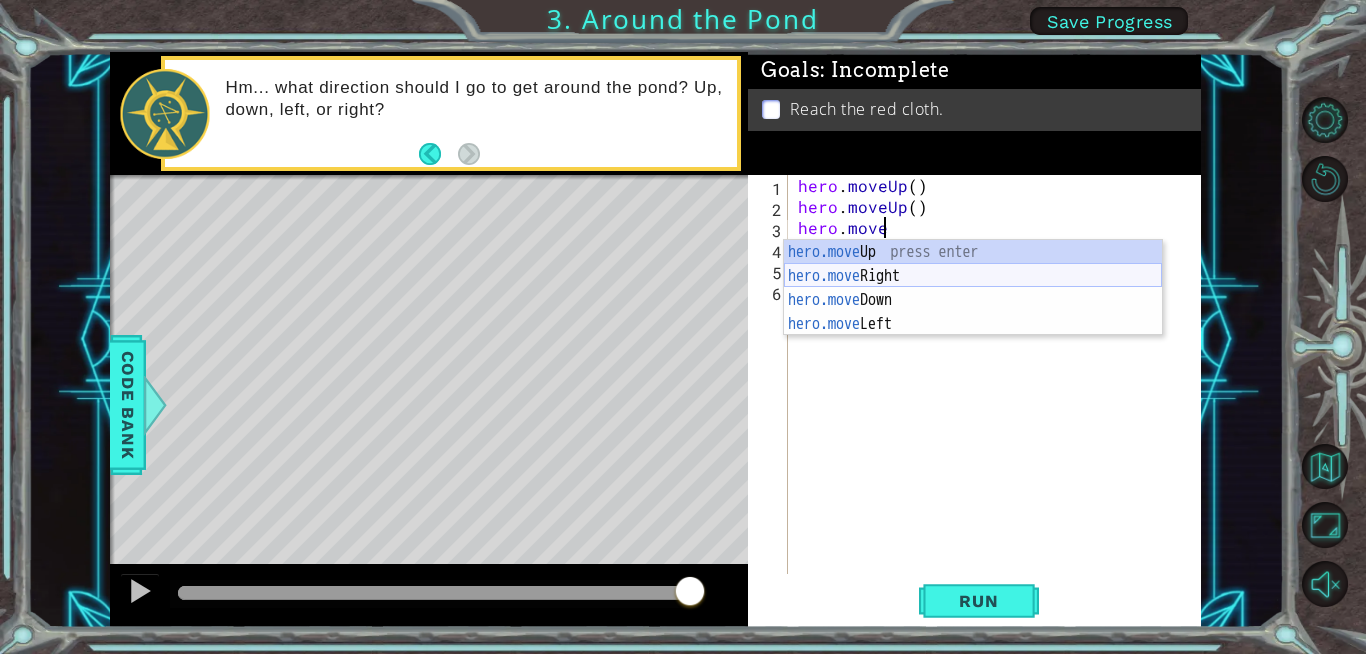 click on "[CHARACTER].move Up press enter [CHARACTER].move Right press enter [CHARACTER].move Down press enter [CHARACTER].move Left press enter" at bounding box center (973, 312) 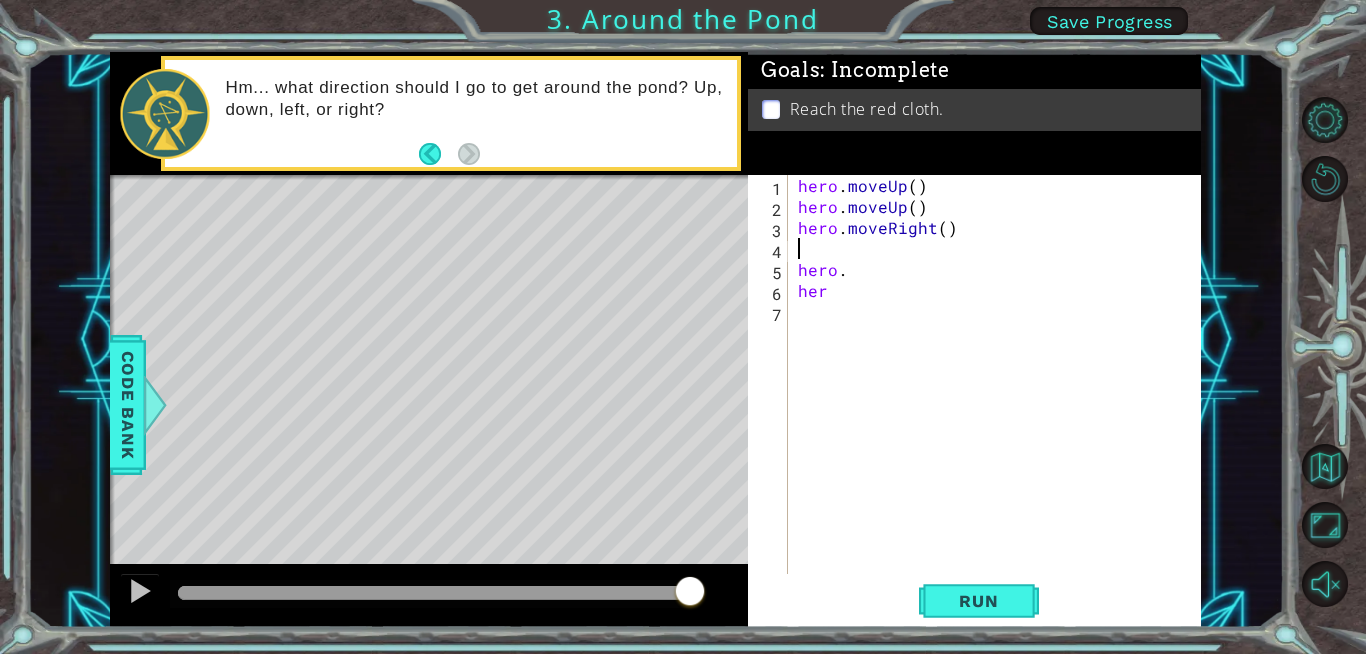click on "hero . moveUp ( ) hero . moveUp ( ) hero . moveRight ( ) hero . her" at bounding box center (1000, 395) 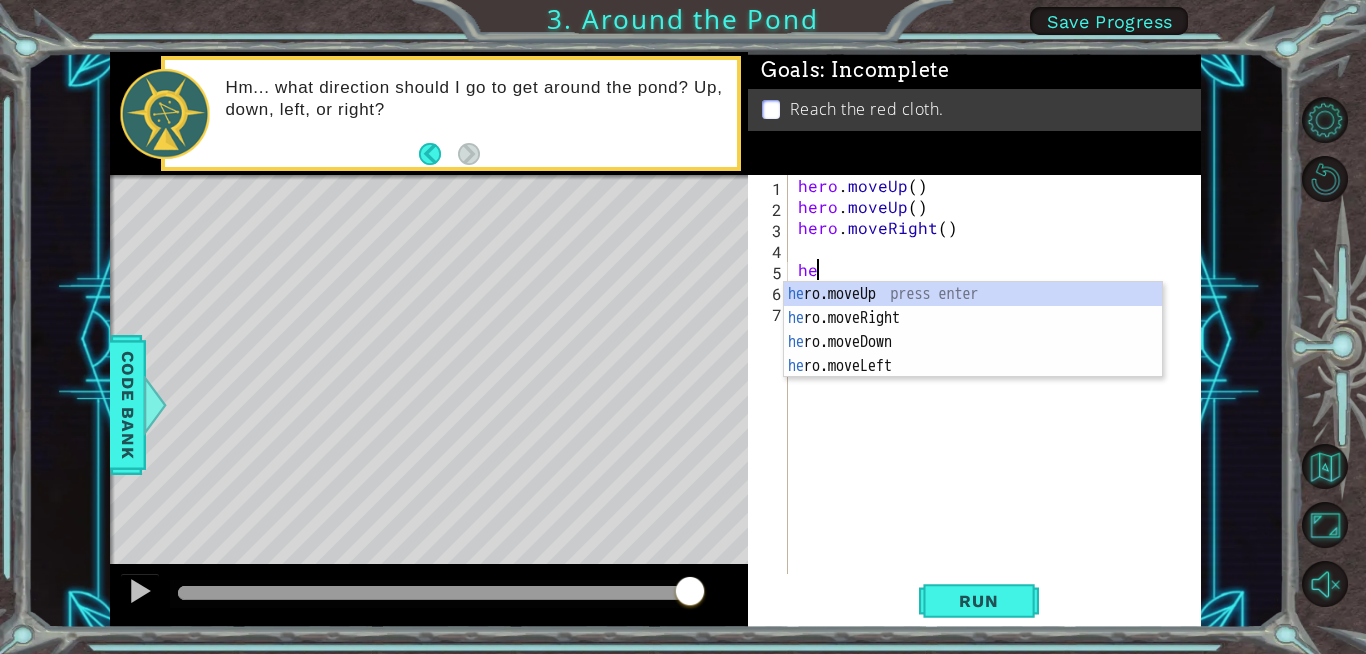 type on "h" 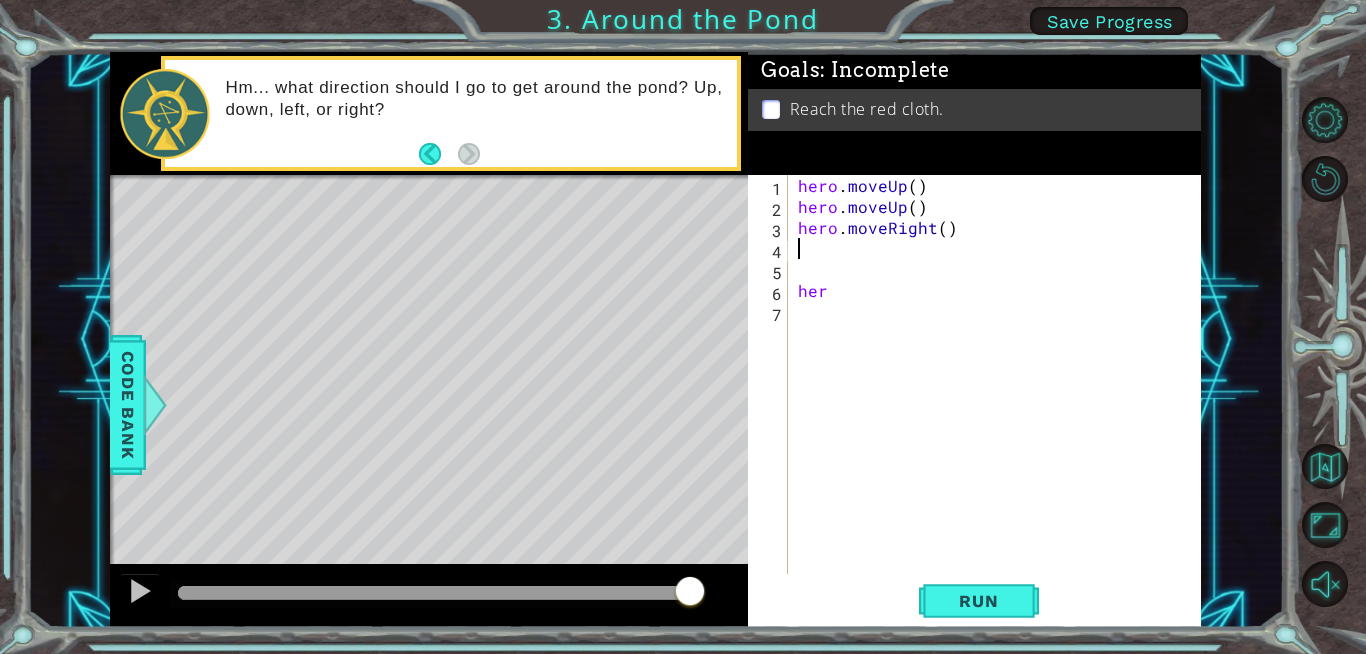 click on "hero . moveUp ( ) hero . moveUp ( ) hero . moveRight ( ) her" at bounding box center [1000, 395] 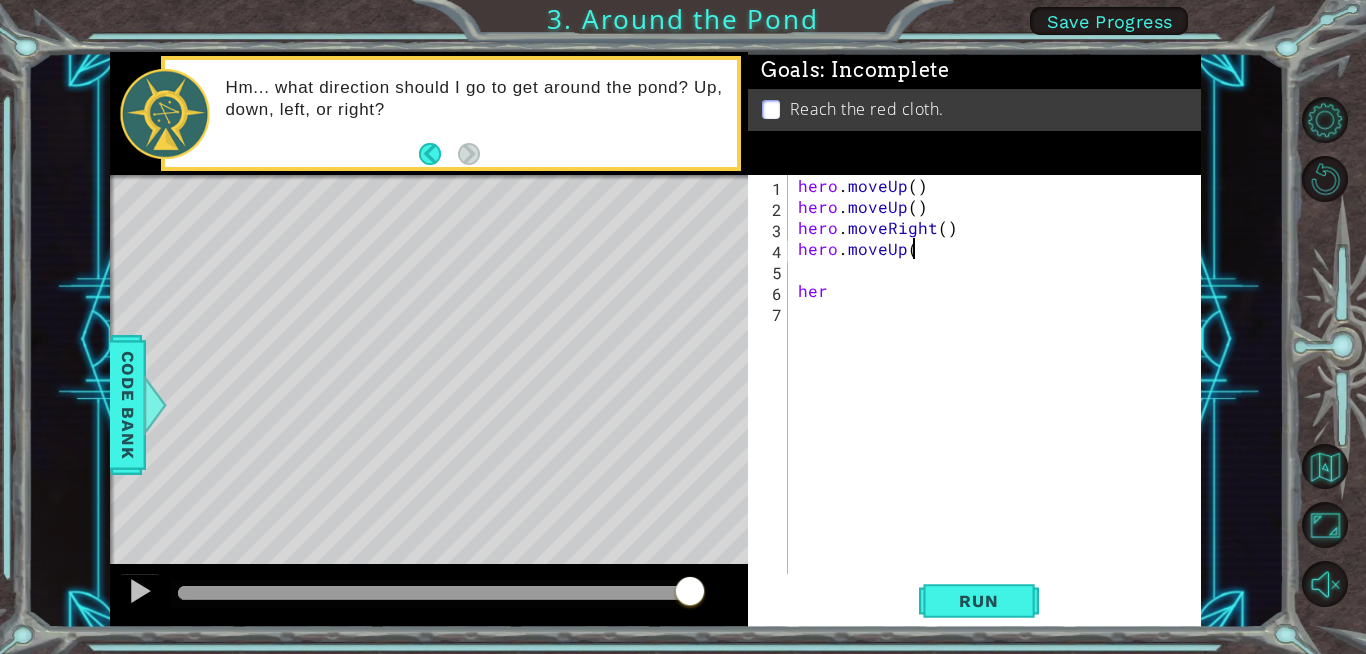 scroll, scrollTop: 0, scrollLeft: 6, axis: horizontal 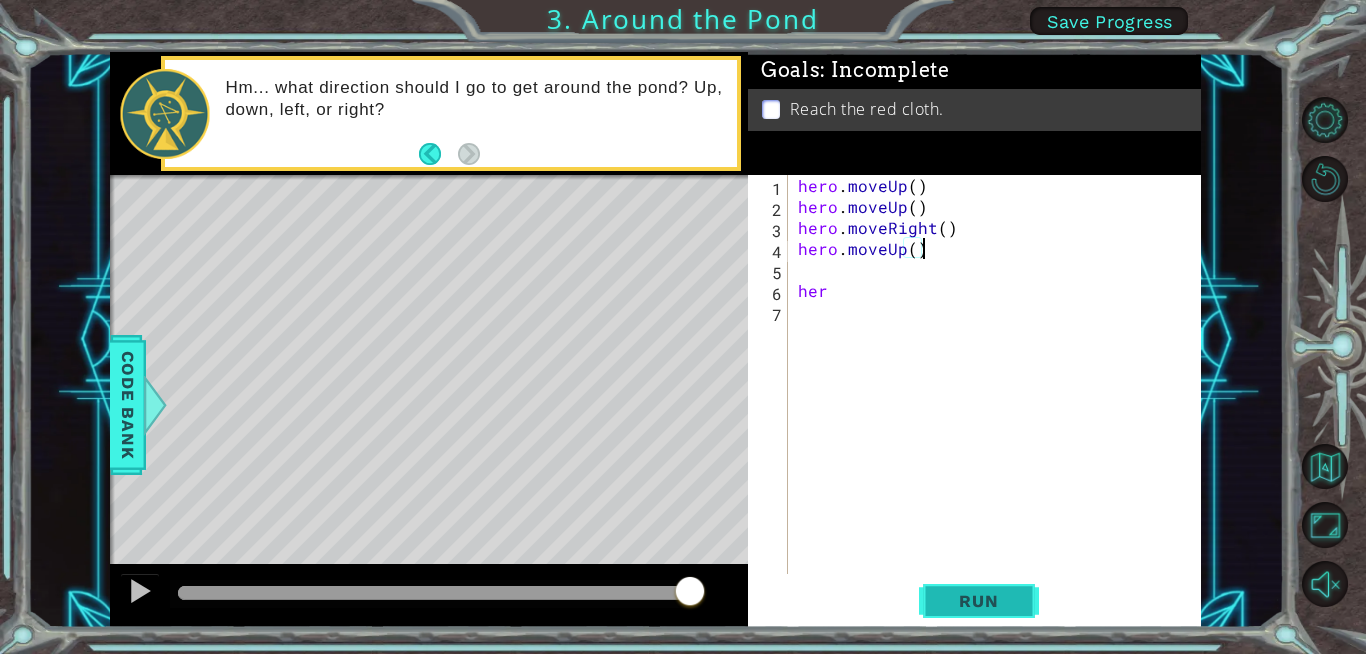 type on "hero.moveUp()" 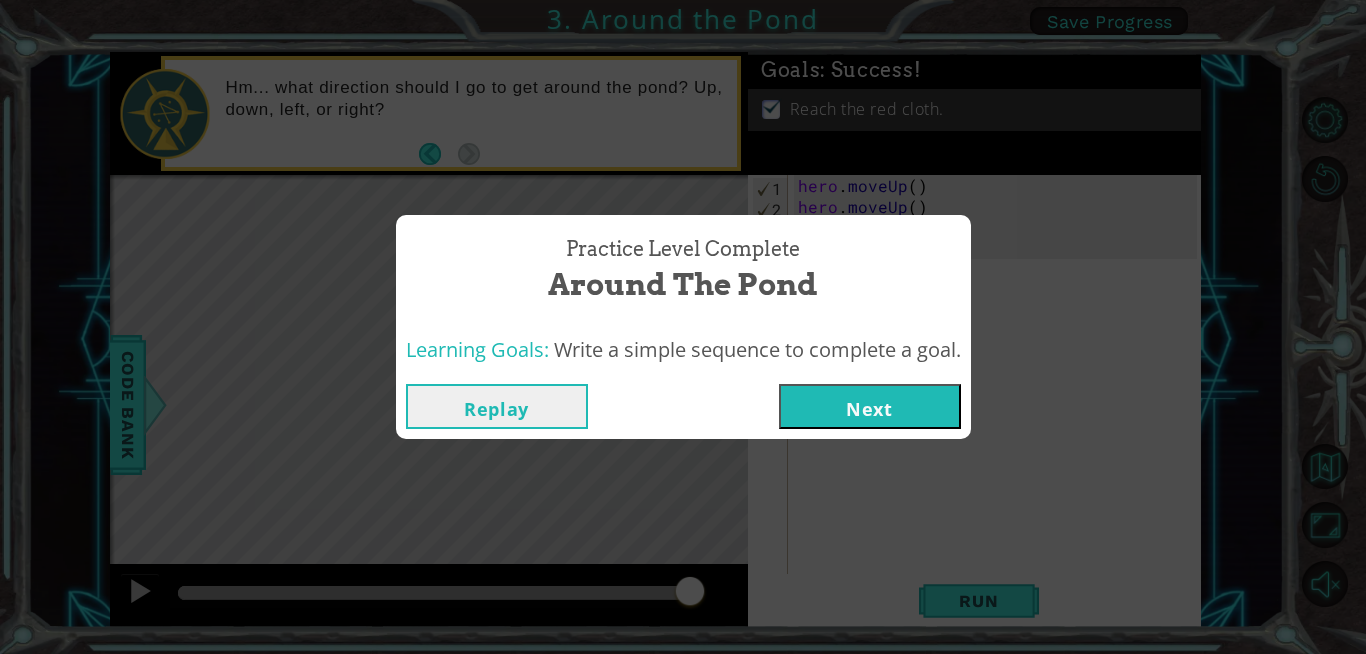 click on "Next" at bounding box center [870, 406] 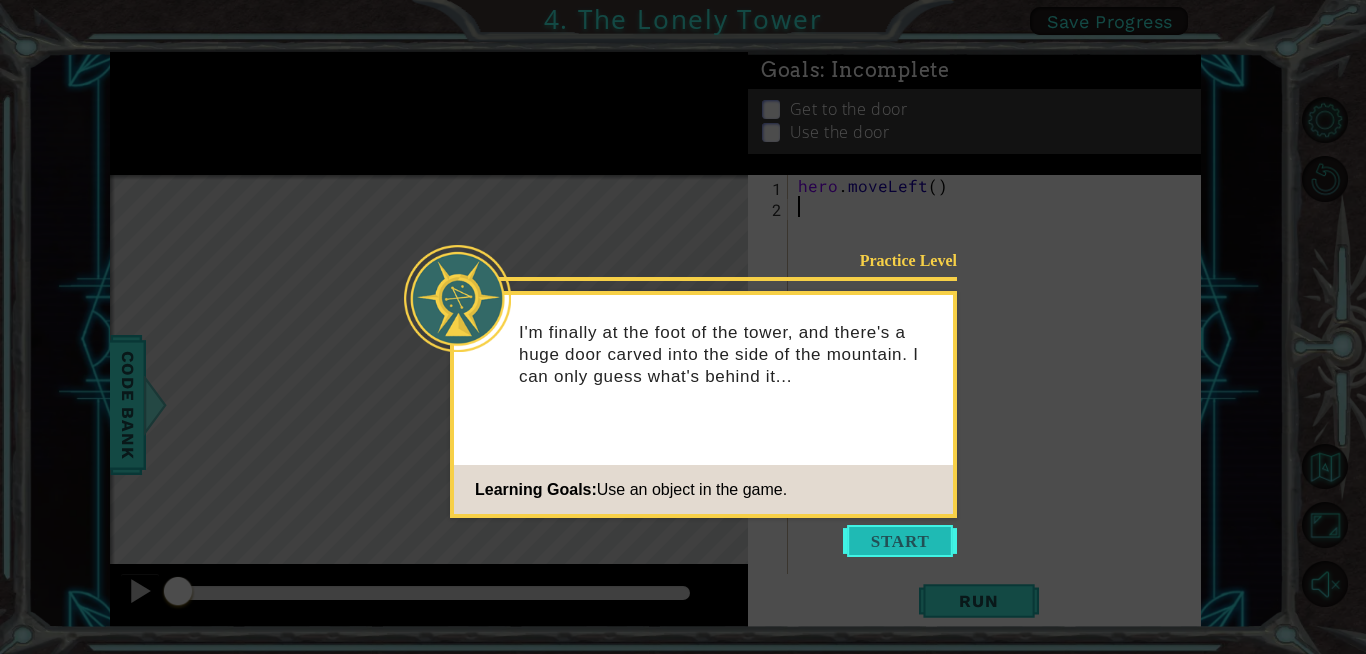 click at bounding box center [900, 541] 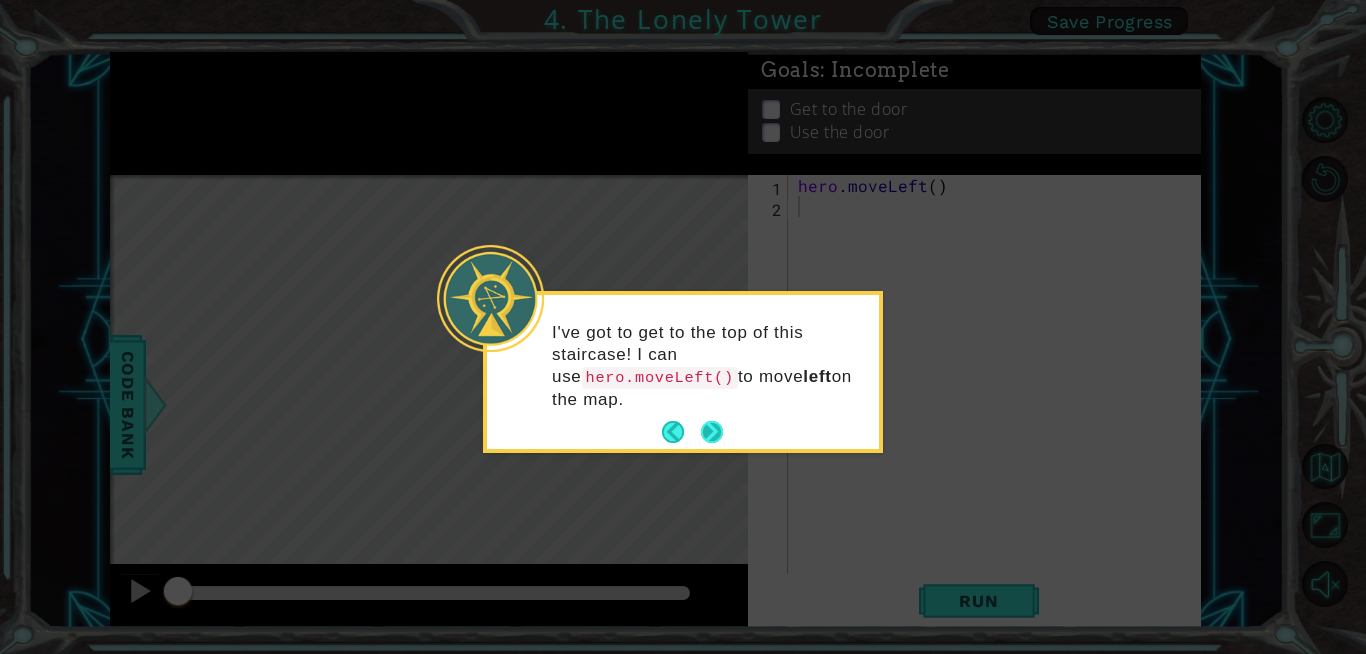 click at bounding box center [712, 432] 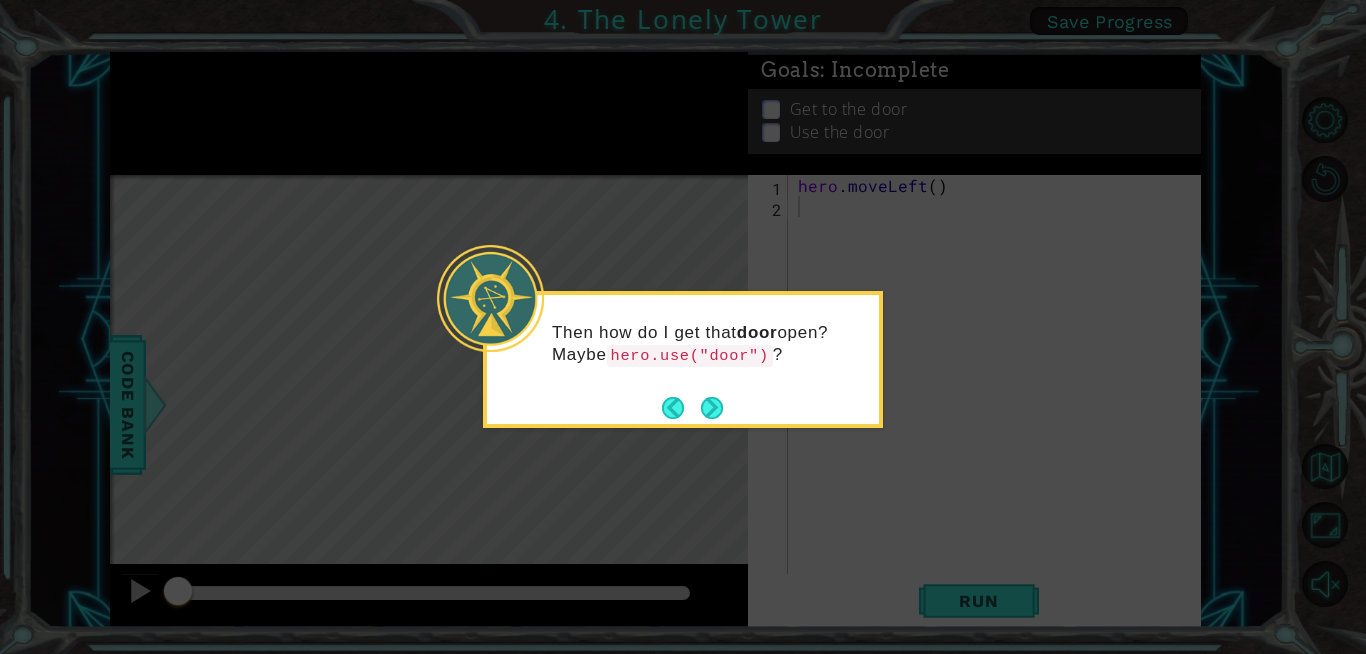 click at bounding box center [712, 408] 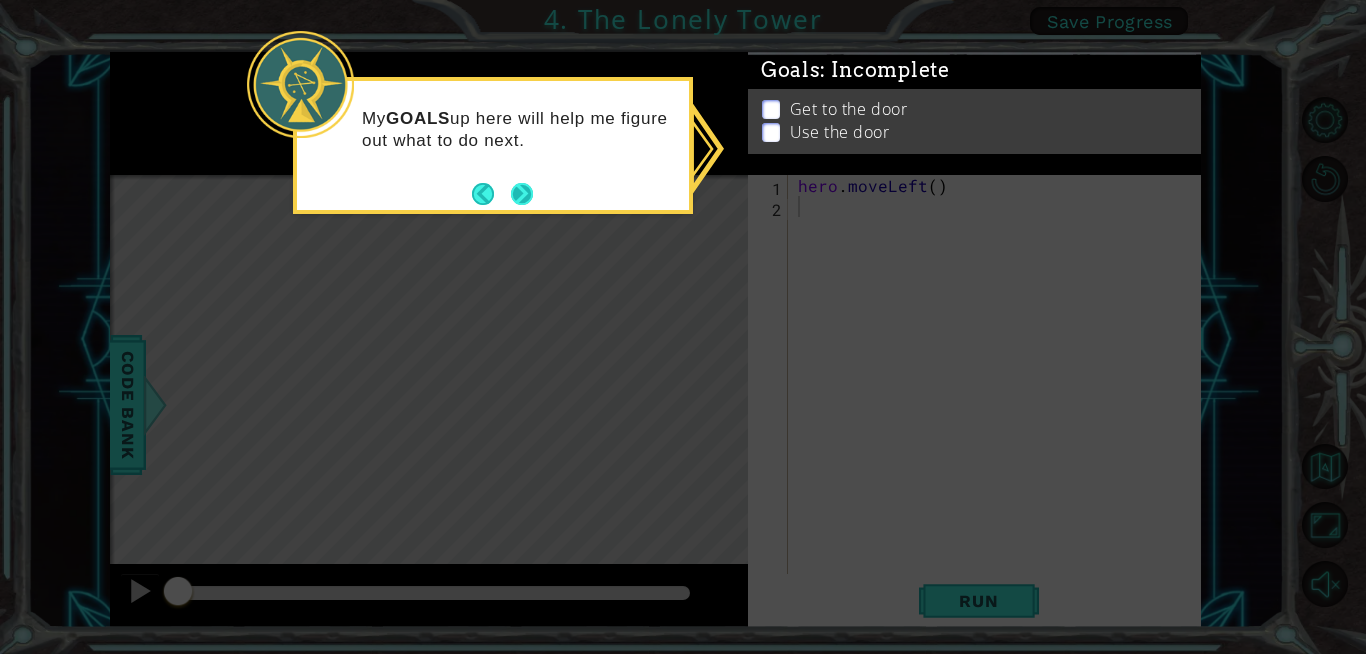 click at bounding box center [521, 193] 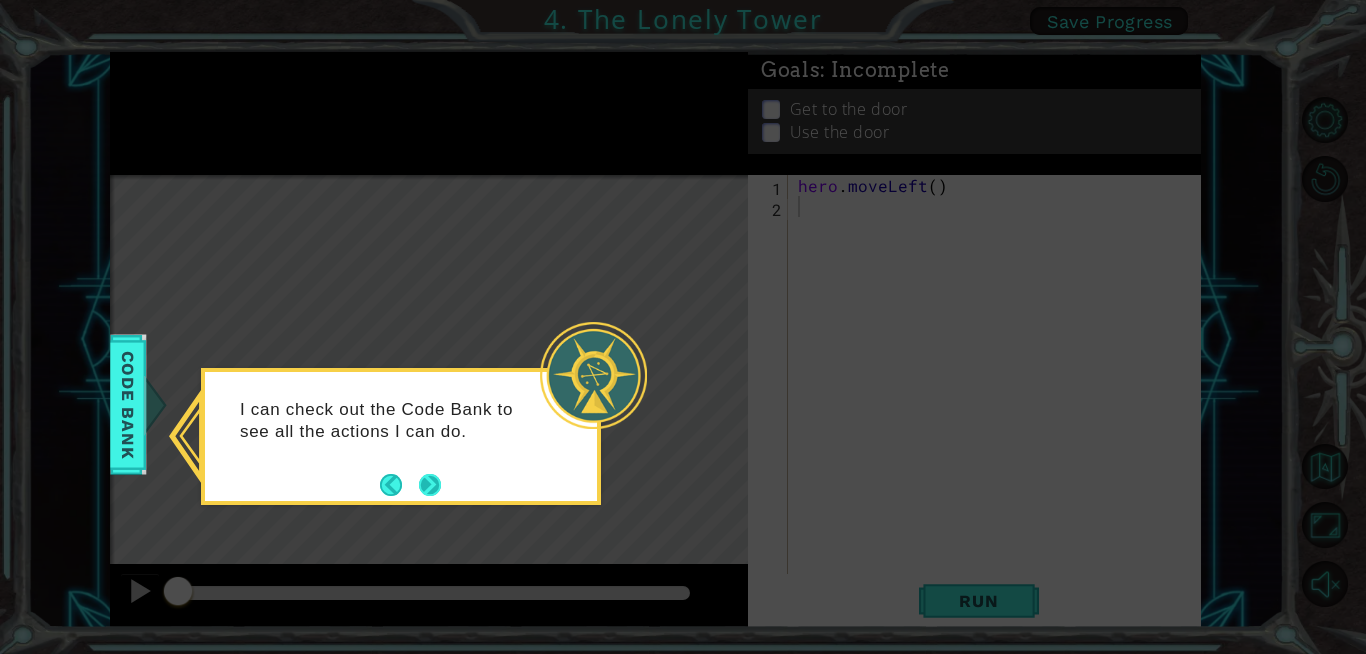 click at bounding box center (430, 484) 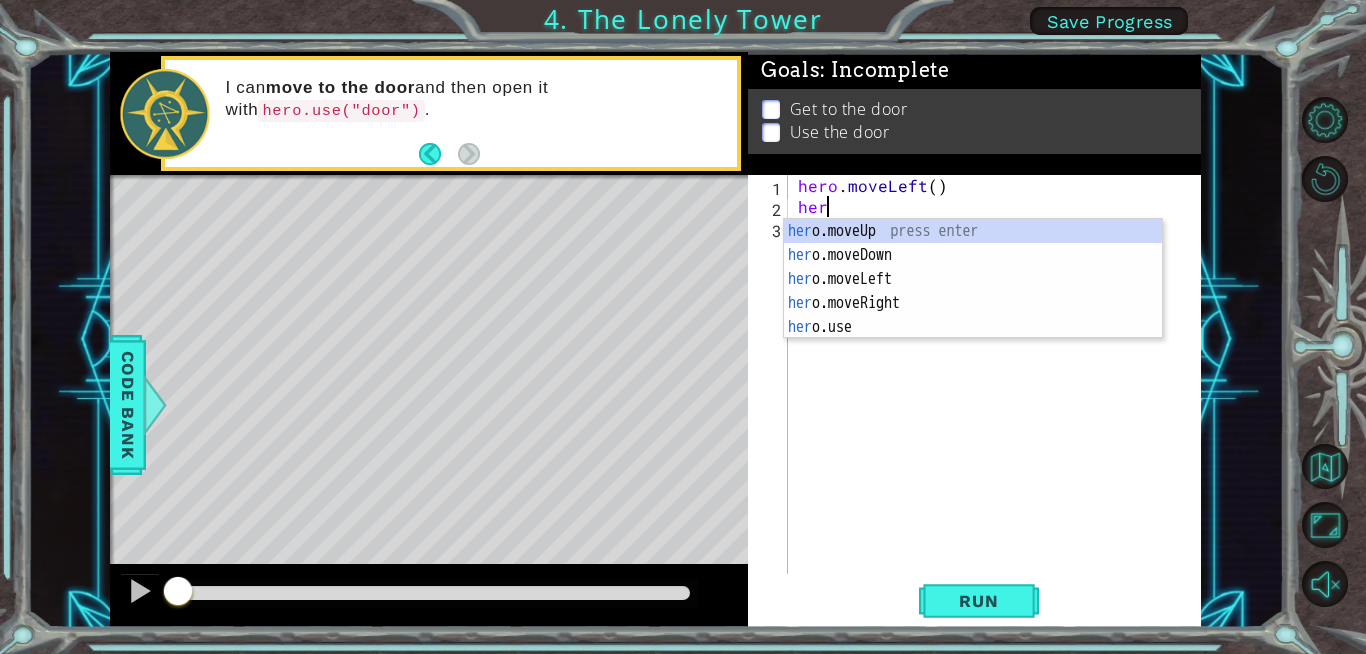 type on "hero" 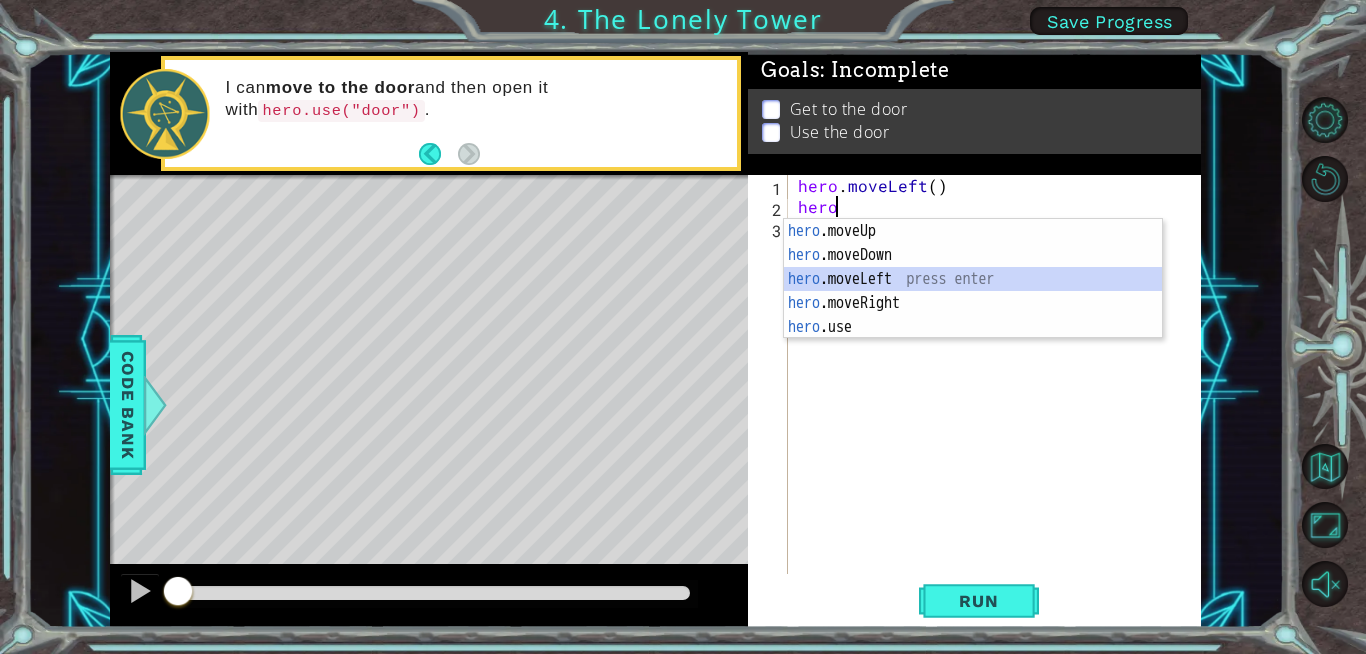 click on "hero .moveUp press enter hero .moveDown press enter hero .moveLeft press enter hero .moveRight press enter hero .use press enter" at bounding box center (973, 303) 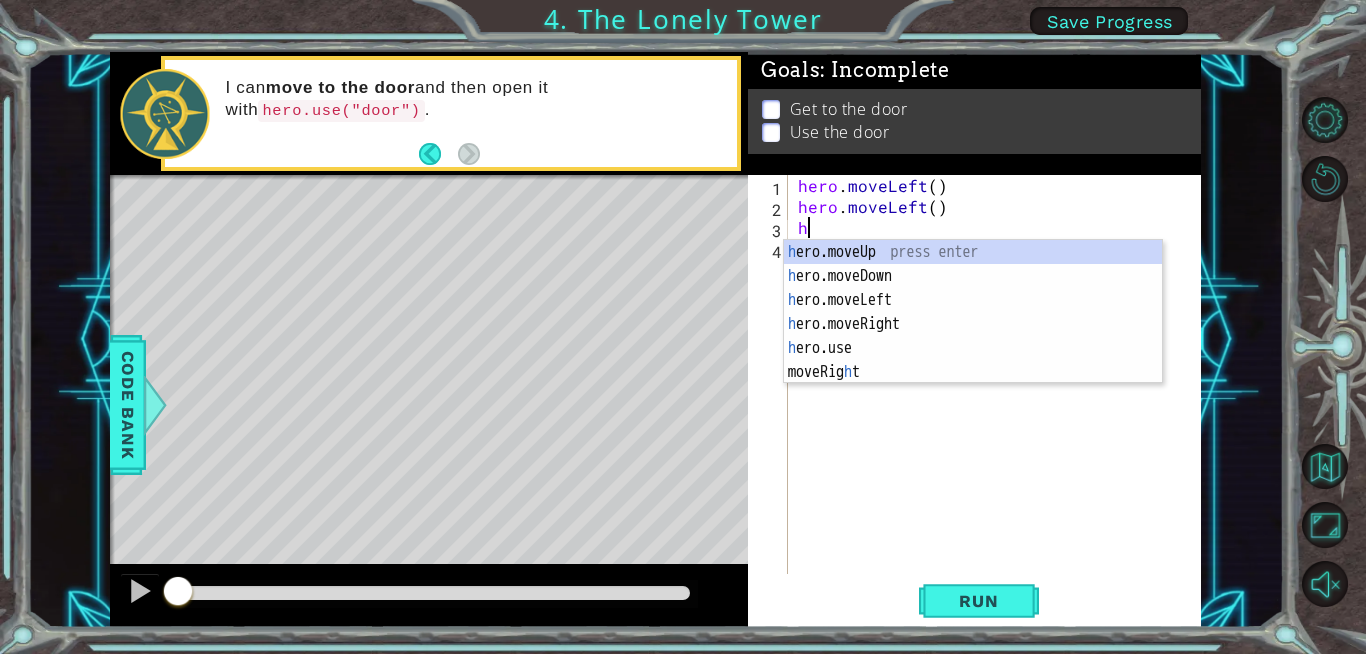 type on "he" 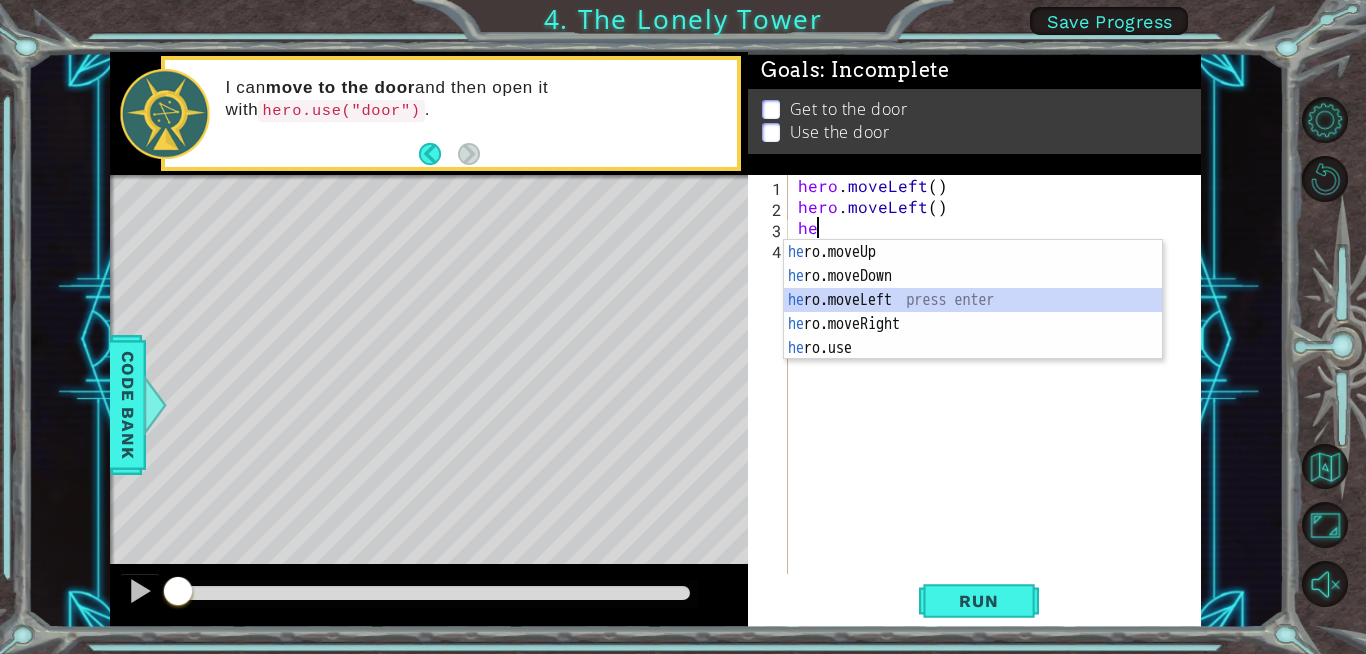 click on "he ro.moveUp press enter he ro.moveDown press enter he ro.moveLeft press enter he ro.moveRight press enter he ro.use press enter" at bounding box center [973, 324] 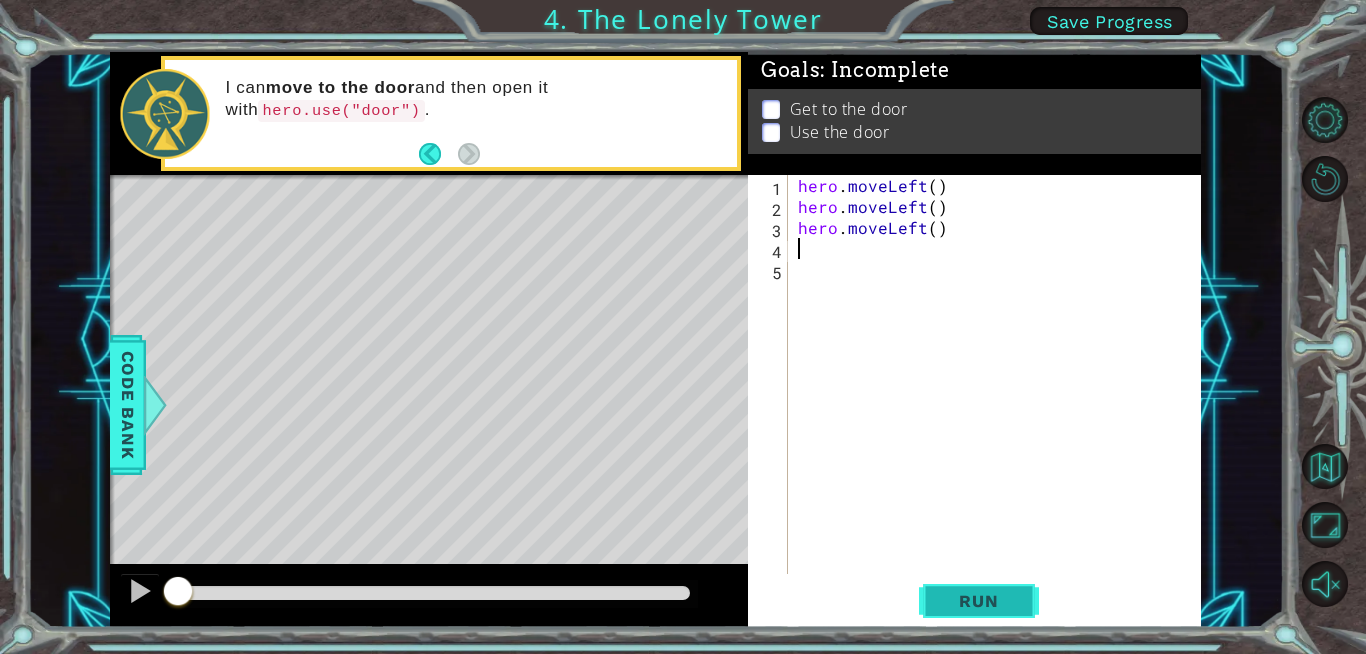 click on "Run" at bounding box center [978, 601] 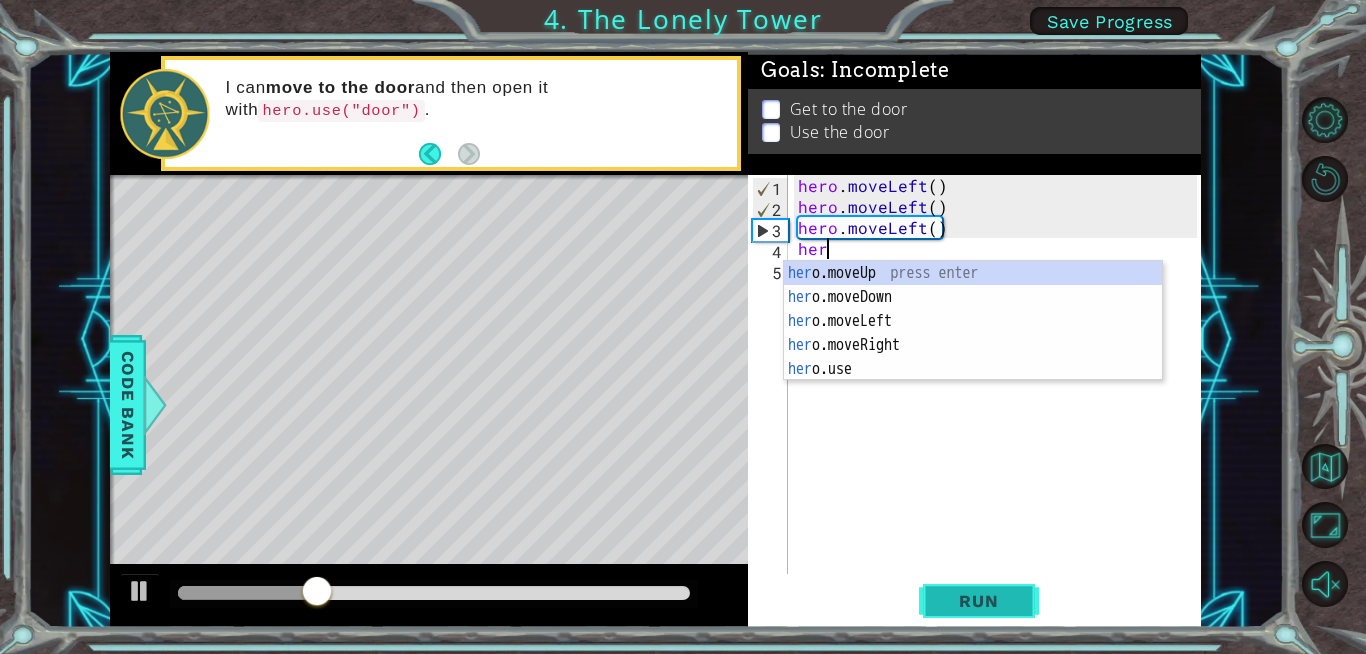 type on "hero" 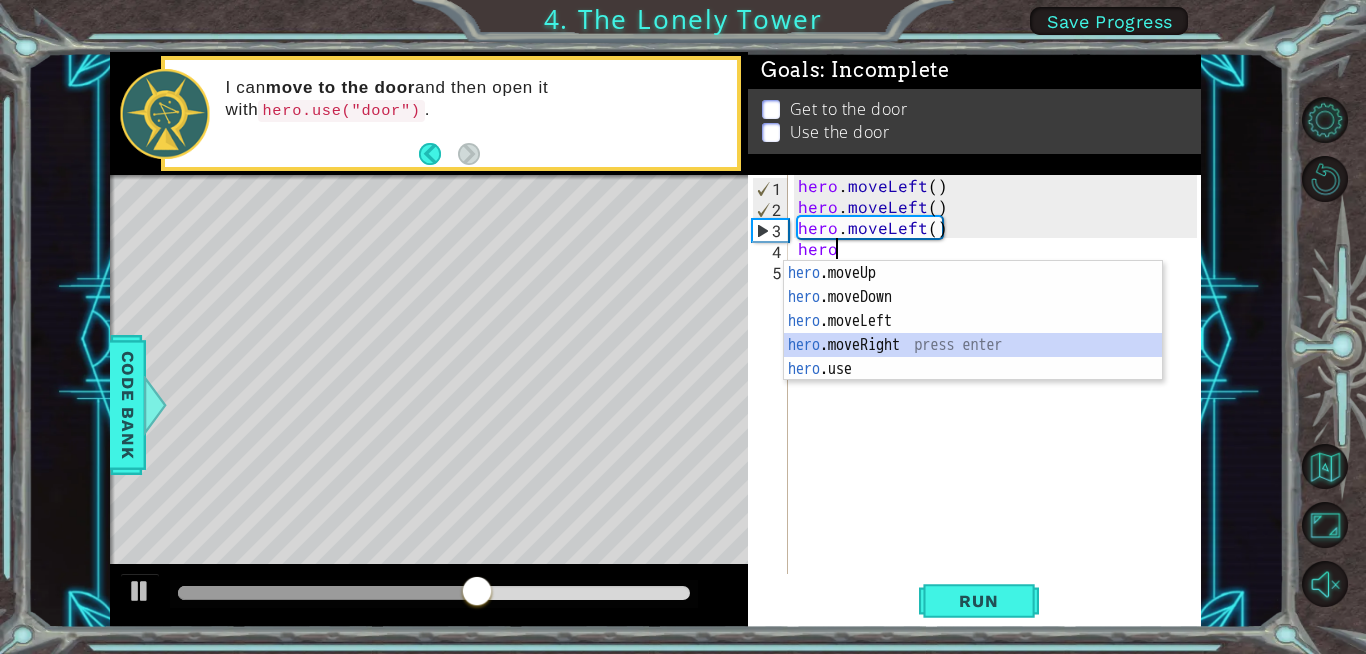 click on "hero .moveUp press enter hero .moveDown press enter hero .moveLeft press enter hero .moveRight press enter hero .use press enter" at bounding box center (973, 345) 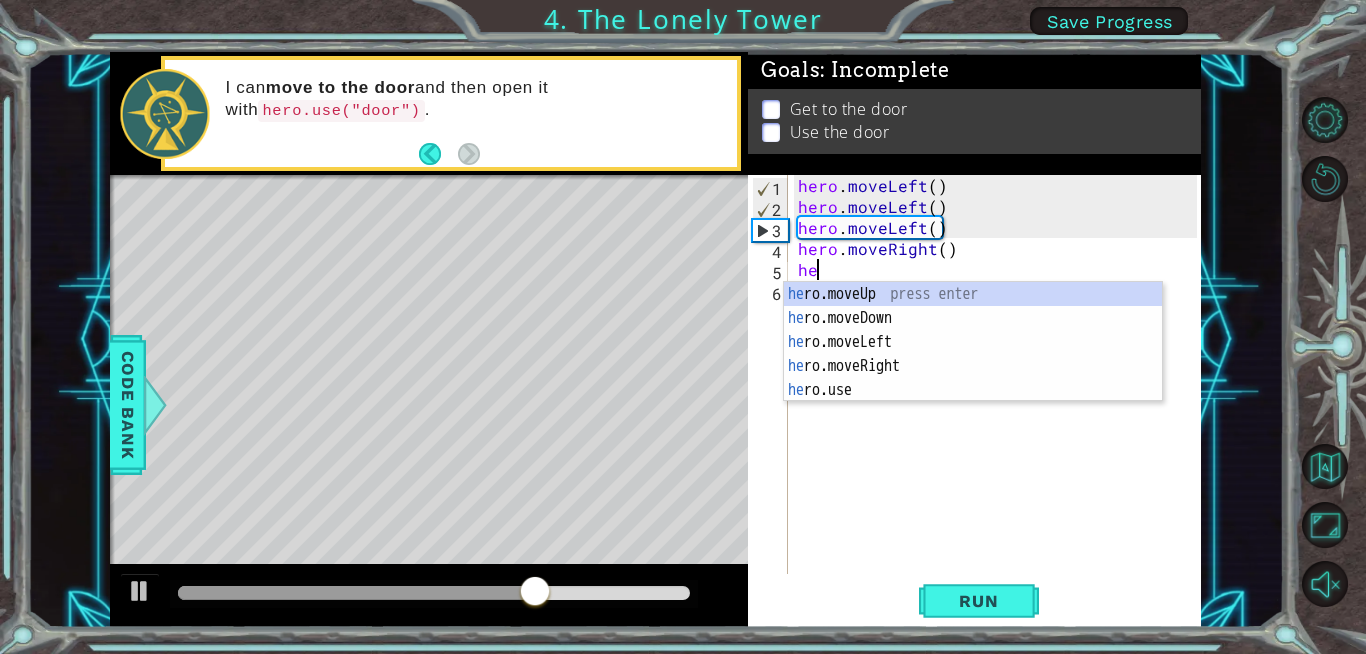 type on "her" 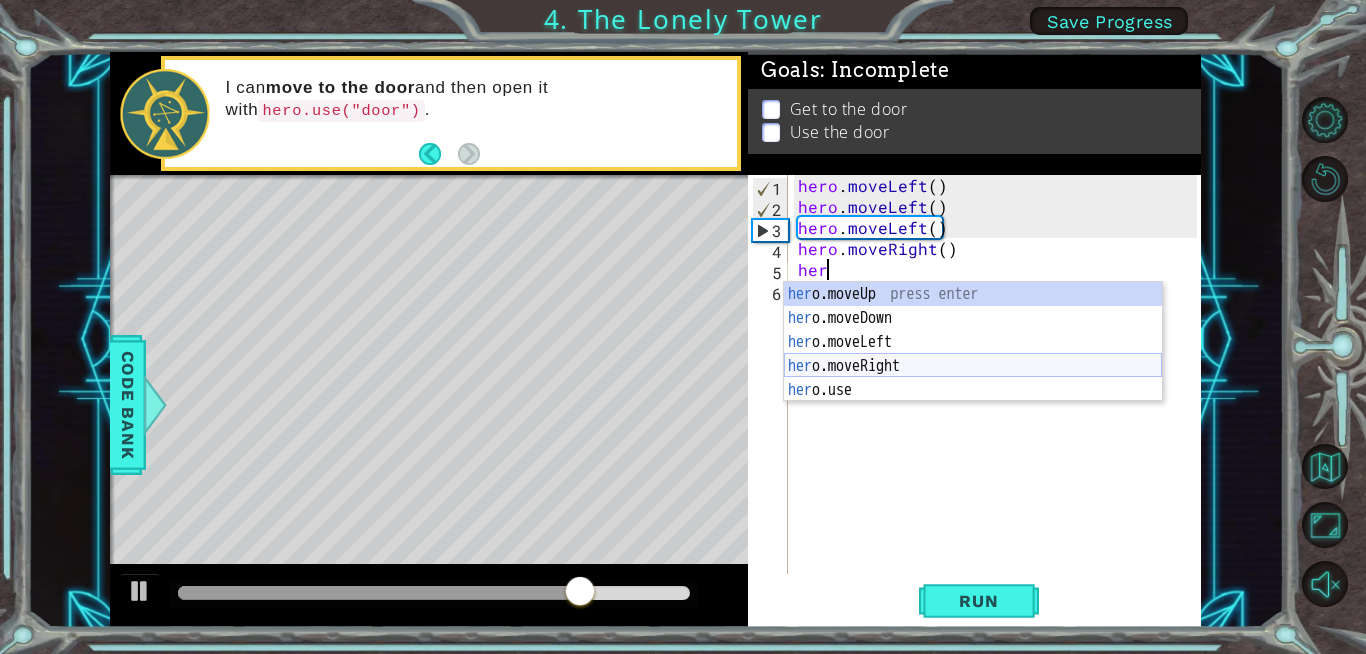 click on "her o.moveUp press enter her o.moveDown press enter her o.moveLeft press enter her o.moveRight press enter her o.use press enter" at bounding box center [973, 366] 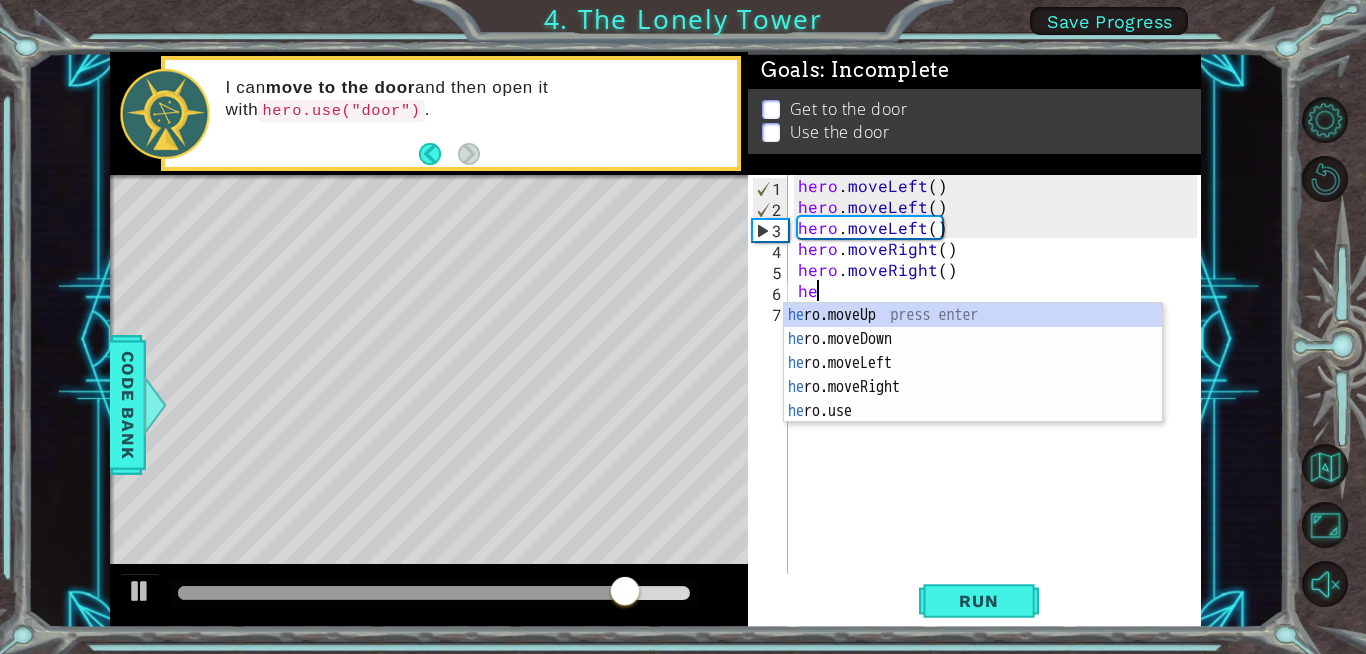 type on "her" 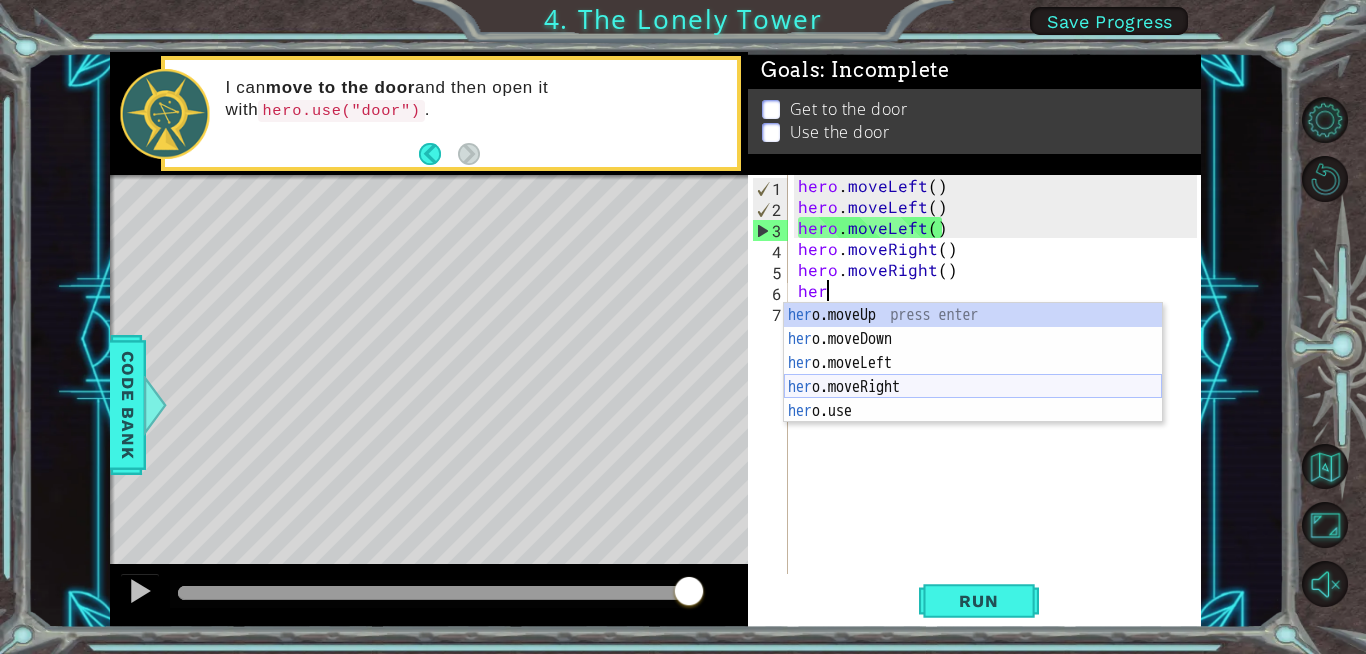 click on "her o.moveUp press enter her o.moveDown press enter her o.moveLeft press enter her o.moveRight press enter her o.use press enter" at bounding box center (973, 387) 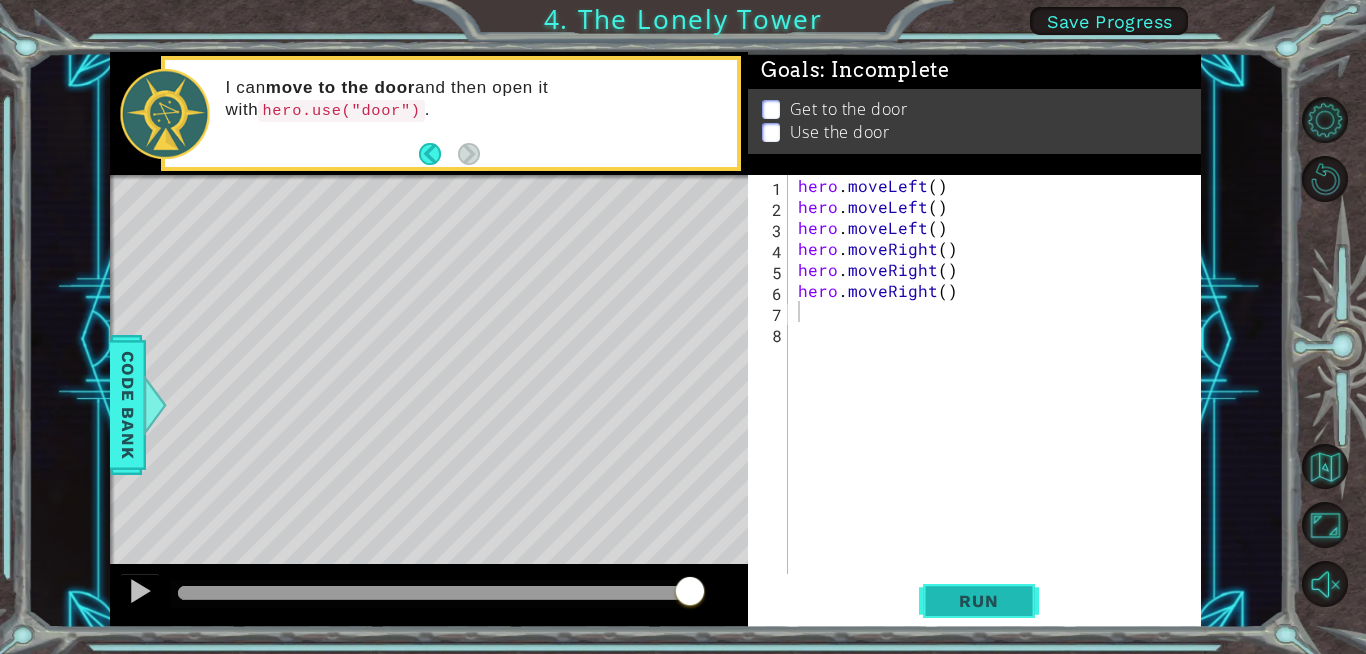 click on "Run" at bounding box center (978, 601) 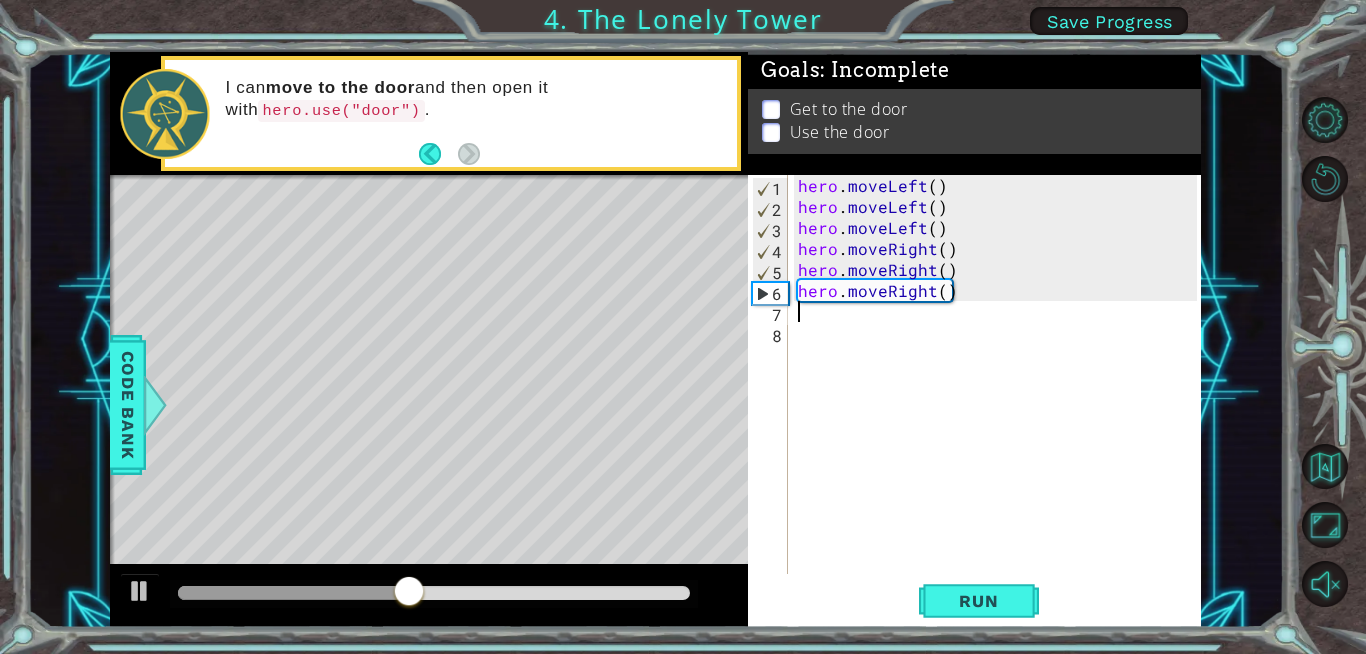click on "[CHARACTER] . moveLeft ( ) [CHARACTER] . moveLeft ( ) [CHARACTER] . moveLeft ( ) [CHARACTER] . moveRight ( ) [CHARACTER] . moveRight ( ) [CHARACTER] . moveRight ( )" at bounding box center (1000, 395) 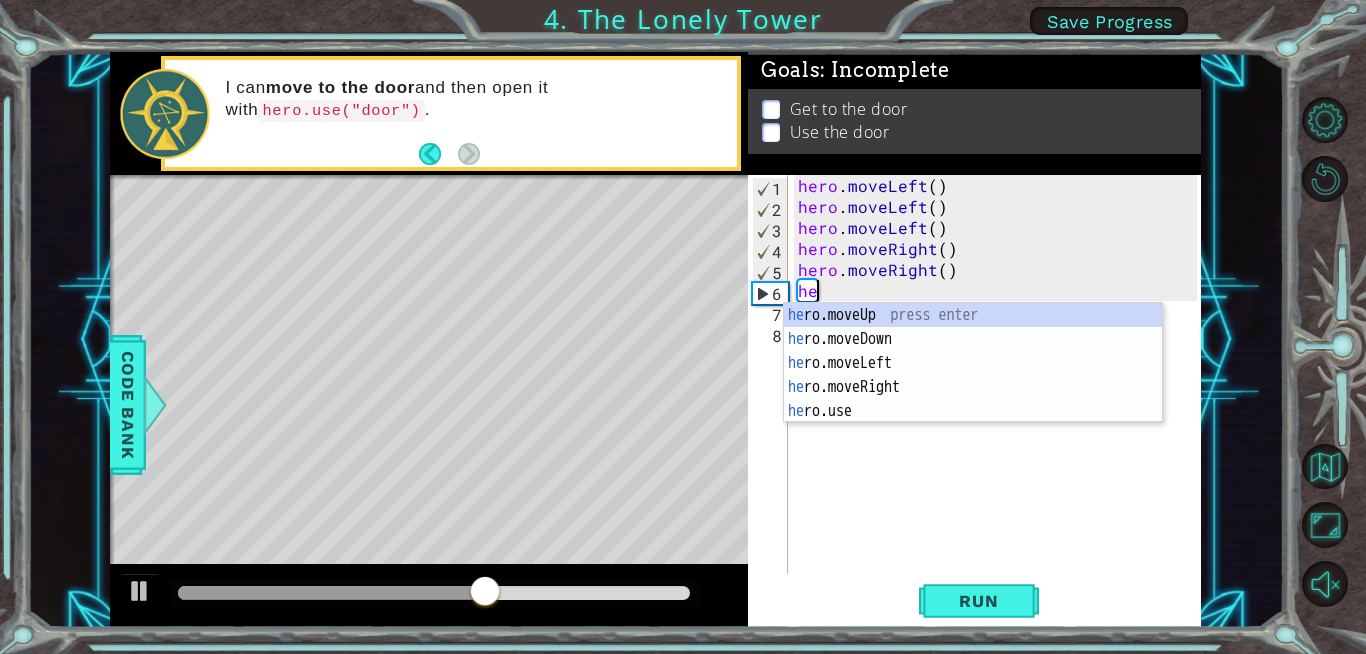 type on "h" 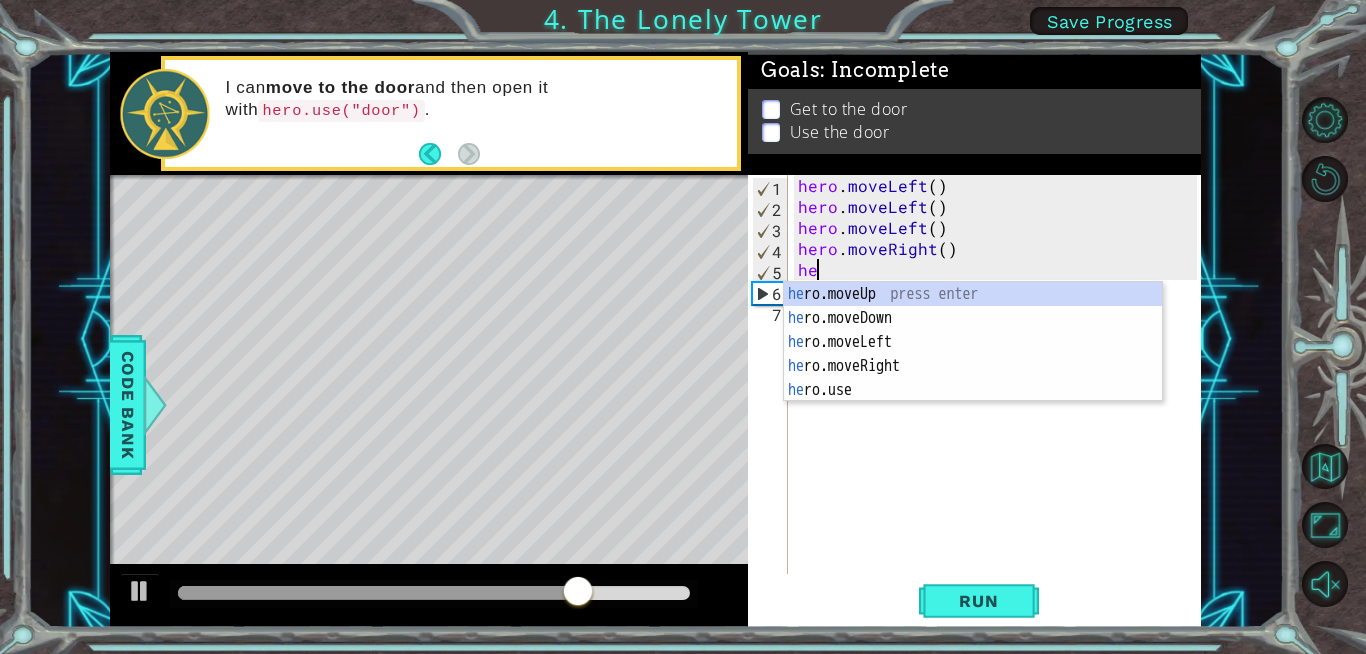 type on "h" 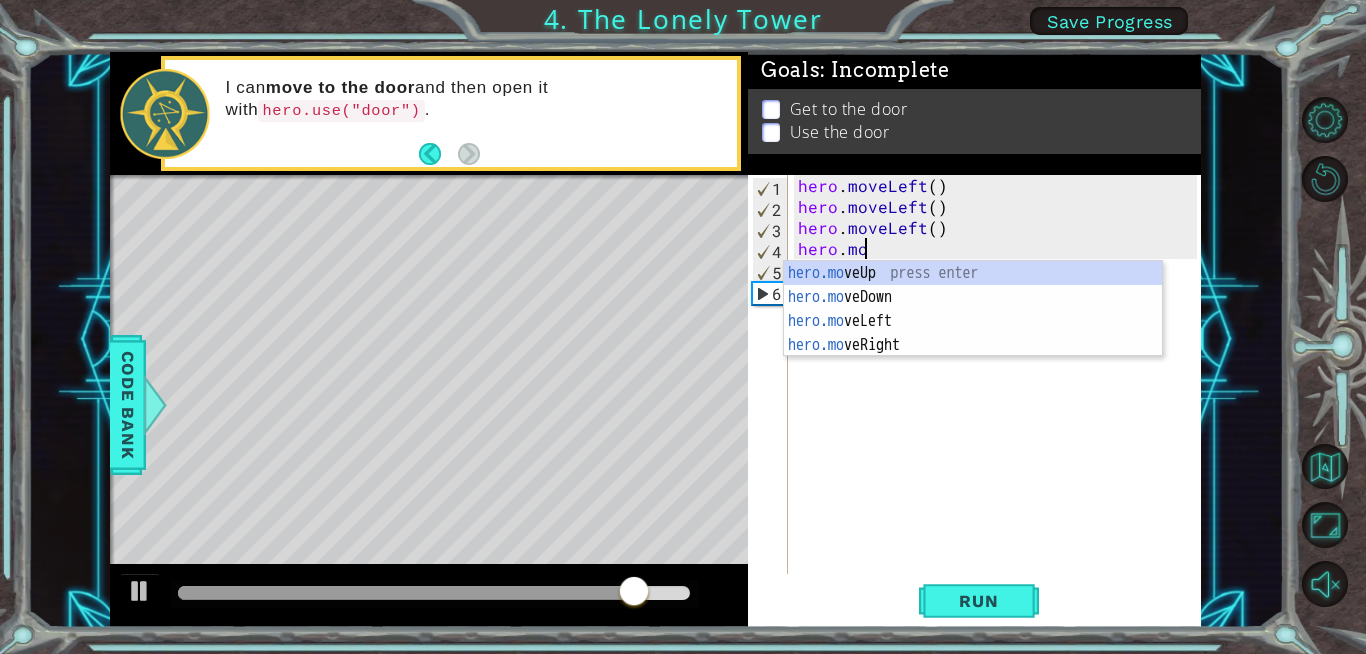 type on "hero.m" 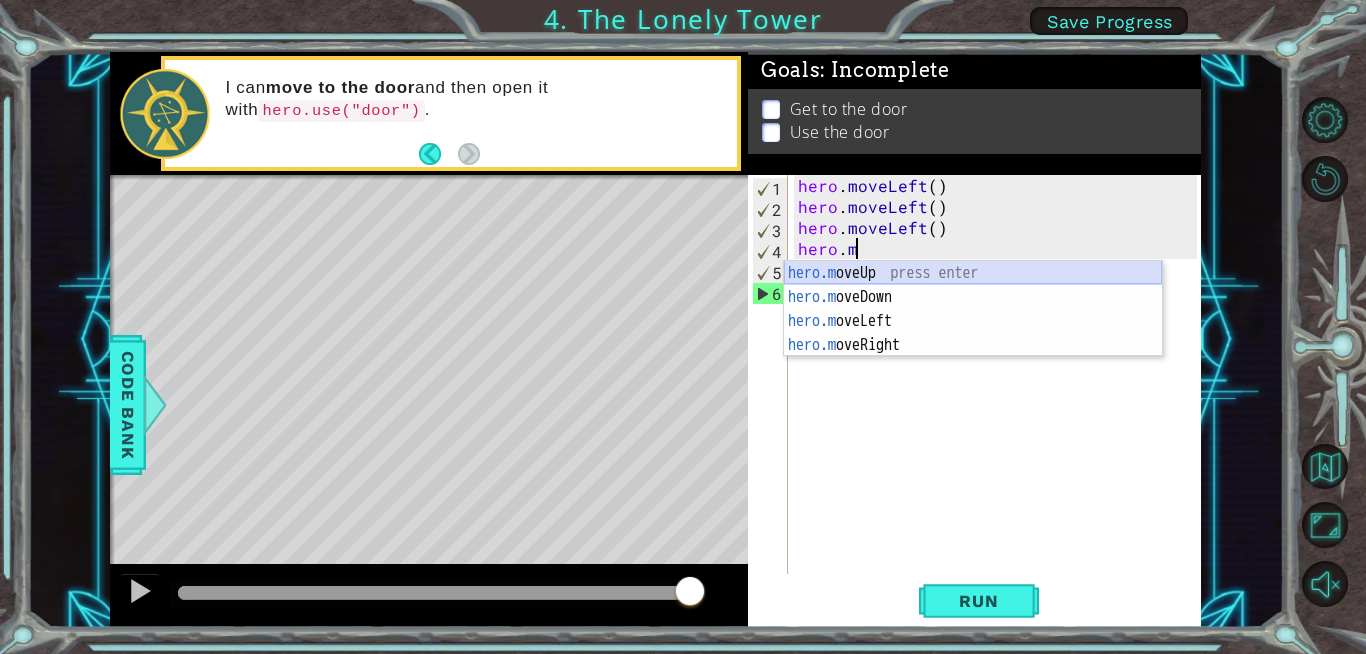 click on "hero.m oveUp press enter hero.m oveDown press enter hero.m oveLeft press enter hero.m oveRight press enter" at bounding box center (973, 333) 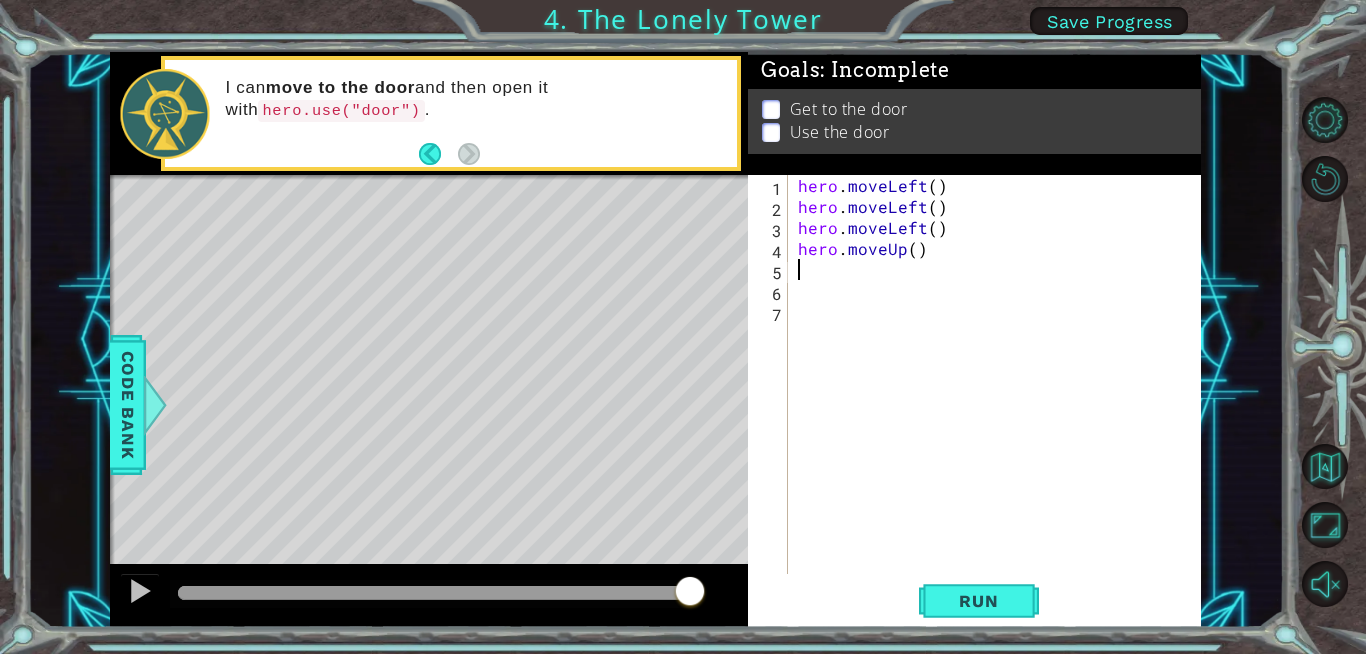 click on "hero . moveLeft ( ) hero . moveLeft ( ) hero . moveLeft ( ) hero . moveUp ( )" at bounding box center [1000, 395] 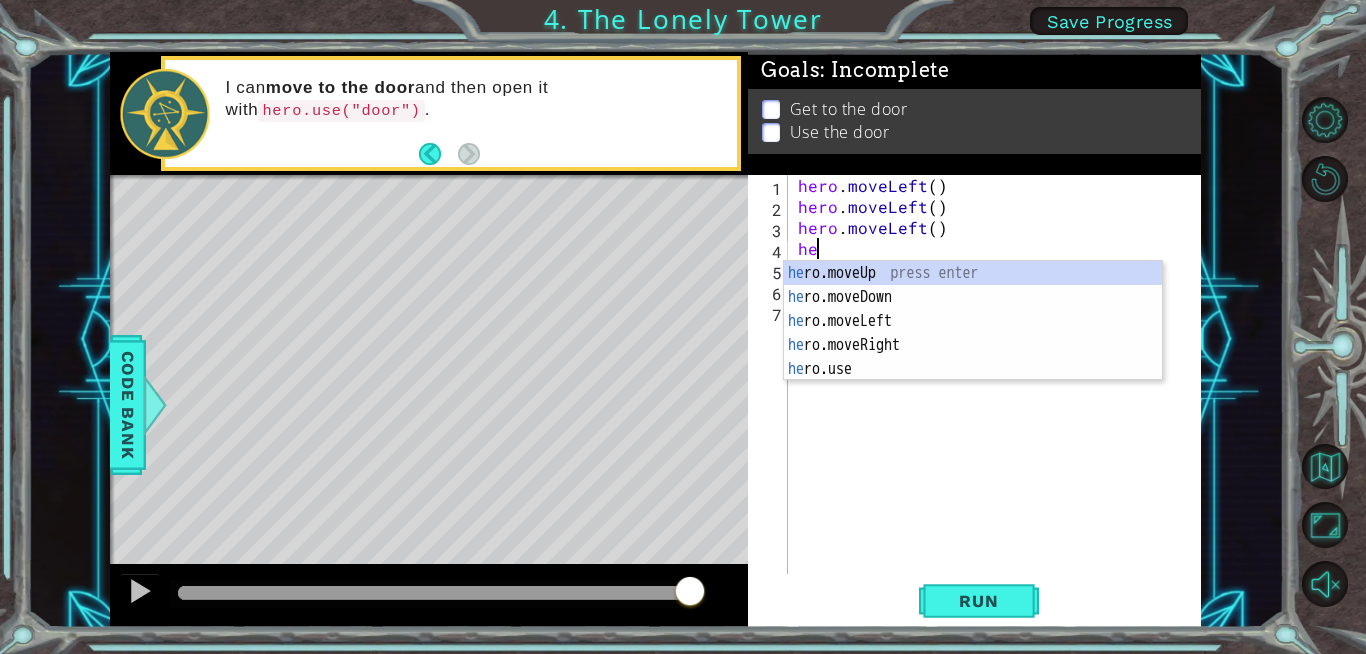 type on "h" 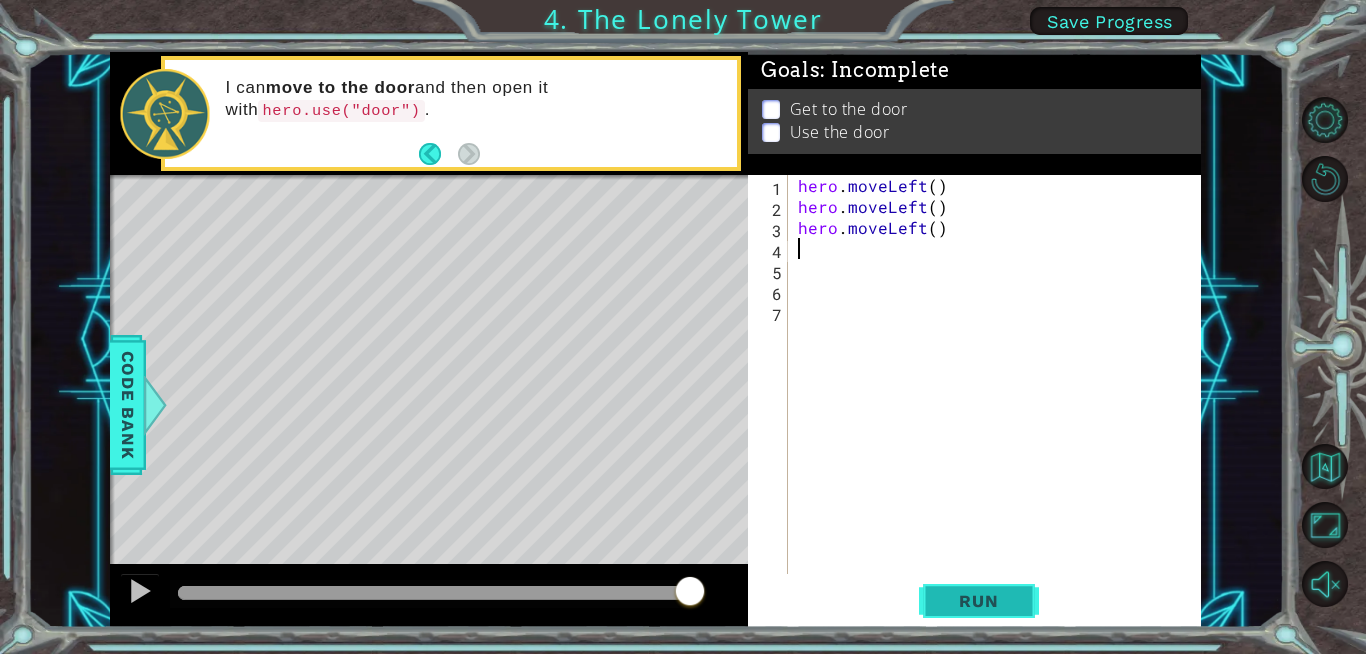 click on "Run" at bounding box center [978, 601] 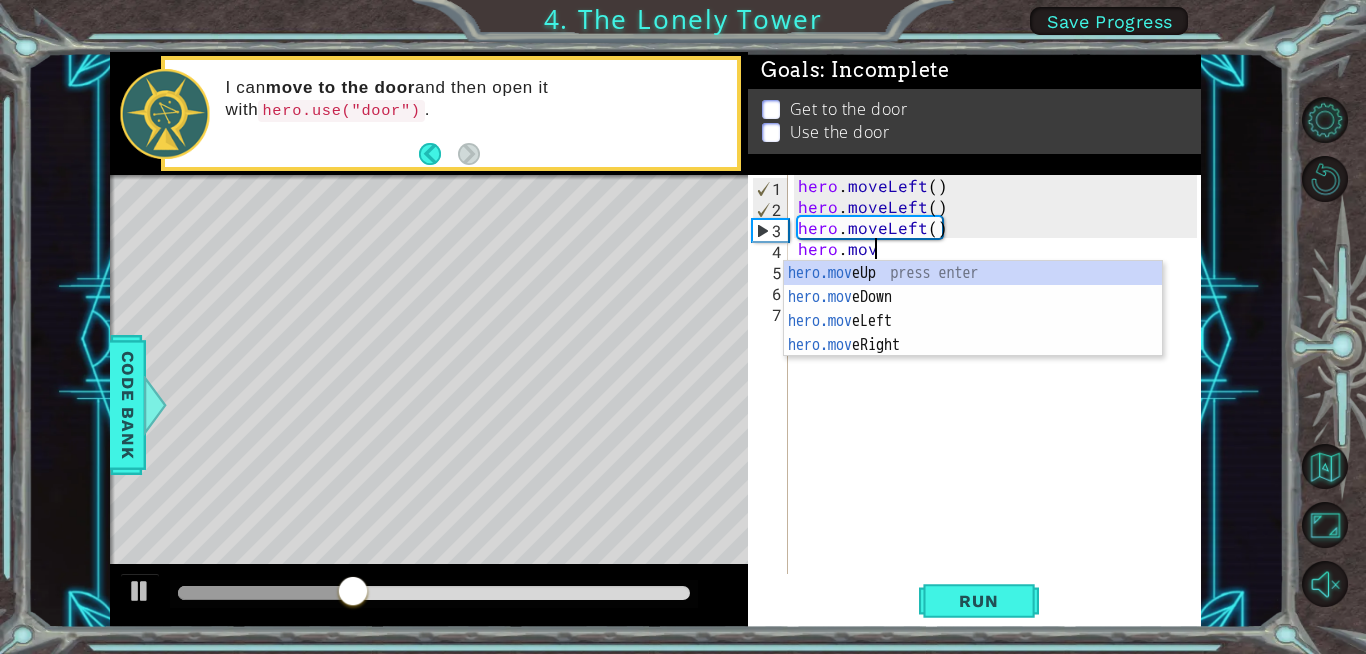 type on "hero.move" 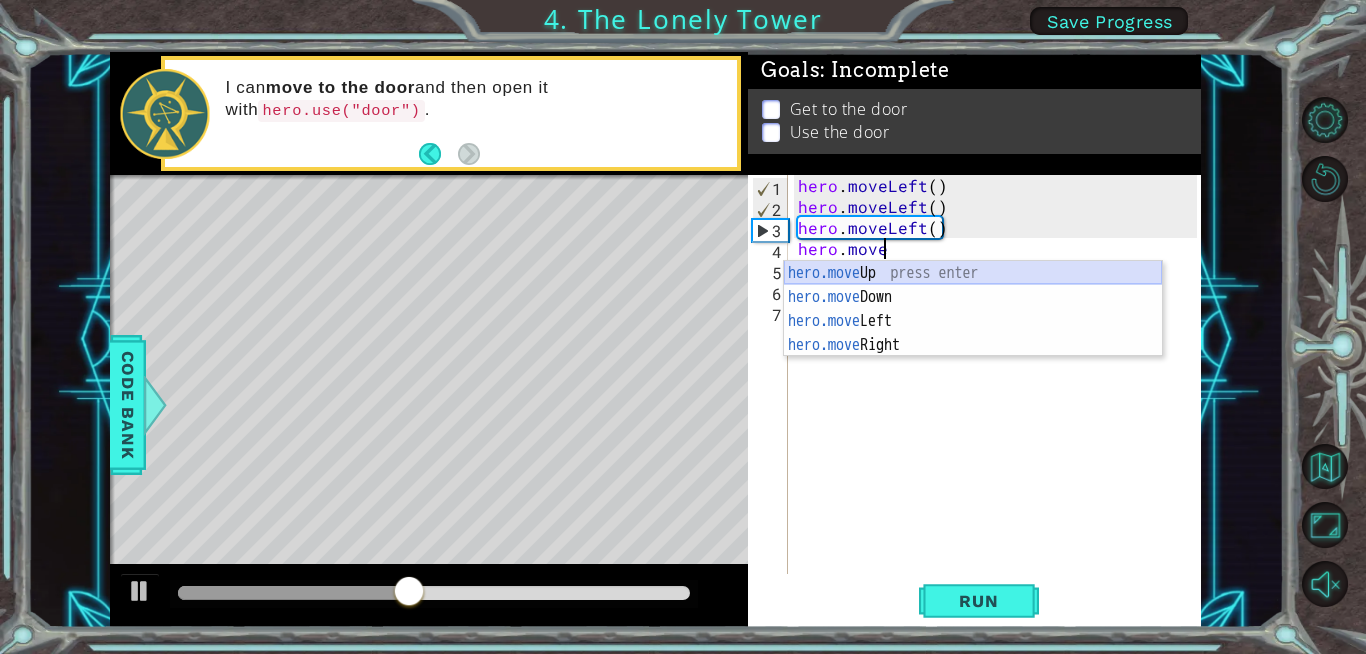 click on "hero.move Up press enter hero.move Down press enter hero.move Left press enter hero.move Right press enter" at bounding box center (973, 333) 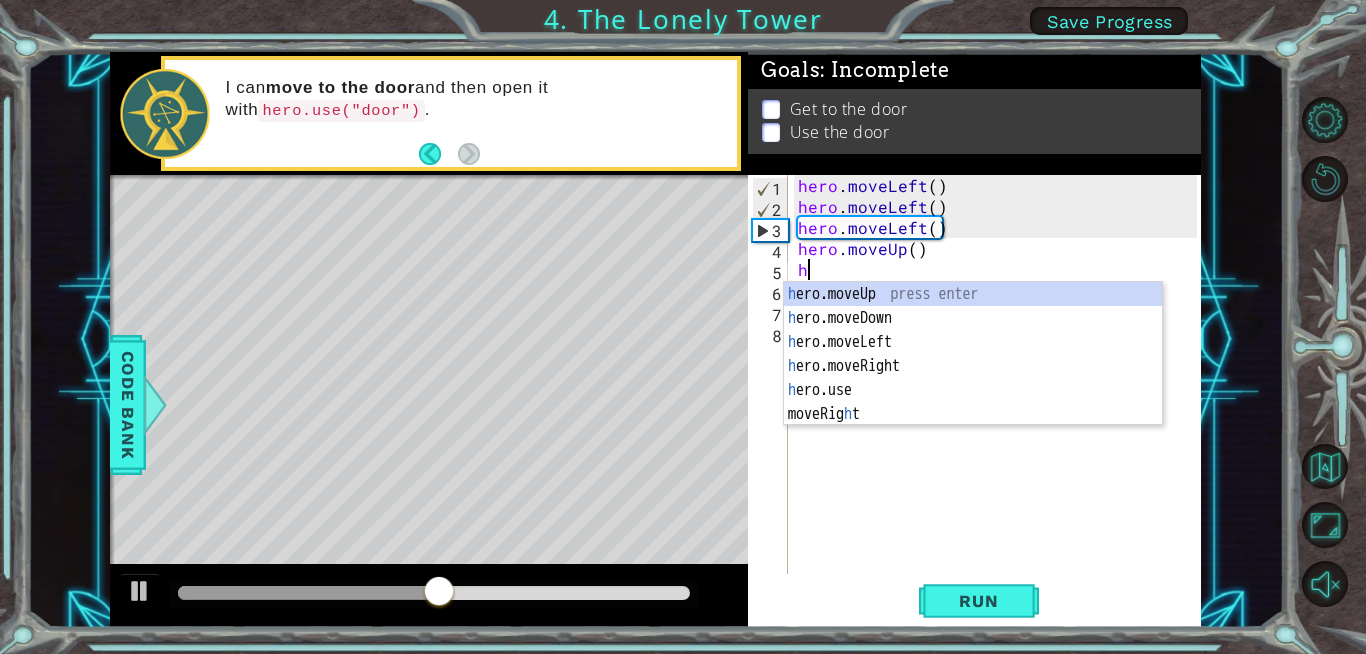 type on "he" 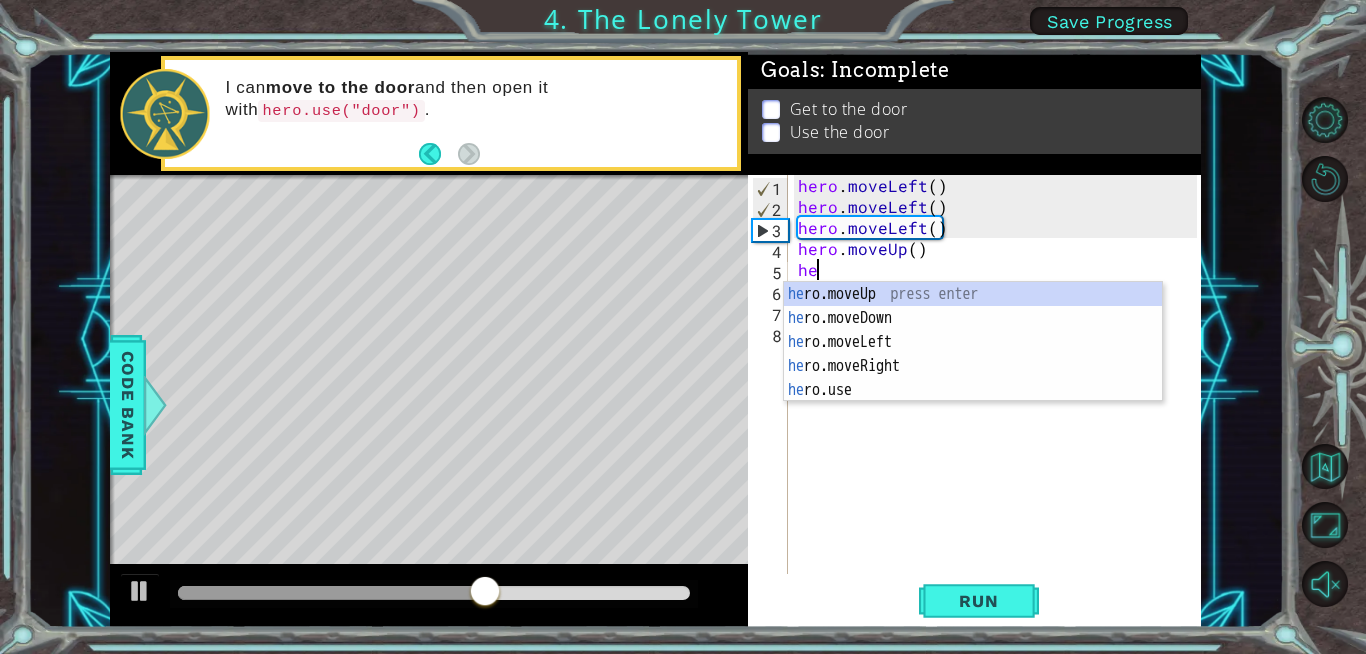 click on "he ro.moveUp press enter he ro.moveDown press enter he ro.moveLeft press enter he ro.moveRight press enter he ro.use press enter" at bounding box center (973, 366) 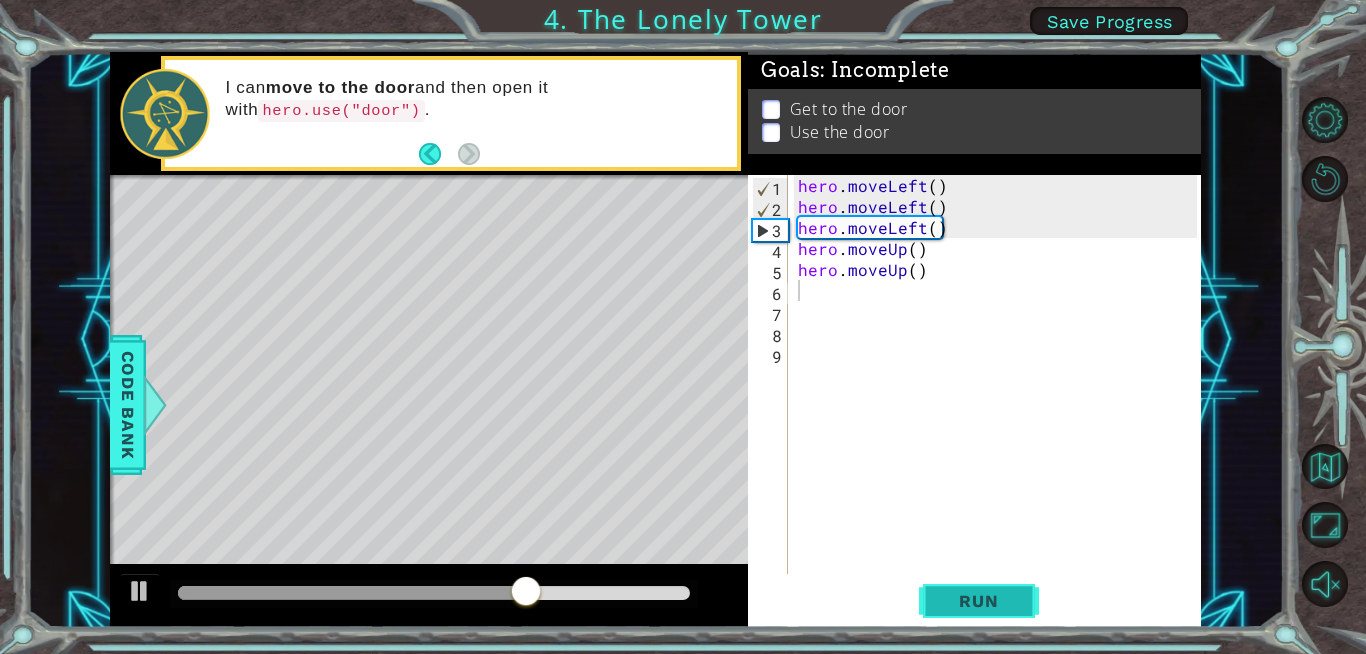click on "Run" at bounding box center [979, 601] 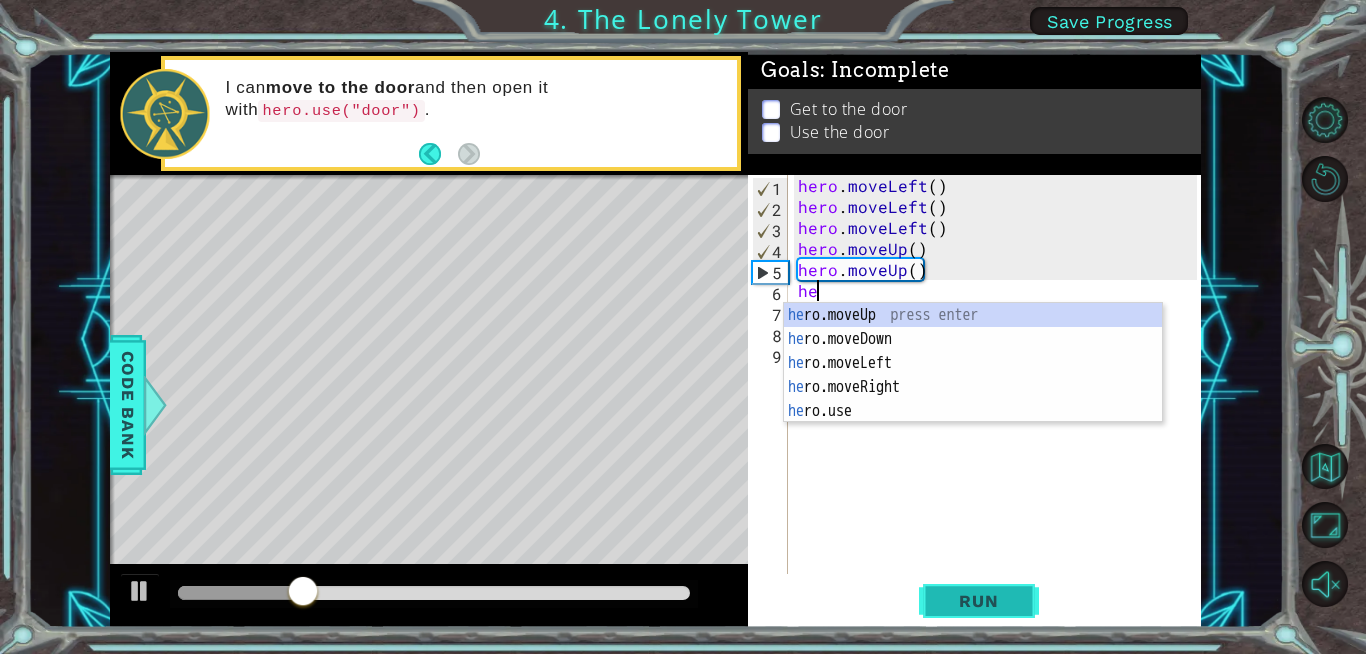 type on "her" 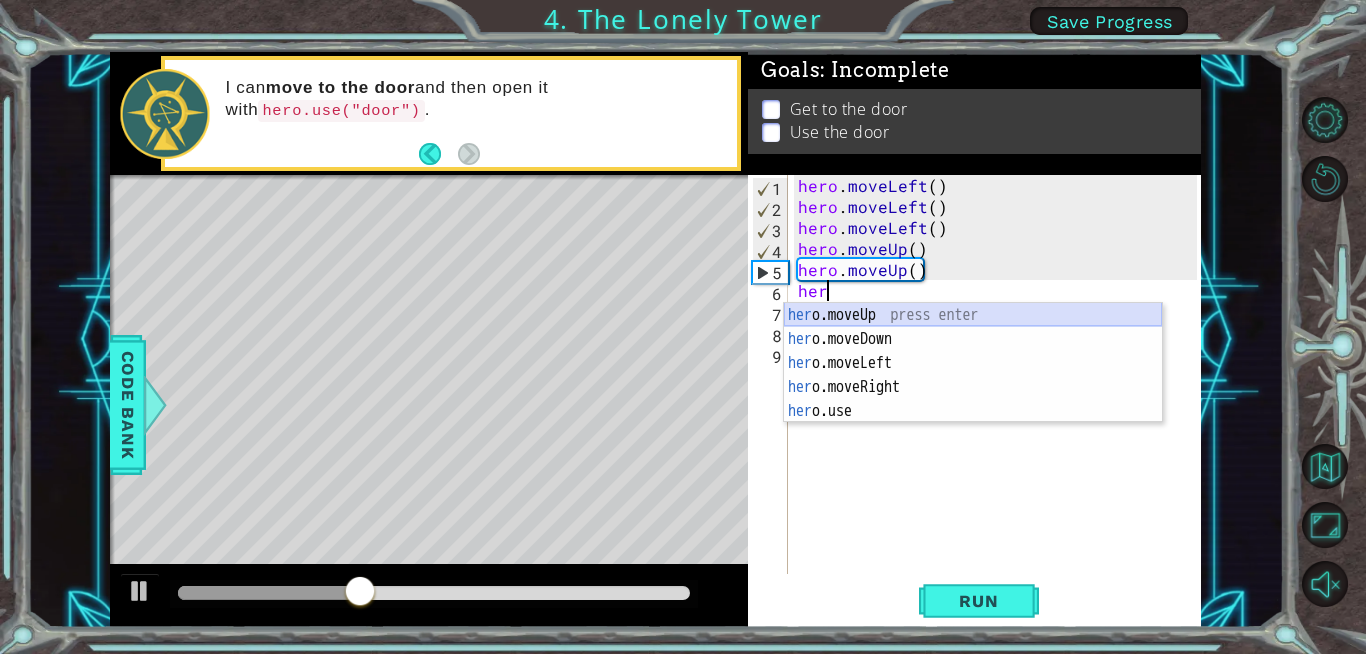 click on "her o.moveUp press enter her o.moveDown press enter her o.moveLeft press enter her o.moveRight press enter her o.use press enter" at bounding box center (973, 387) 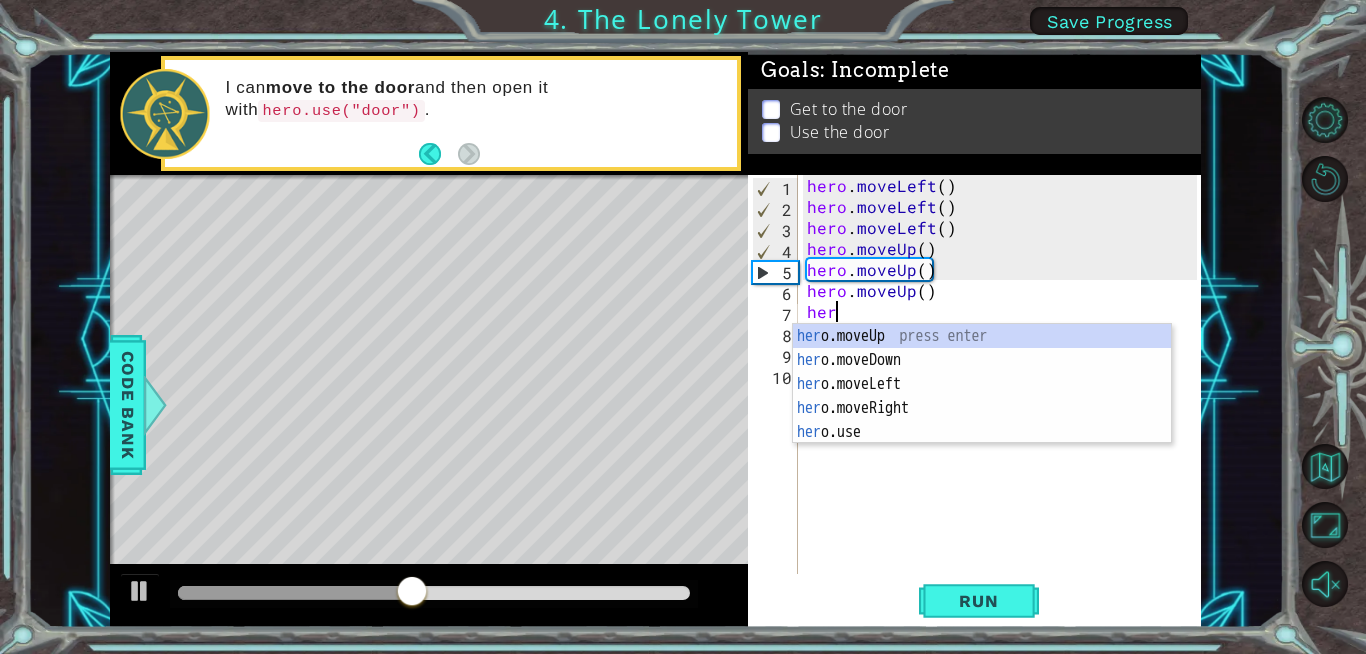 type on "hero" 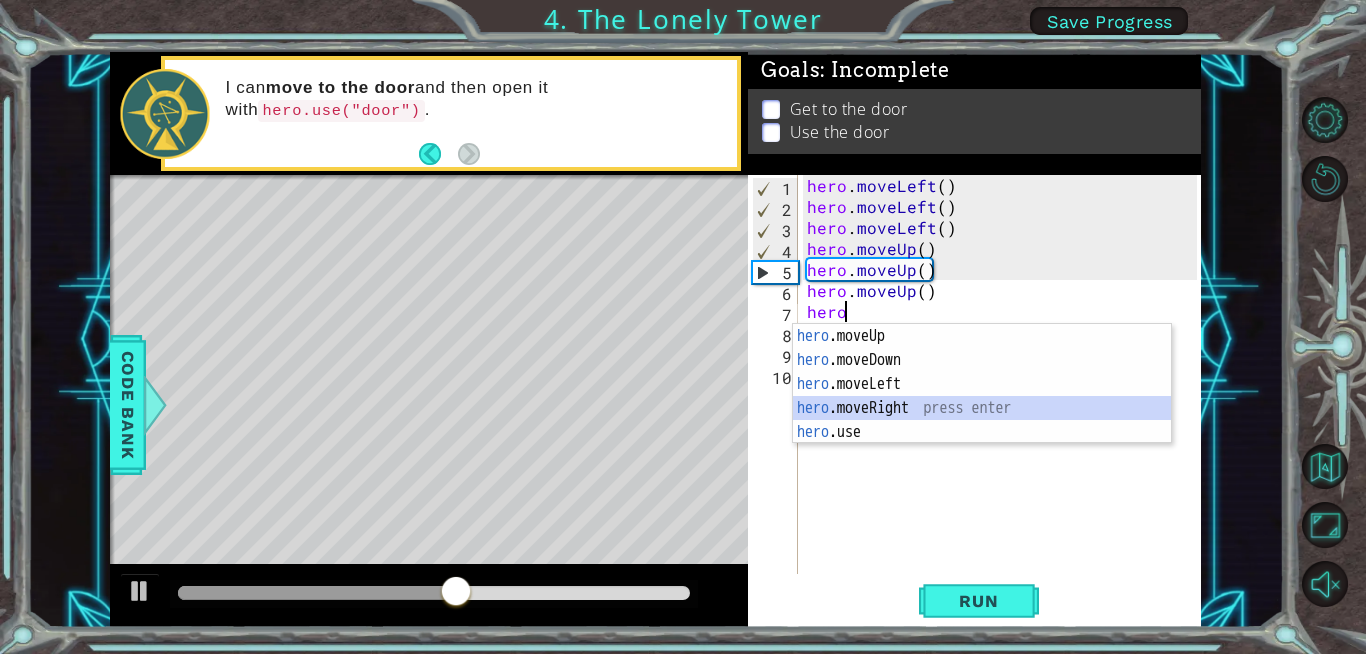 click on "hero .moveUp press enter hero .moveDown press enter hero .moveLeft press enter hero .moveRight press enter hero .use press enter" at bounding box center (982, 408) 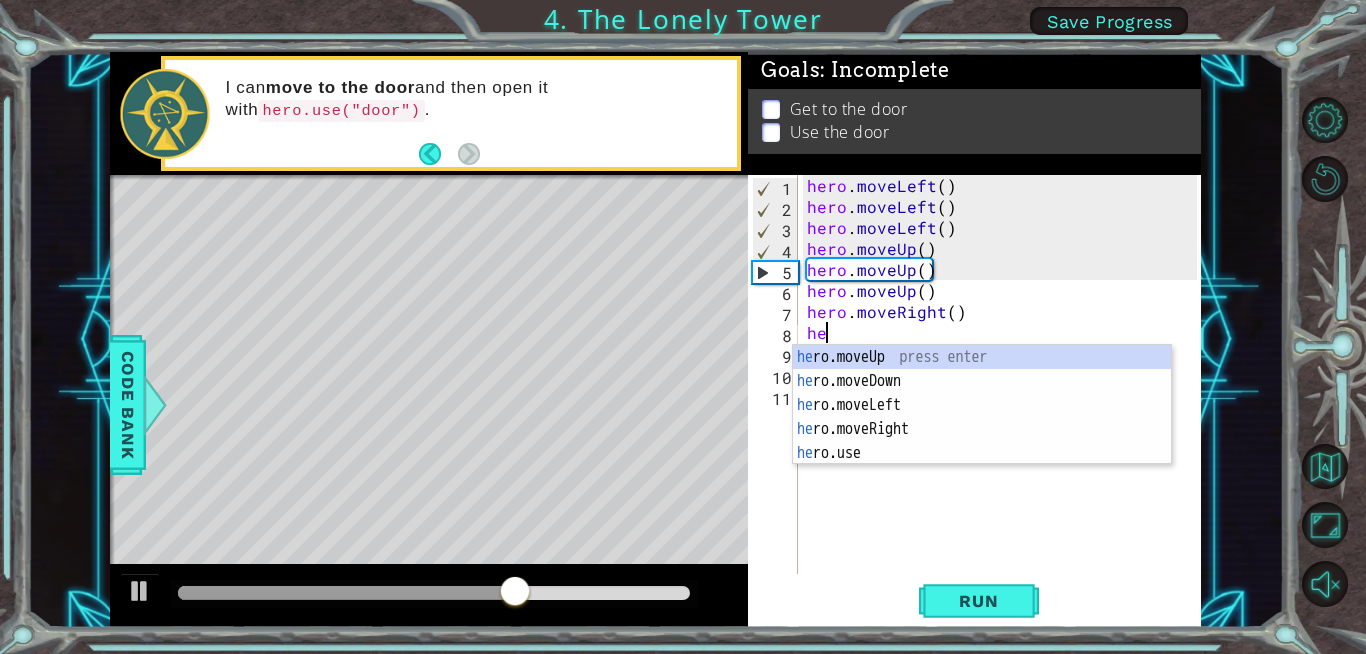type on "her" 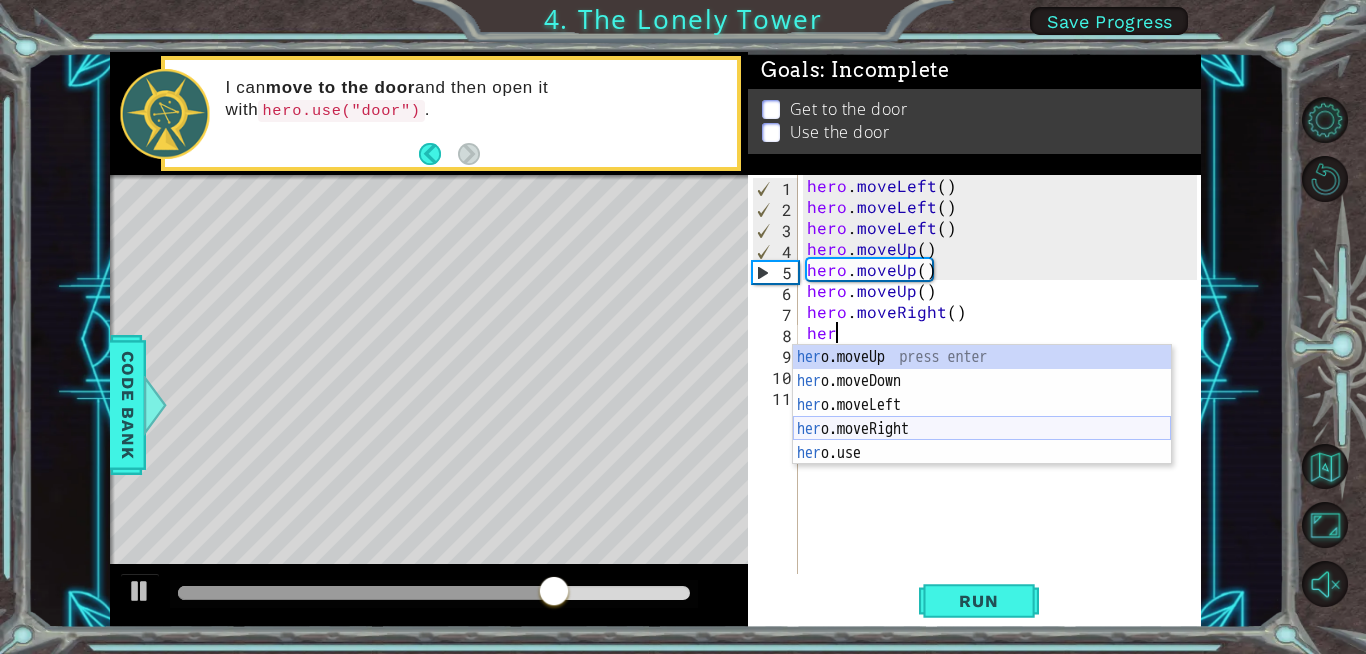 click on "her o.moveUp press enter her o.moveDown press enter her o.moveLeft press enter her o.moveRight press enter her o.use press enter" at bounding box center (982, 429) 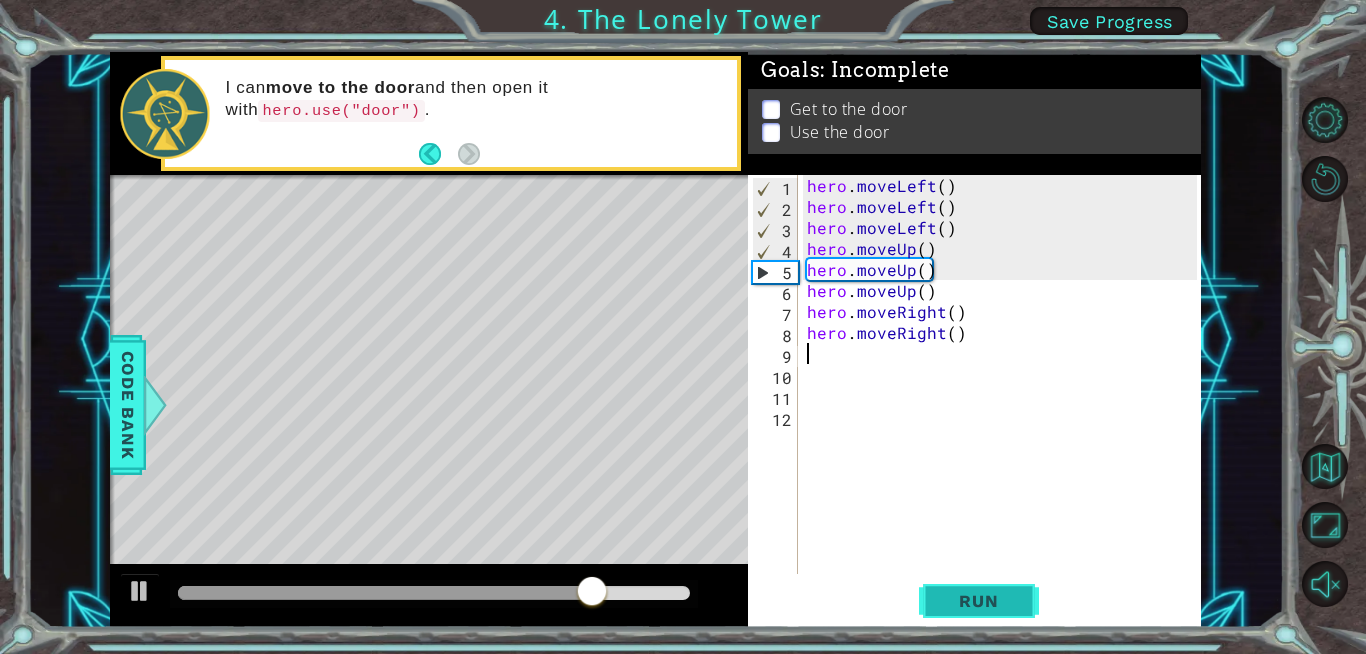 click on "Run" at bounding box center [978, 601] 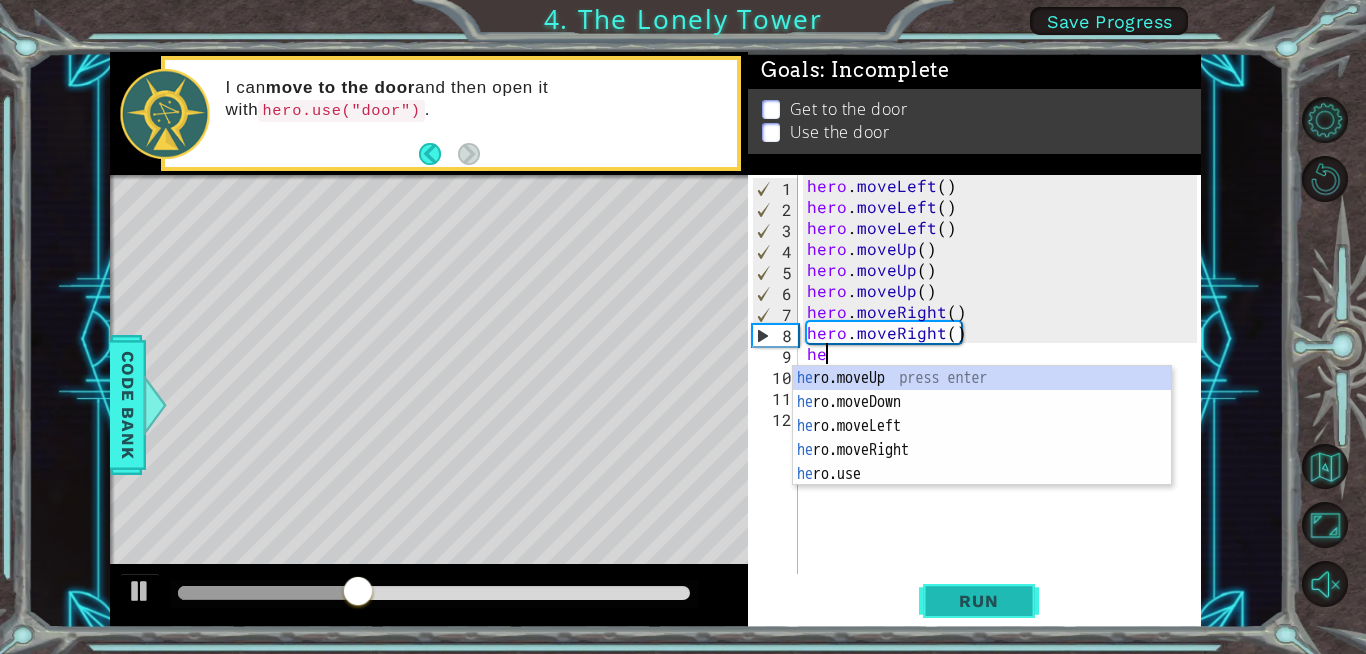 type on "her" 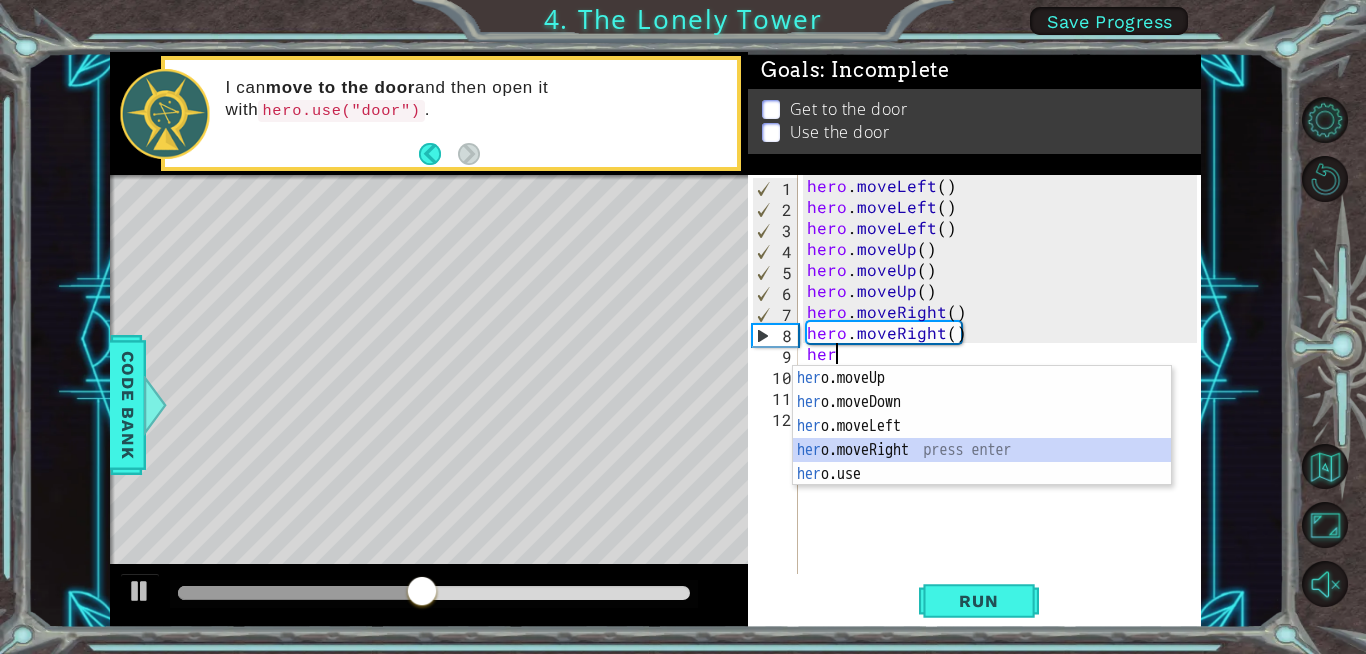 click on "her o.moveUp press enter her o.moveDown press enter her o.moveLeft press enter her o.moveRight press enter her o.use press enter" at bounding box center (982, 450) 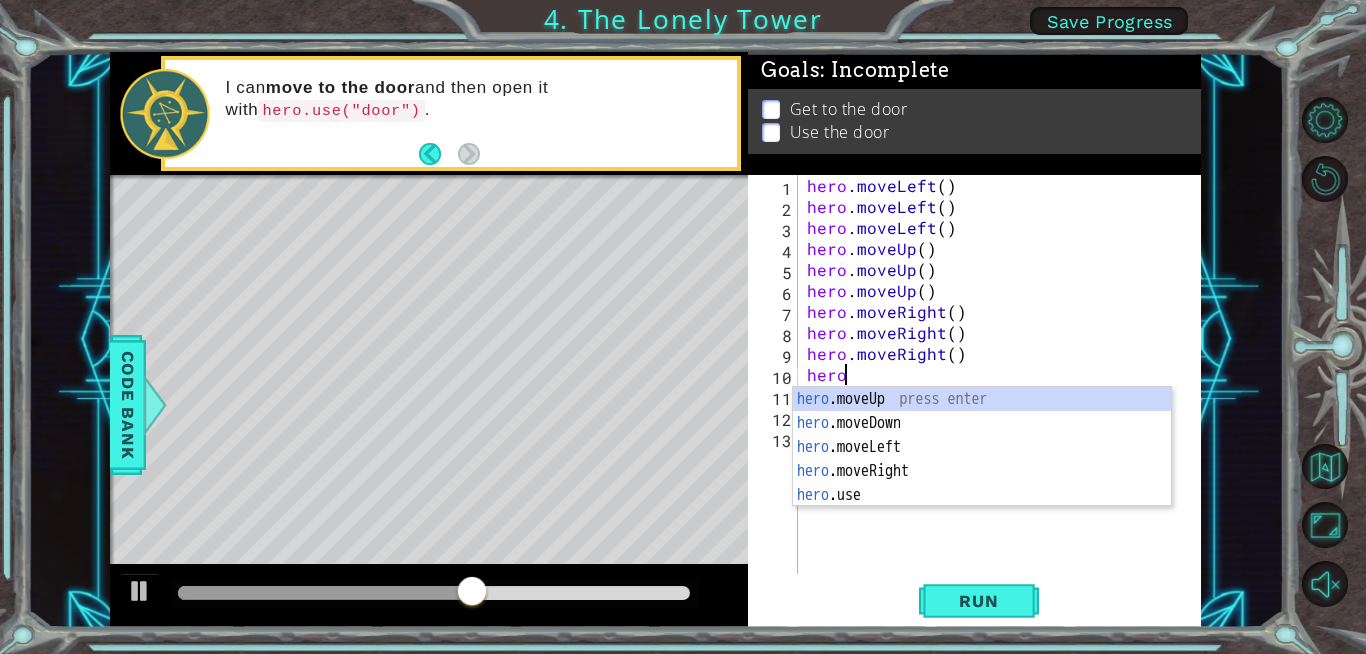 scroll, scrollTop: 0, scrollLeft: 1, axis: horizontal 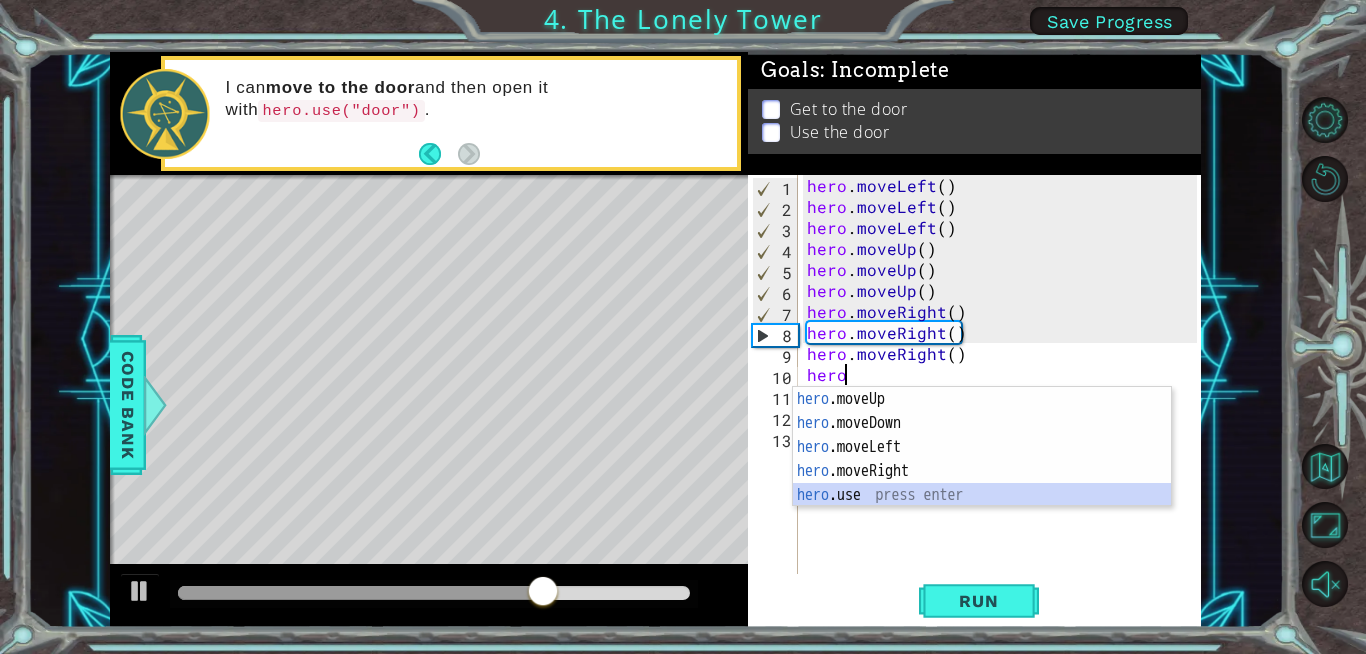 click on "hero .moveUp press enter hero .moveDown press enter hero .moveLeft press enter hero .moveRight press enter hero .use press enter" at bounding box center [982, 471] 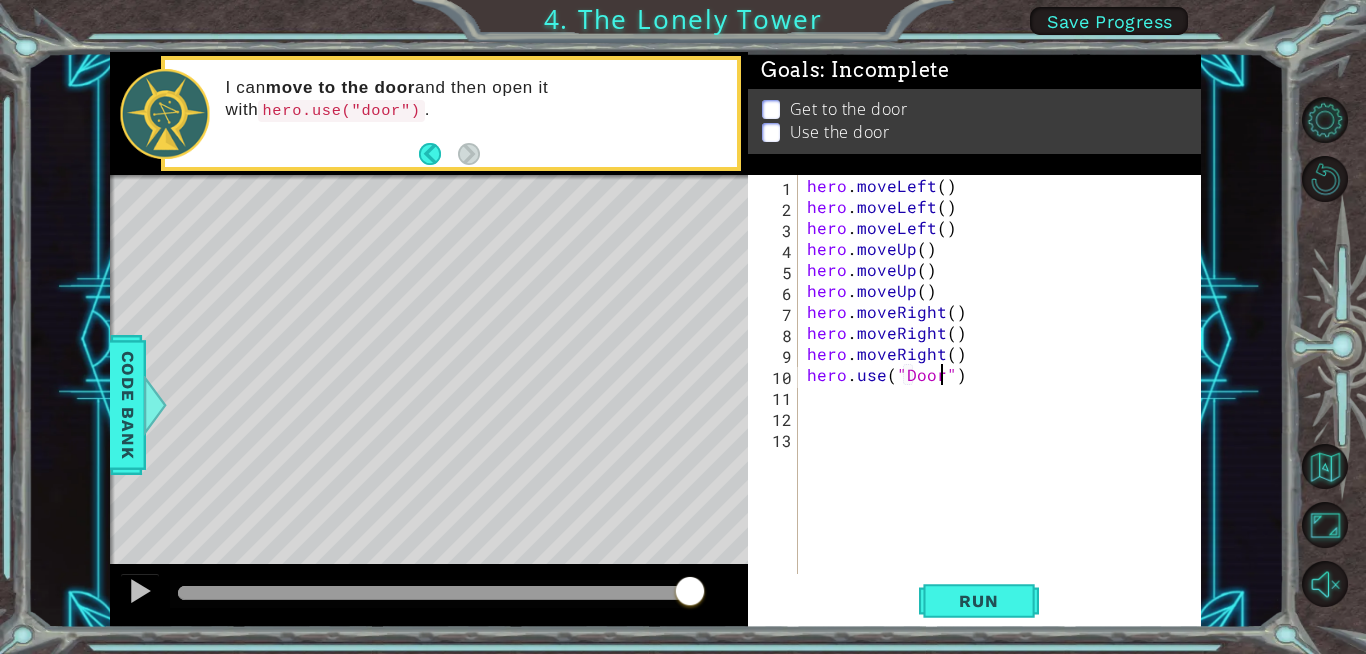 scroll, scrollTop: 0, scrollLeft: 8, axis: horizontal 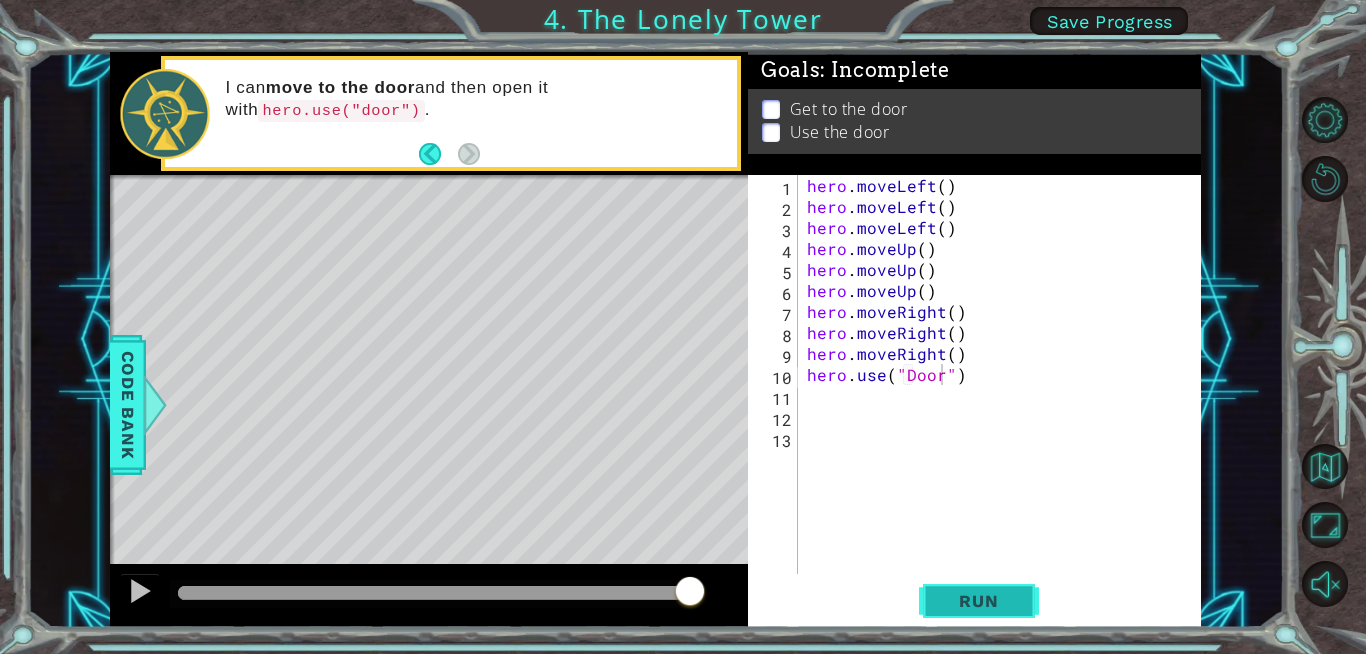 click on "Run" at bounding box center [979, 601] 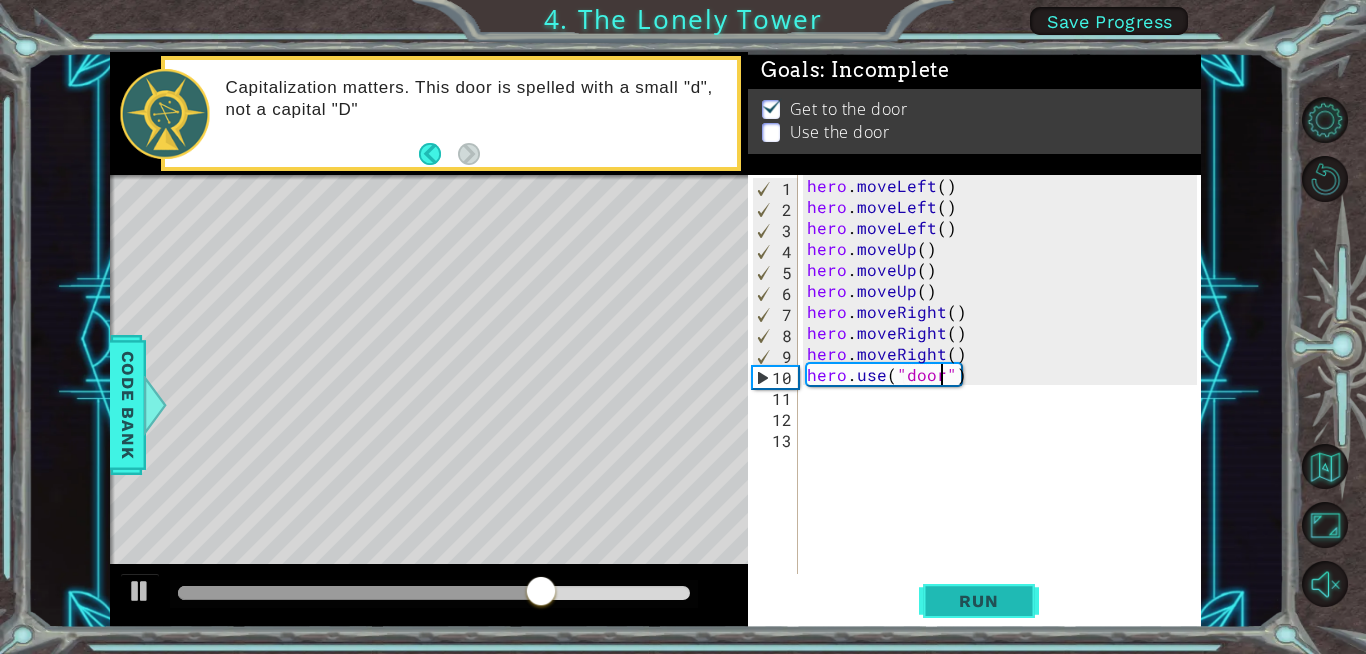 scroll, scrollTop: 0, scrollLeft: 8, axis: horizontal 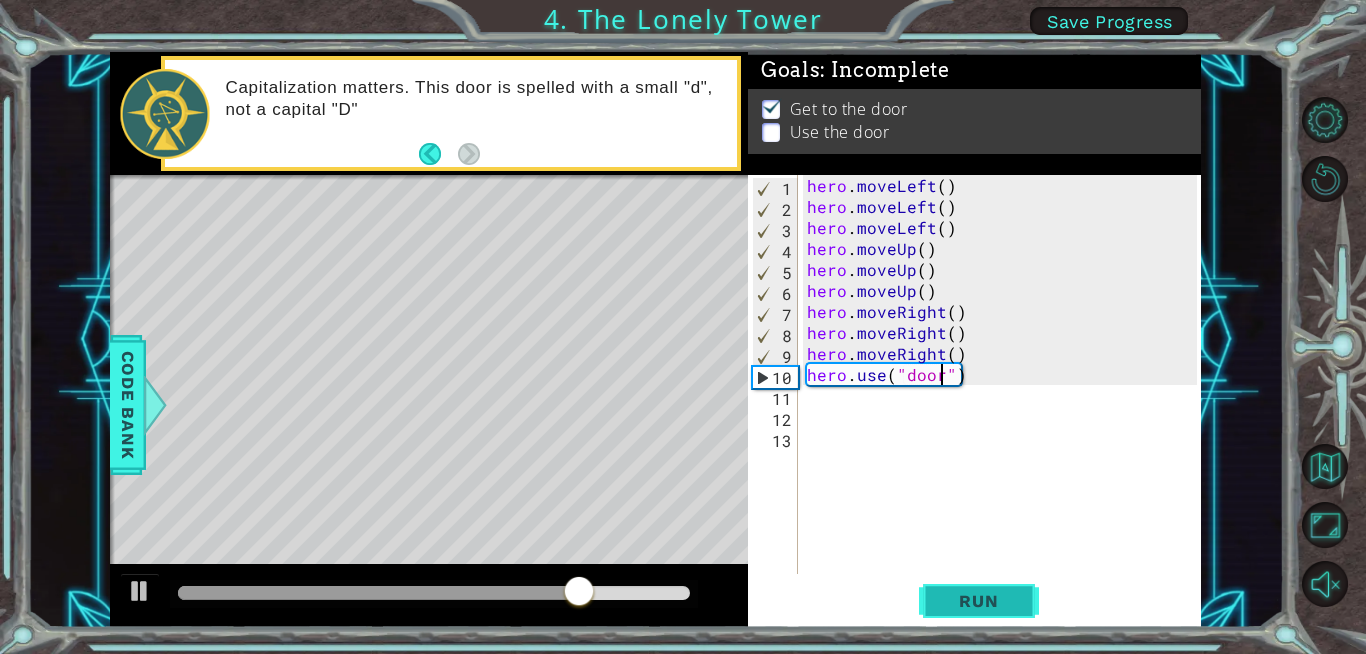 type on "hero.use("door")" 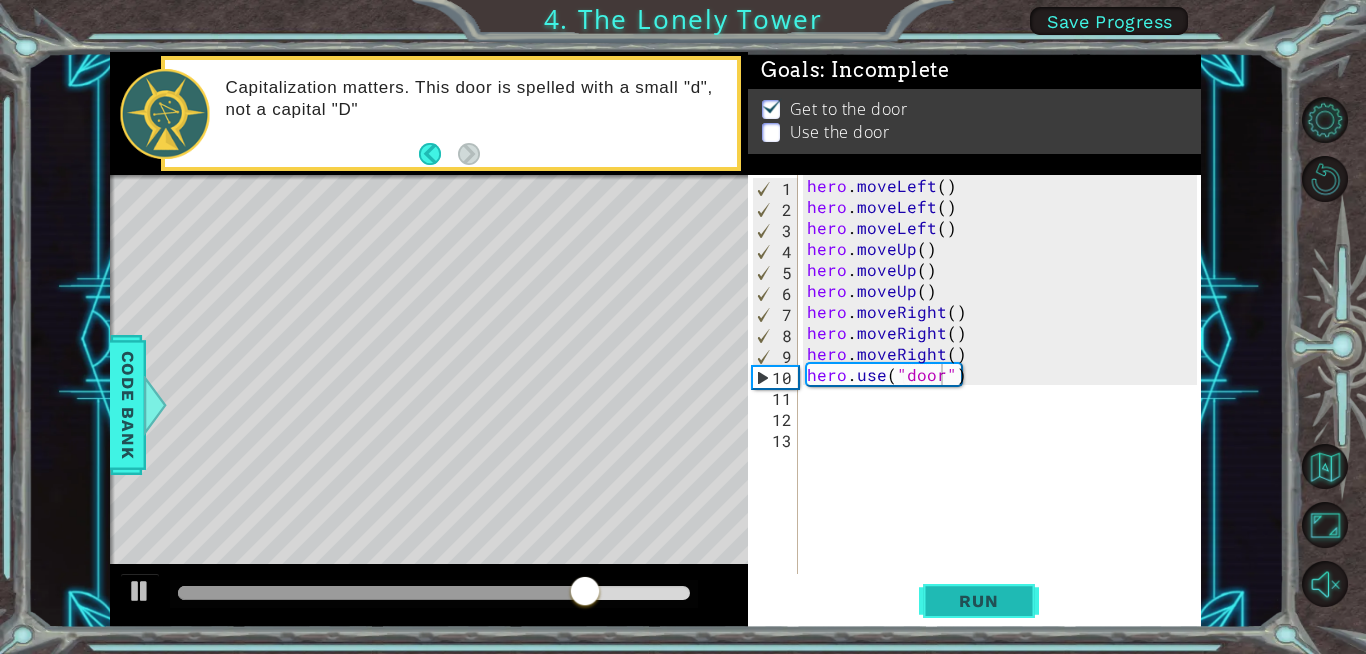 click on "Run" at bounding box center [978, 601] 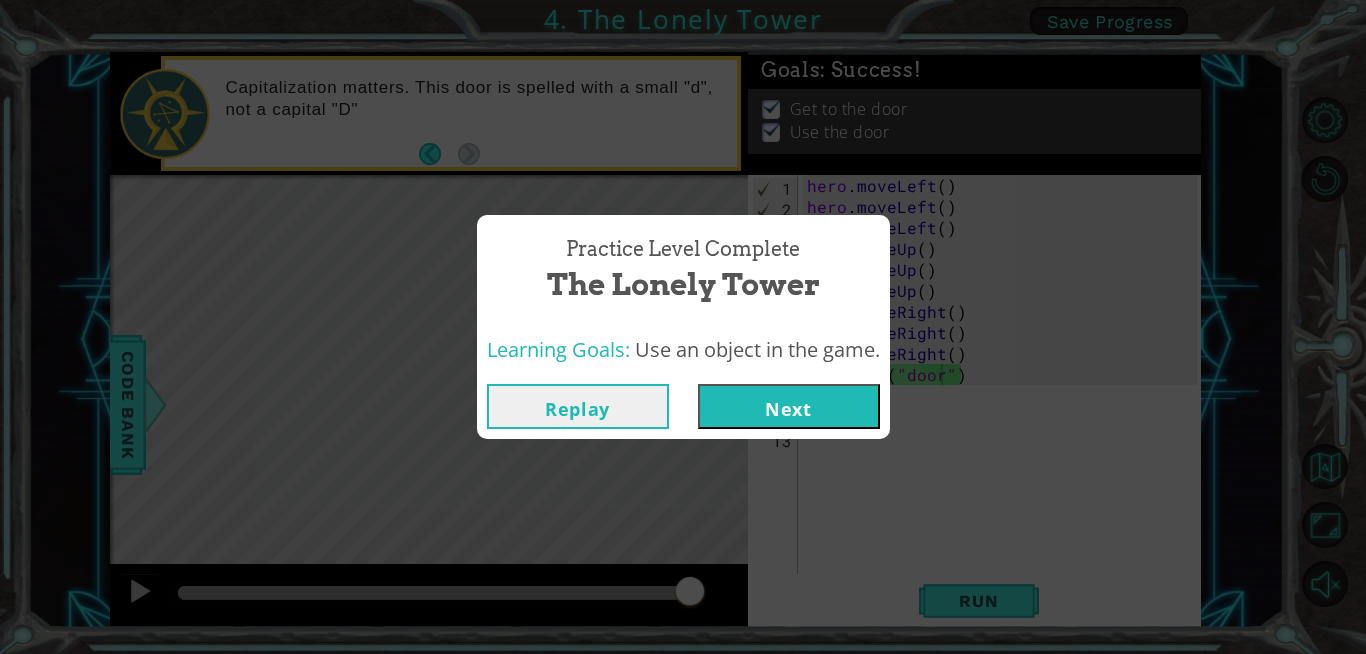 click on "Next" at bounding box center (789, 406) 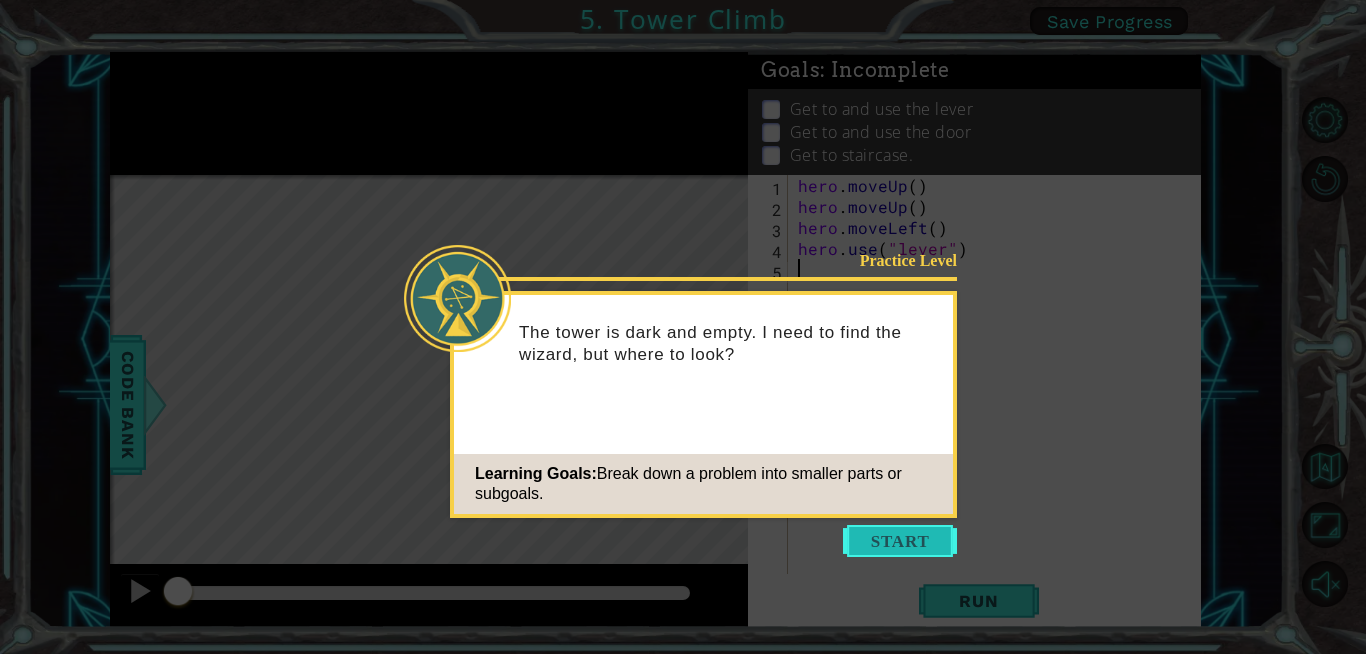 click at bounding box center (900, 541) 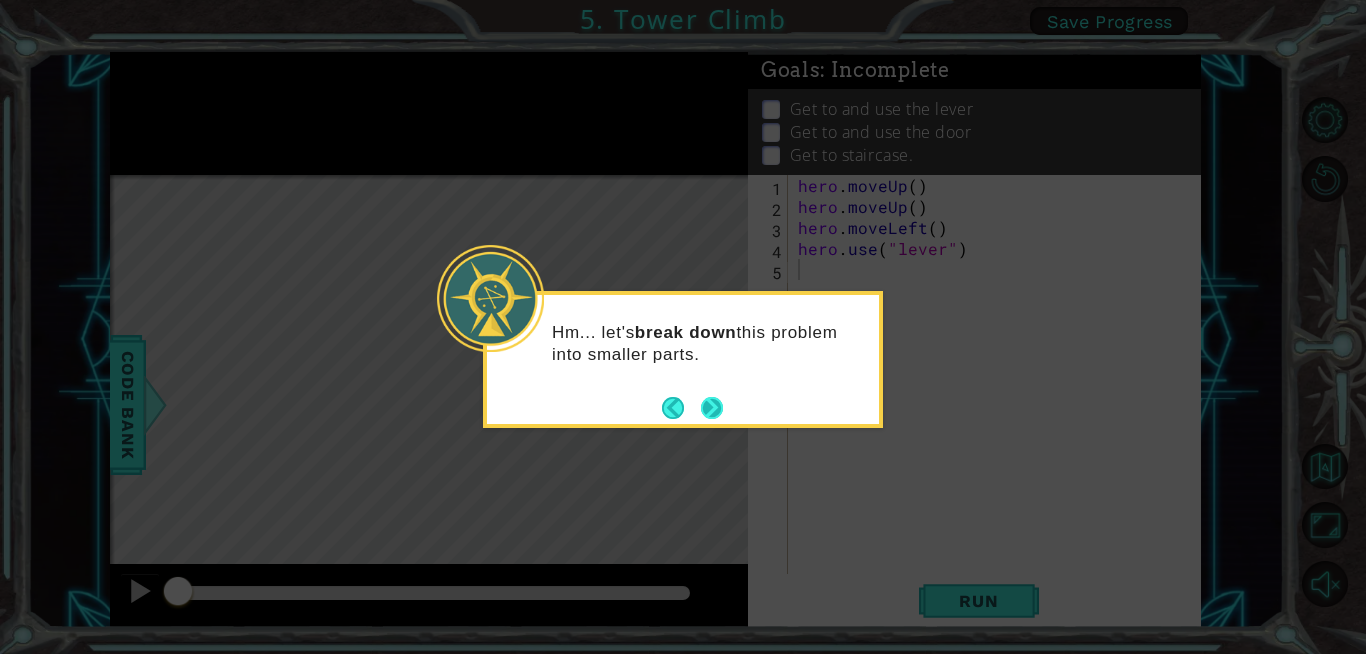 click at bounding box center (712, 407) 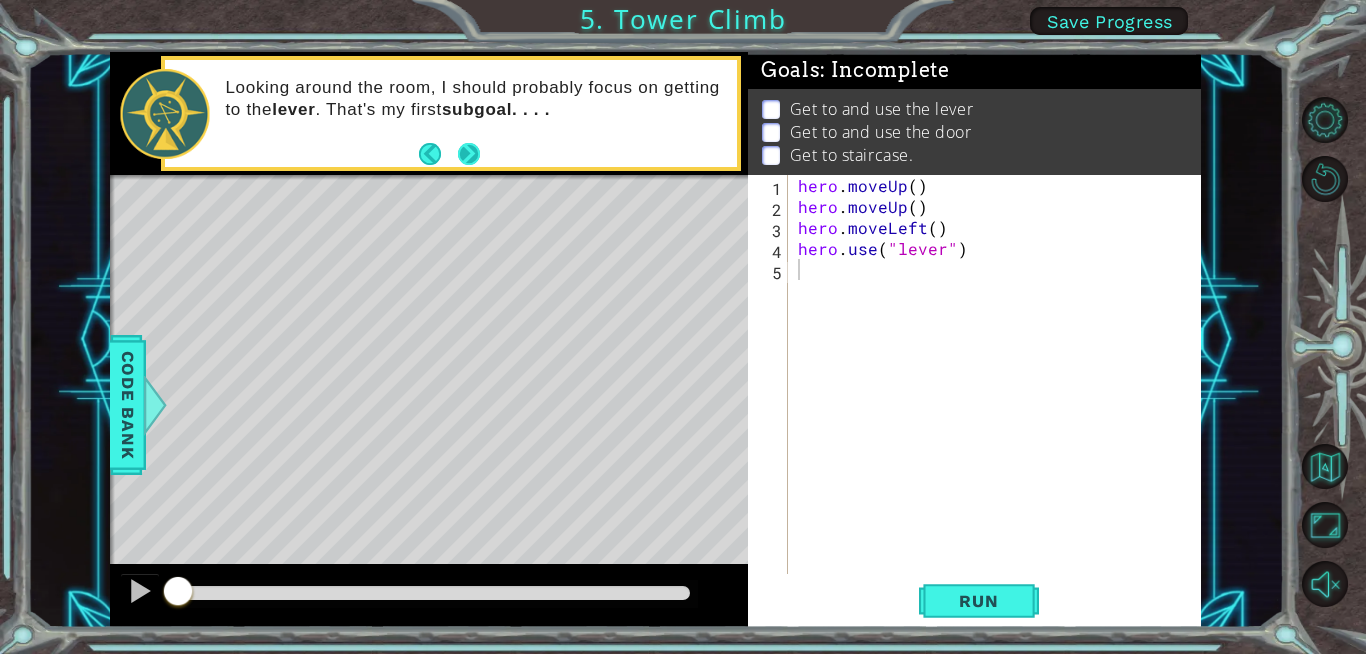 click on "Looking around the room, I should probably focus on getting to the  lever . That's my first  subgoal. . . ." at bounding box center [474, 113] 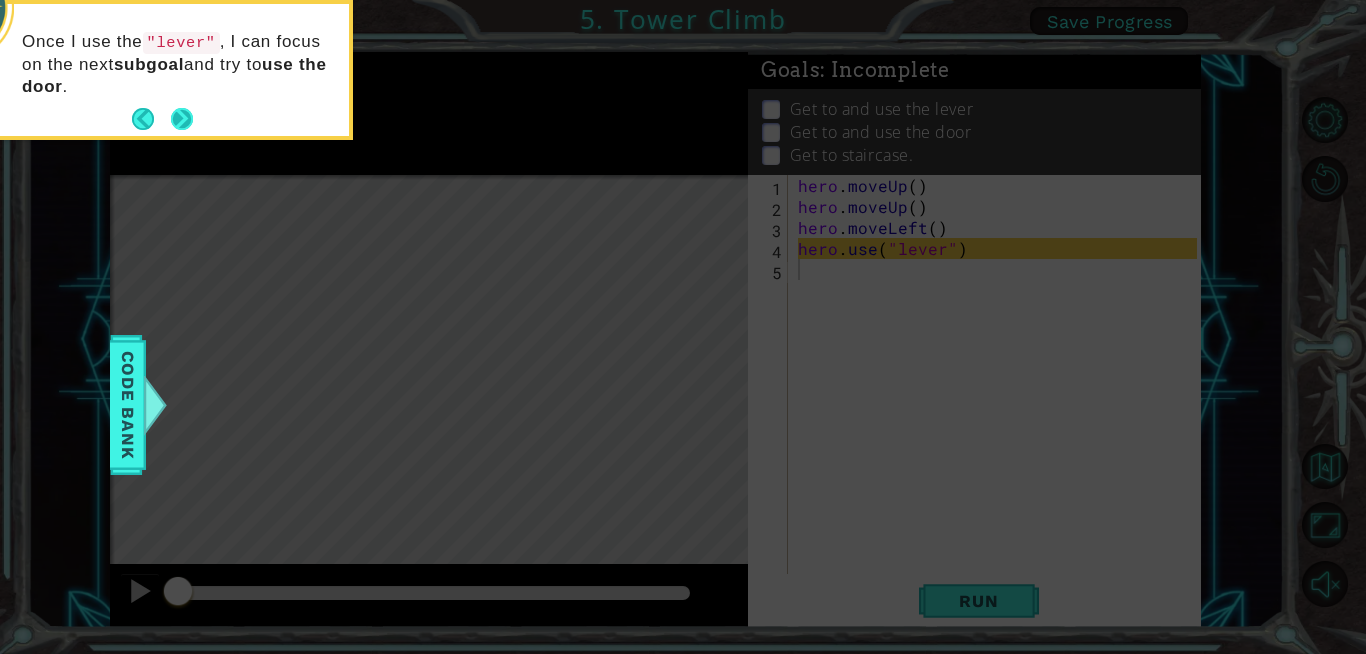 click at bounding box center [182, 119] 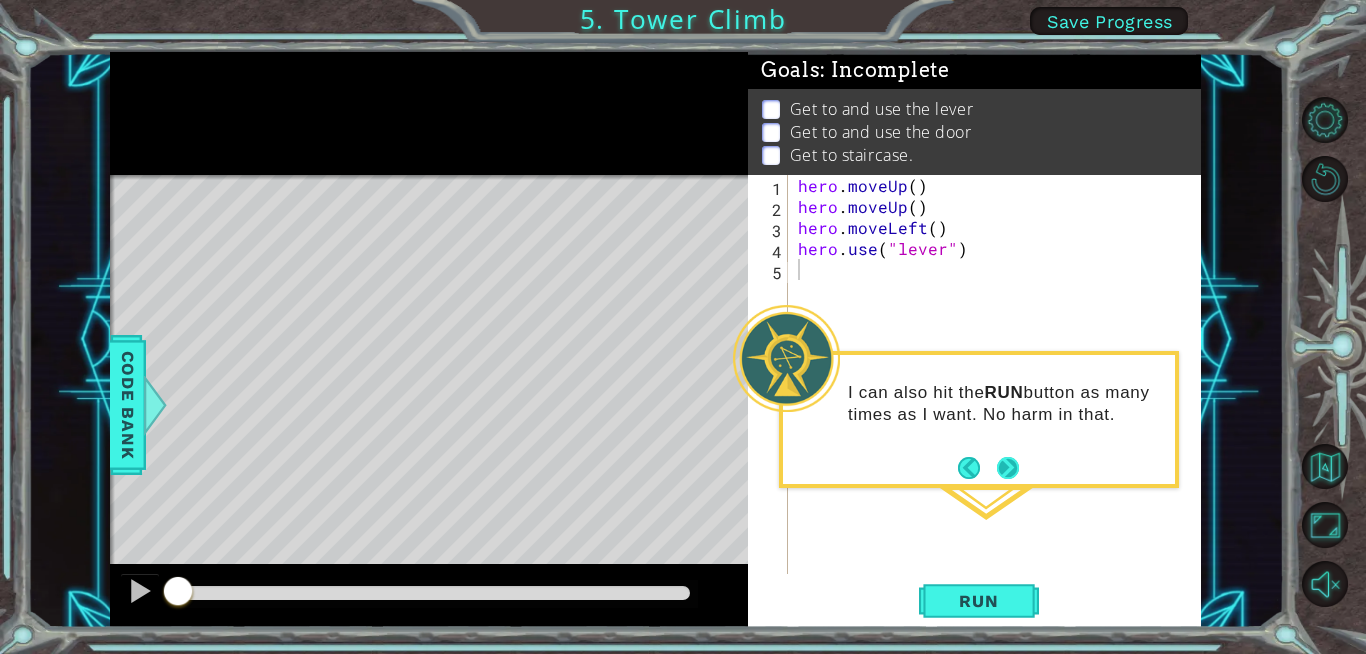 click at bounding box center [1008, 468] 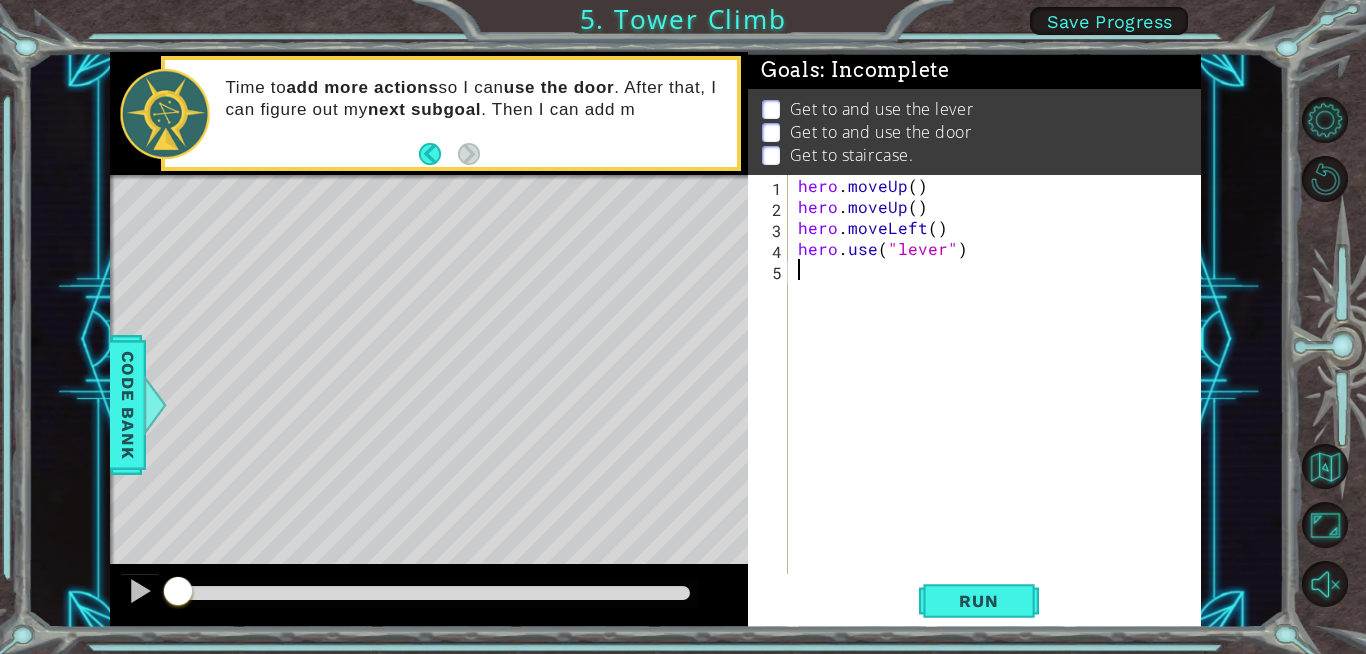 click on "Time to  add more actions  so I can  use the door . After that, I can figure out my  next subgoal . Then I can add m" at bounding box center (474, 113) 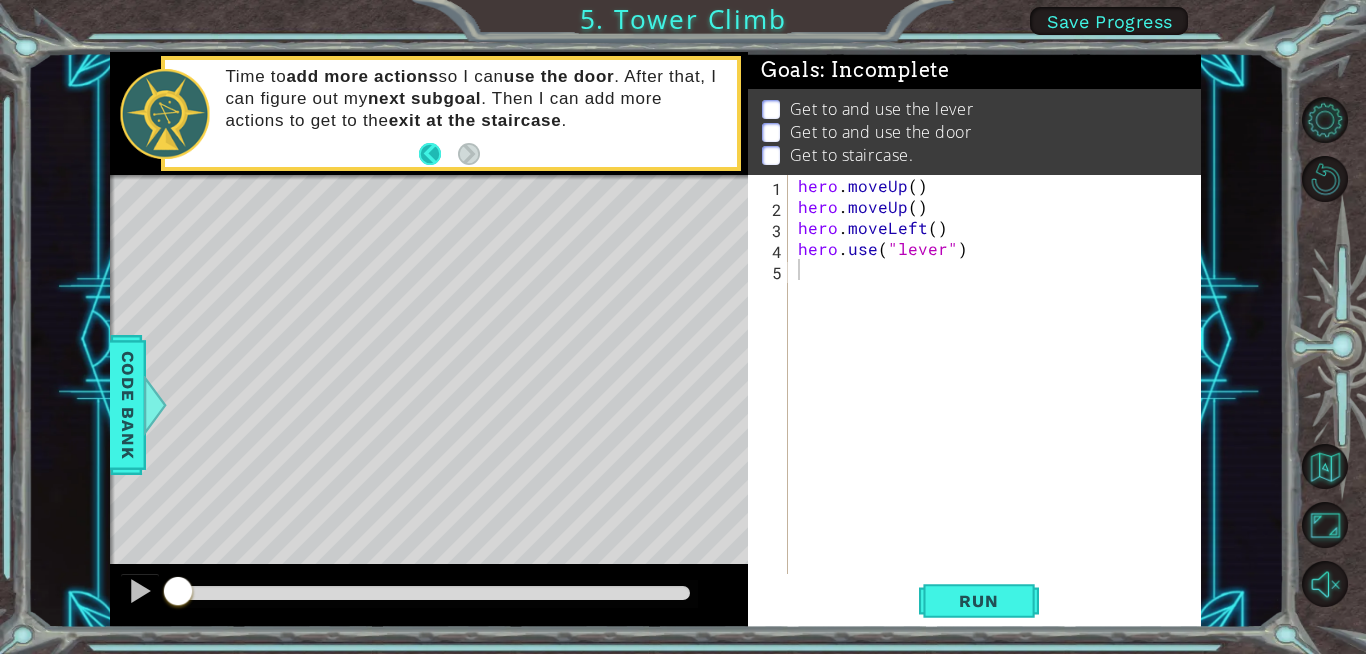 click at bounding box center (438, 154) 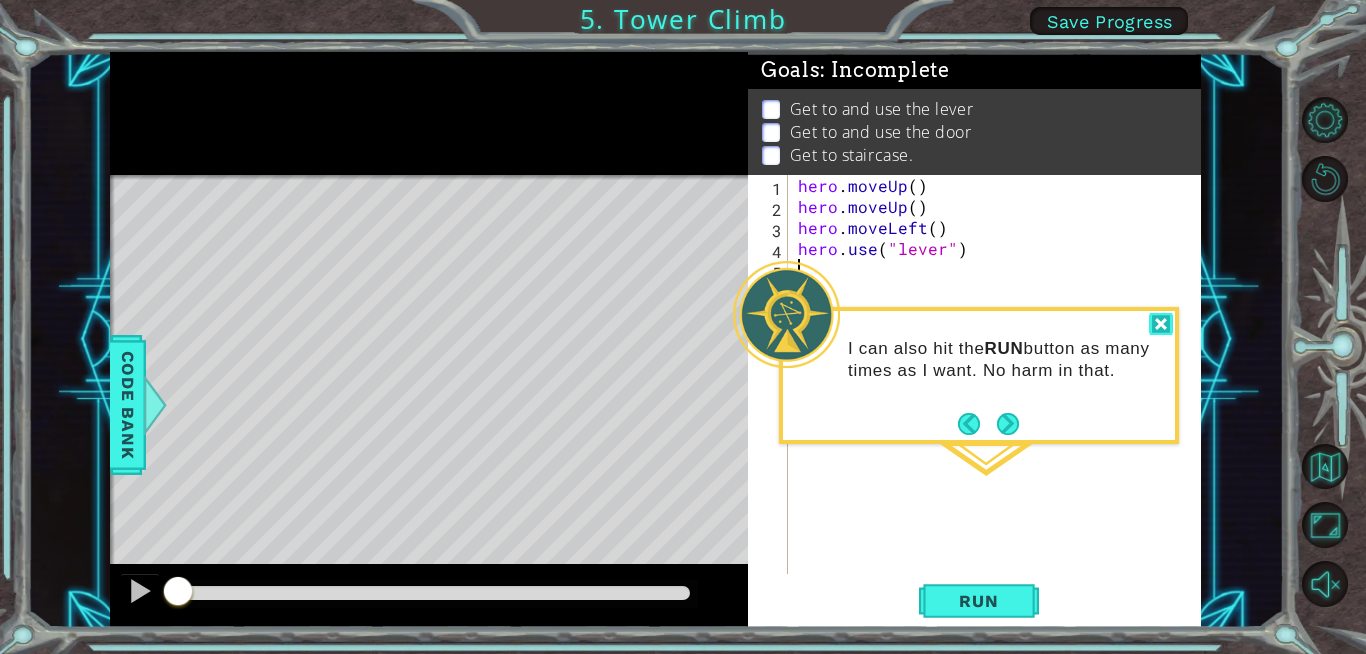 click at bounding box center [1161, 324] 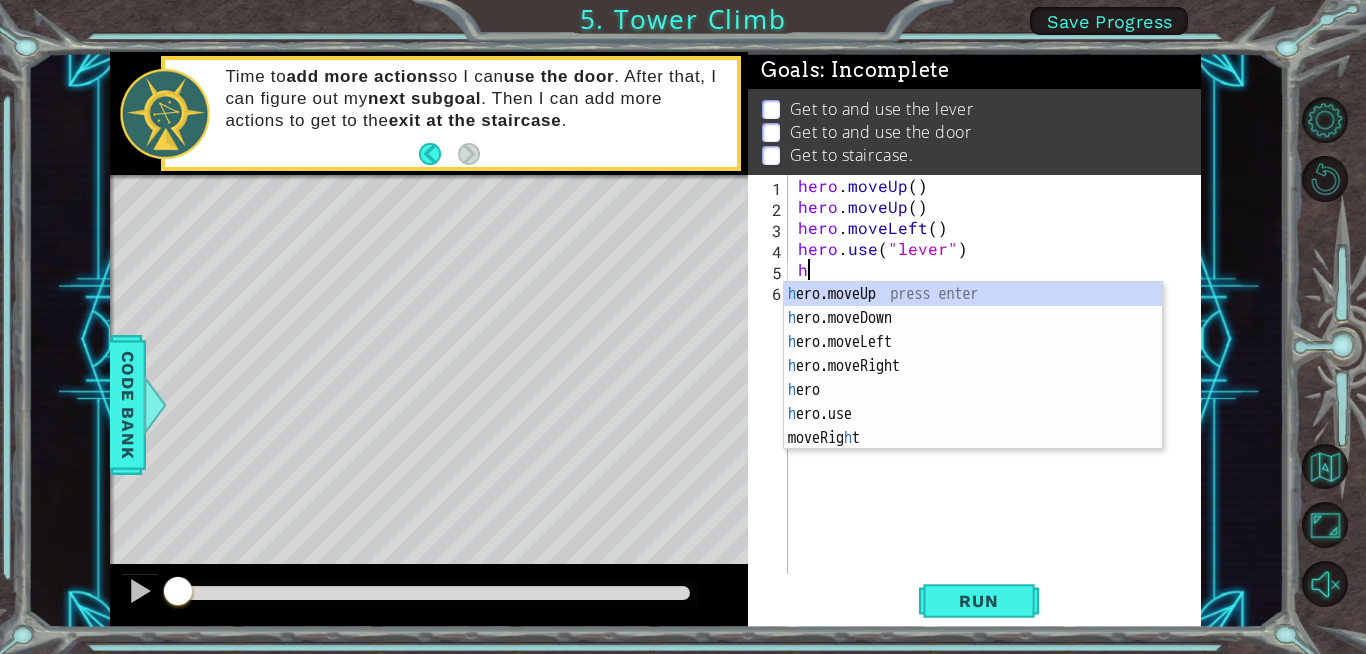 type on "her" 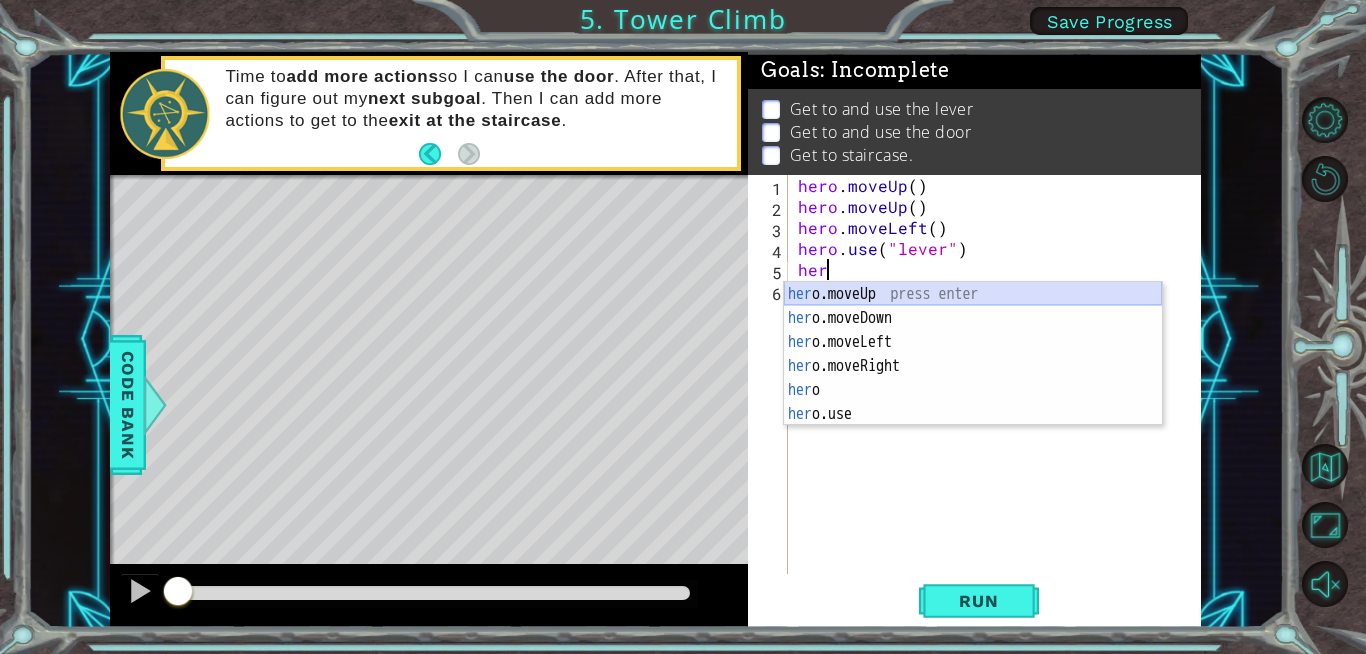 click on "[FUNCTION] [FUNCTION] [FUNCTION] [FUNCTION] [FUNCTION] [FUNCTION] [FUNCTION] [FUNCTION] [FUNCTION] [FUNCTION] [FUNCTION] [FUNCTION] [FUNCTION] [FUNCTION] [FUNCTION] [FUNCTION] [FUNCTION] [FUNCTION] [FUNCTION] [FUNCTION] [FUNCTION] [FUNCTION] [FUNCTION] [FUNCTION]" at bounding box center (973, 378) 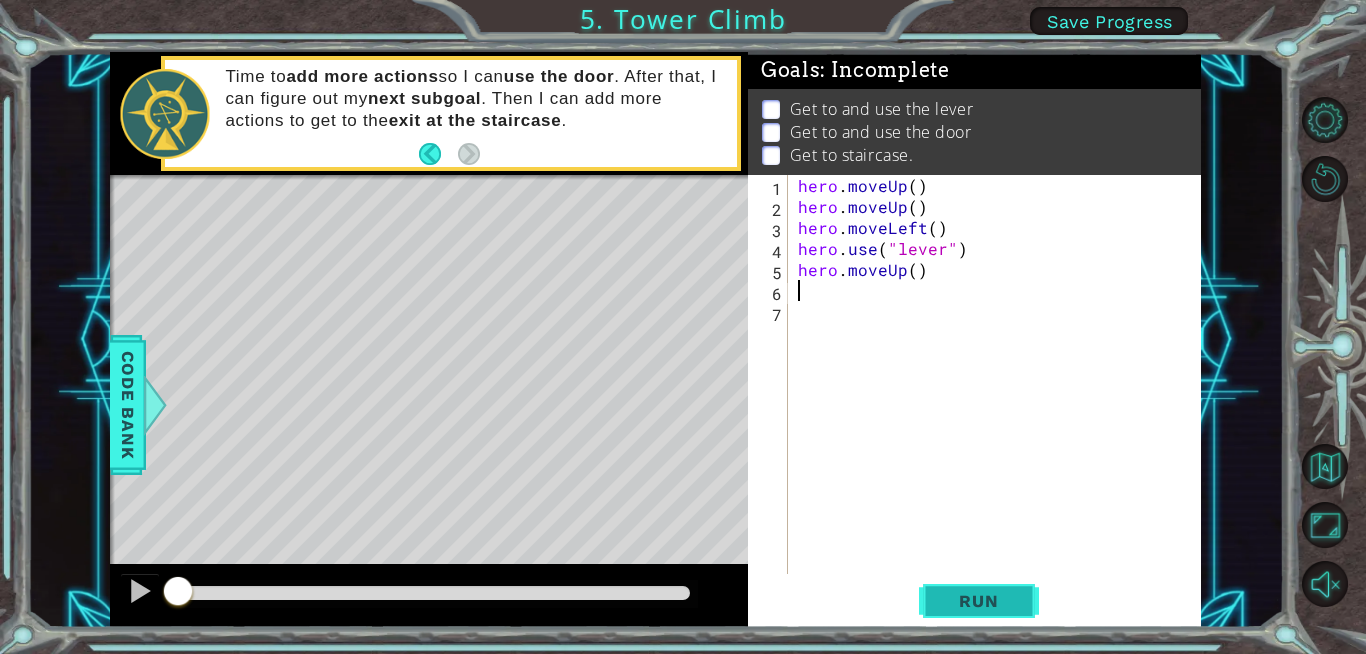 click on "Run" at bounding box center (978, 601) 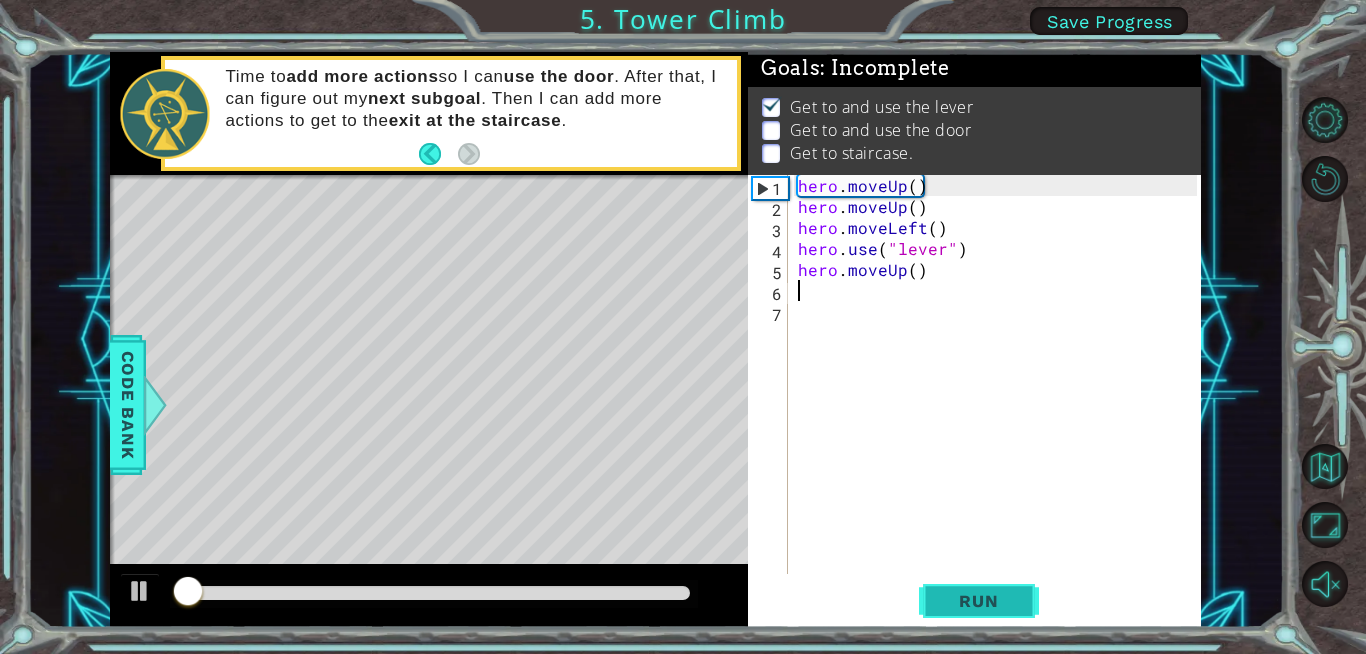 scroll, scrollTop: 14, scrollLeft: 0, axis: vertical 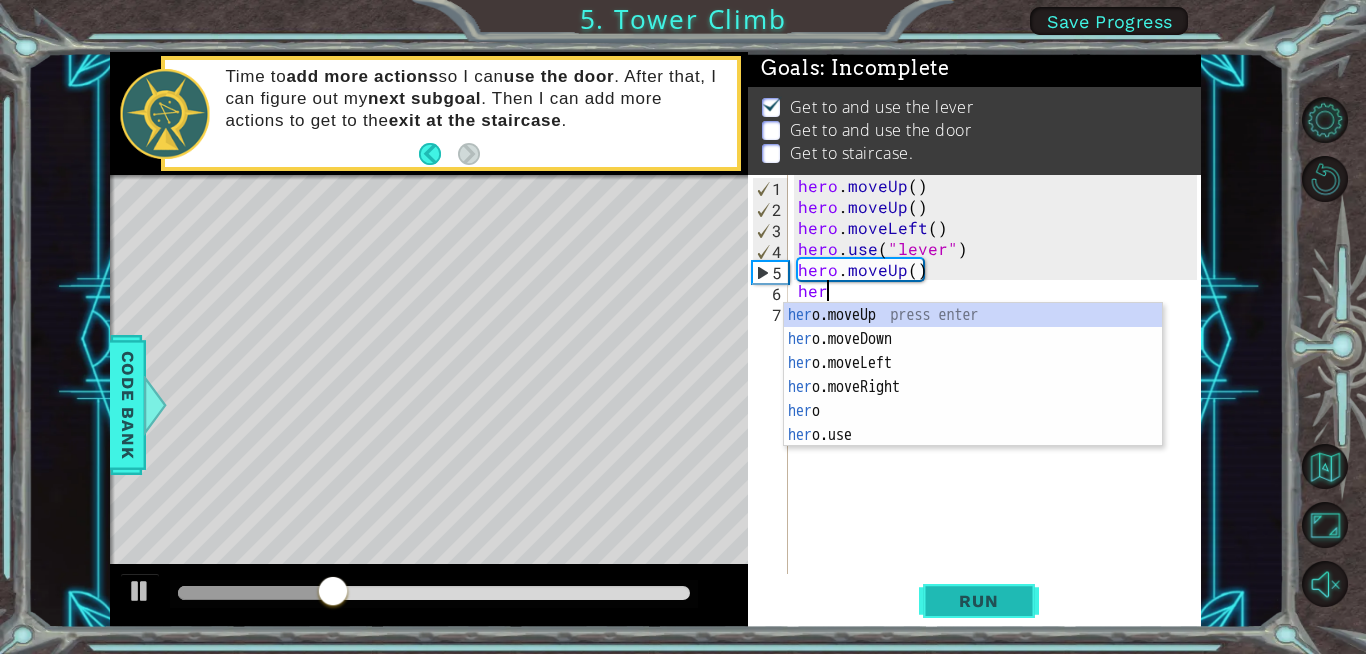 type on "hero" 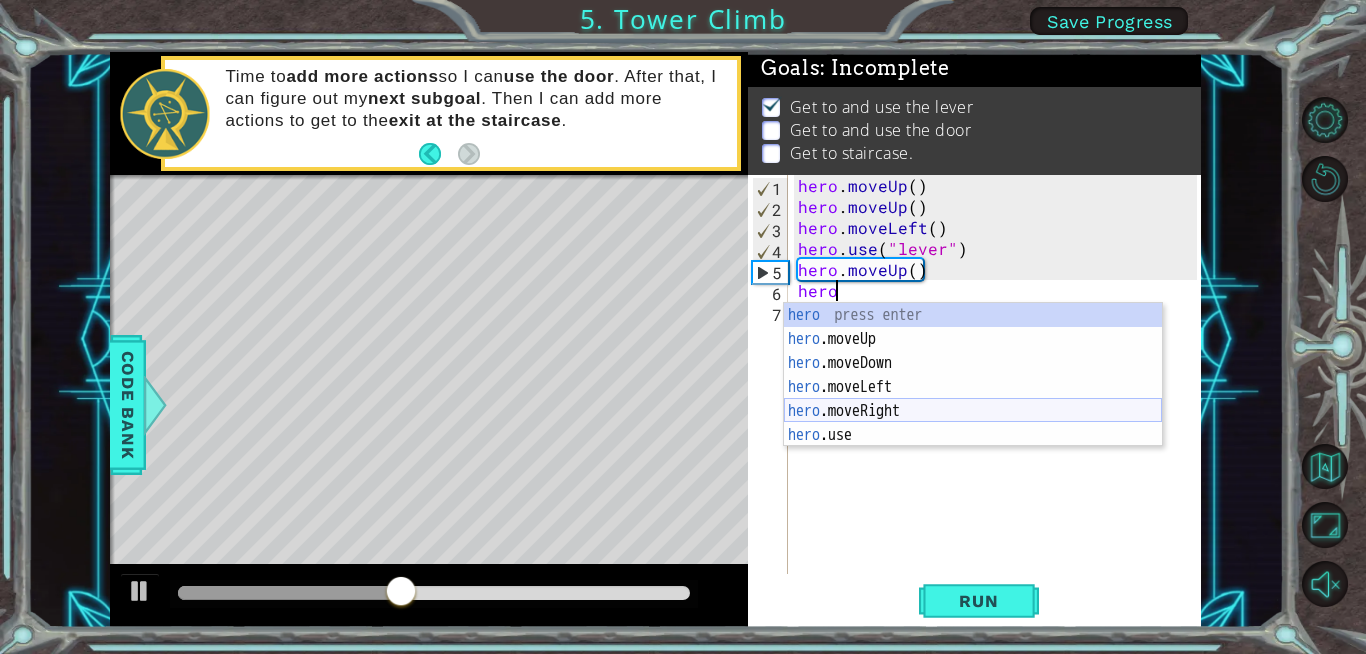 click on "hero press enter hero .moveUp press enter hero .moveDown press enter hero .moveLeft press enter hero .moveRight press enter hero .use press enter" at bounding box center [973, 399] 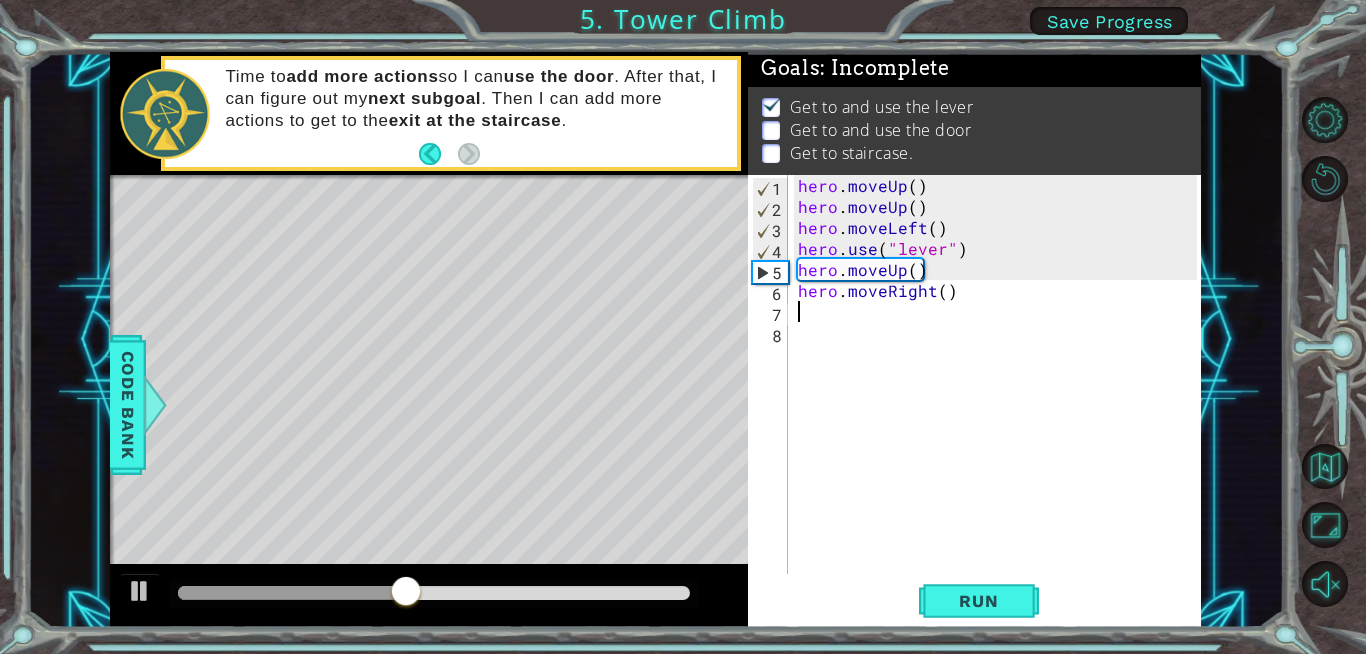 scroll, scrollTop: 0, scrollLeft: 0, axis: both 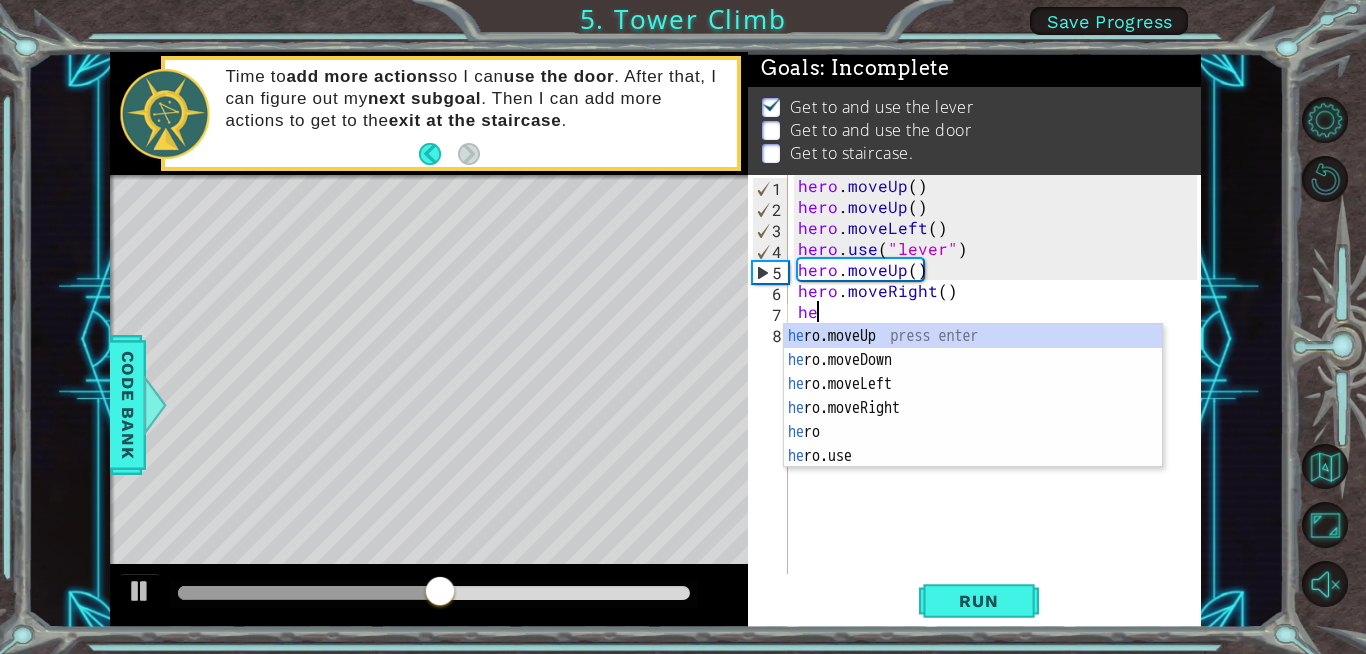 type on "her" 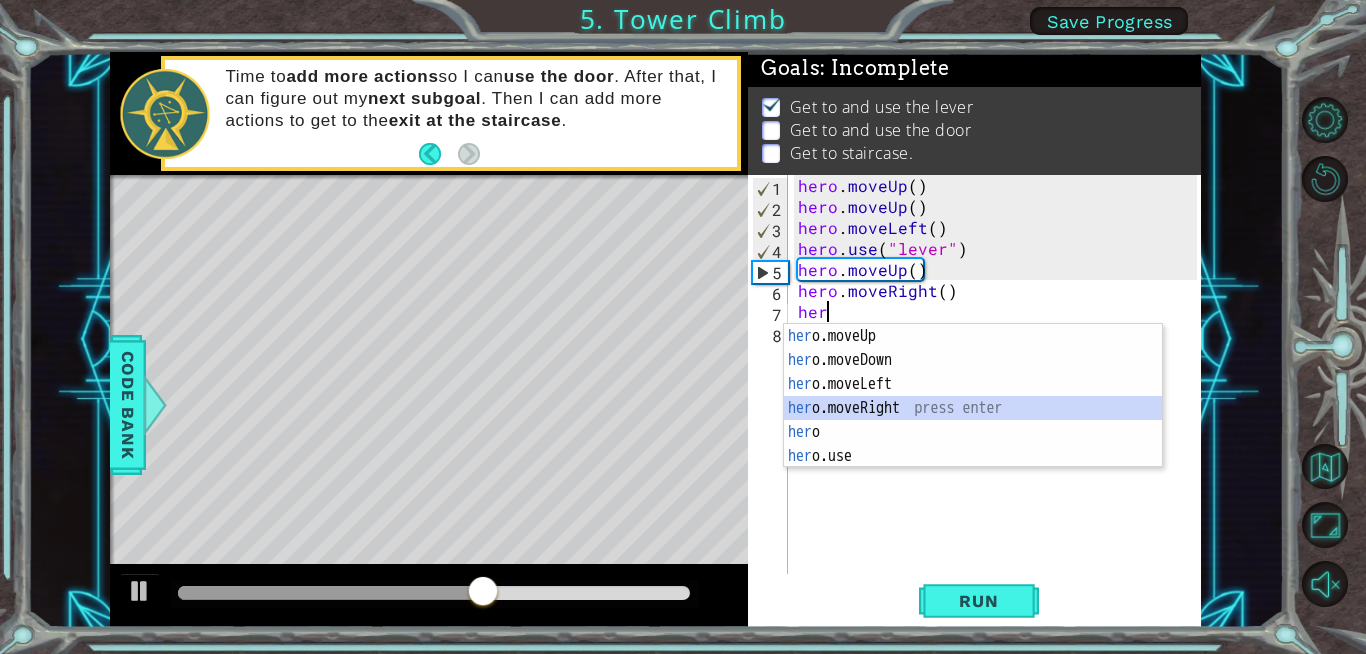 click on "[FUNCTION] [FUNCTION] [FUNCTION] [FUNCTION] [FUNCTION] [FUNCTION] [FUNCTION] [FUNCTION] [FUNCTION] [FUNCTION] [FUNCTION] [FUNCTION] [FUNCTION] [FUNCTION] [FUNCTION] [FUNCTION] [FUNCTION] [FUNCTION] [FUNCTION] [FUNCTION] [FUNCTION] [FUNCTION] [FUNCTION] [FUNCTION]" at bounding box center [973, 420] 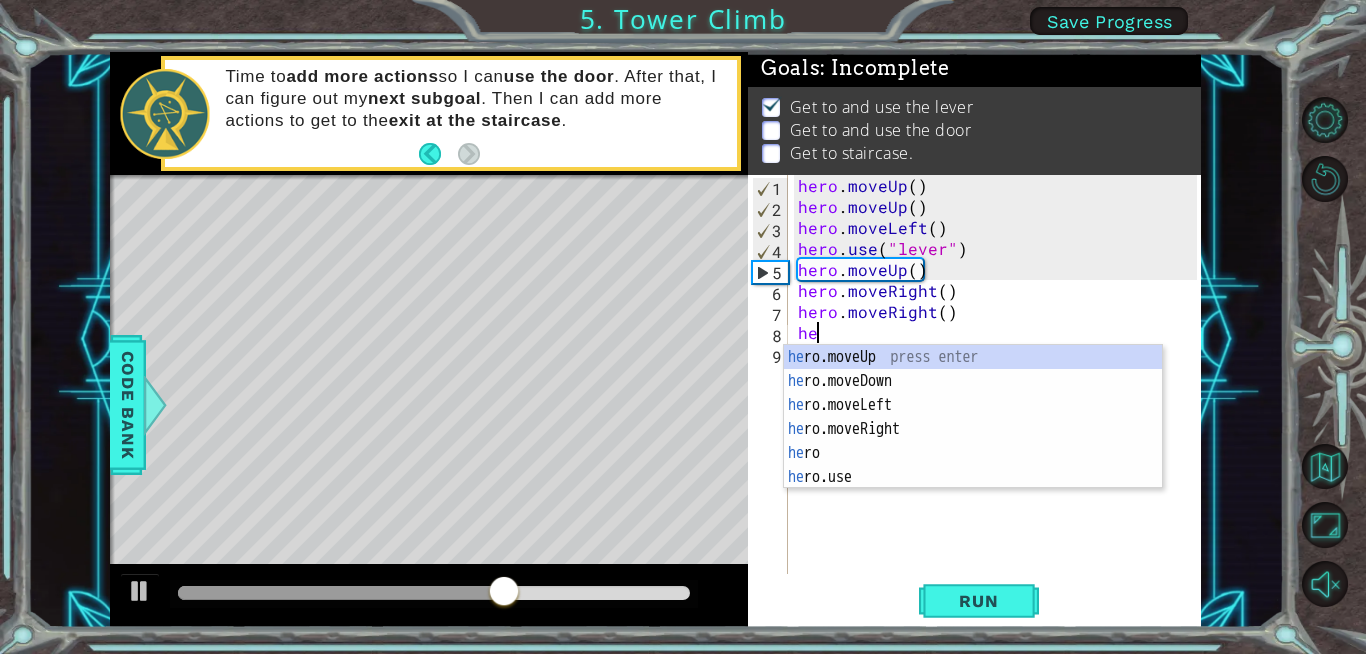 type on "her" 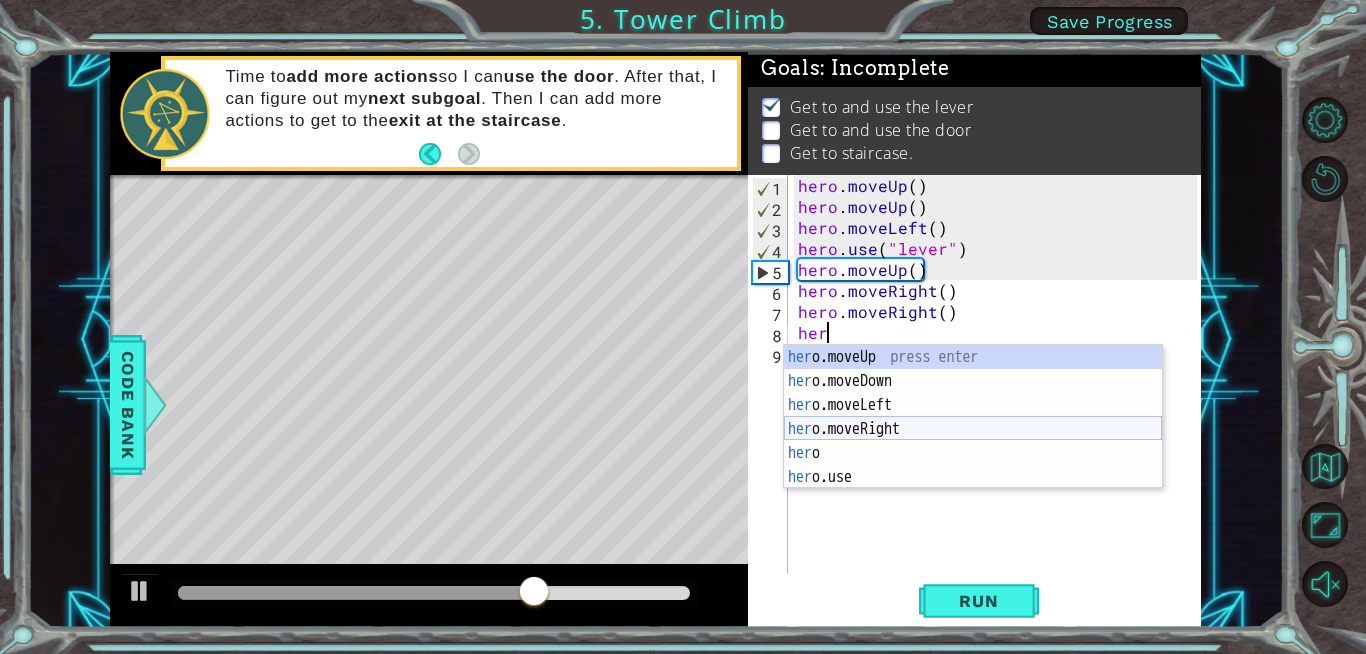 click on "[FUNCTION] [FUNCTION] [FUNCTION] [FUNCTION] [FUNCTION] [FUNCTION] [FUNCTION] [FUNCTION] [FUNCTION] [FUNCTION] [FUNCTION] [FUNCTION] [FUNCTION] [FUNCTION] [FUNCTION] [FUNCTION] [FUNCTION] [FUNCTION] [FUNCTION] [FUNCTION] [FUNCTION] [FUNCTION] [FUNCTION] [FUNCTION]" at bounding box center [973, 441] 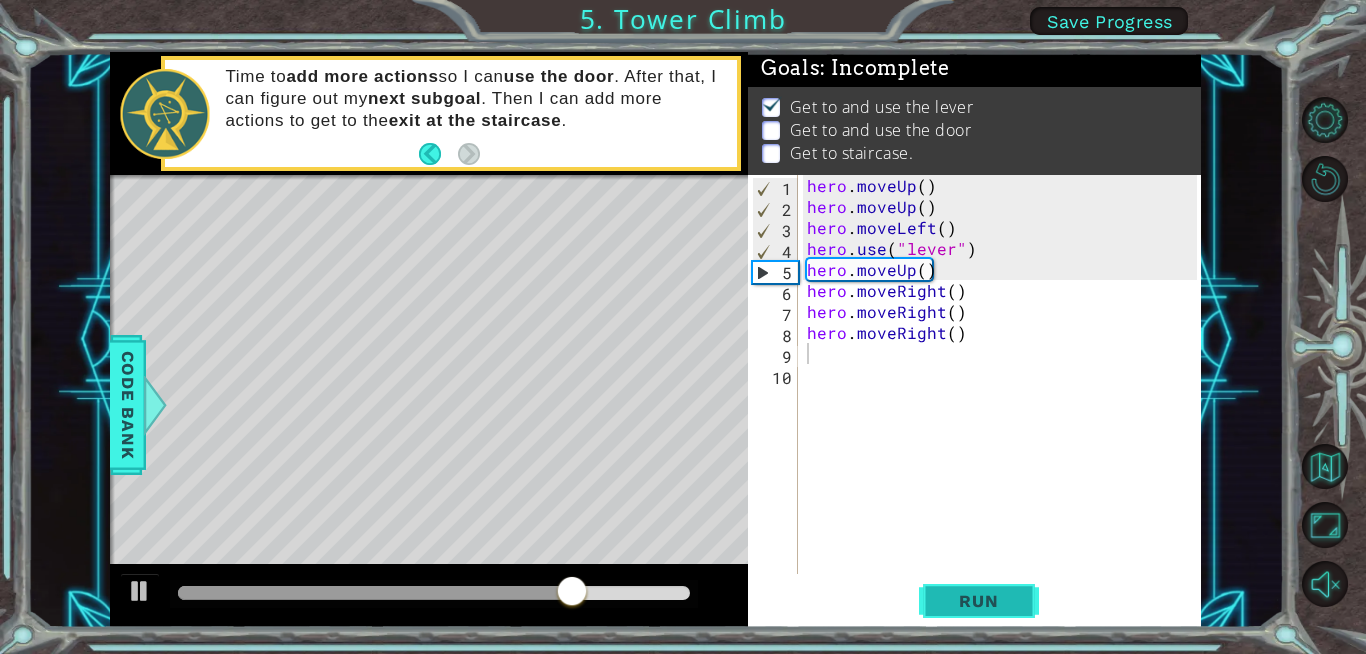 click on "Run" at bounding box center [979, 601] 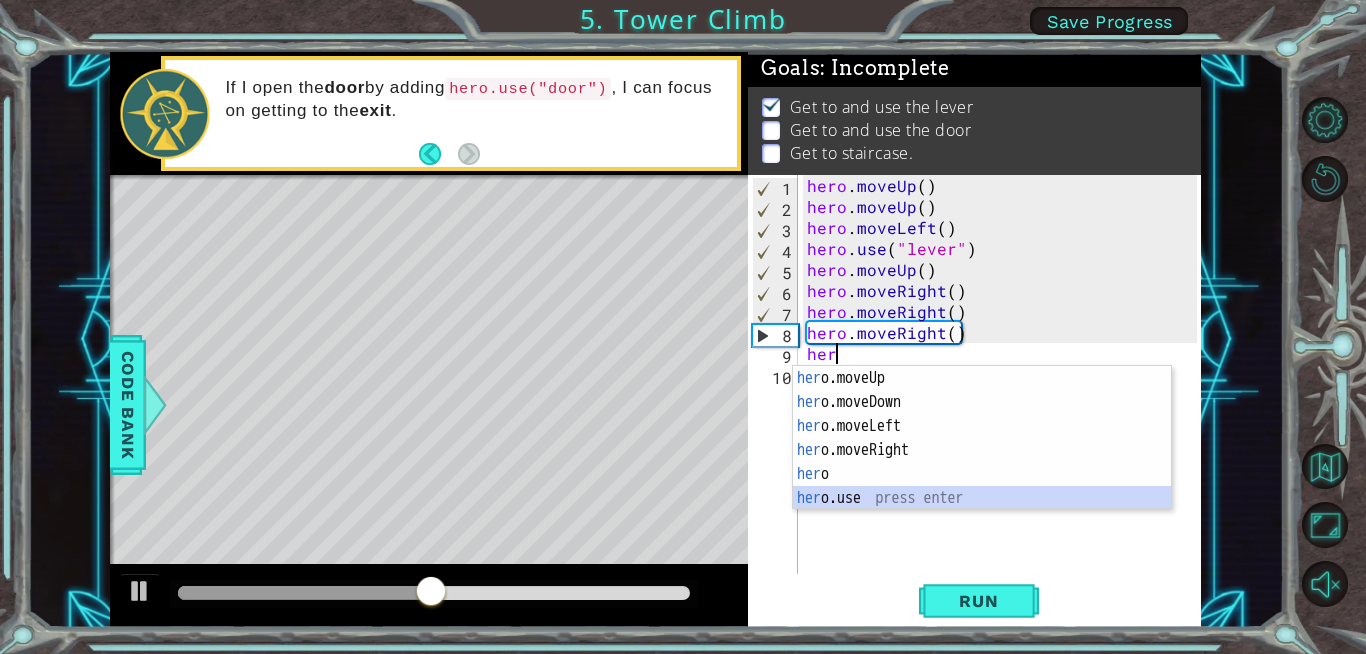 click on "[FUNCTION] [FUNCTION] [FUNCTION] [FUNCTION] [FUNCTION] [FUNCTION] [FUNCTION] [FUNCTION] [FUNCTION] [FUNCTION] [FUNCTION] [FUNCTION] [FUNCTION] [FUNCTION] [FUNCTION] [FUNCTION] [FUNCTION] [FUNCTION] [FUNCTION] [FUNCTION] [FUNCTION] [FUNCTION] [FUNCTION] [FUNCTION]" at bounding box center (982, 462) 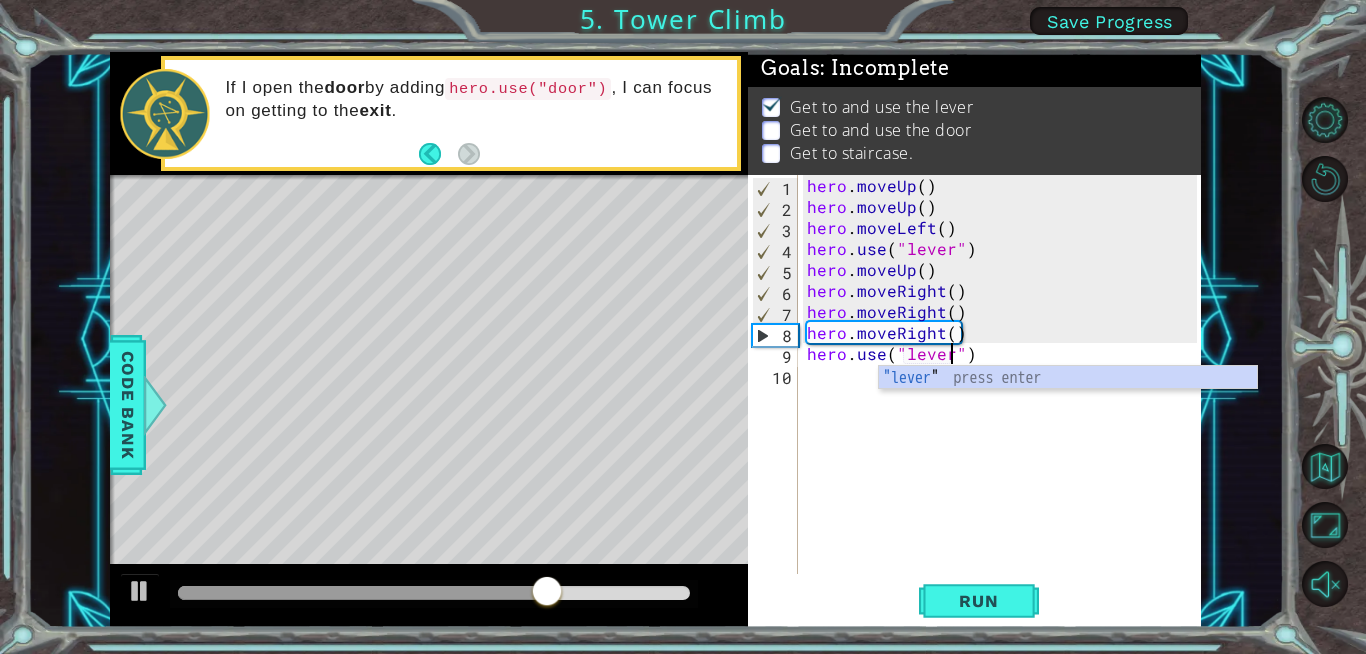 scroll, scrollTop: 0, scrollLeft: 9, axis: horizontal 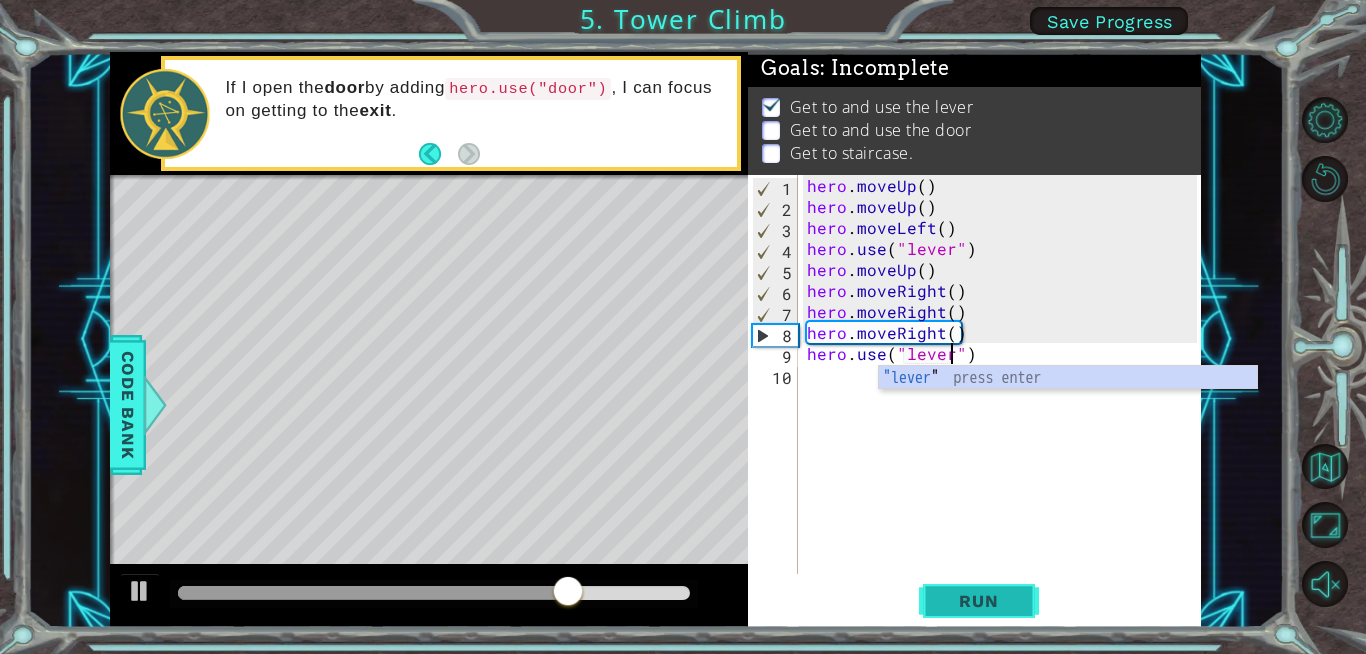 click on "Run" at bounding box center [978, 601] 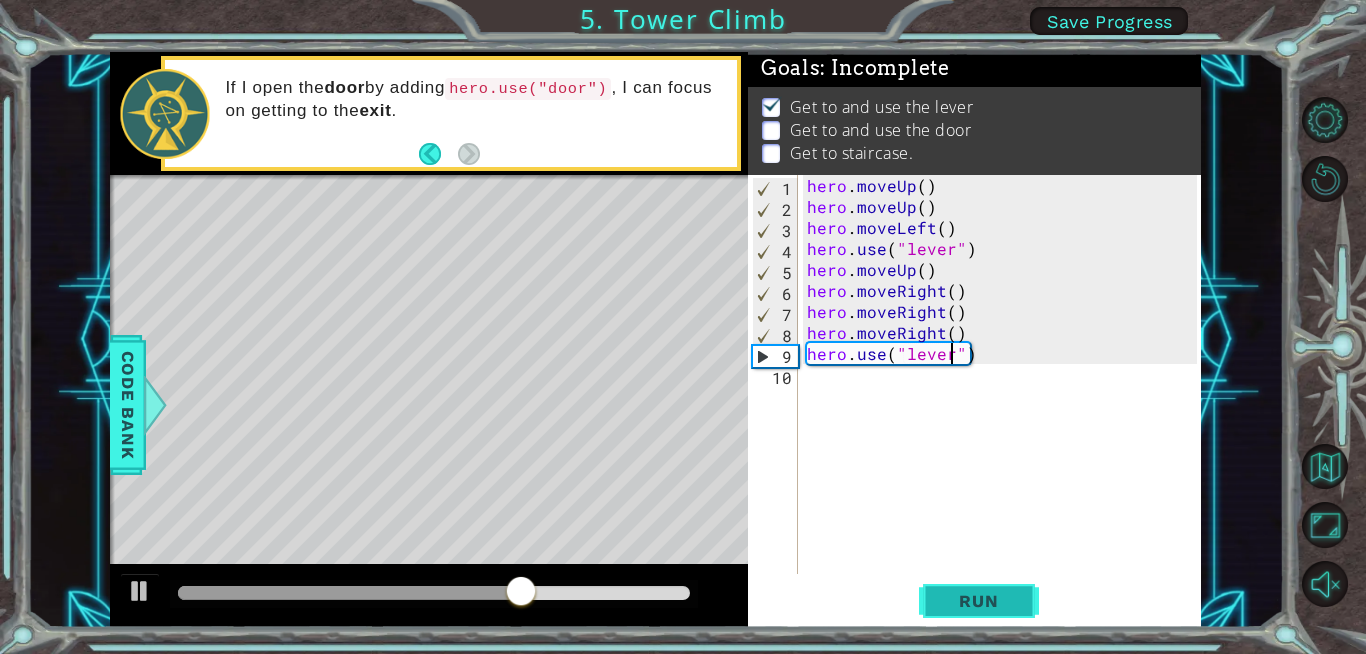 click on "Run" at bounding box center [978, 601] 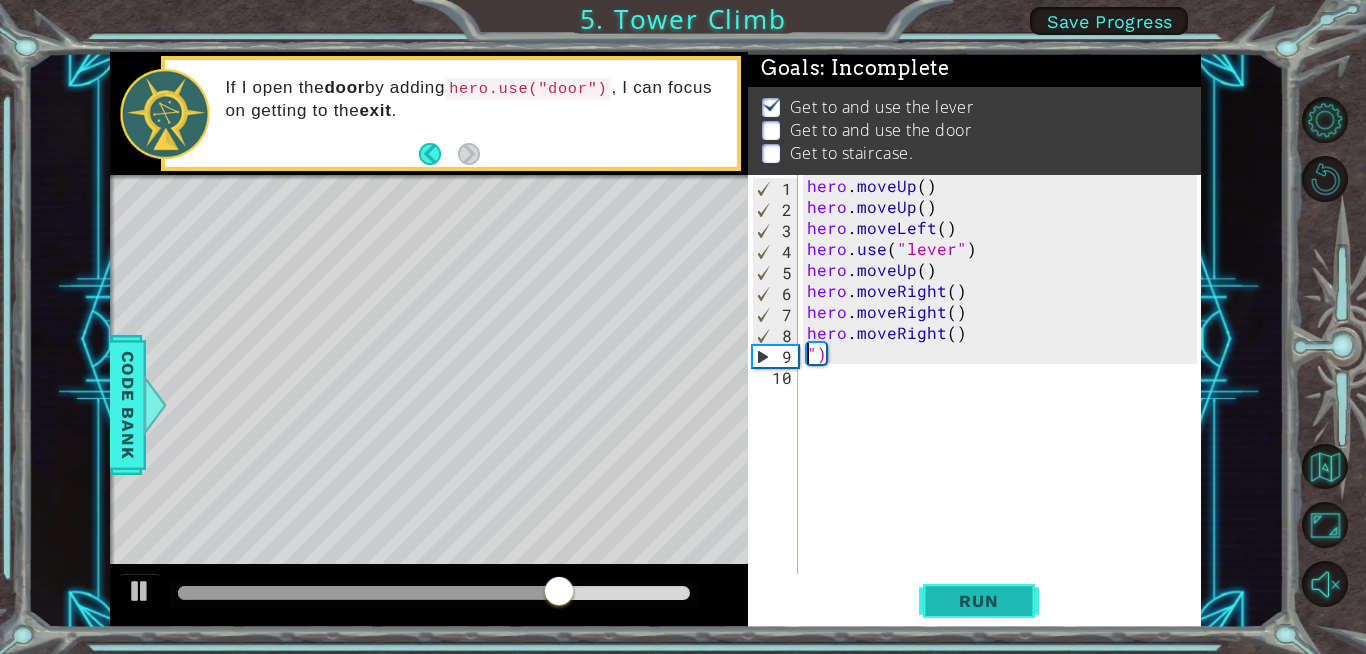 scroll, scrollTop: 0, scrollLeft: 0, axis: both 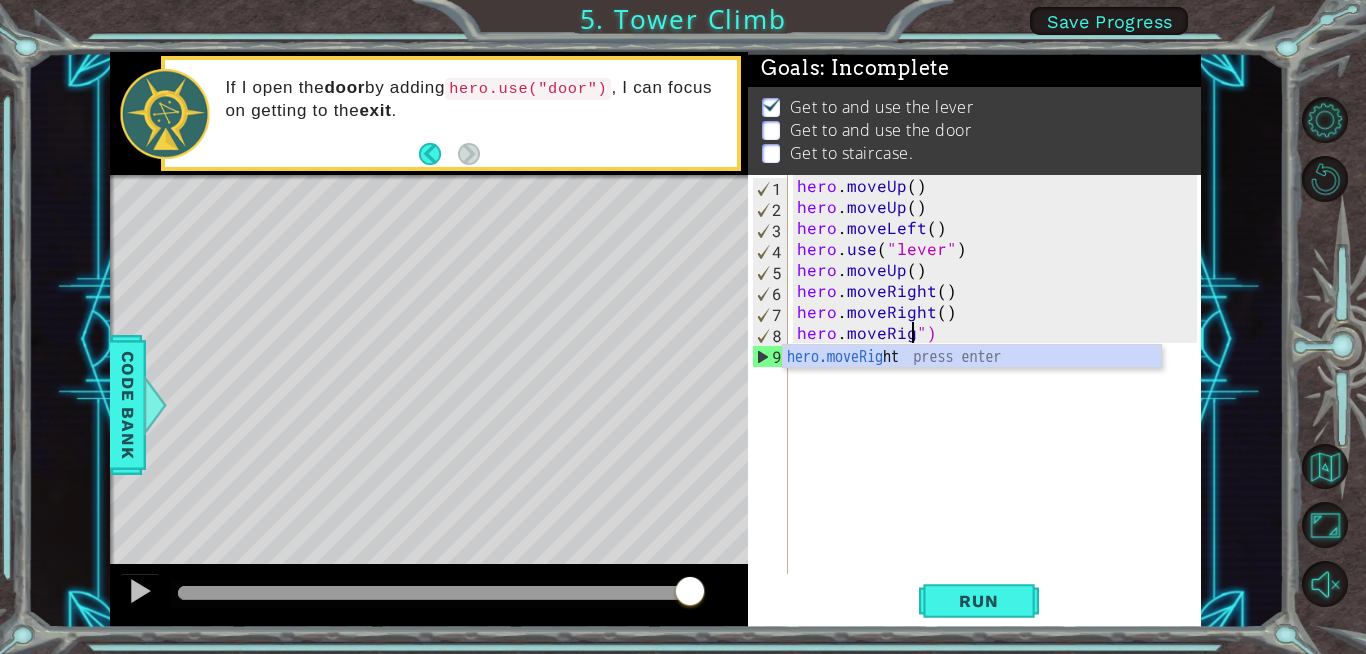 click on "hero . moveUp ( ) hero . moveUp ( ) hero . moveLeft ( ) hero . use ( "lever" ) hero . moveUp ( ) hero . moveRight ( ) hero . moveRight ( ) hero . moveRig ")" at bounding box center [999, 395] 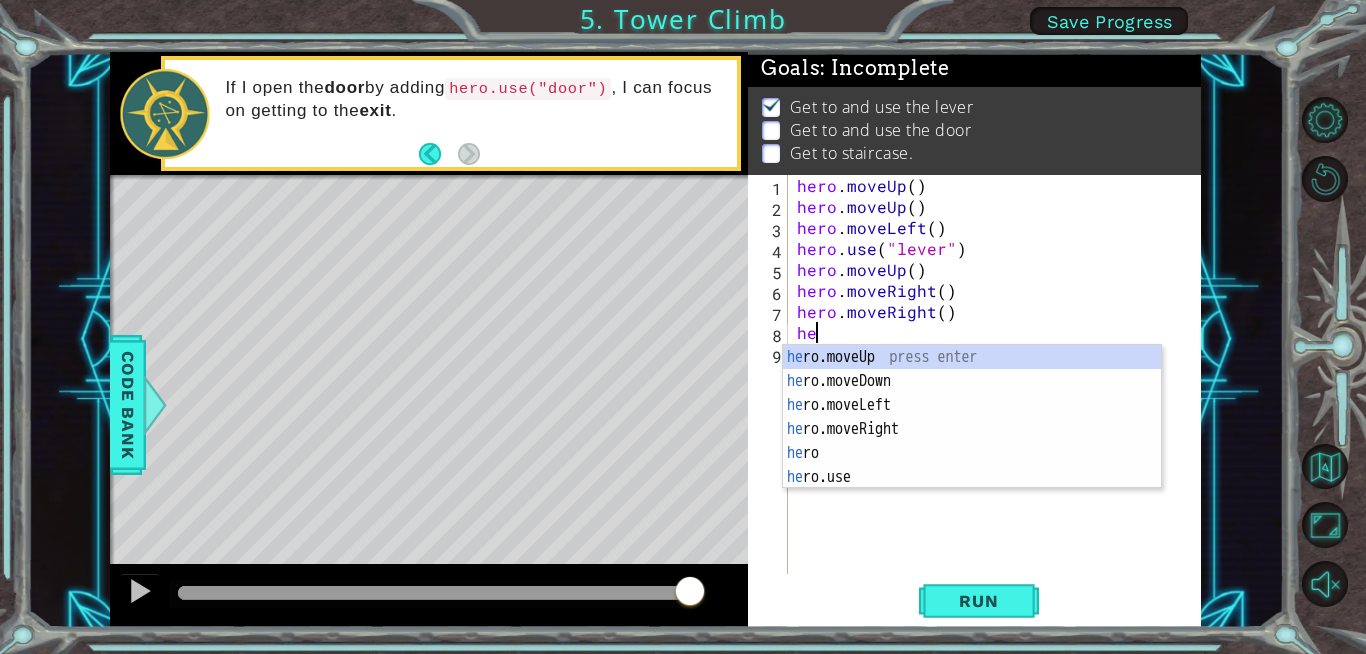 type on "h" 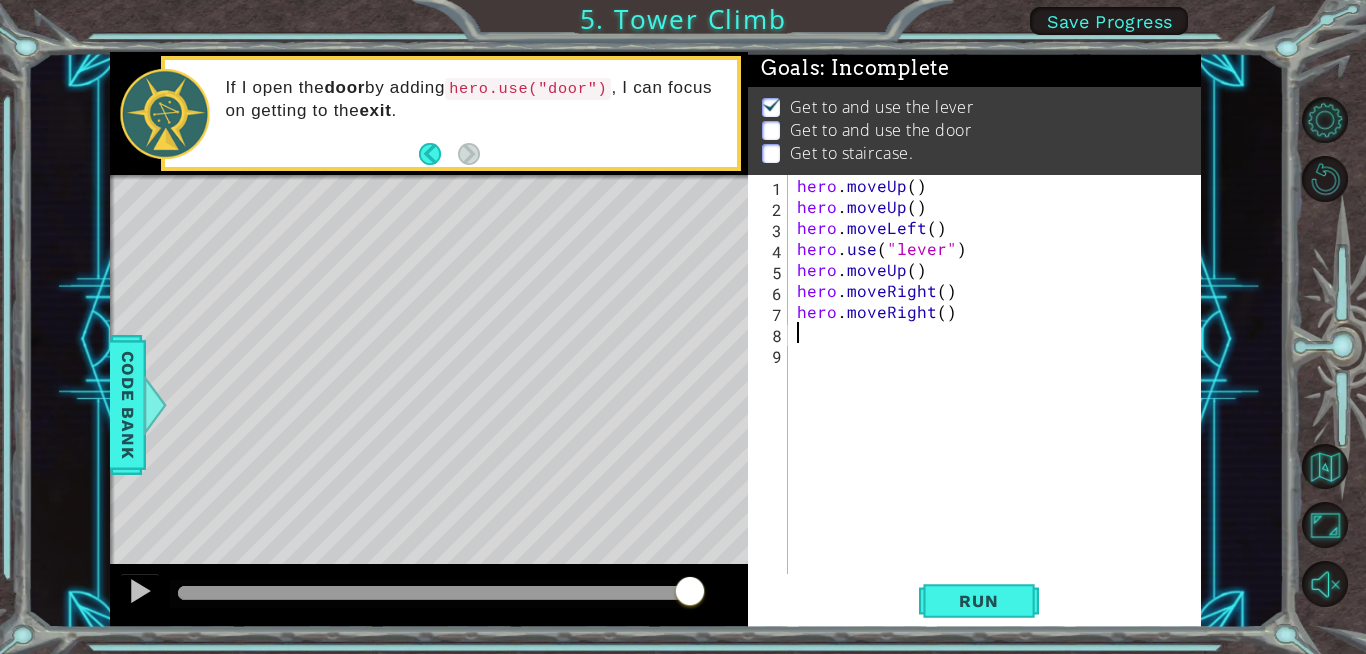 type on "hero.moveRight()" 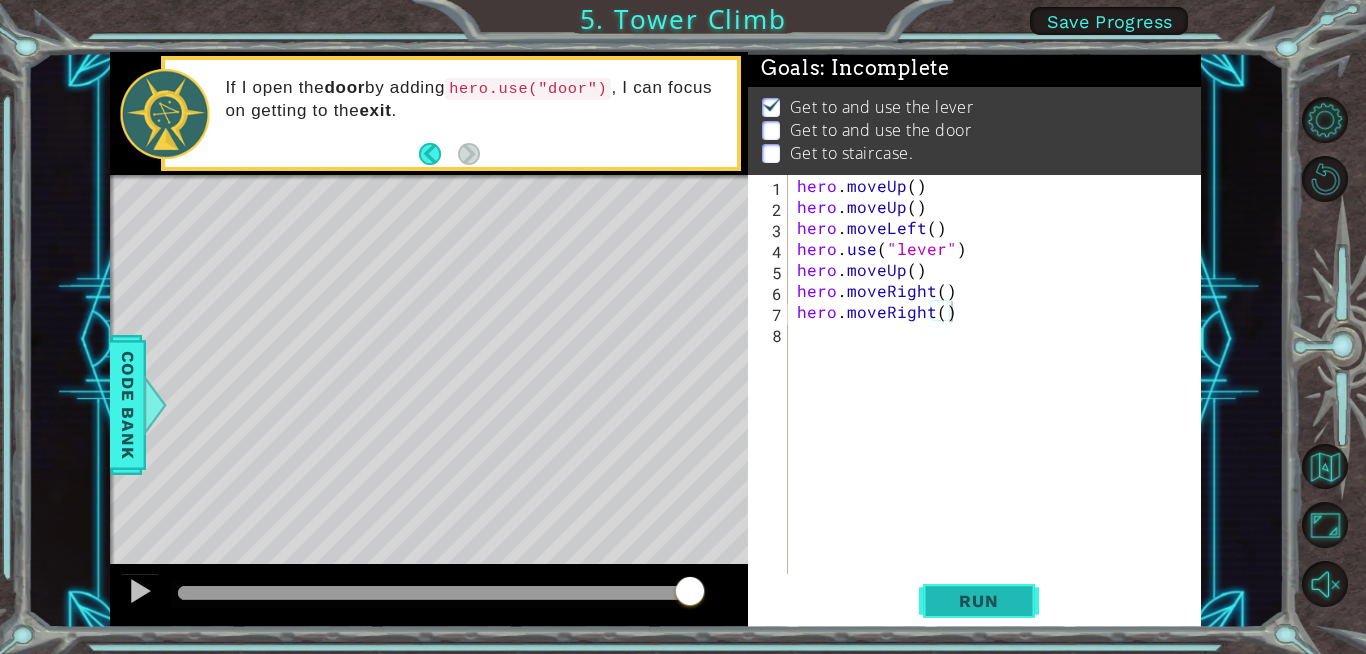 click on "Run" at bounding box center [978, 601] 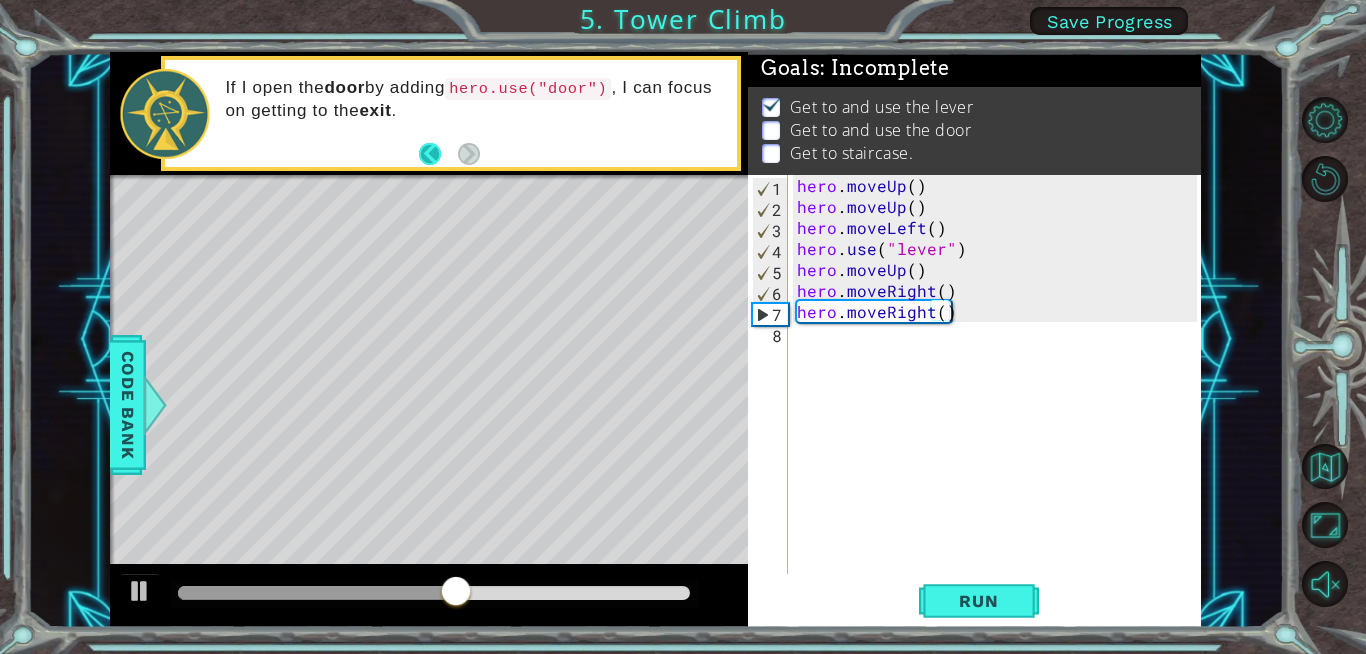 click at bounding box center (438, 154) 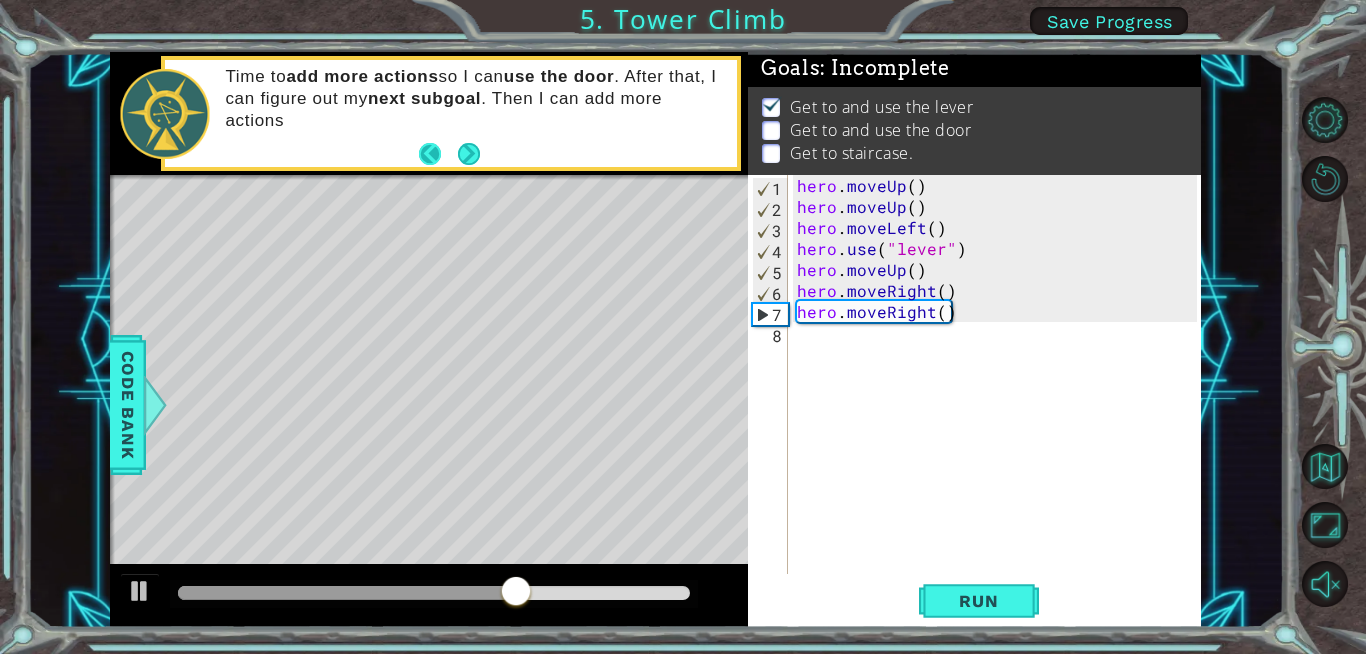 click at bounding box center [438, 154] 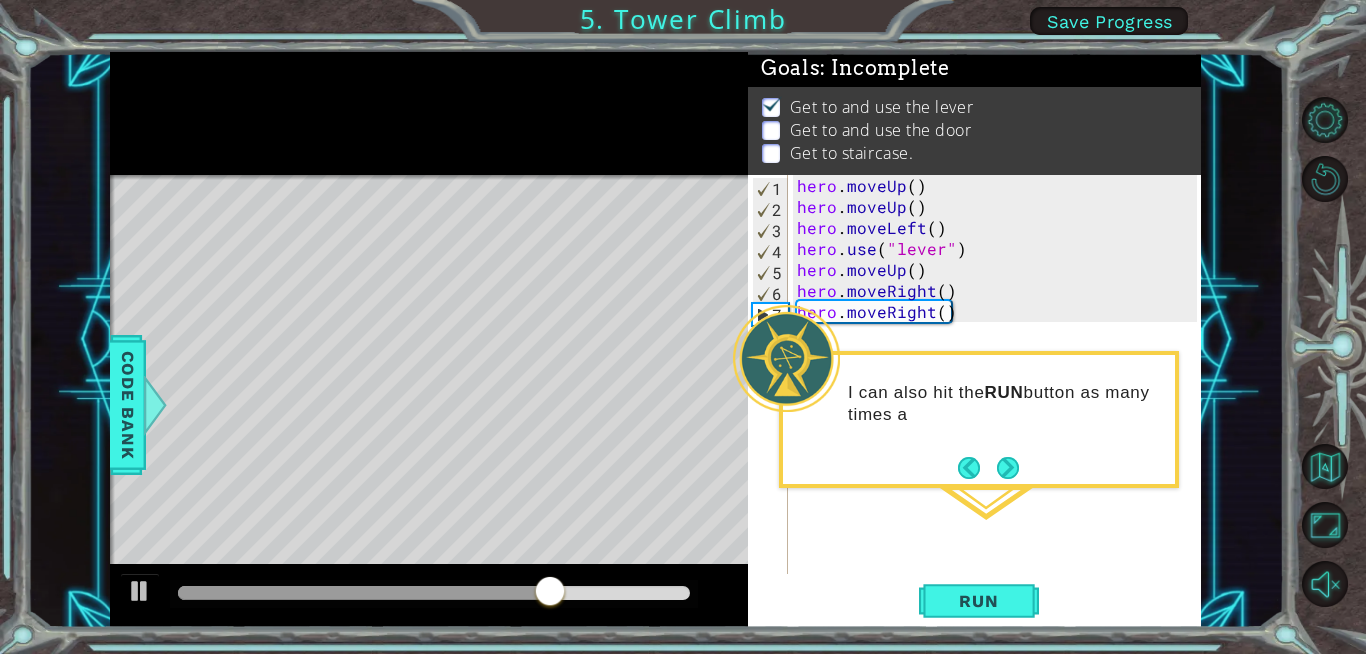 click on "I can also hit the  RUN  button as many times a" at bounding box center [979, 419] 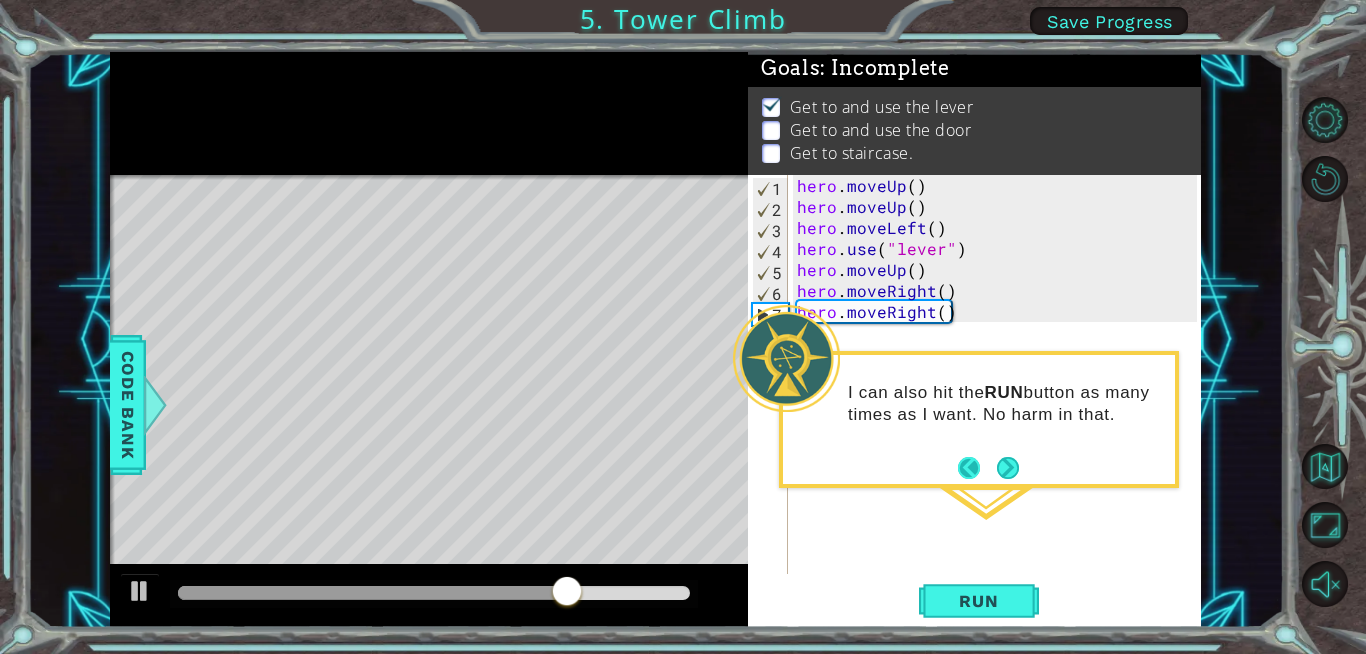 click at bounding box center [977, 468] 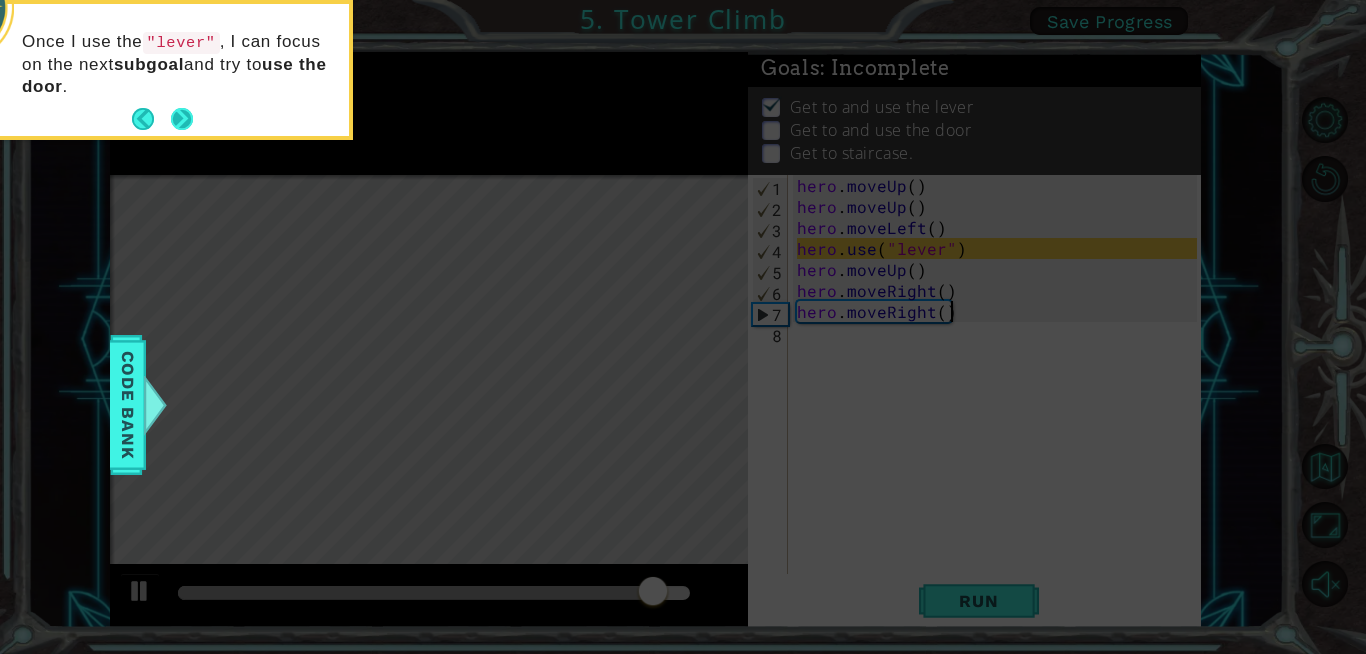 click at bounding box center [182, 120] 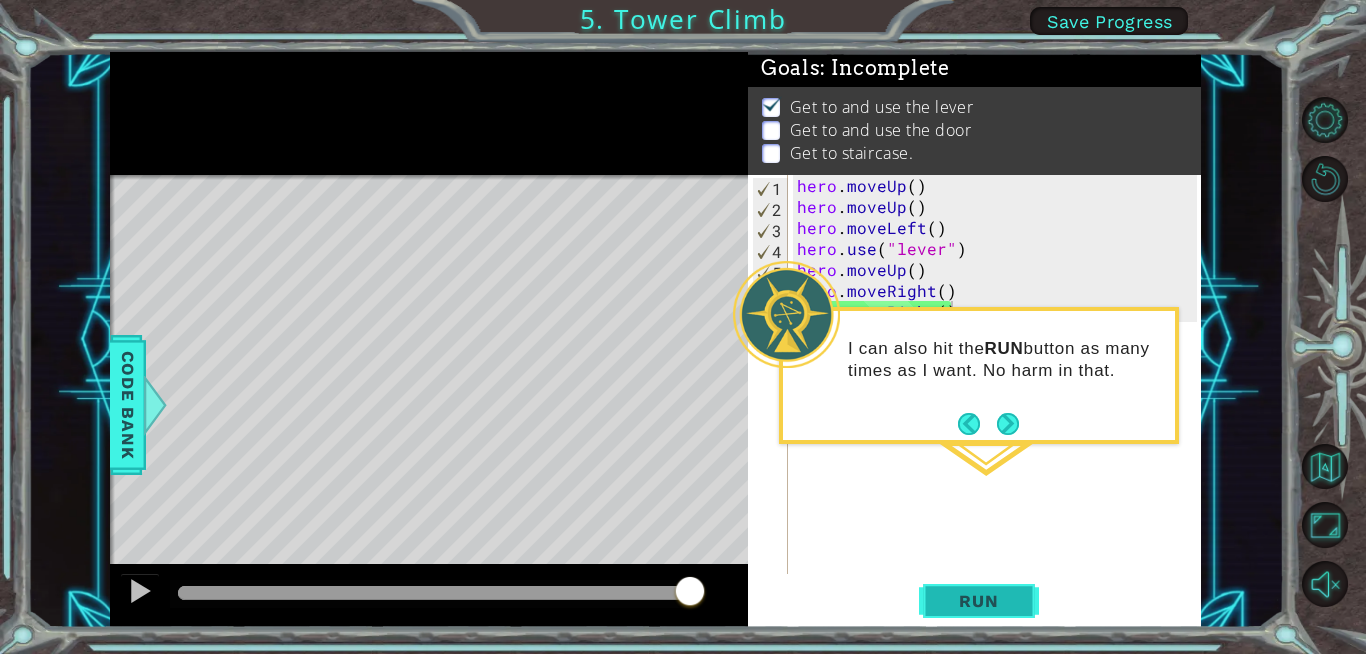 click on "Run" at bounding box center (978, 601) 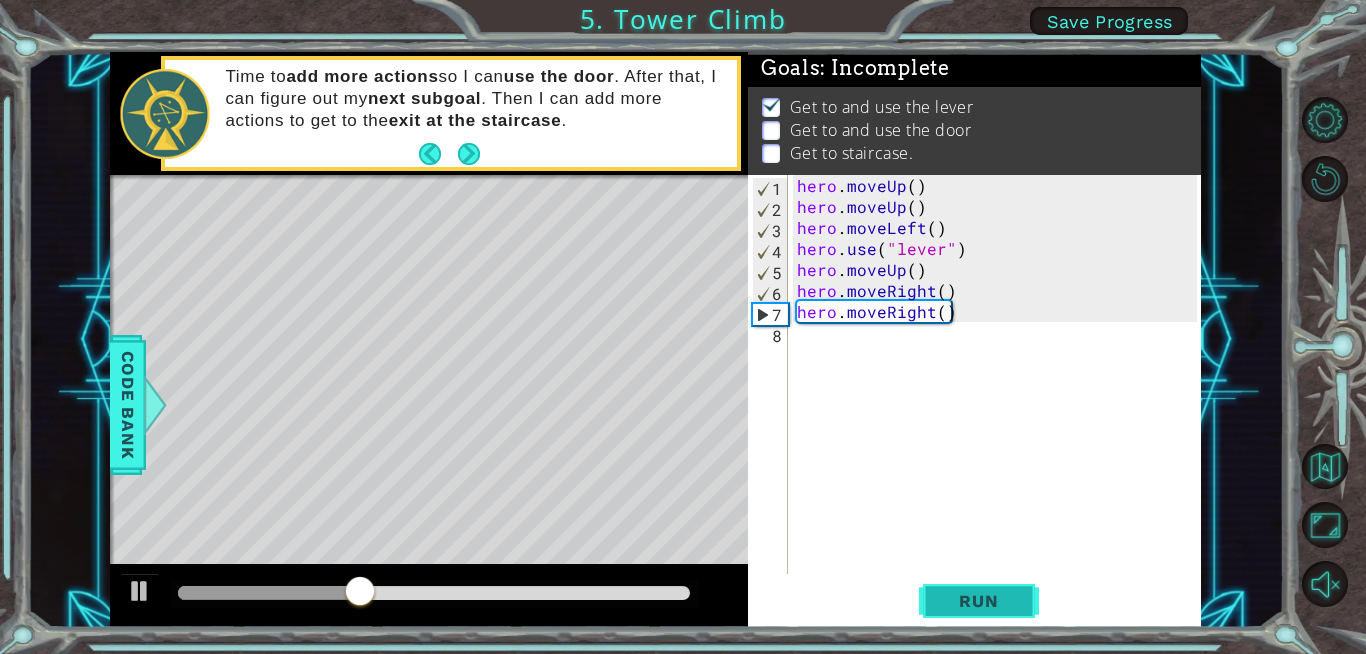 click on "Run" at bounding box center [978, 601] 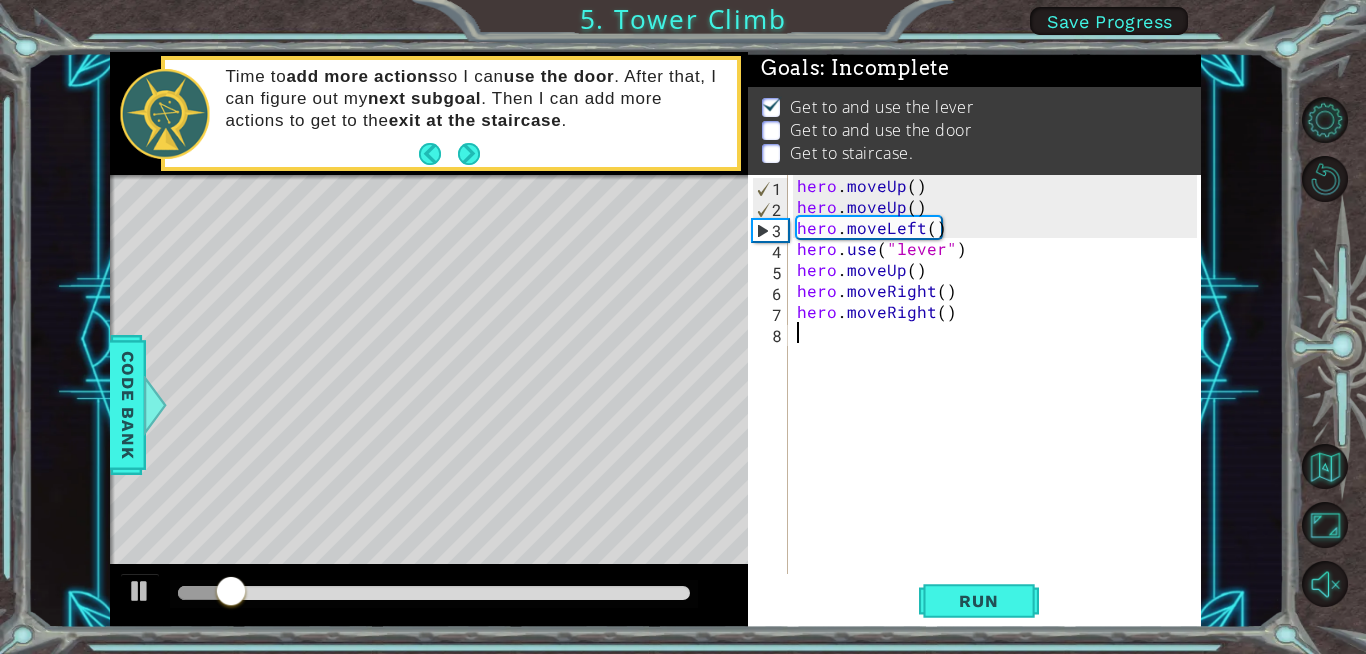 drag, startPoint x: 1040, startPoint y: 324, endPoint x: 980, endPoint y: 350, distance: 65.39113 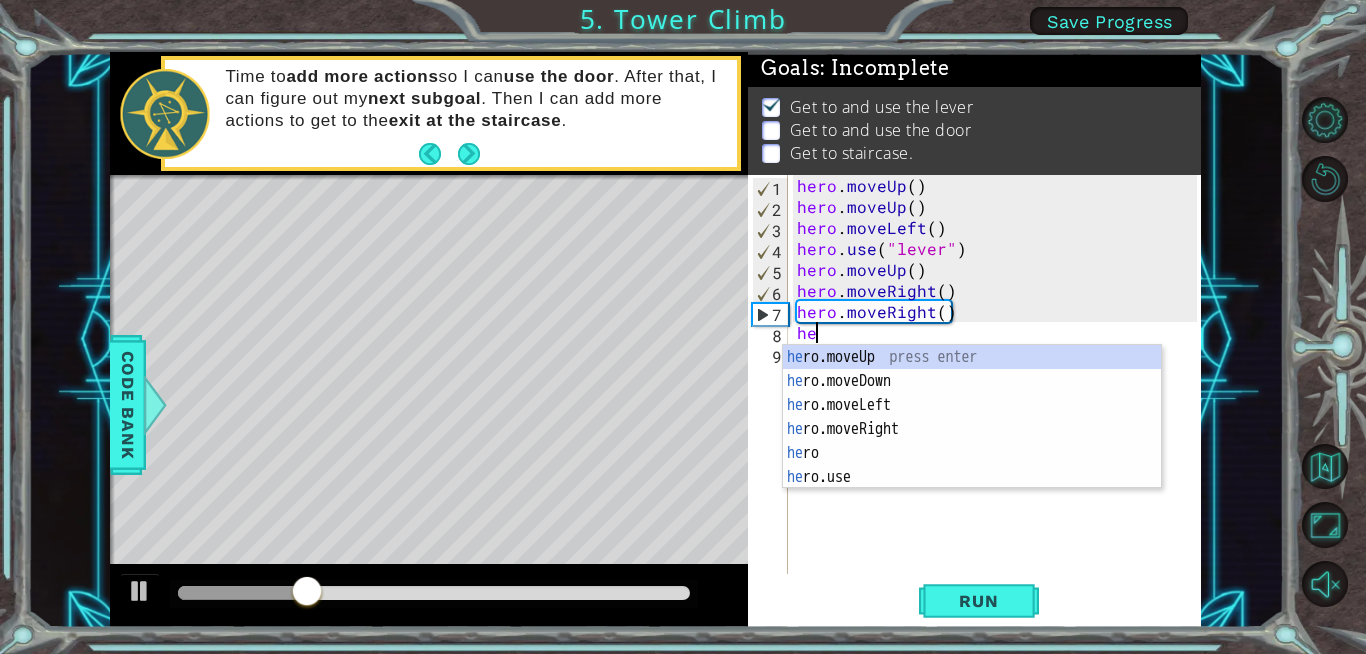 type on "her" 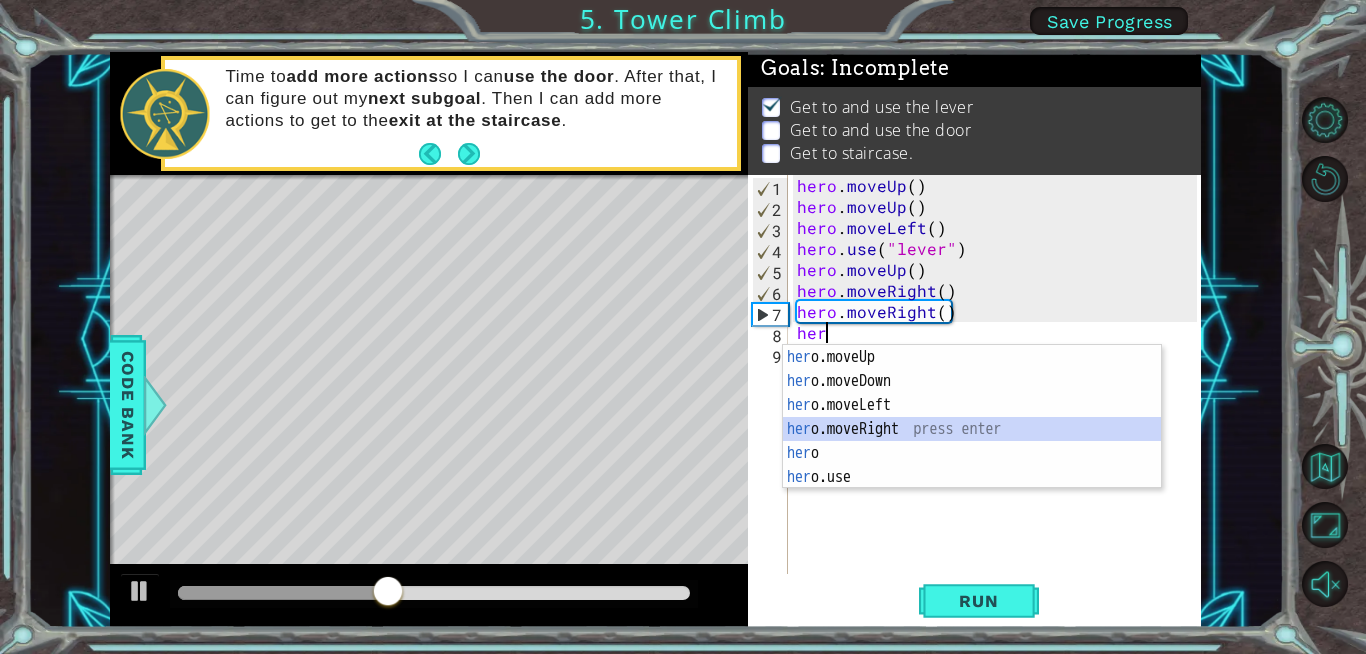 click on "[FUNCTION] [FUNCTION] [FUNCTION] [FUNCTION] [FUNCTION] [FUNCTION] [FUNCTION] [FUNCTION] [FUNCTION] [FUNCTION] [FUNCTION] [FUNCTION] [FUNCTION] [FUNCTION] [FUNCTION] [FUNCTION] [FUNCTION] [FUNCTION] [FUNCTION] [FUNCTION] [FUNCTION] [FUNCTION] [FUNCTION] [FUNCTION]" at bounding box center [972, 441] 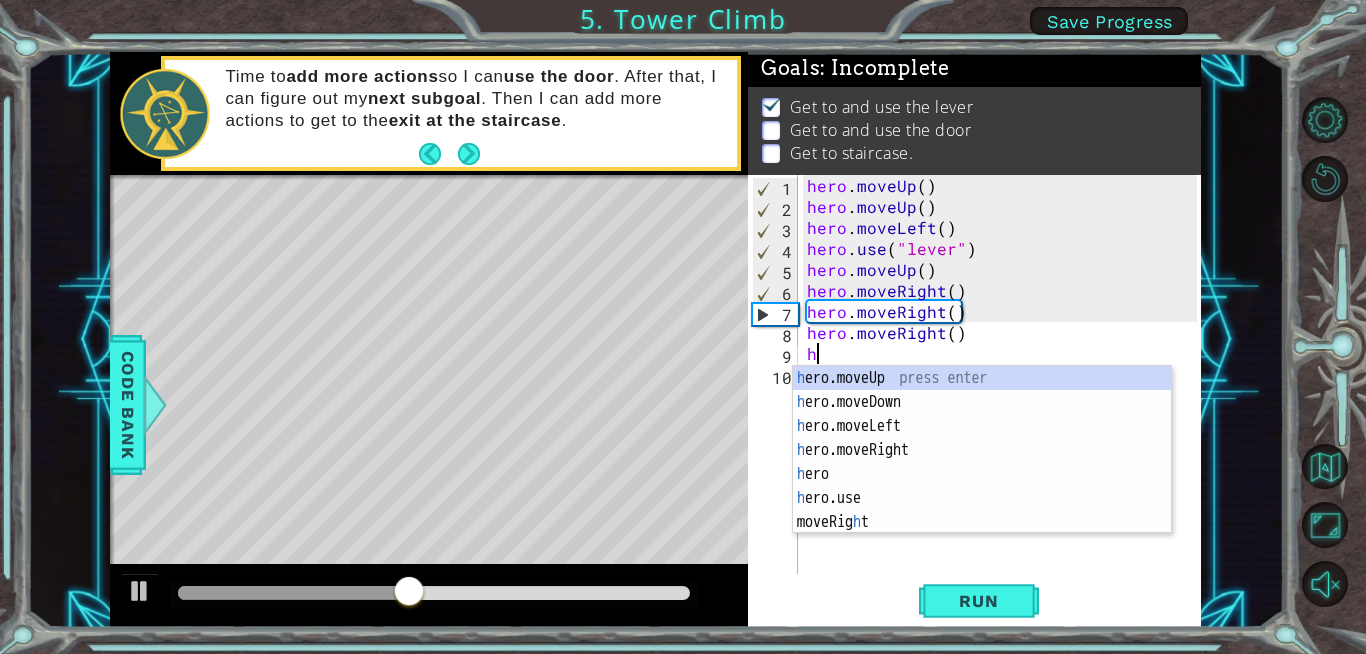 type on "he" 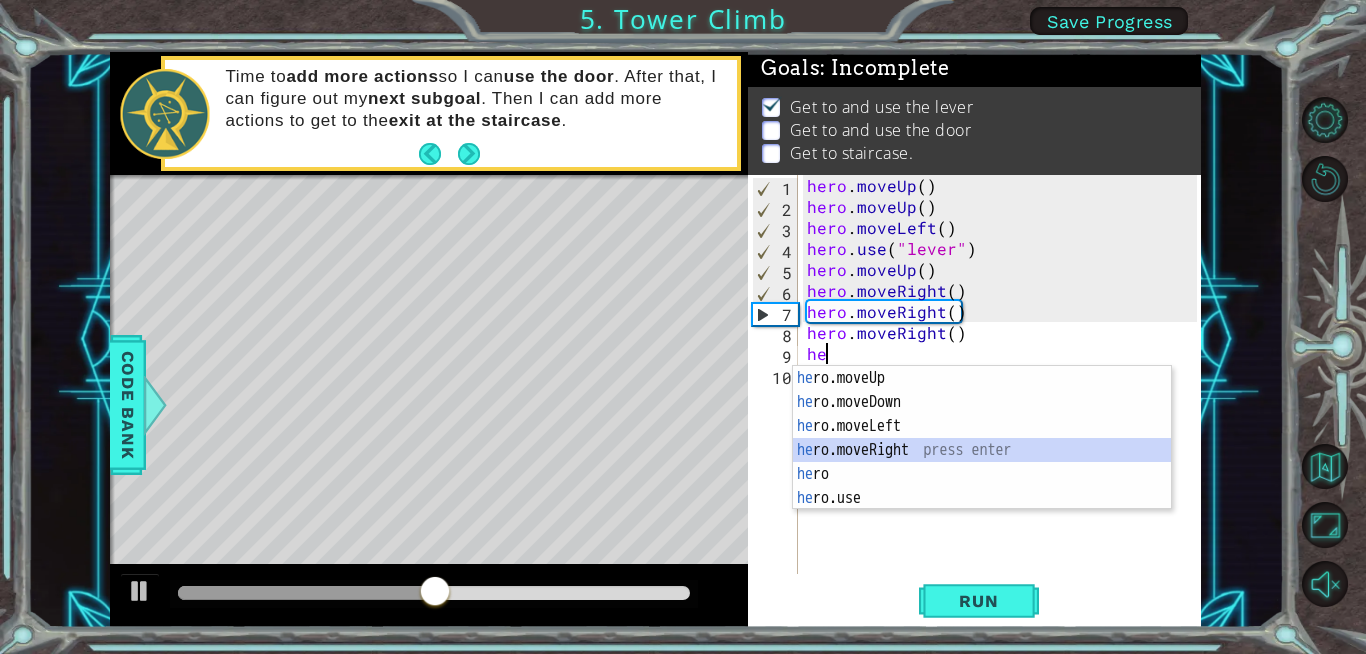 click on "he ro.moveUp press enter he ro.moveDown press enter he ro.moveLeft press enter he ro.moveRight press enter he ro press enter he ro.use press enter" at bounding box center [982, 462] 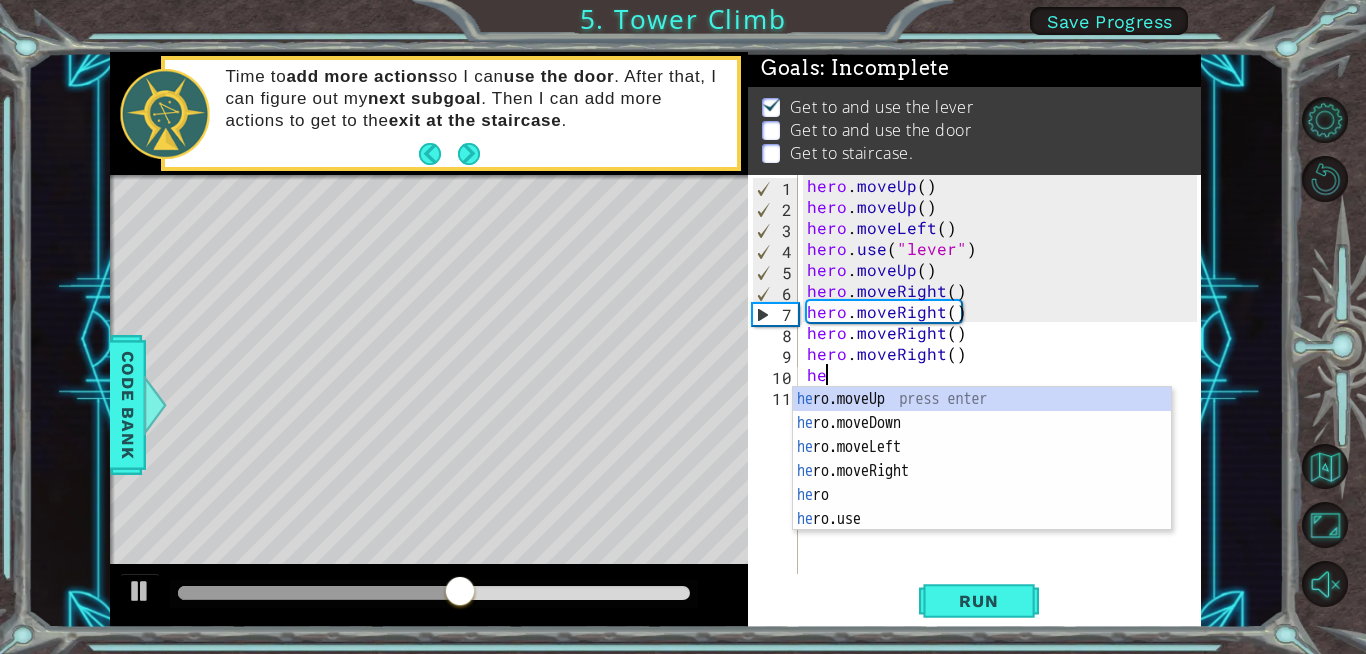 type on "her" 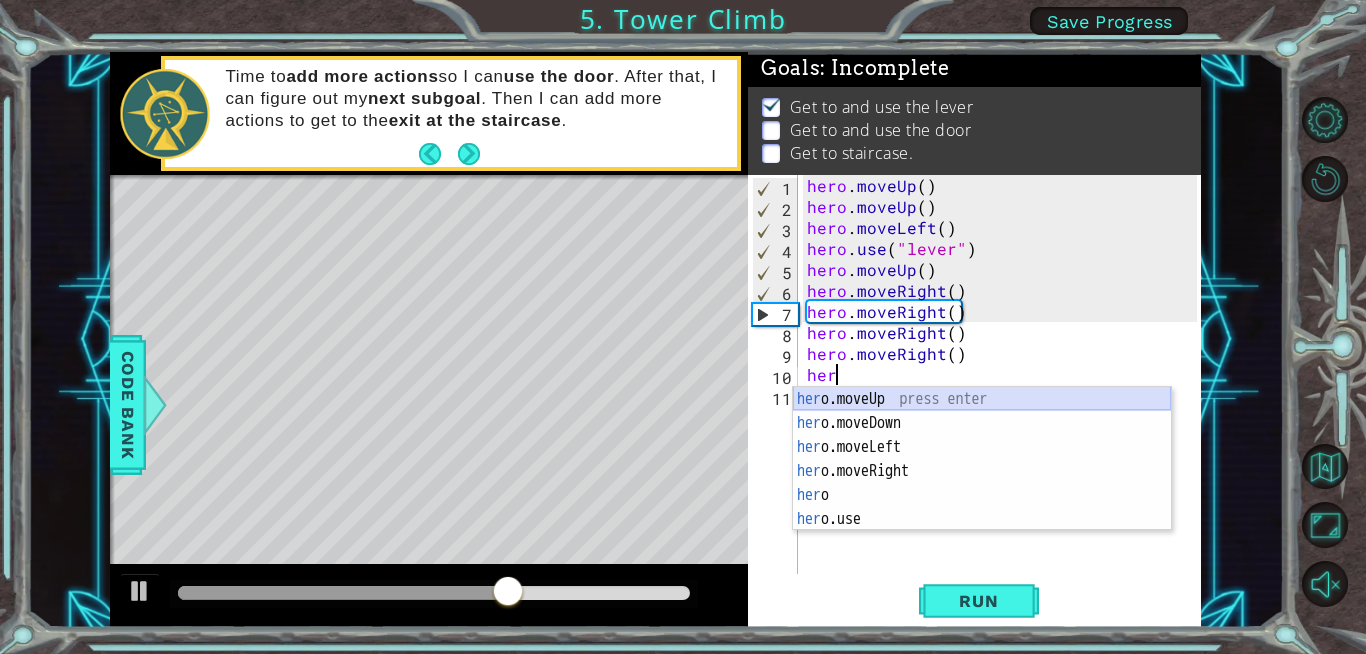 click on "[FUNCTION] [FUNCTION] [FUNCTION] [FUNCTION] [FUNCTION] [FUNCTION] [FUNCTION] [FUNCTION] [FUNCTION] [FUNCTION] [FUNCTION] [FUNCTION] [FUNCTION] [FUNCTION] [FUNCTION] [FUNCTION] [FUNCTION] [FUNCTION] [FUNCTION] [FUNCTION] [FUNCTION] [FUNCTION] [FUNCTION] [FUNCTION]" at bounding box center [982, 483] 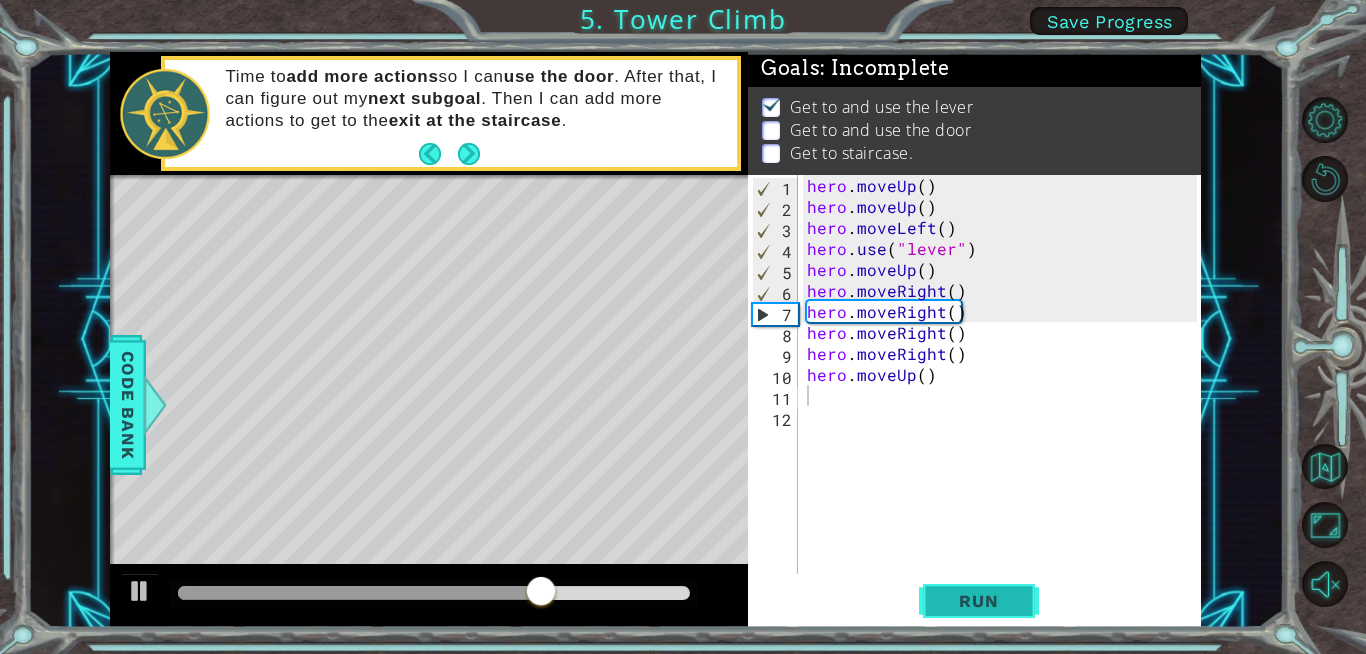 click on "Run" at bounding box center (978, 601) 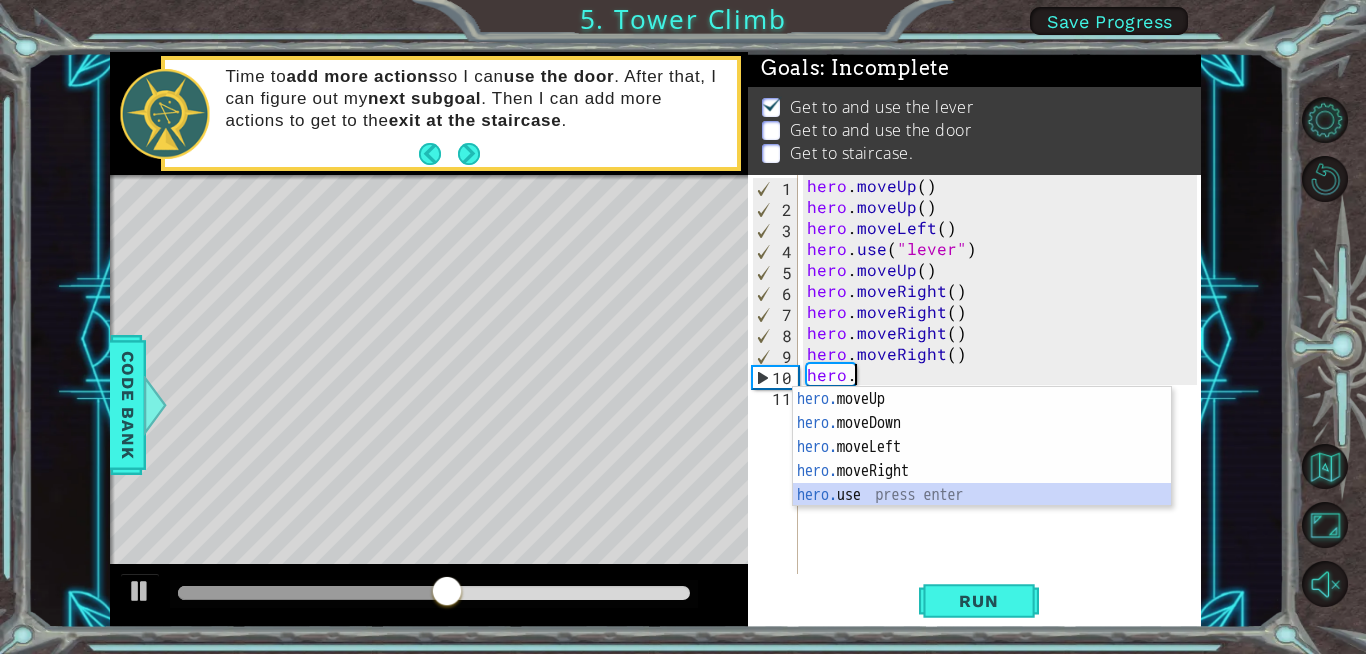 click on "hero. moveUp press enter hero. moveDown press enter hero. moveLeft press enter hero. moveRight press enter hero. use press enter" at bounding box center (982, 471) 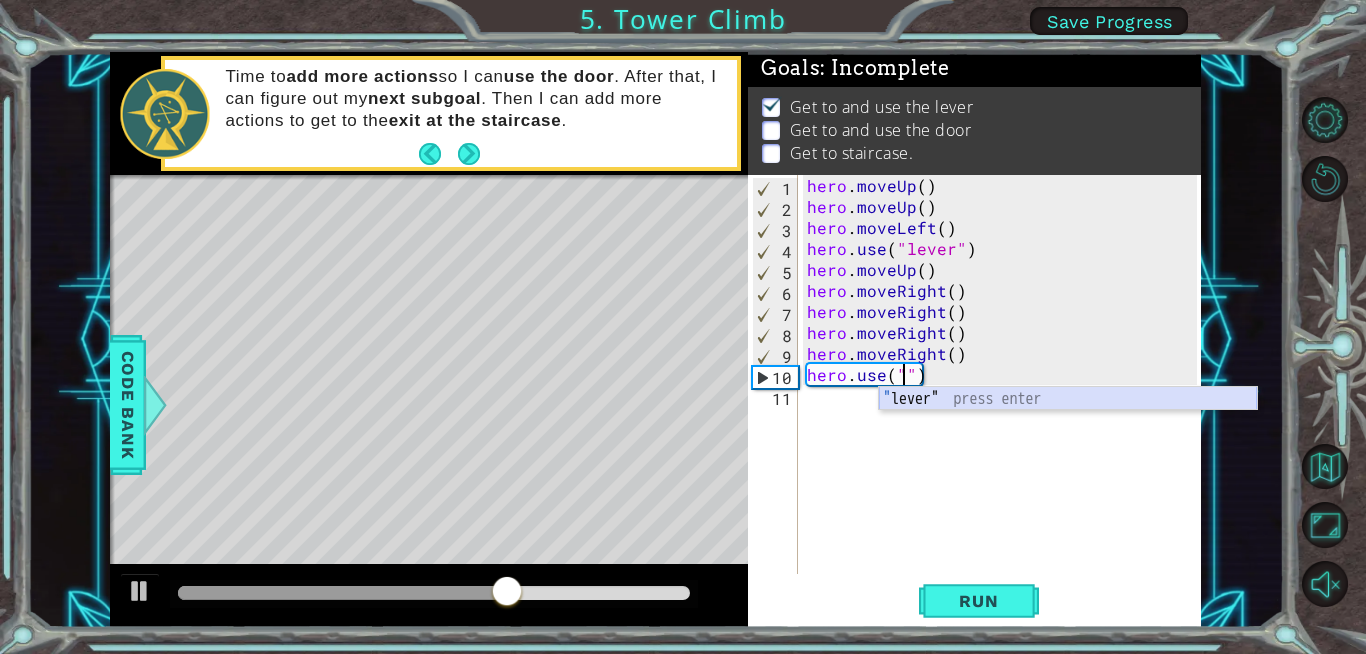 click on "" lever" press enter" at bounding box center (1068, 423) 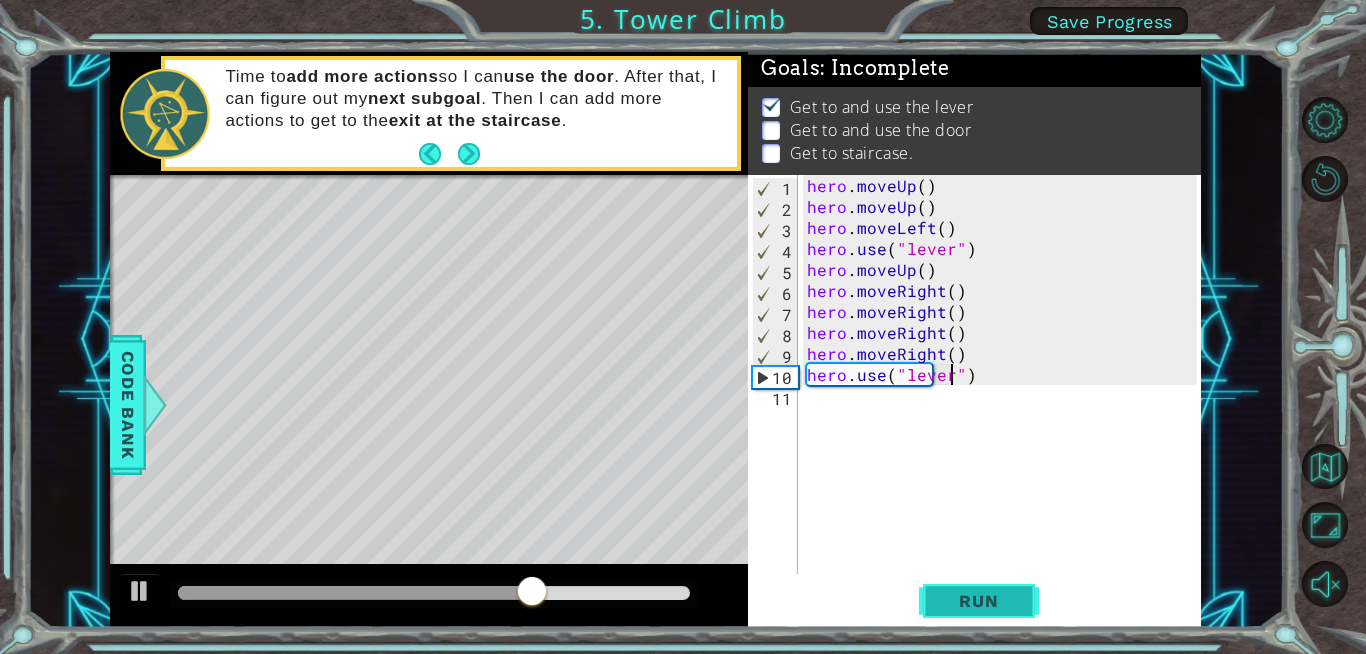 click on "Run" at bounding box center (979, 601) 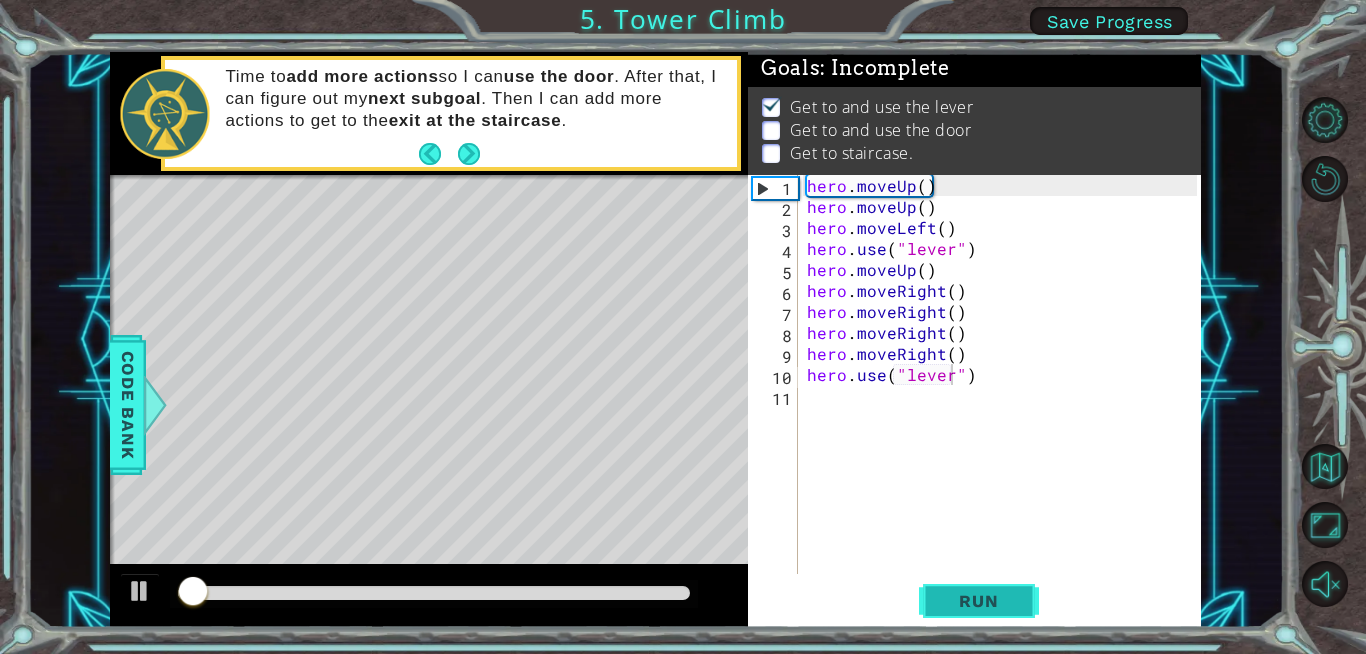 click on "Run" at bounding box center [979, 601] 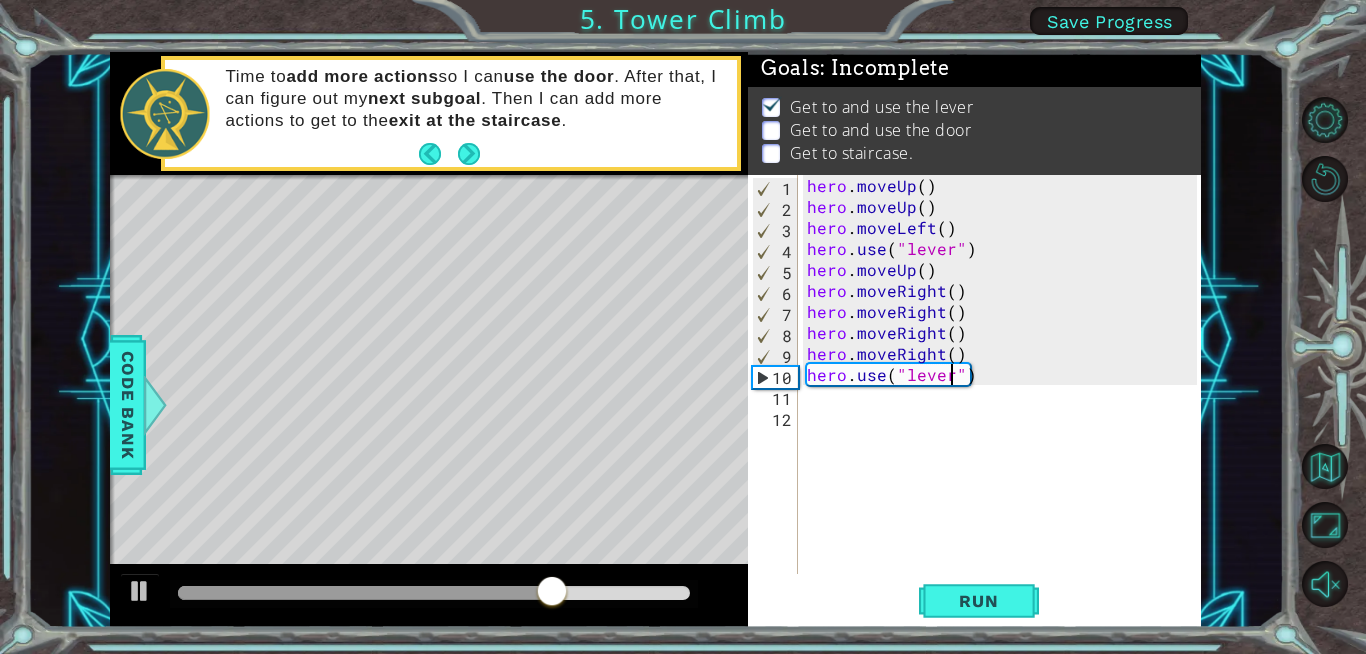 click on "hero . moveUp ( ) hero . moveUp ( ) hero . moveLeft ( ) hero . use ( "lever" ) hero . moveUp ( ) hero . moveRight ( ) hero . moveRight ( ) hero . moveRight ( ) hero . moveRight ( ) hero . use ( "lever" )" at bounding box center [1005, 395] 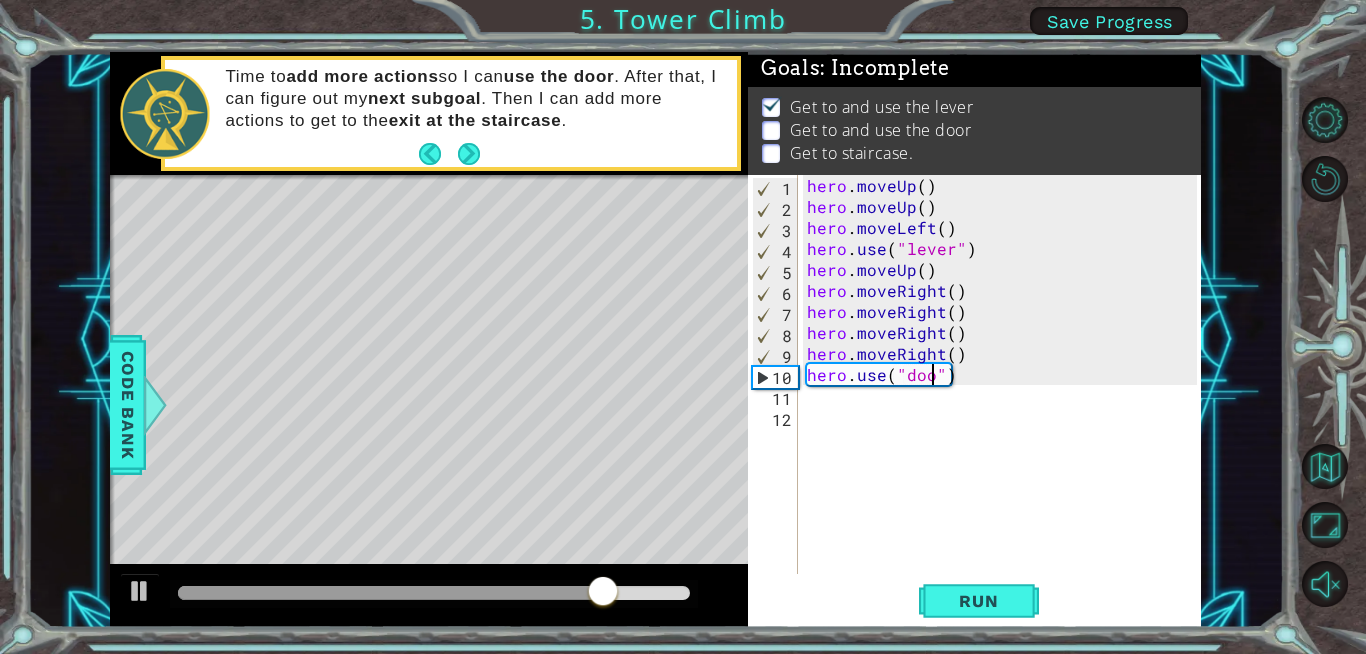 scroll, scrollTop: 0, scrollLeft: 8, axis: horizontal 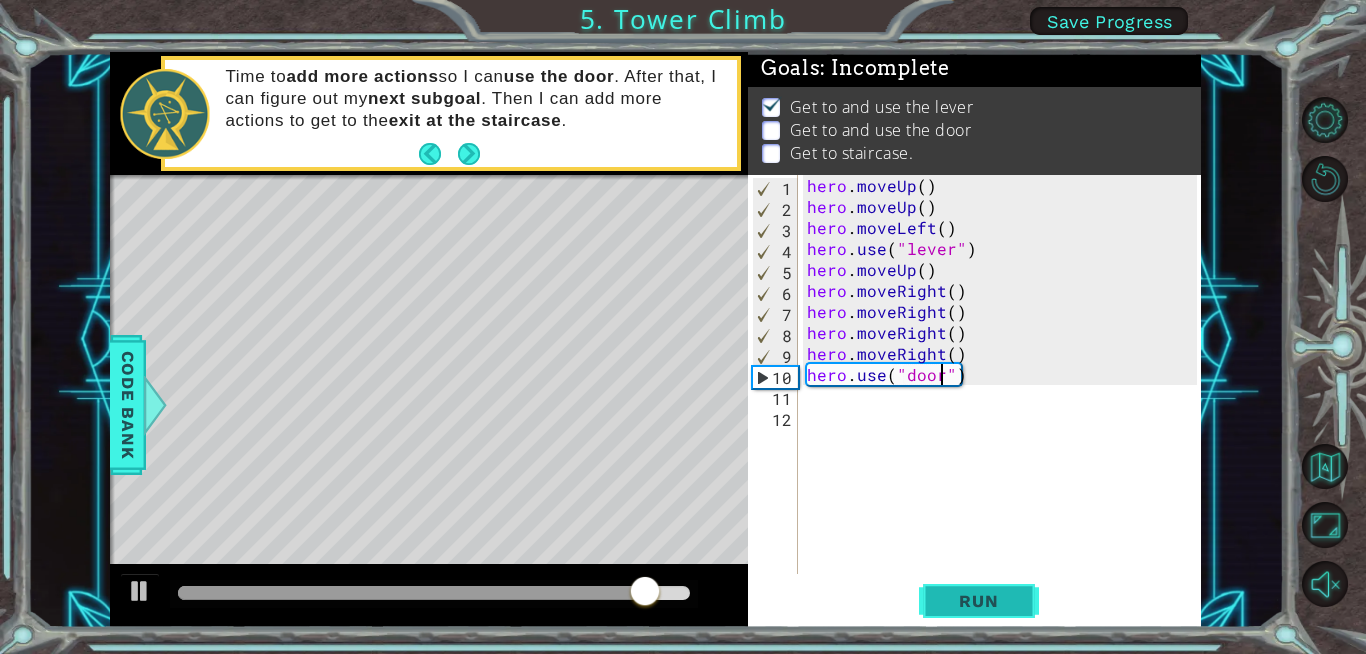 click on "Run" at bounding box center (978, 601) 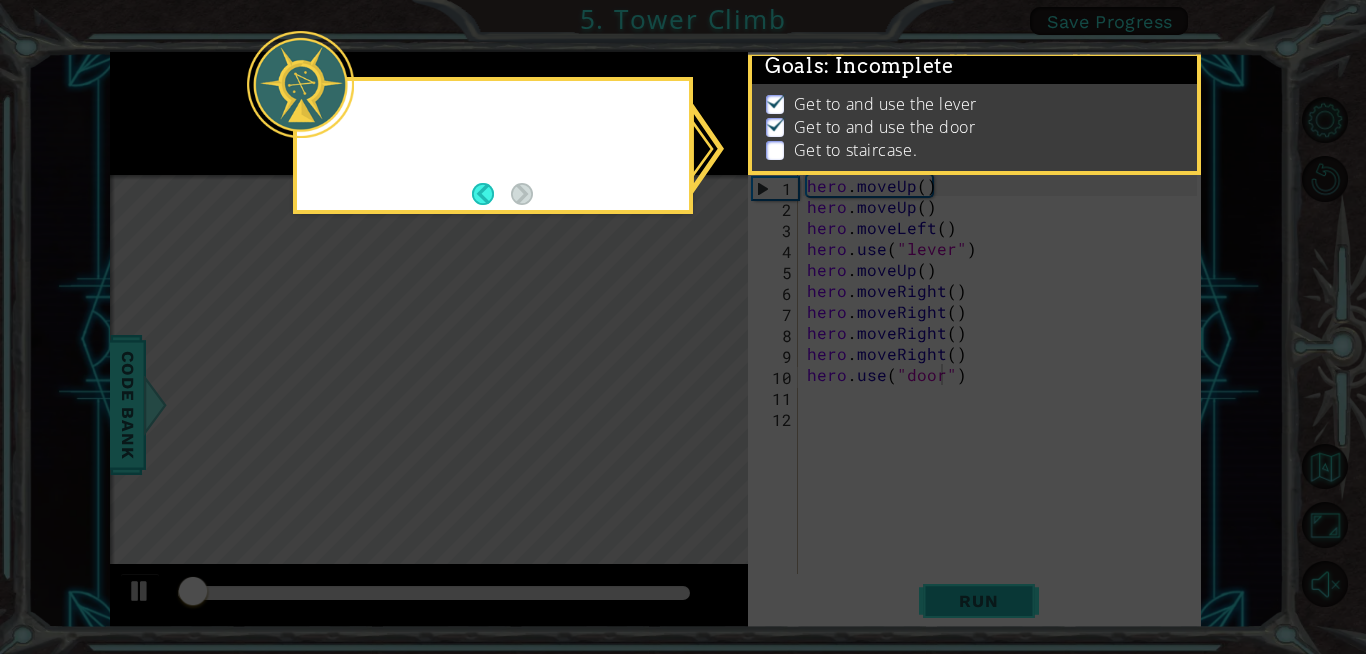 scroll, scrollTop: 14, scrollLeft: 0, axis: vertical 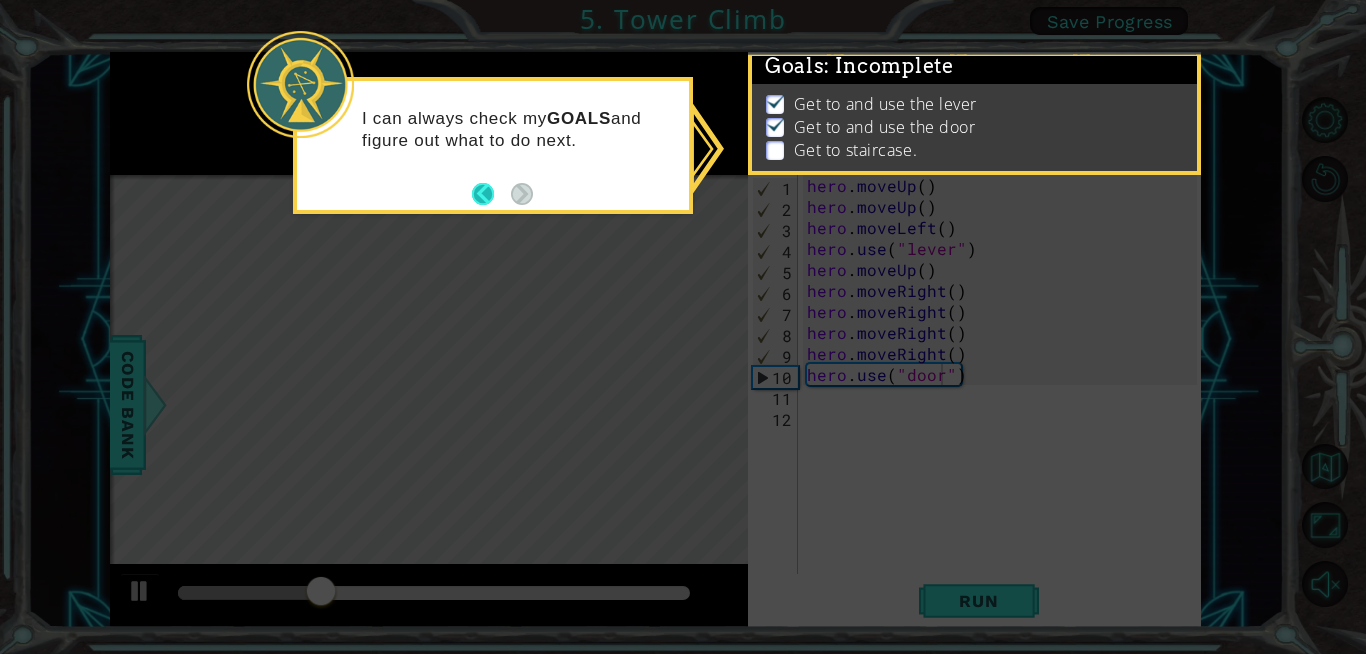 click at bounding box center [491, 194] 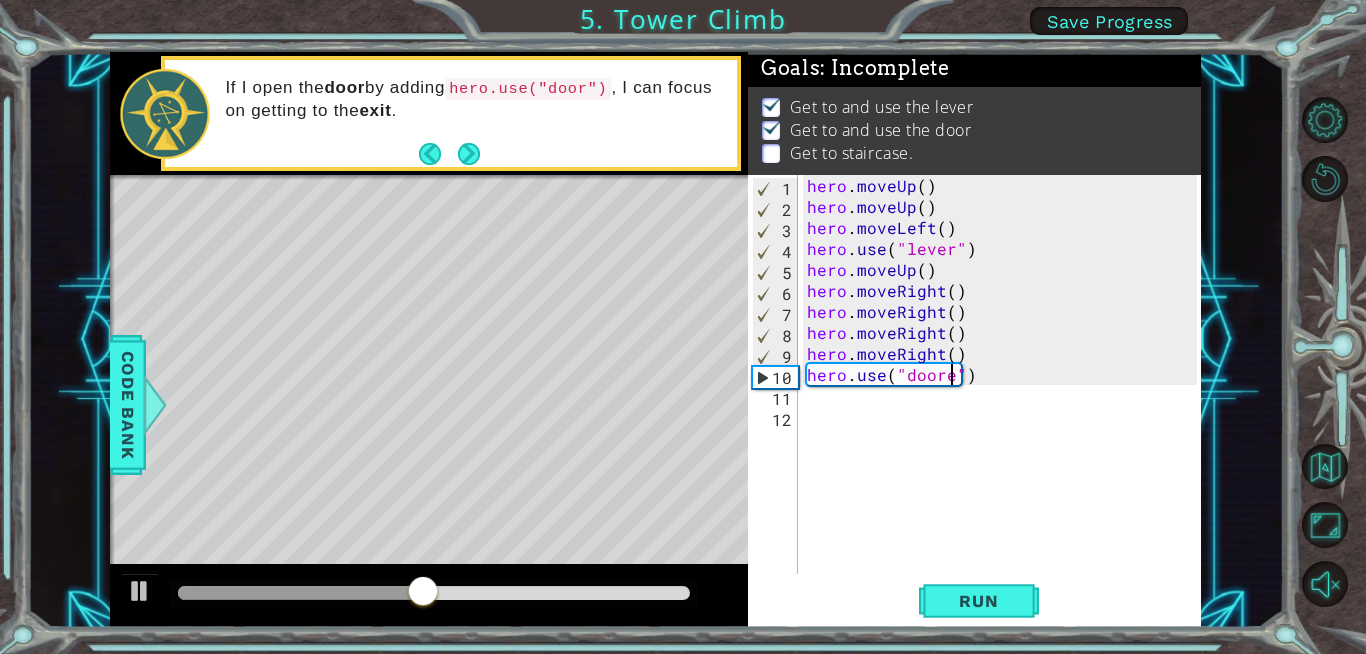 scroll, scrollTop: 0, scrollLeft: 9, axis: horizontal 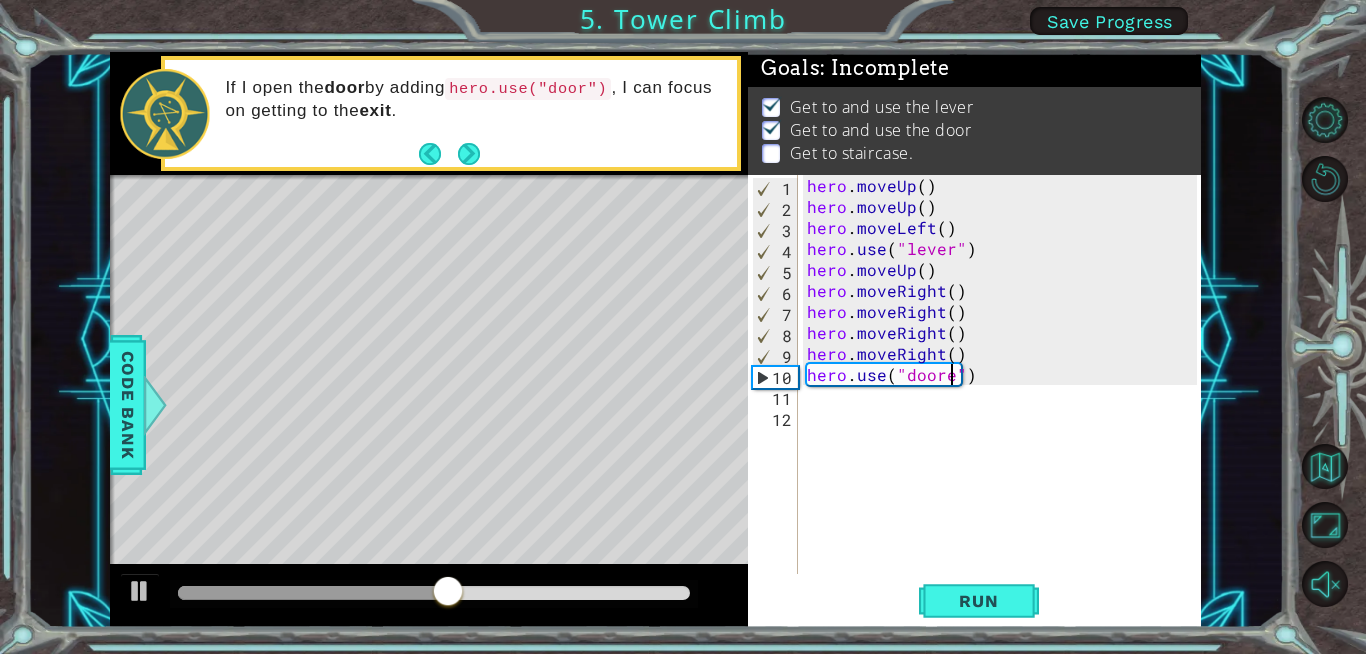 type on "hero.use("door")" 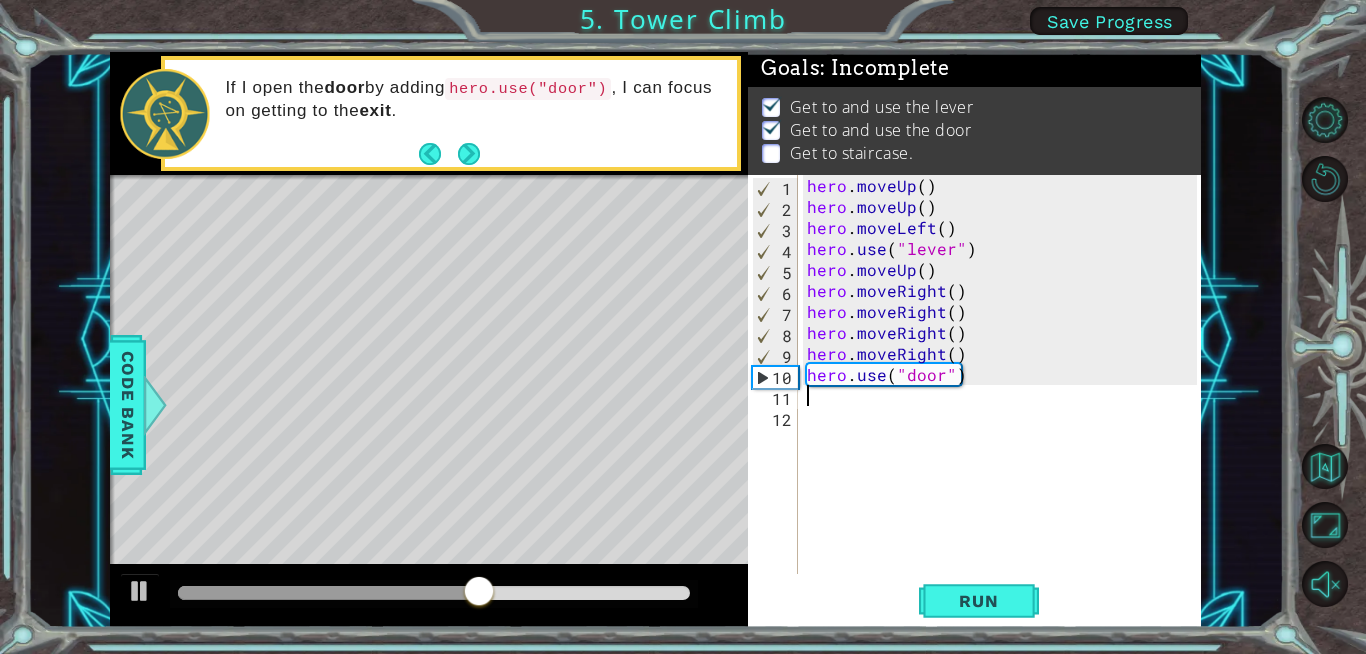 click on "[FUNCTION] [FUNCTION] [FUNCTION] [FUNCTION]("lever") [FUNCTION] [FUNCTION] [FUNCTION] [FUNCTION] [FUNCTION] [FUNCTION]("door")" at bounding box center (1005, 395) 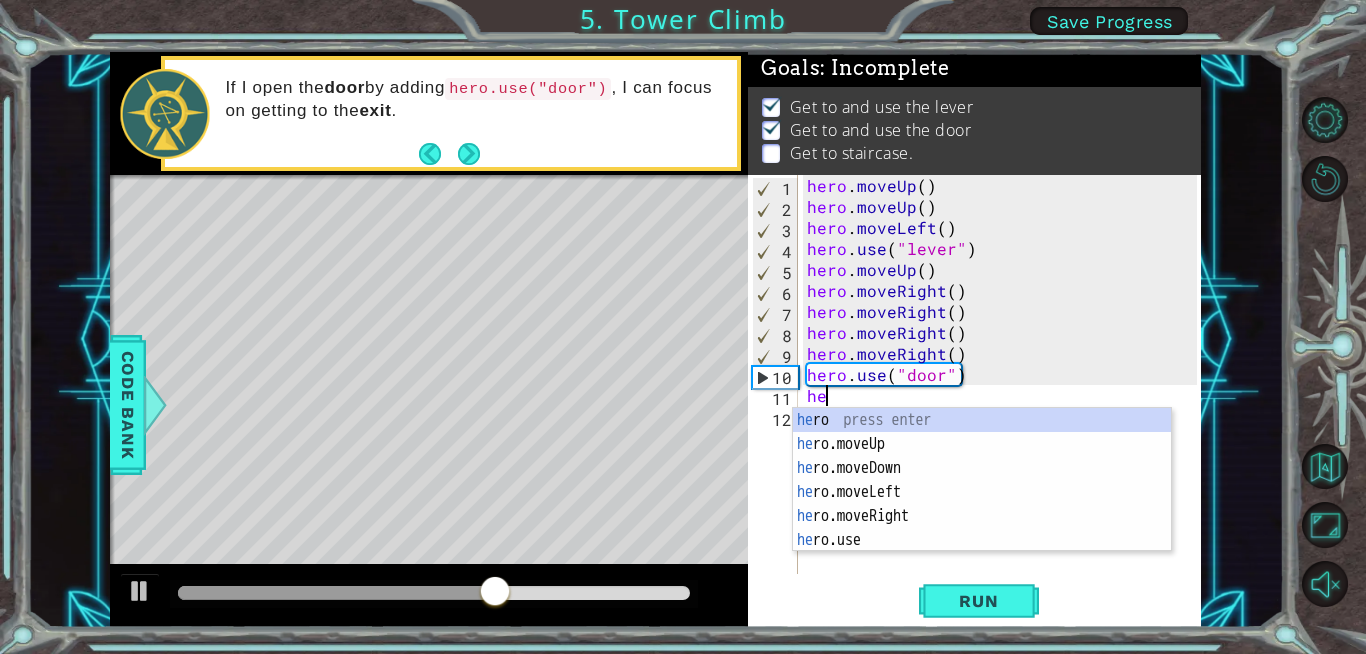type on "her" 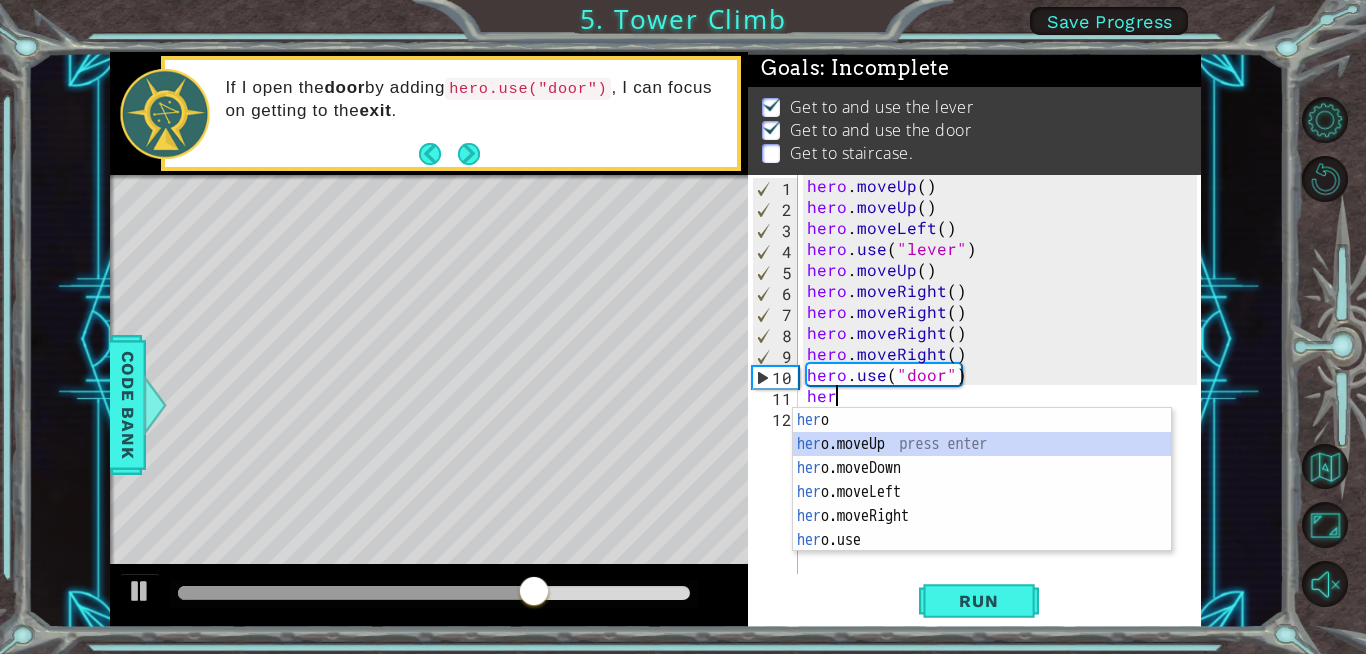 click on "her o press enter her o.moveUp press enter her o.moveDown press enter her o.moveLeft press enter her o.moveRight press enter her o.use press enter" at bounding box center [982, 504] 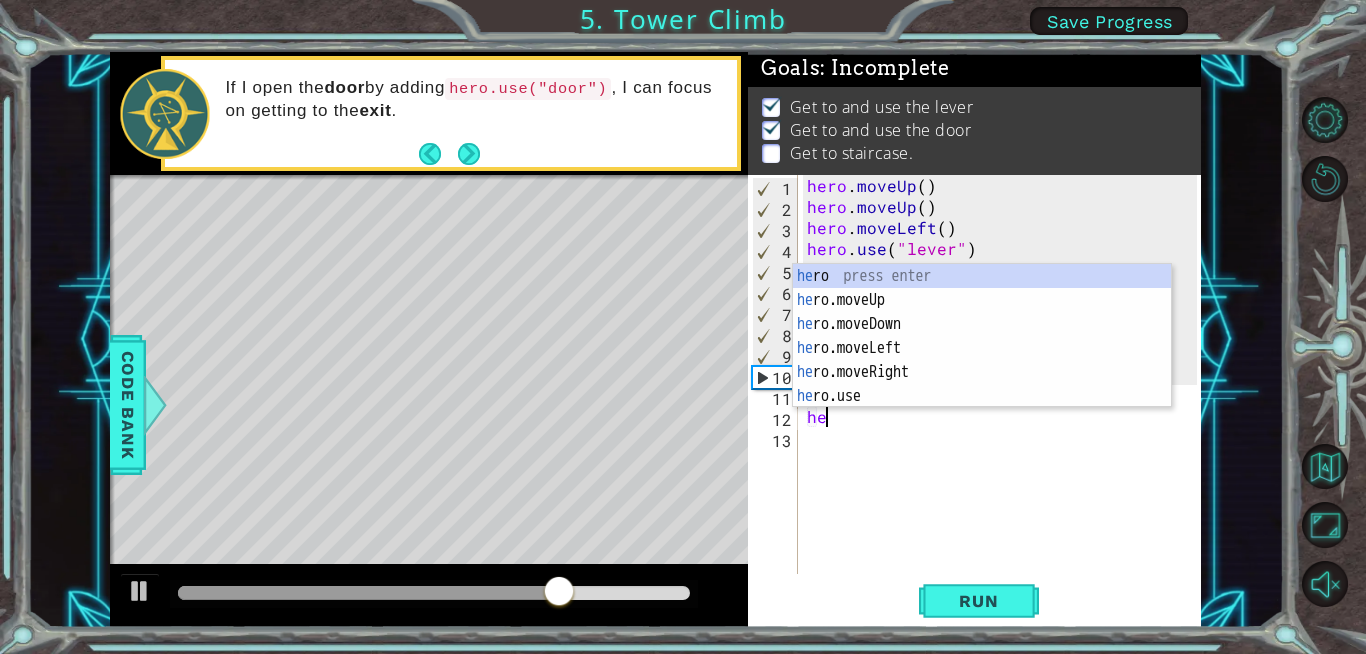 type on "her" 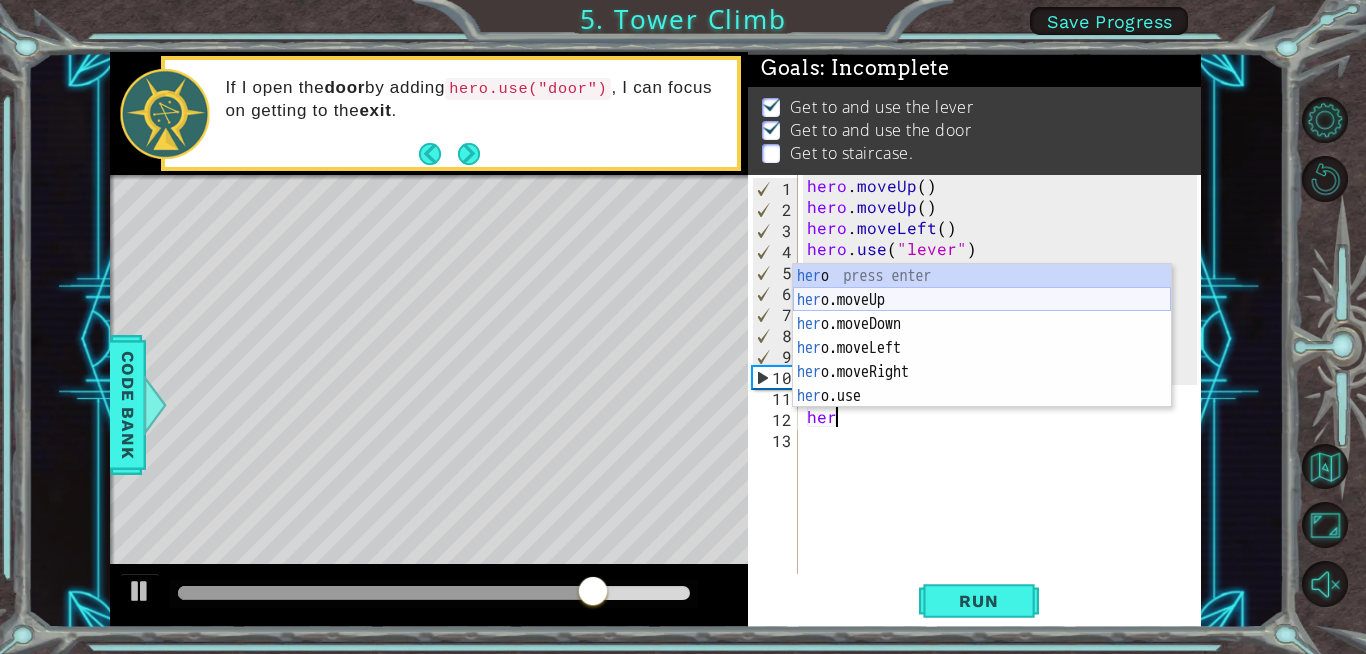 click on "her o press enter her o.moveUp press enter her o.moveDown press enter her o.moveLeft press enter her o.moveRight press enter her o.use press enter" at bounding box center (982, 360) 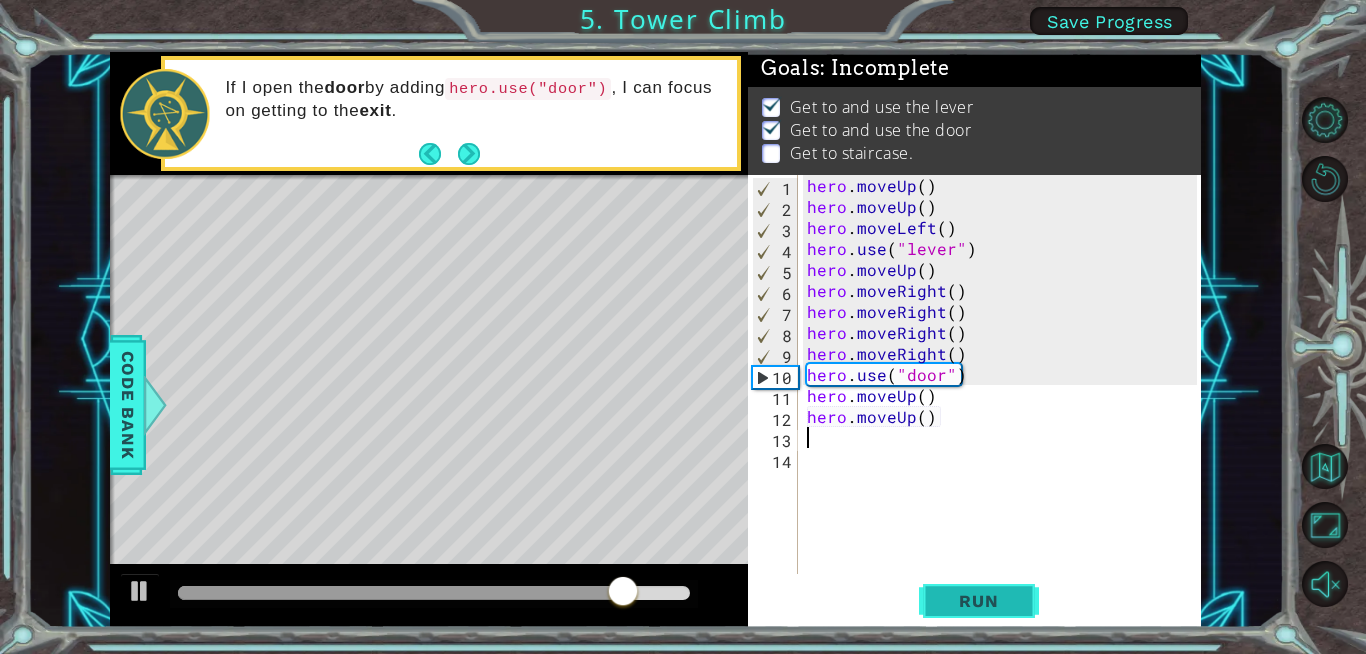 click on "Run" at bounding box center [978, 601] 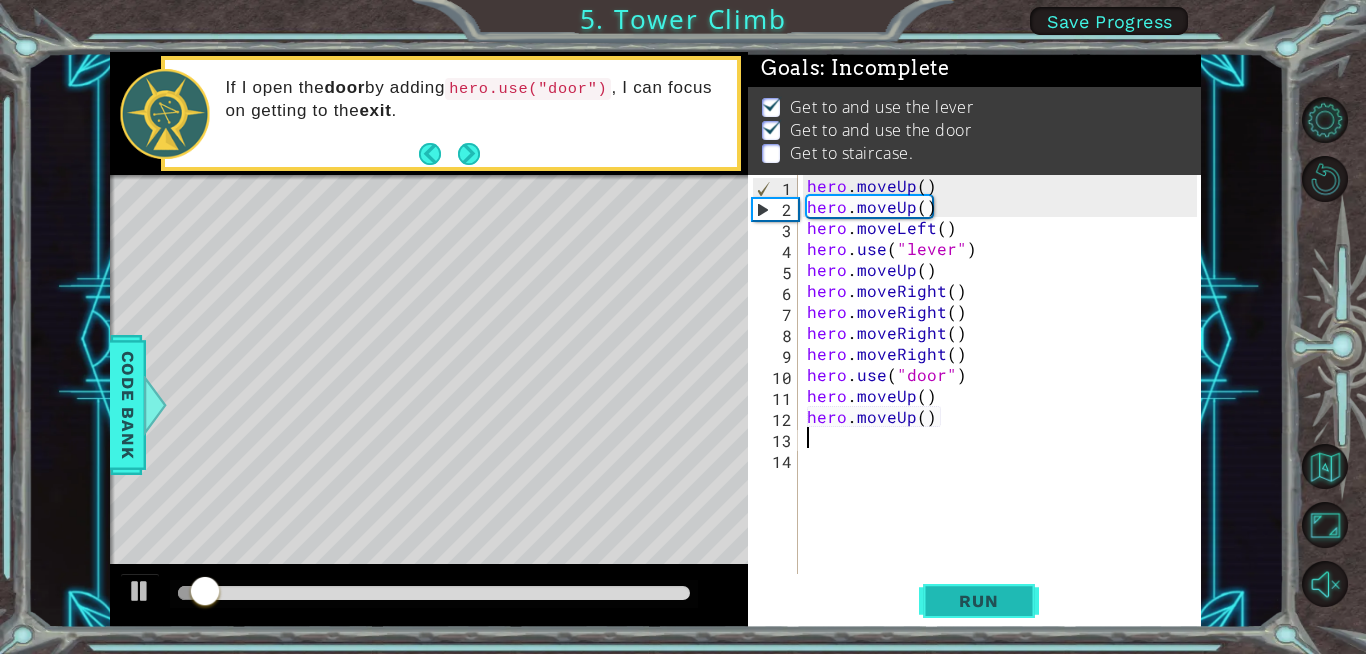 scroll, scrollTop: 14, scrollLeft: 0, axis: vertical 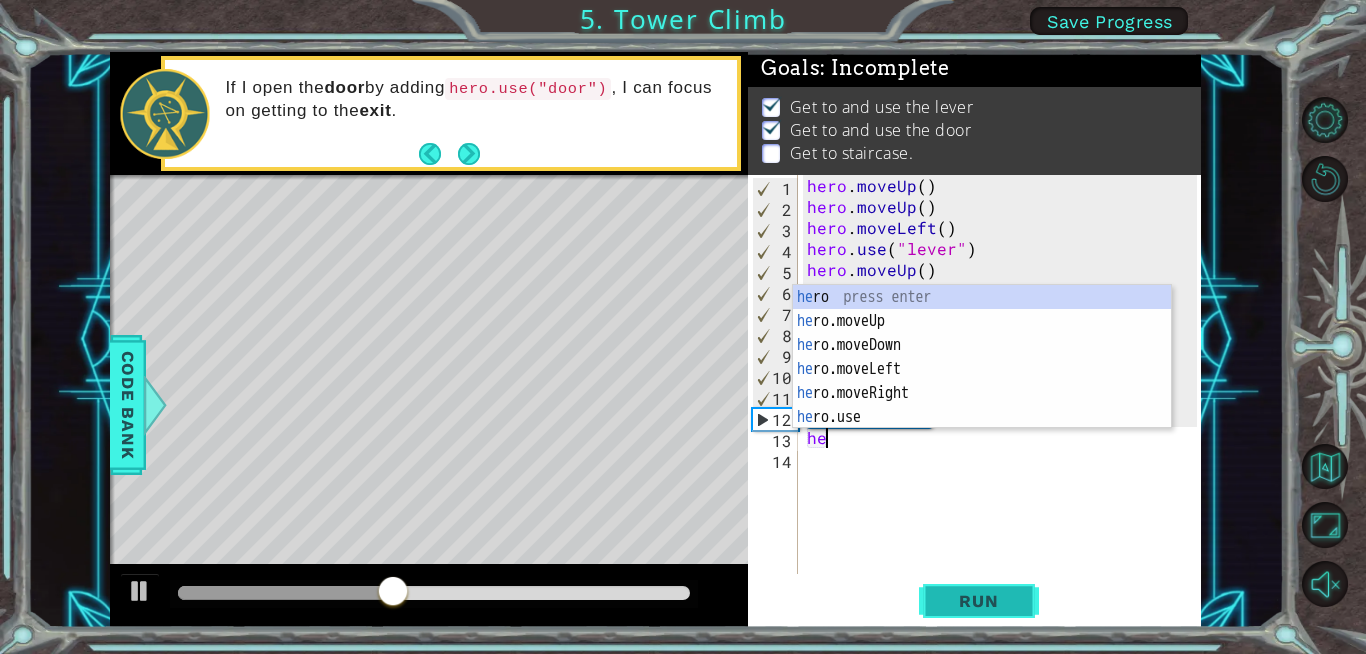 type on "her" 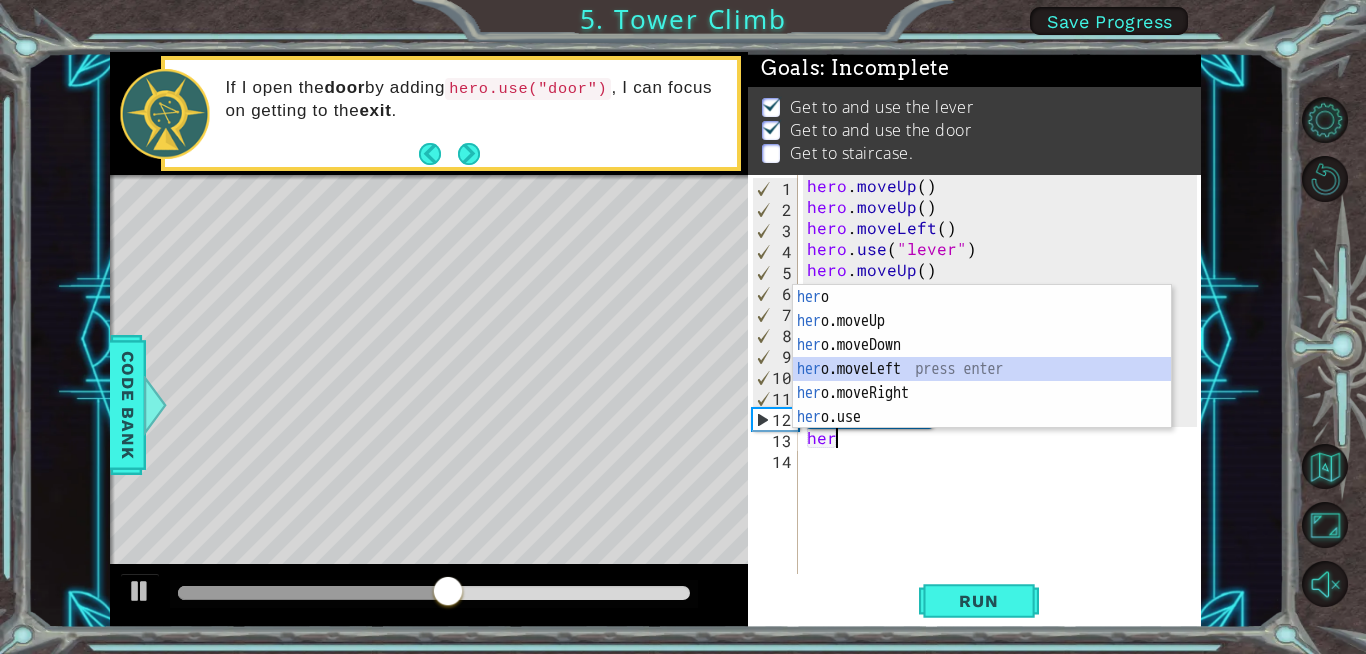 click on "her o press enter her o.moveUp press enter her o.moveDown press enter her o.moveLeft press enter her o.moveRight press enter her o.use press enter" at bounding box center (982, 381) 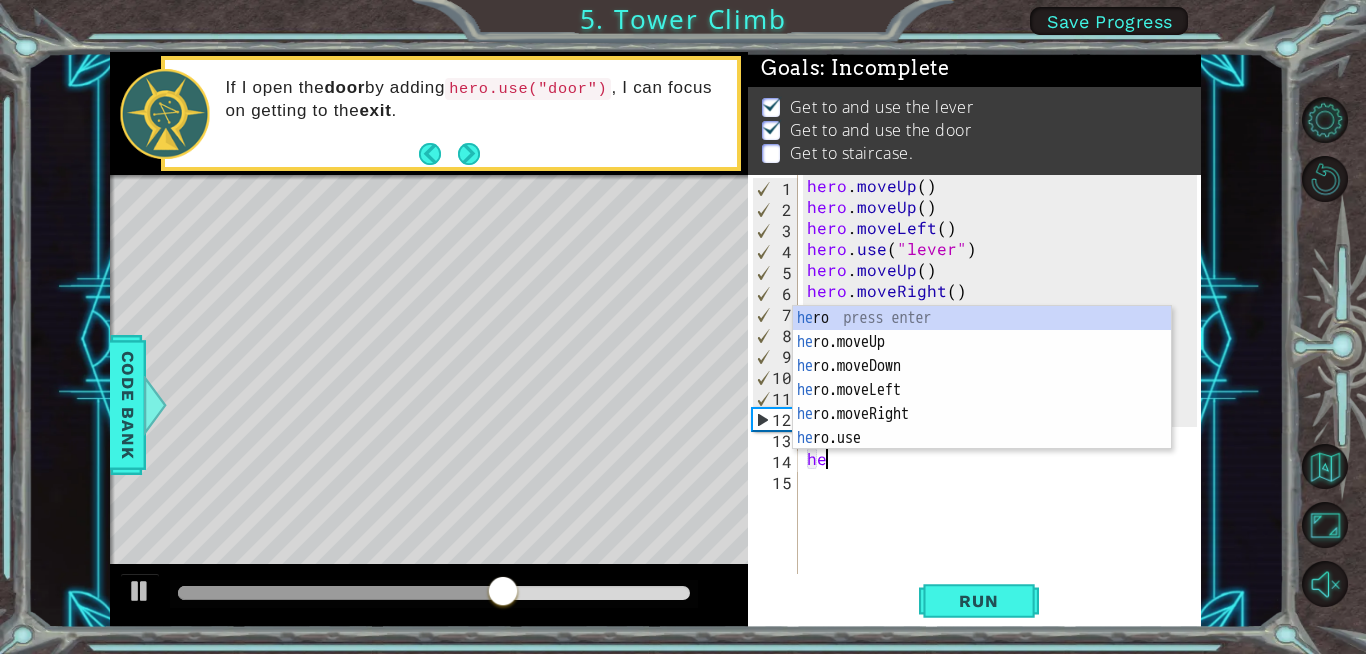 type on "he" 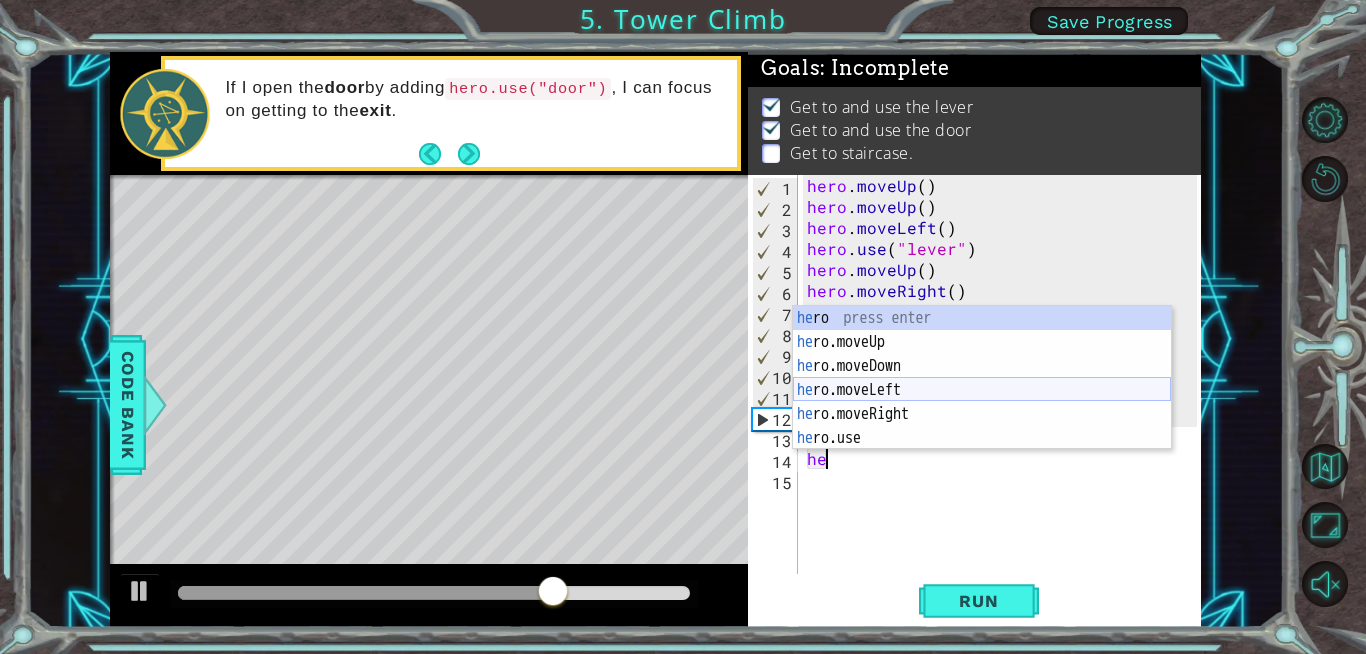 click on "he ro press enter he ro.moveUp press enter he ro.moveDown press enter he ro.moveLeft press enter he ro.moveRight press enter he ro.use press enter" at bounding box center (982, 402) 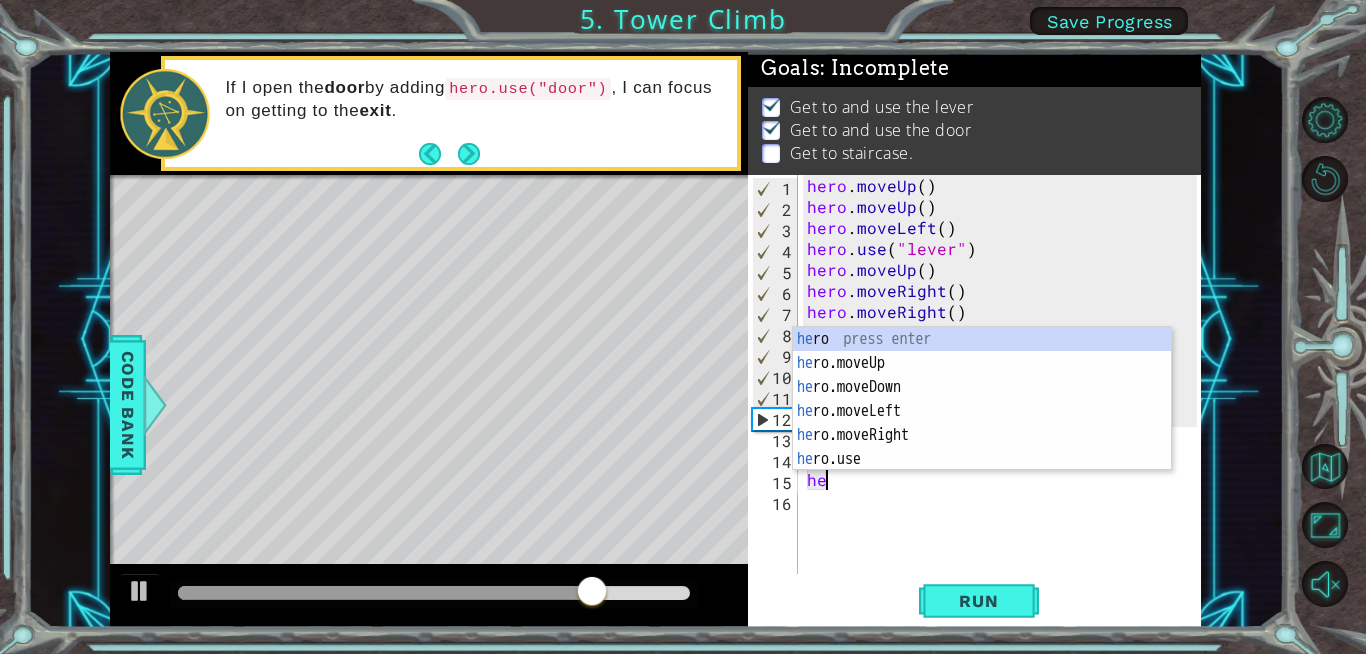 type on "her" 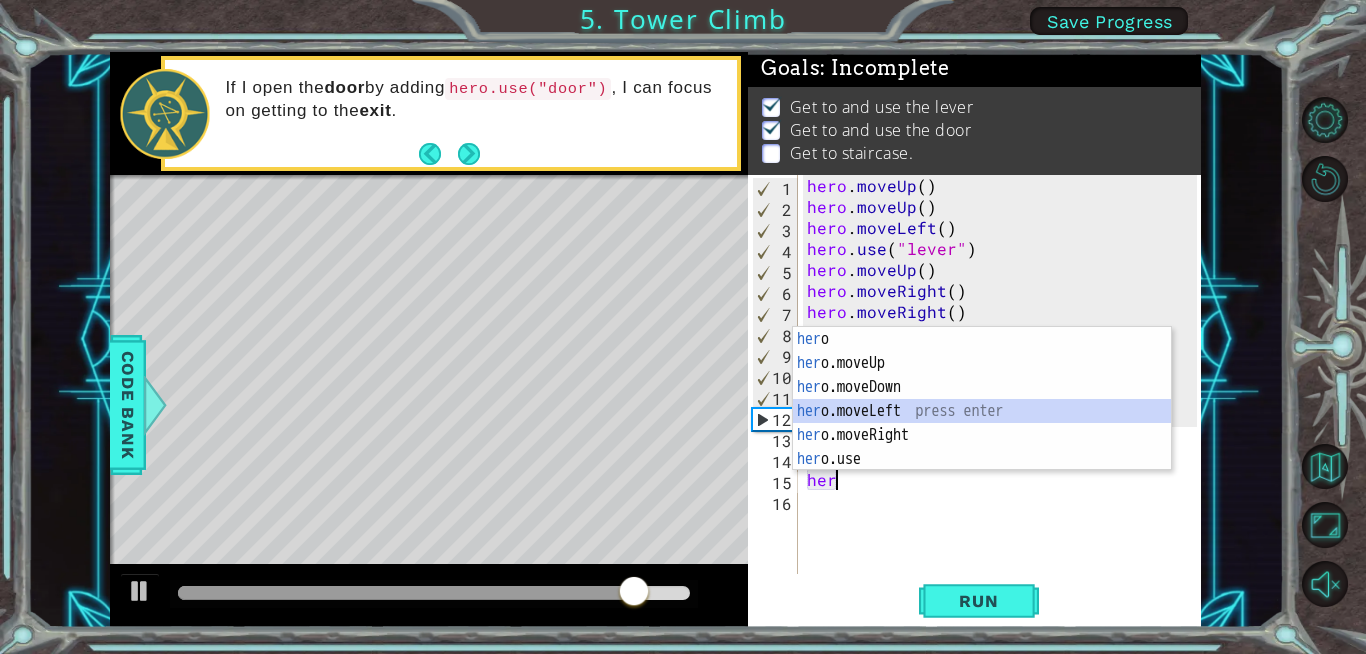 click on "her o press enter her o.moveUp press enter her o.moveDown press enter her o.moveLeft press enter her o.moveRight press enter her o.use press enter" at bounding box center (982, 423) 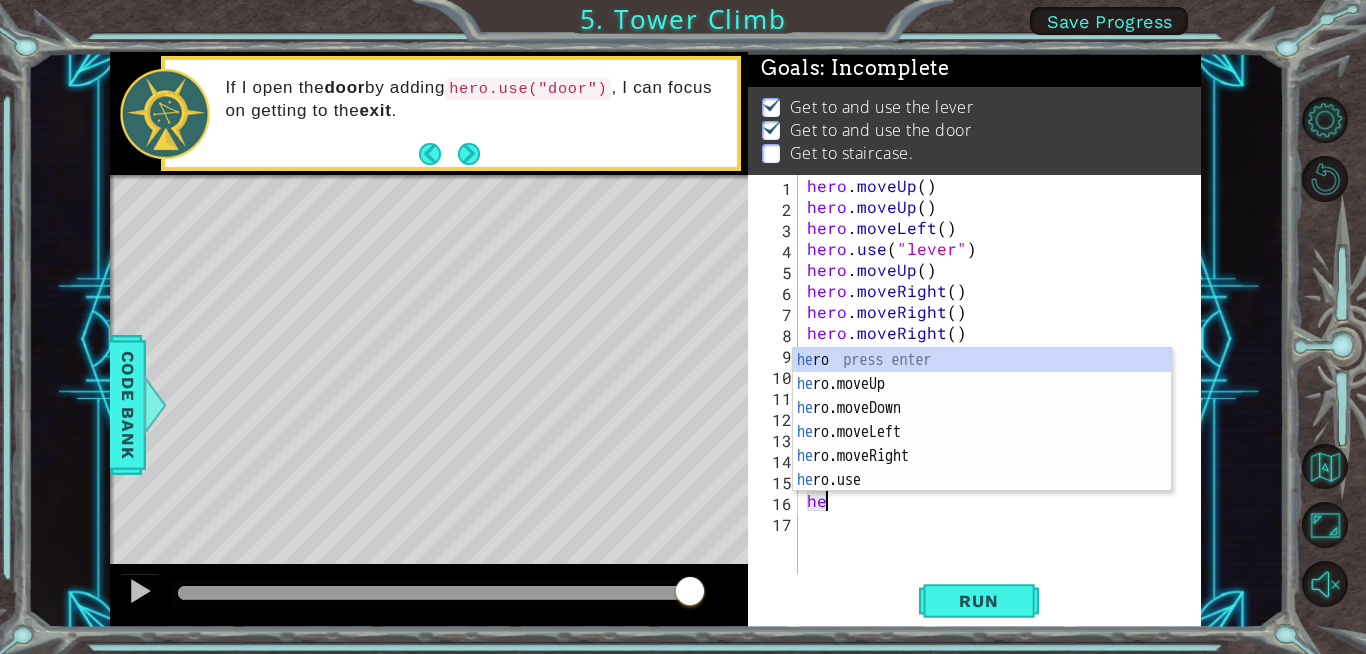type on "her" 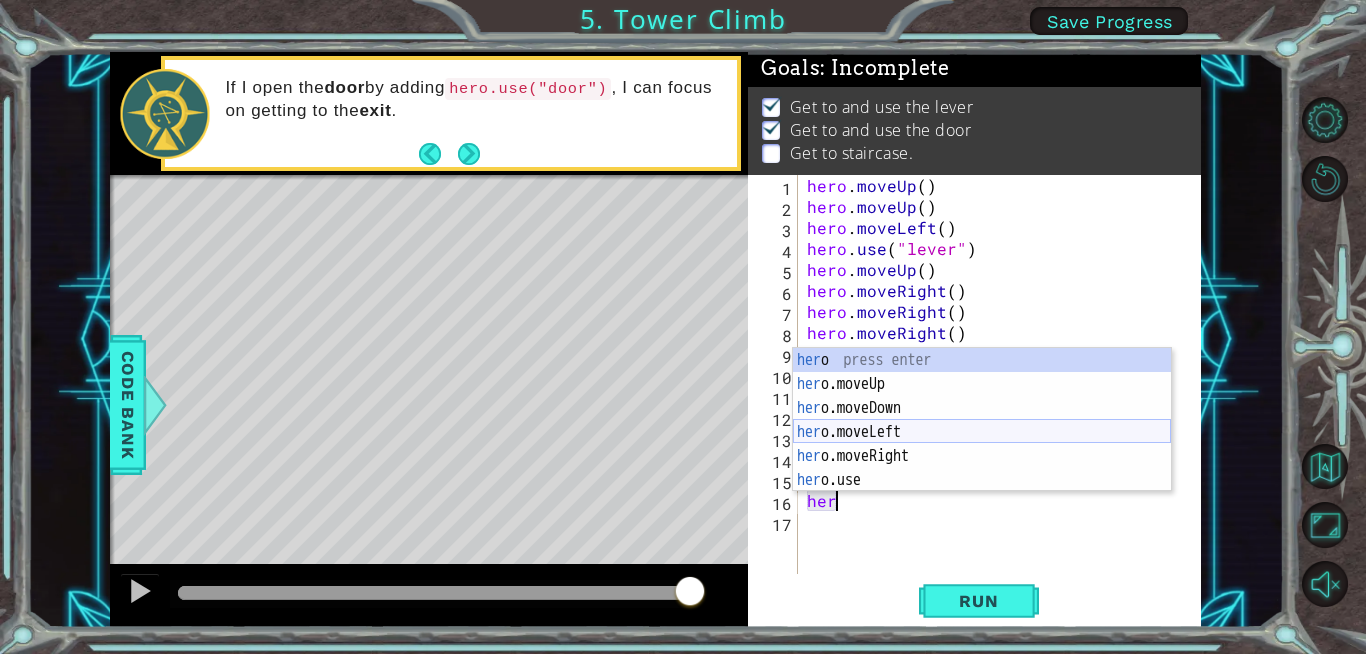 click on "her o press enter her o.moveUp press enter her o.moveDown press enter her o.moveLeft press enter her o.moveRight press enter her o.use press enter" at bounding box center [982, 444] 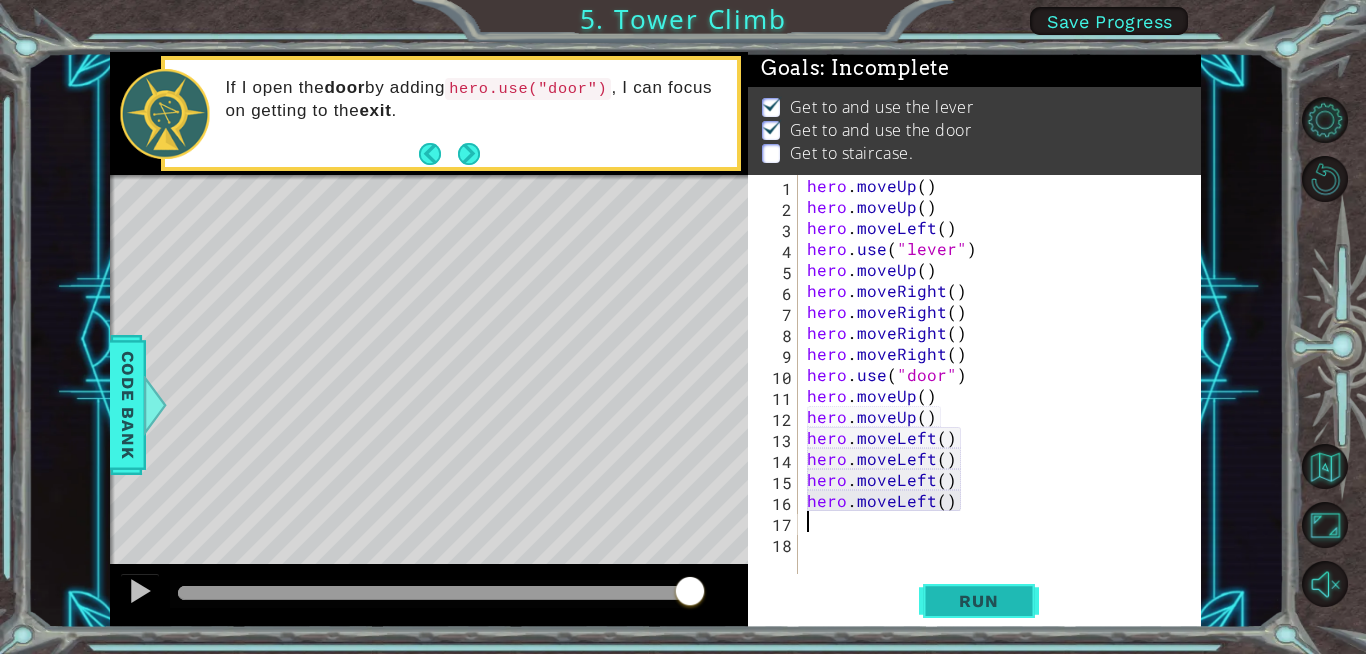 click on "Run" at bounding box center [978, 601] 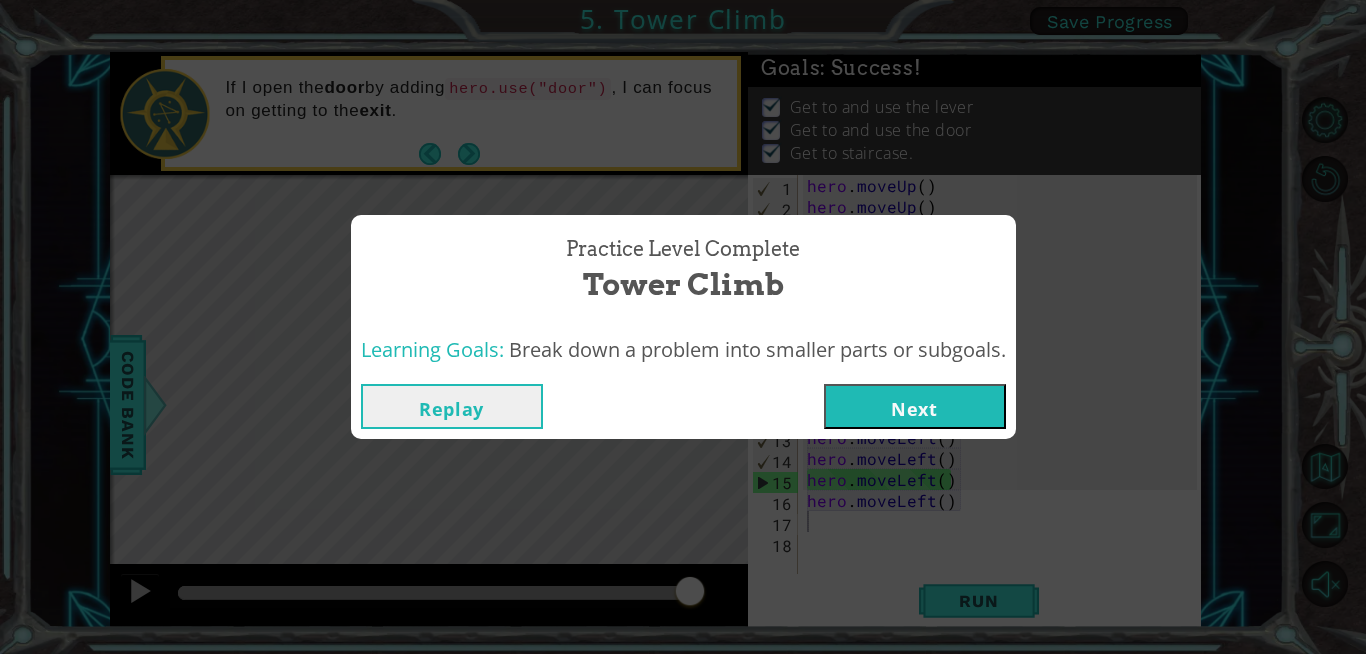 click on "Next" at bounding box center [915, 406] 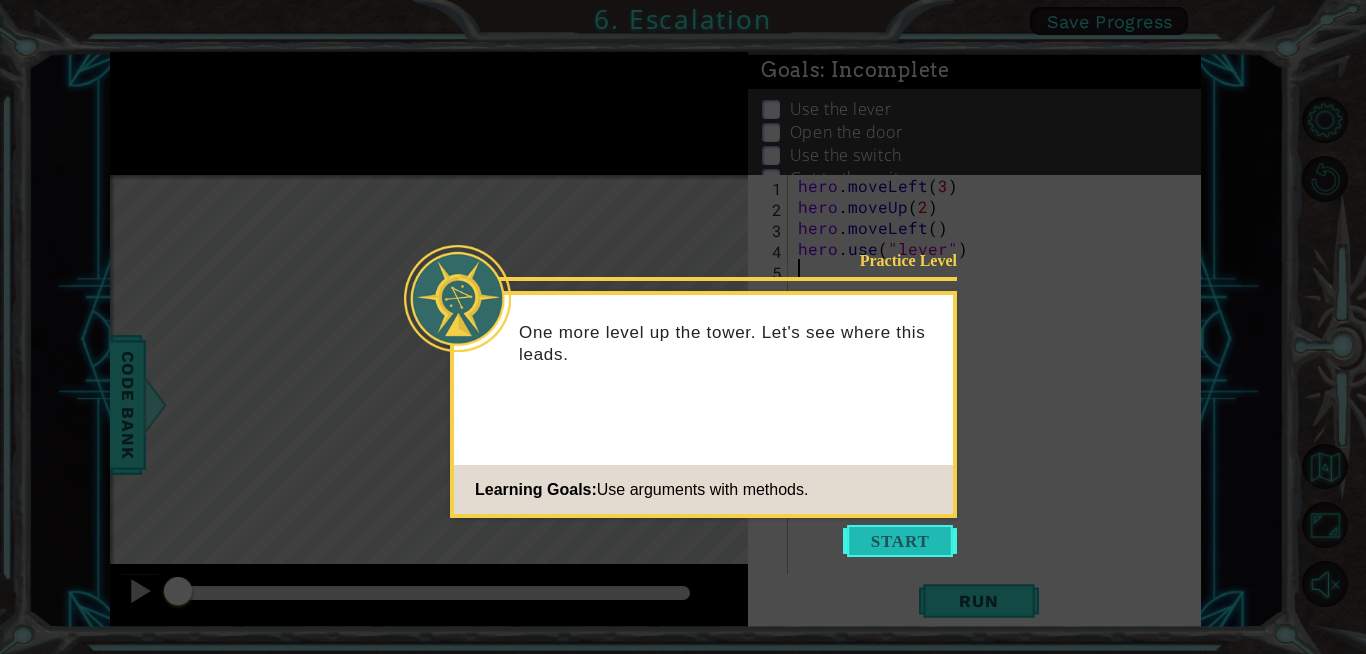 click at bounding box center [900, 541] 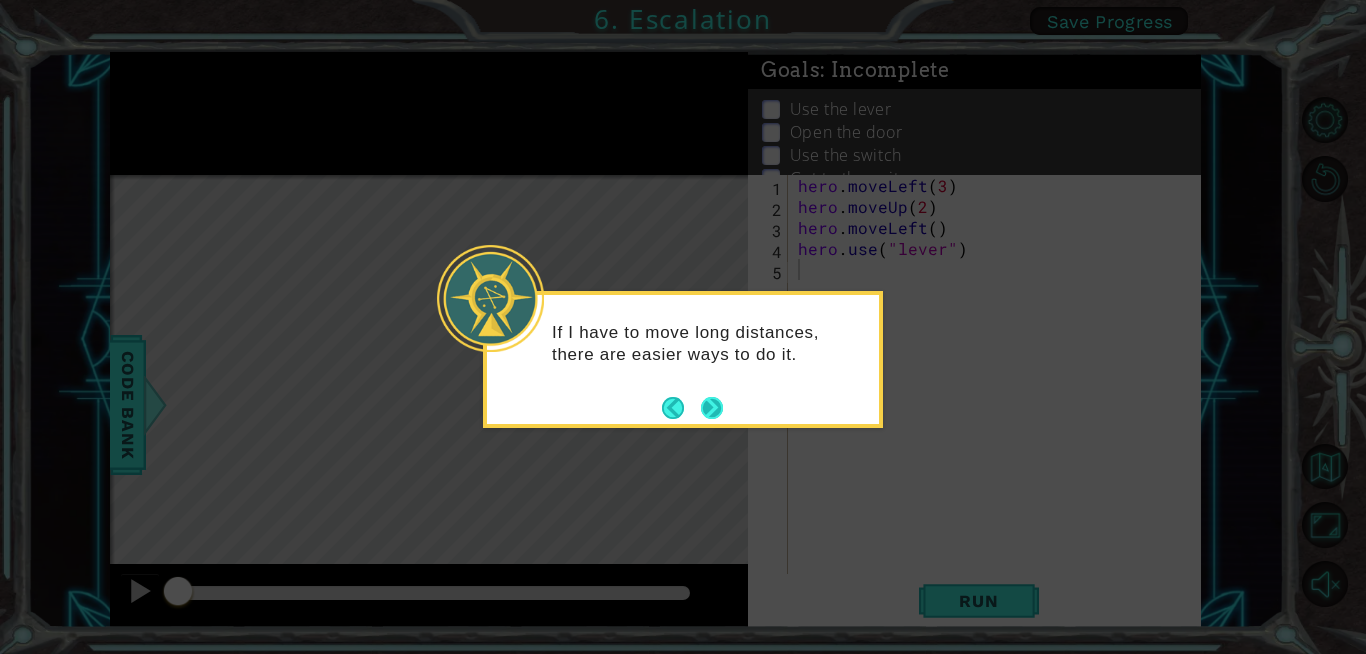 click at bounding box center [712, 407] 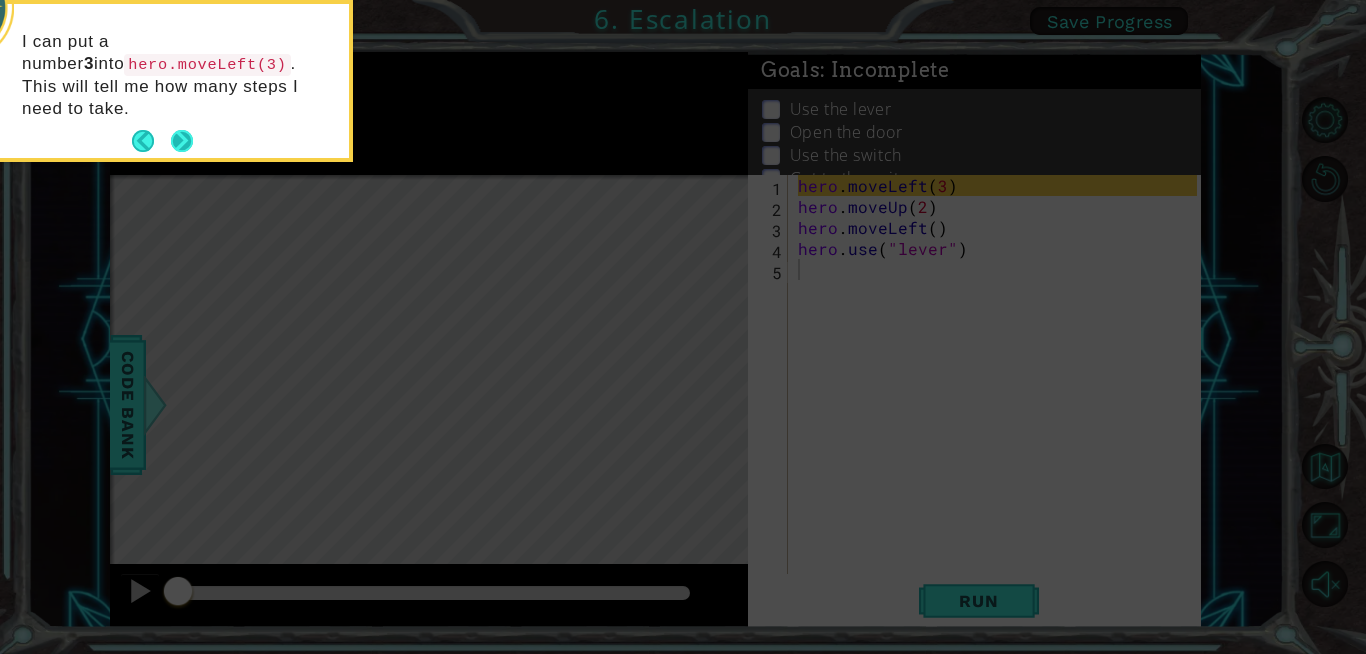 click at bounding box center [182, 141] 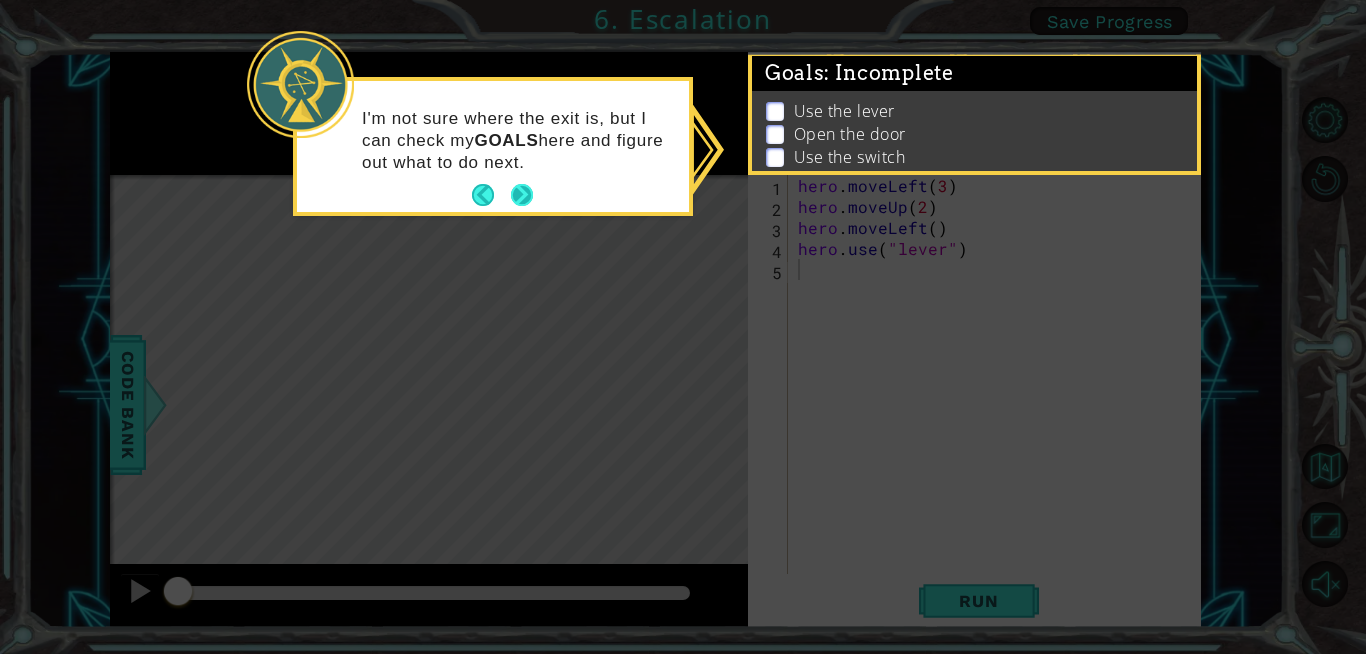 click at bounding box center (522, 196) 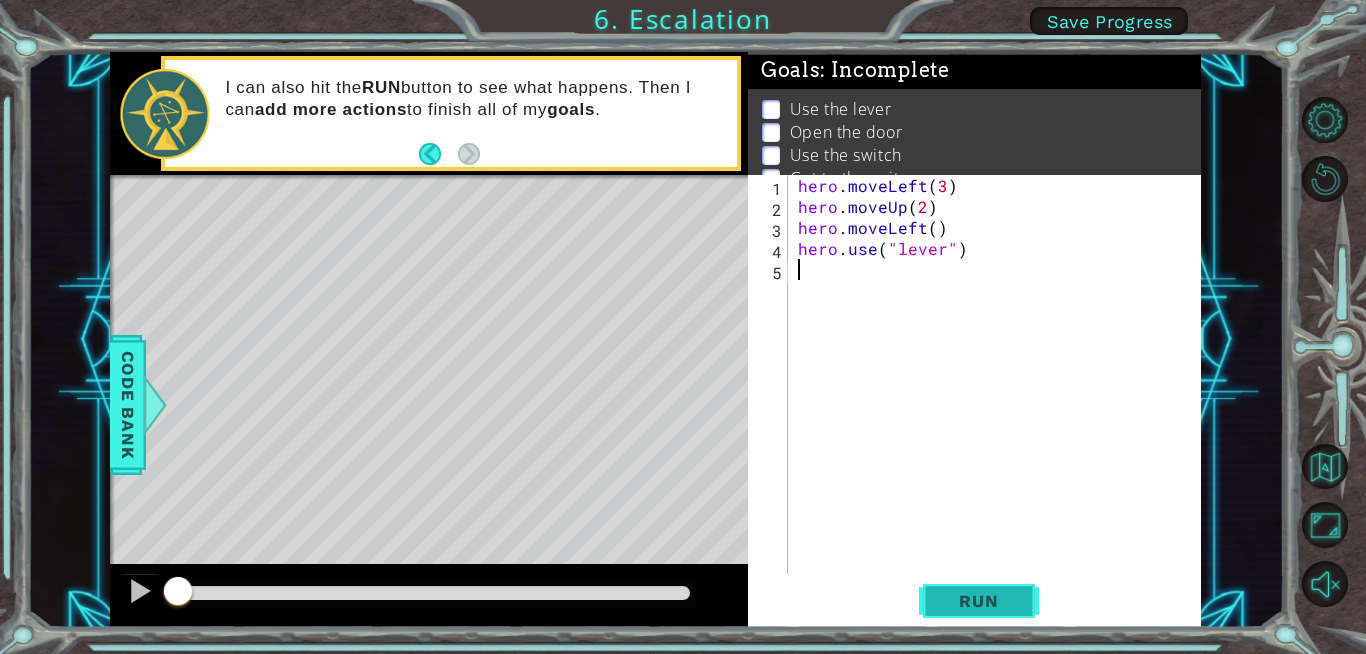 click on "Run" at bounding box center (978, 601) 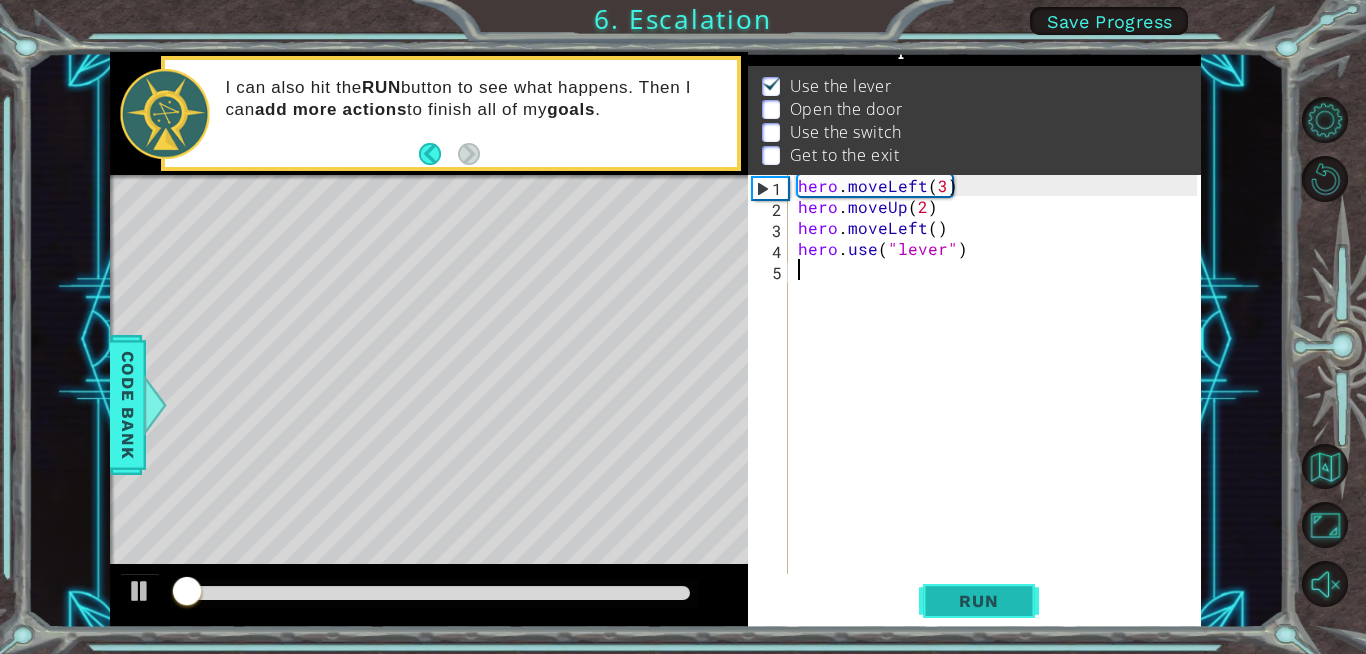 scroll, scrollTop: 25, scrollLeft: 0, axis: vertical 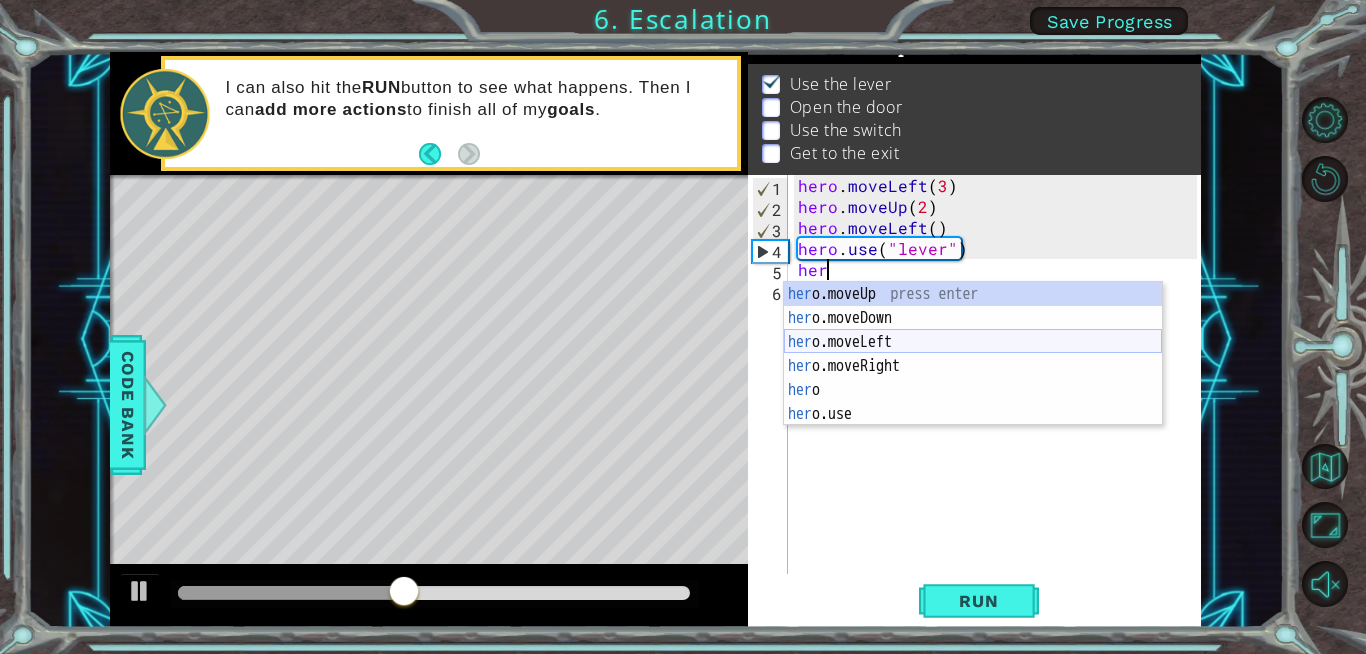 click on "[FUNCTION] [FUNCTION] [FUNCTION] [FUNCTION] [FUNCTION] [FUNCTION] [FUNCTION] [FUNCTION] [FUNCTION] [FUNCTION] [FUNCTION] [FUNCTION] [FUNCTION] [FUNCTION] [FUNCTION] [FUNCTION] [FUNCTION] [FUNCTION] [FUNCTION] [FUNCTION] [FUNCTION] [FUNCTION] [FUNCTION] [FUNCTION]" at bounding box center [973, 378] 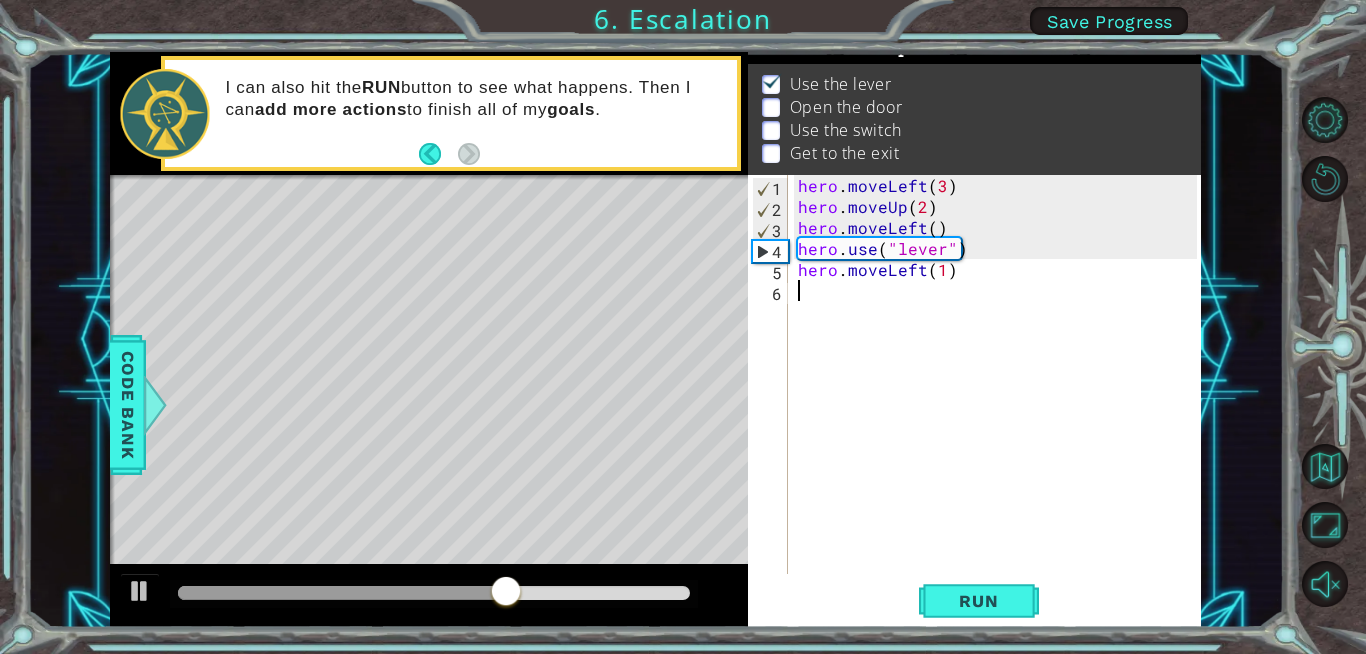 click on "hero . moveLeft ( 3 ) hero . moveUp ( 2 ) hero . moveLeft ( ) hero . use ( "lever" ) hero . moveLeft ( 1 )" at bounding box center (1000, 395) 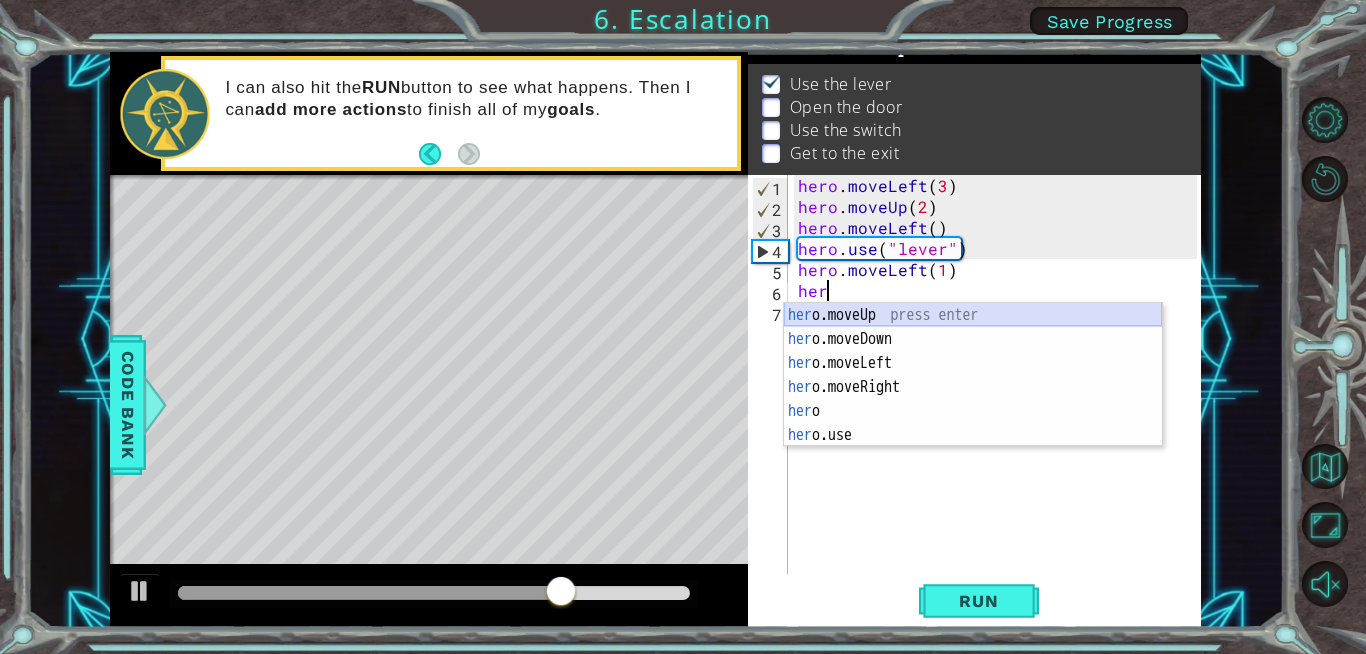 drag, startPoint x: 830, startPoint y: 320, endPoint x: 843, endPoint y: 307, distance: 18.384777 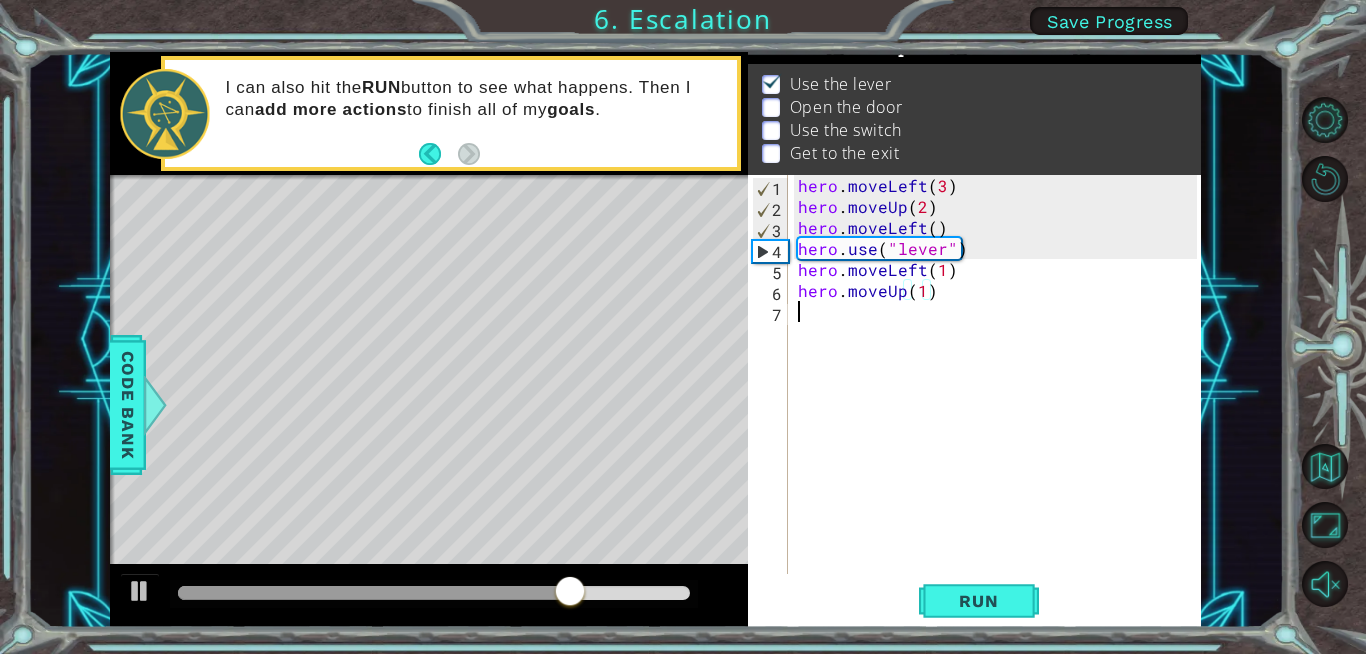 click on "hero . moveLeft ( 3 ) hero . moveUp ( 2 ) hero . moveLeft ( ) hero . use ( "lever" ) hero . moveLeft ( 1 ) hero . moveUp ( 1 )" at bounding box center [1000, 395] 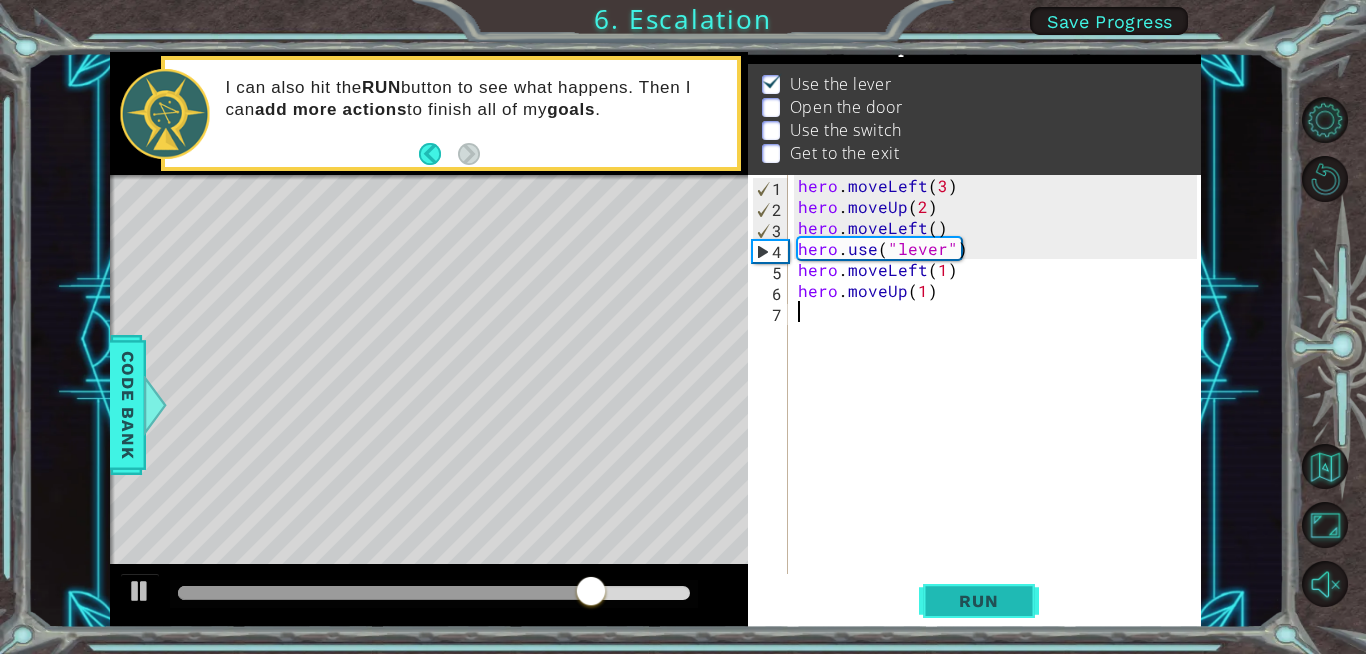 click on "Run" at bounding box center [978, 601] 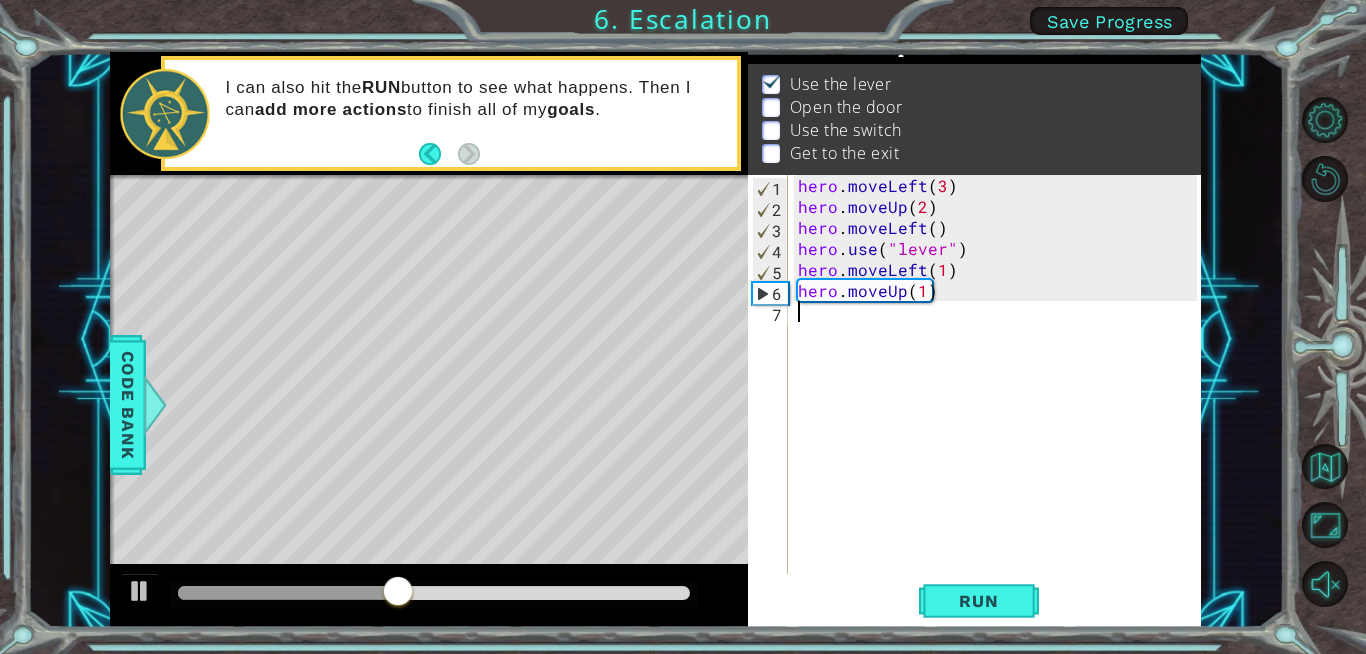 click on "hero . moveLeft ( 3 ) hero . moveUp ( 2 ) hero . moveLeft ( ) hero . use ( "lever" ) hero . moveLeft ( 1 ) hero . moveUp ( 1 )" at bounding box center (1000, 395) 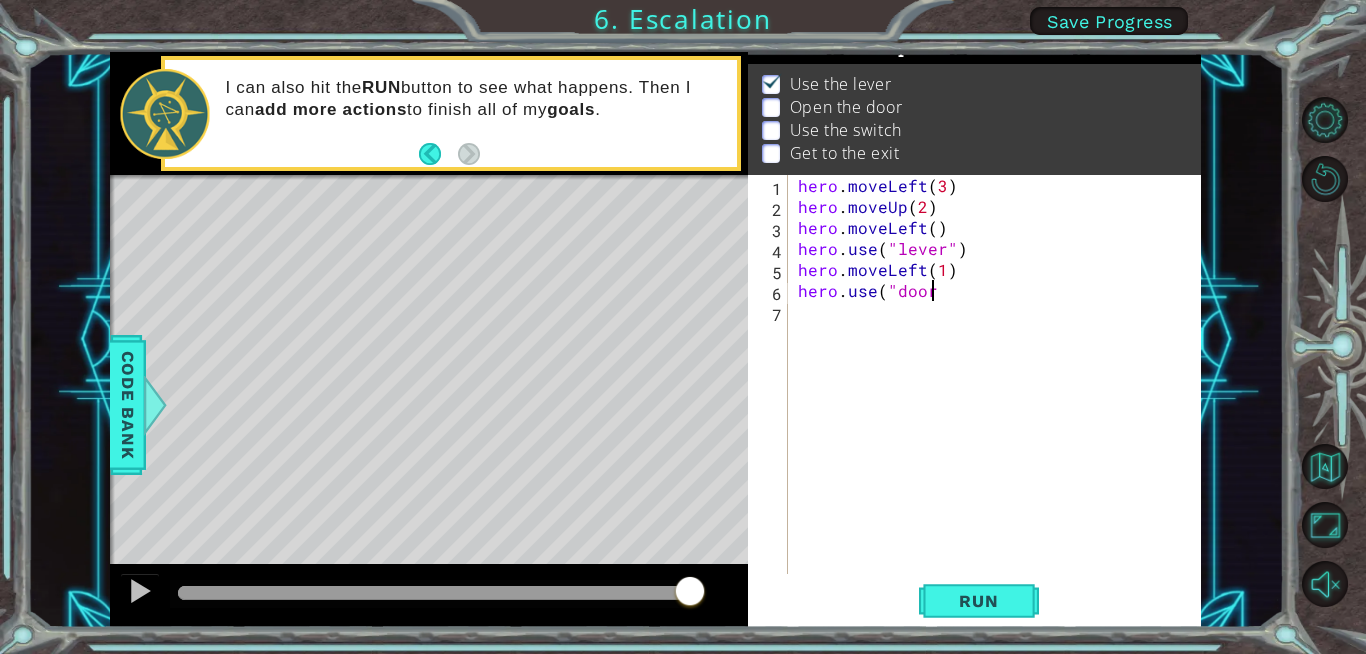 scroll, scrollTop: 0, scrollLeft: 8, axis: horizontal 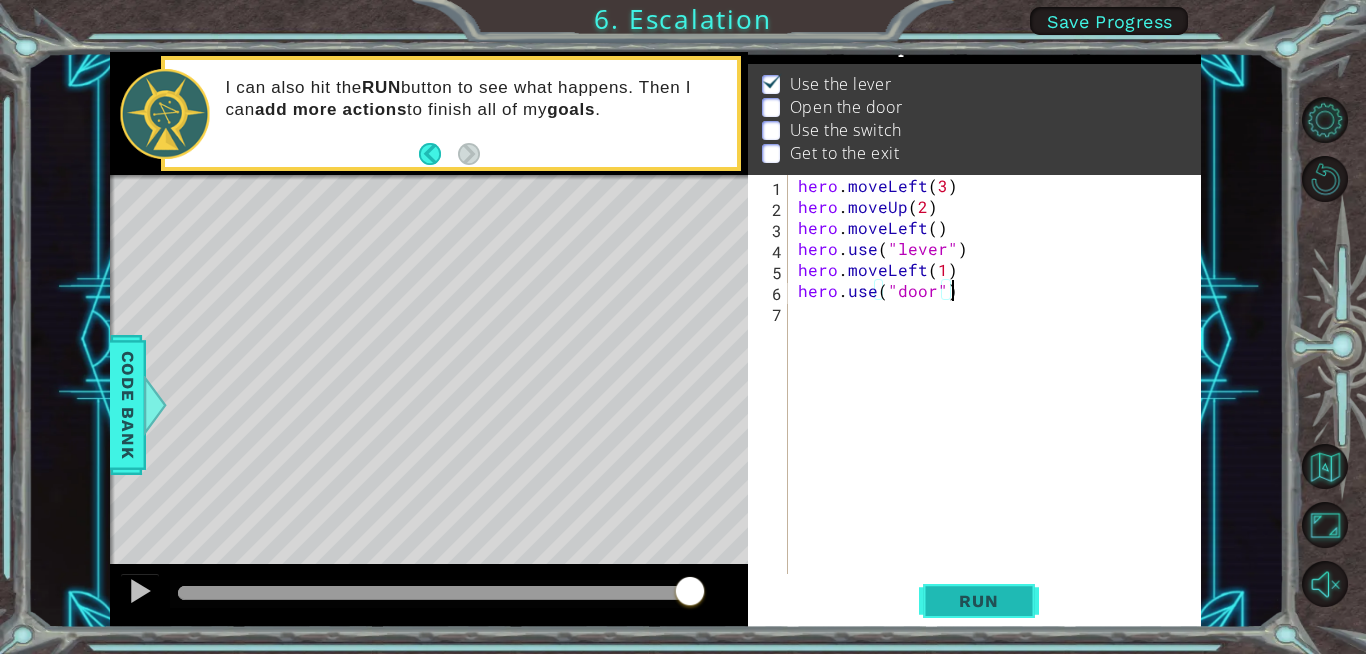 type on "hero.use("door")" 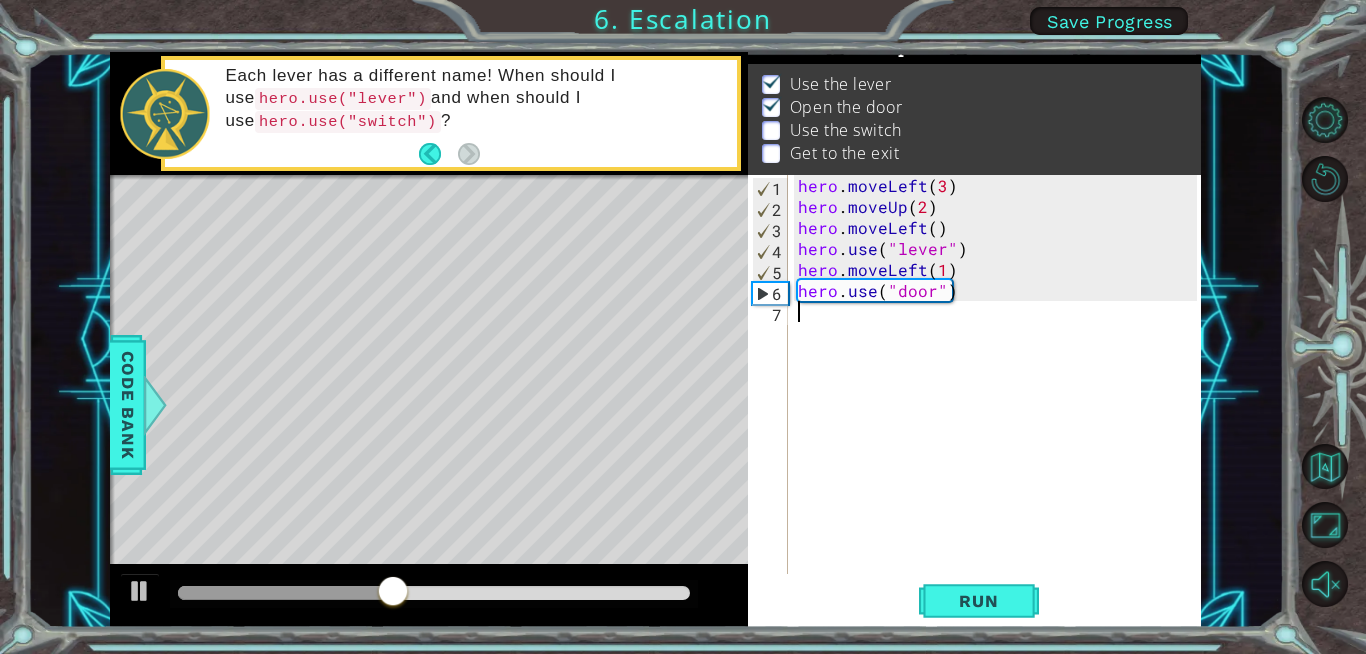 click on "hero . moveLeft ( 3 ) hero . moveUp ( 2 ) hero . moveLeft ( ) hero . use ( "lever" ) hero . moveLeft ( 1 ) hero . use ( "door" )" at bounding box center (1000, 395) 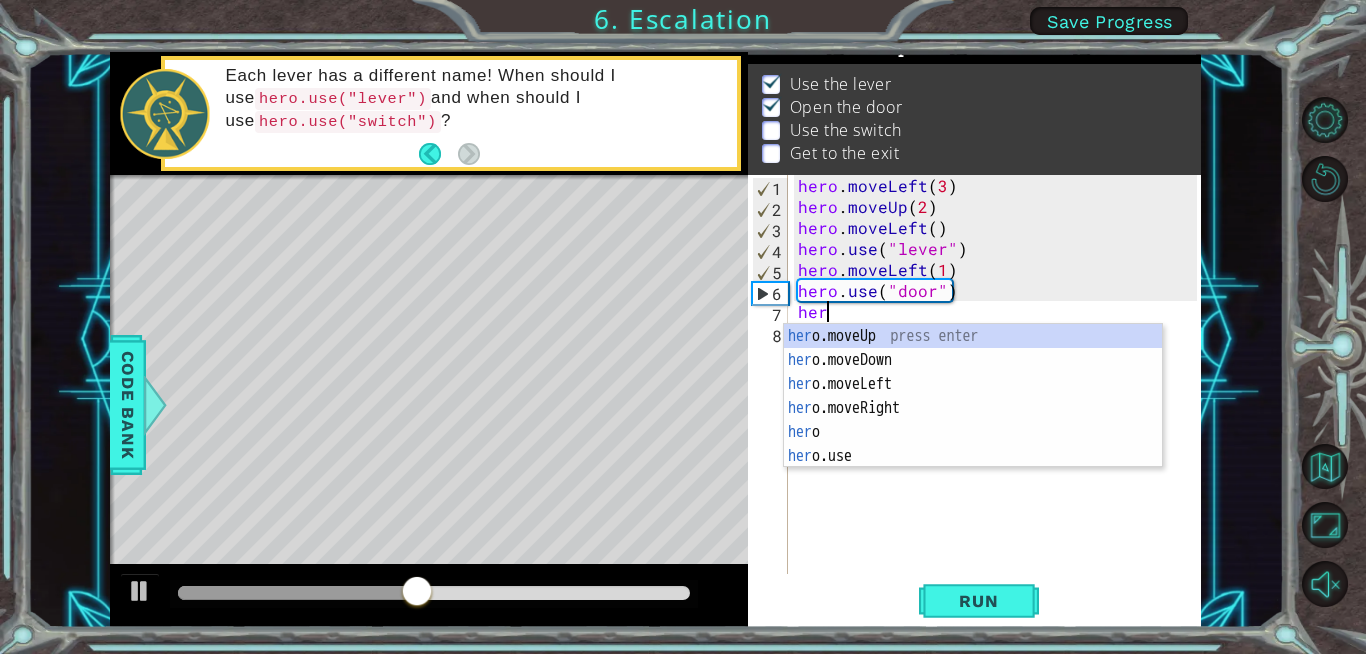scroll, scrollTop: 0, scrollLeft: 1, axis: horizontal 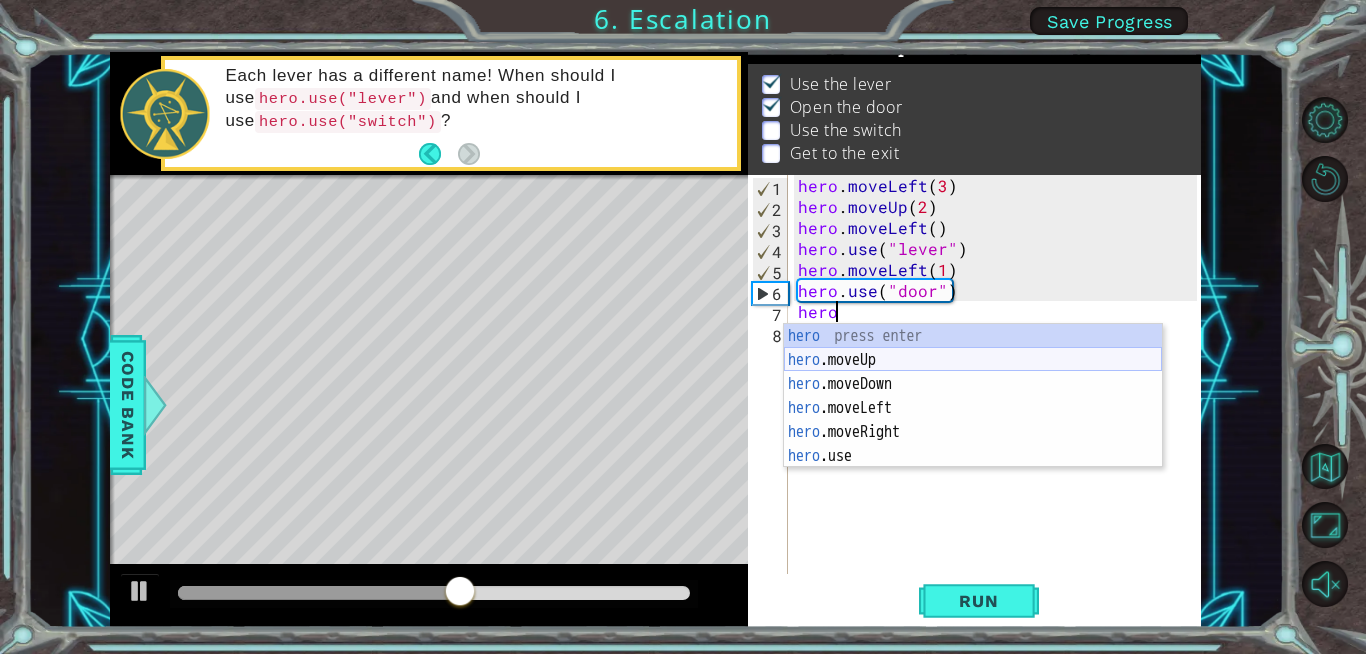 click on "hero press enter hero .moveUp press enter hero .moveDown press enter hero .moveLeft press enter hero .moveRight press enter hero .use press enter" at bounding box center (973, 420) 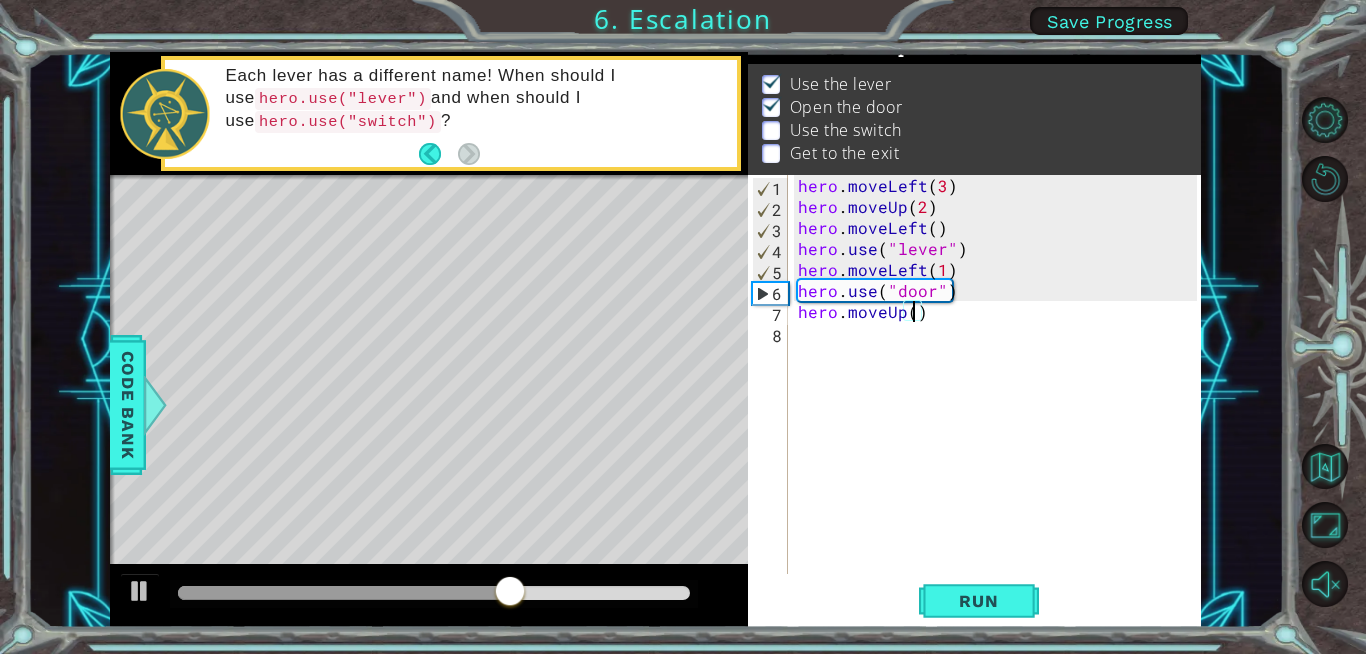 type on "hero.moveUp(2)" 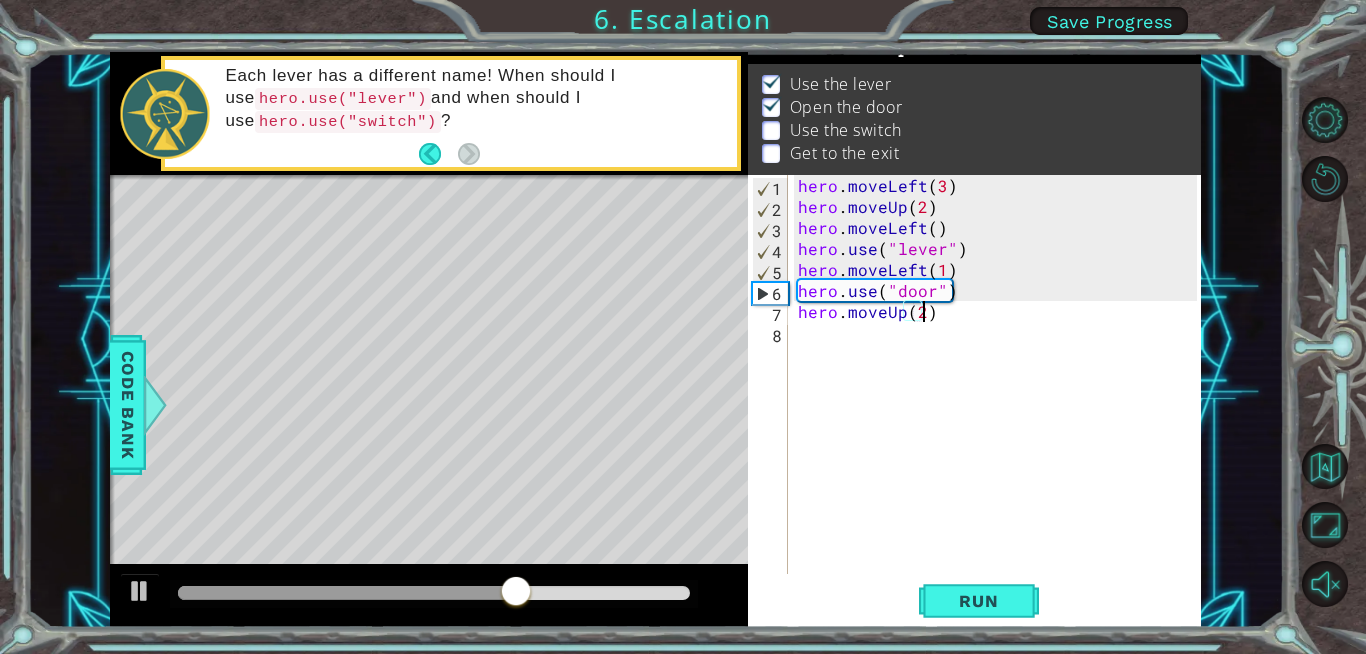 scroll, scrollTop: 0, scrollLeft: 7, axis: horizontal 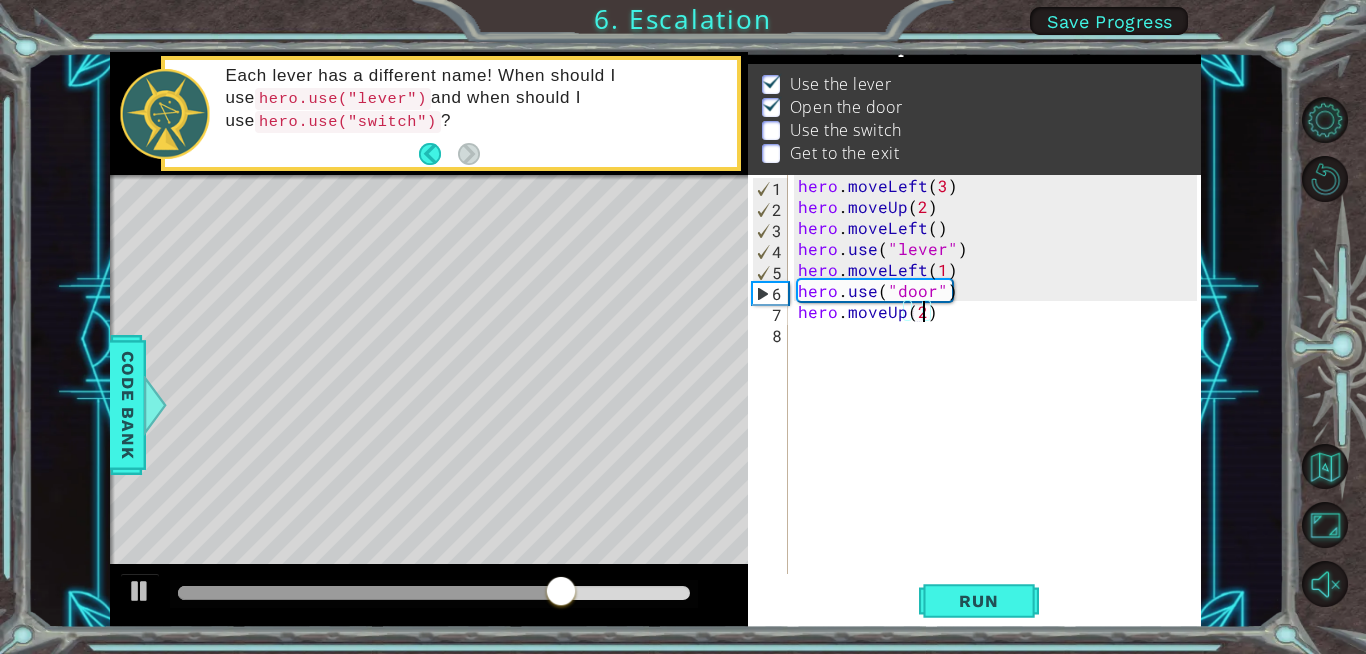 click on "hero . moveLeft ( 3 ) hero . moveUp ( 2 ) hero . moveLeft ( ) hero . use ( "lever" ) hero . moveLeft ( 1 ) hero . use ( "door" ) hero . moveUp ( 2 )" at bounding box center [1000, 395] 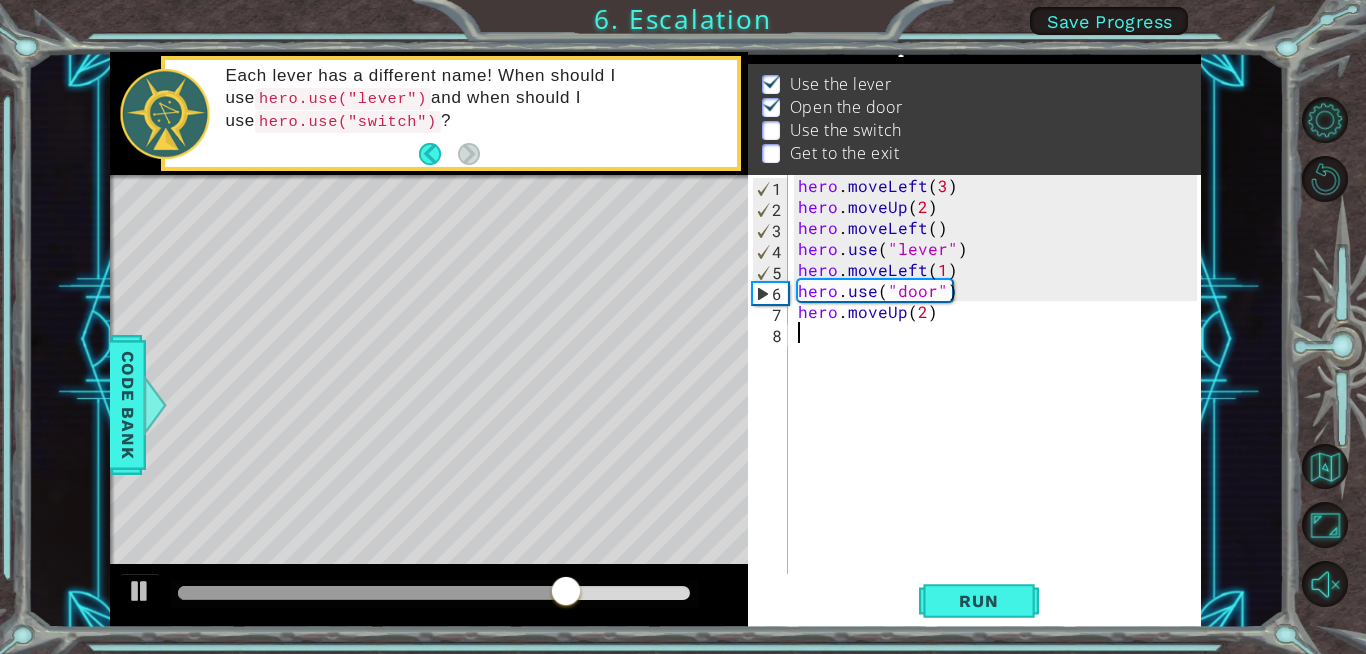 scroll, scrollTop: 0, scrollLeft: 0, axis: both 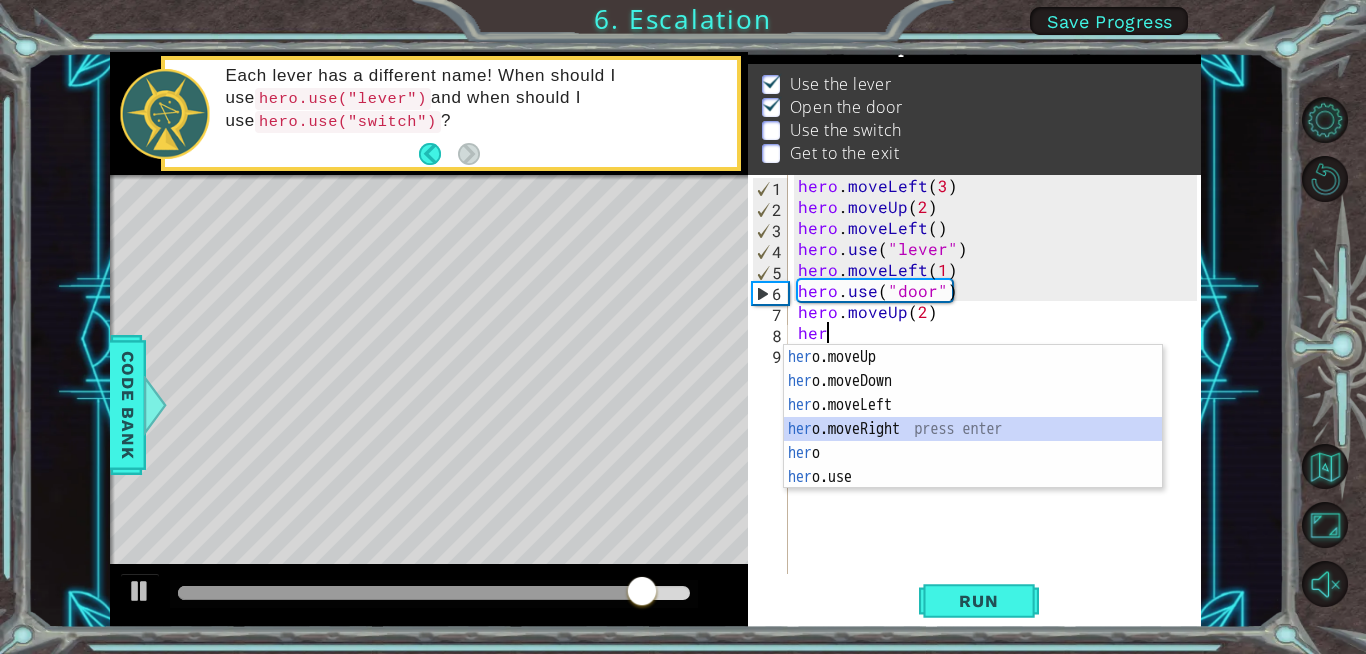 click on "[FUNCTION] [FUNCTION] [FUNCTION] [FUNCTION] [FUNCTION] [FUNCTION] [FUNCTION] [FUNCTION] [FUNCTION] [FUNCTION] [FUNCTION] [FUNCTION] [FUNCTION] [FUNCTION] [FUNCTION] [FUNCTION] [FUNCTION] [FUNCTION] [FUNCTION] [FUNCTION] [FUNCTION] [FUNCTION] [FUNCTION] [FUNCTION]" at bounding box center [973, 441] 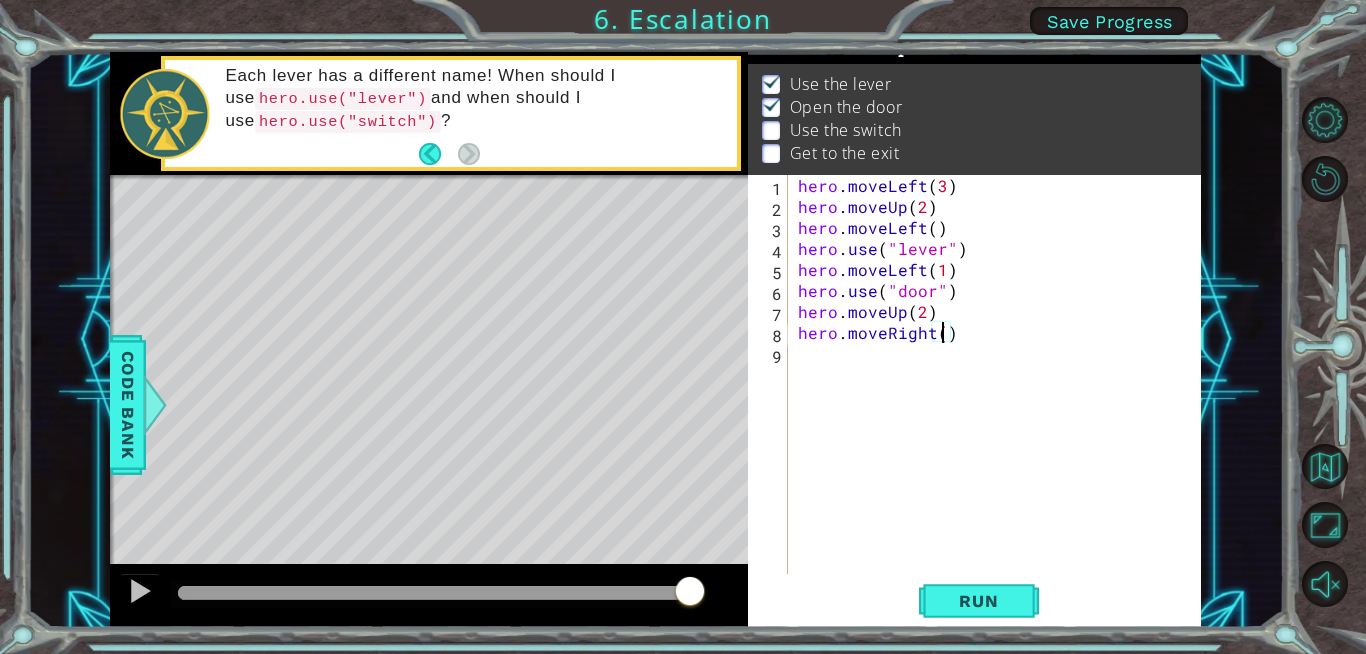 type on "hero.moveRight(3)" 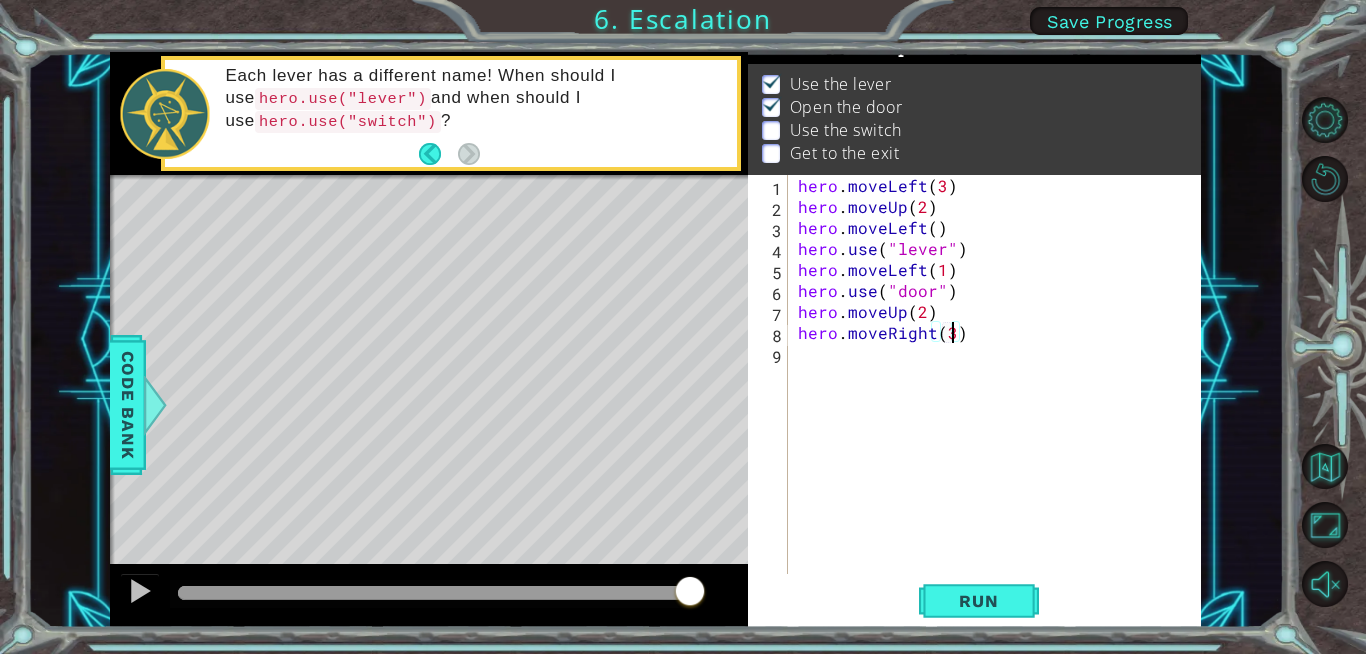 click on "hero . moveLeft ( 3 ) hero . moveUp ( 2 ) hero . moveLeft ( ) hero . use ( "lever" ) hero . moveLeft ( 1 ) hero . use ( "door" ) hero . moveUp ( 2 ) hero . moveRight ( 3 )" at bounding box center [1000, 395] 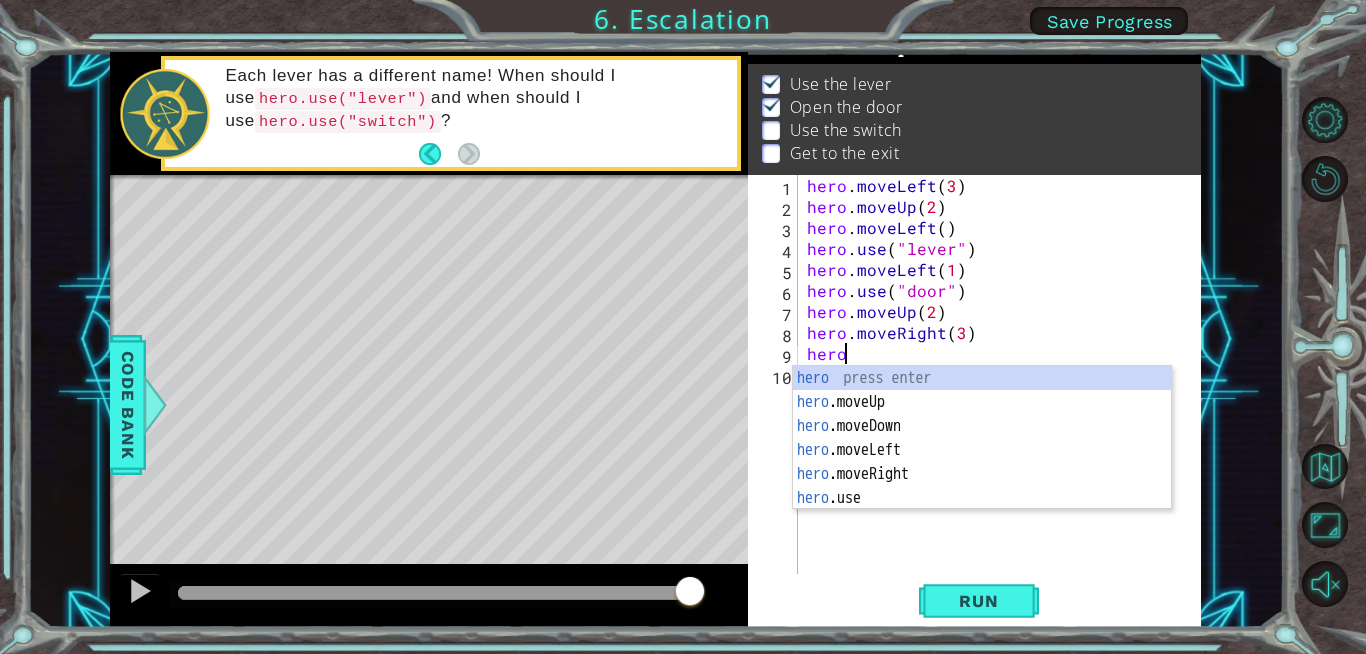 scroll, scrollTop: 0, scrollLeft: 1, axis: horizontal 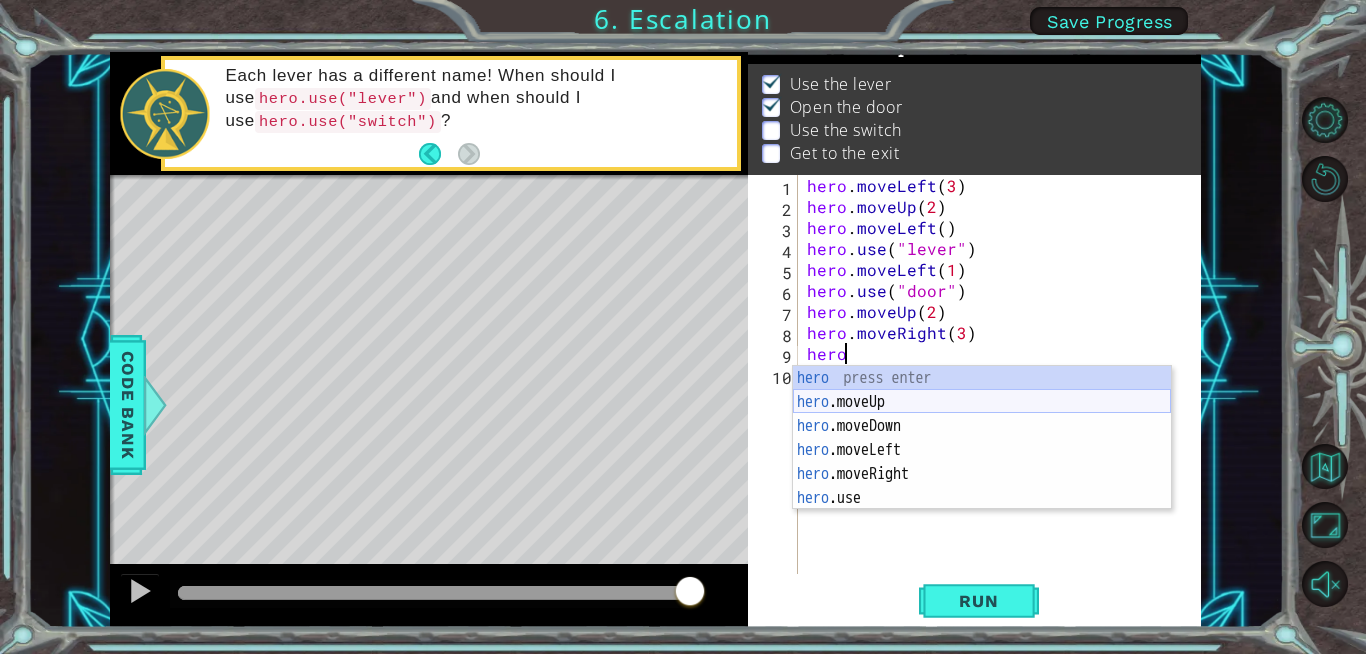 click on "hero press enter hero .moveUp press enter hero .moveDown press enter hero .moveLeft press enter hero .moveRight press enter hero .use press enter" at bounding box center (982, 462) 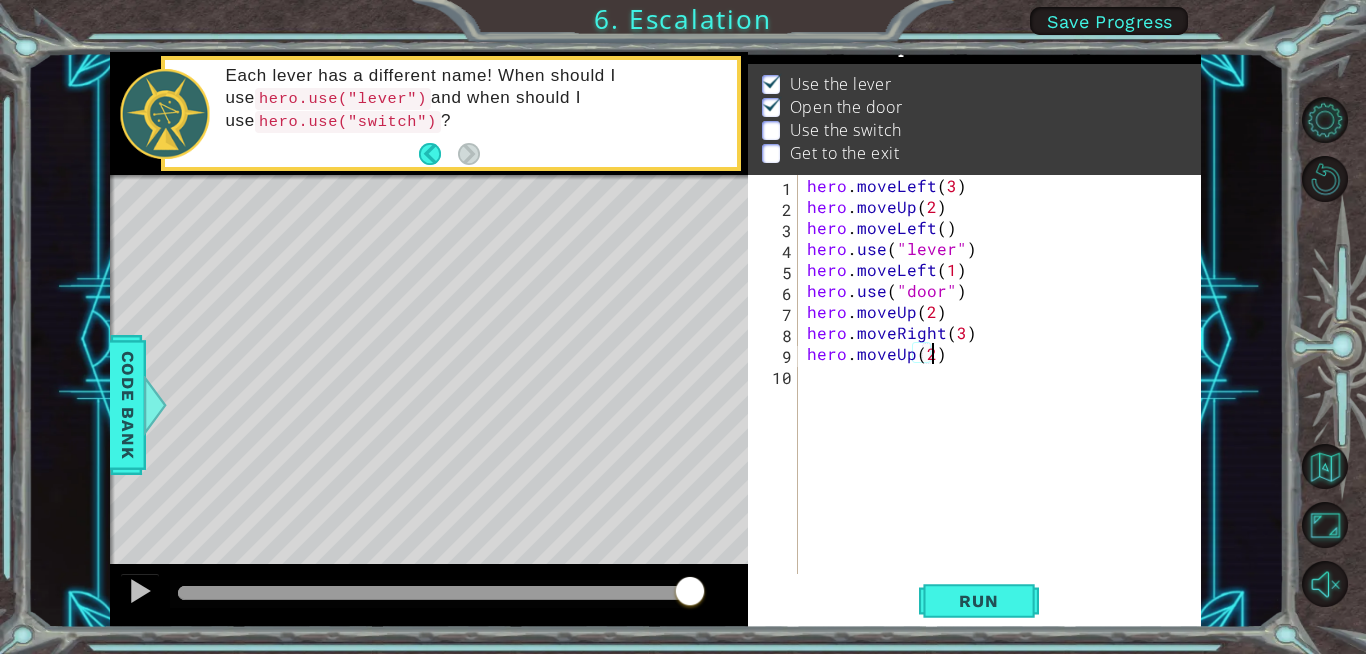 scroll, scrollTop: 0, scrollLeft: 7, axis: horizontal 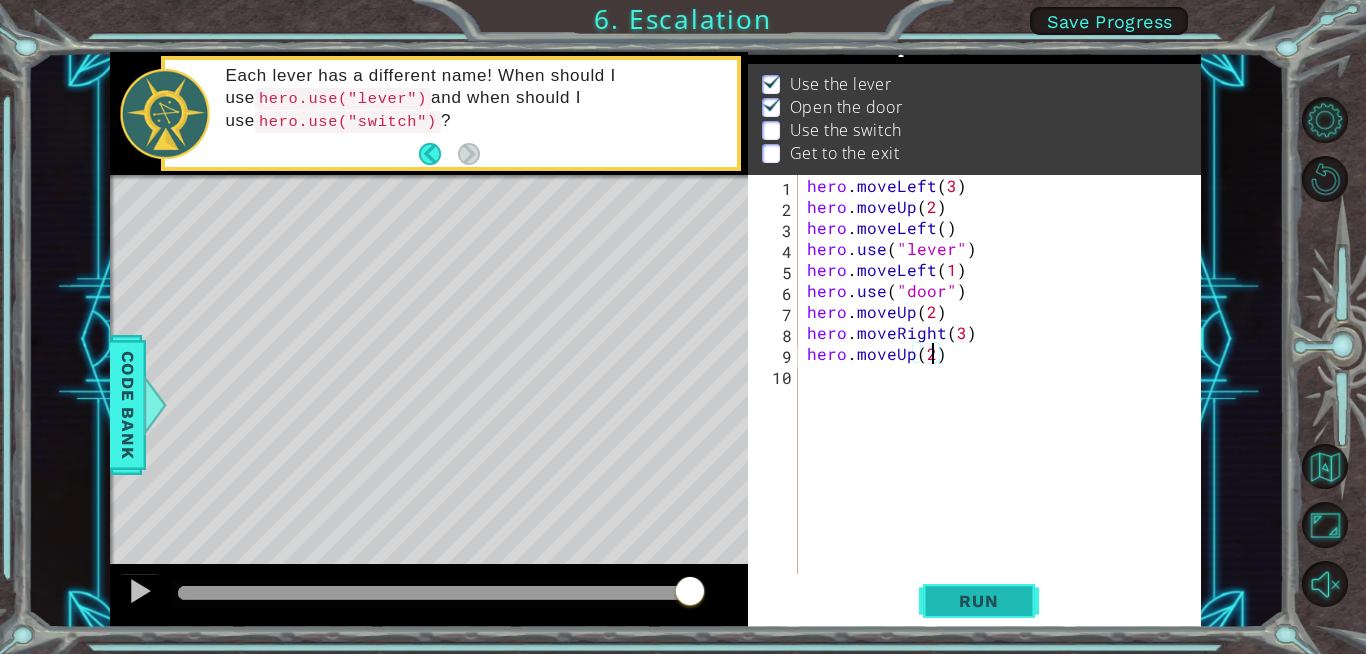 type on "hero.moveUp(2)" 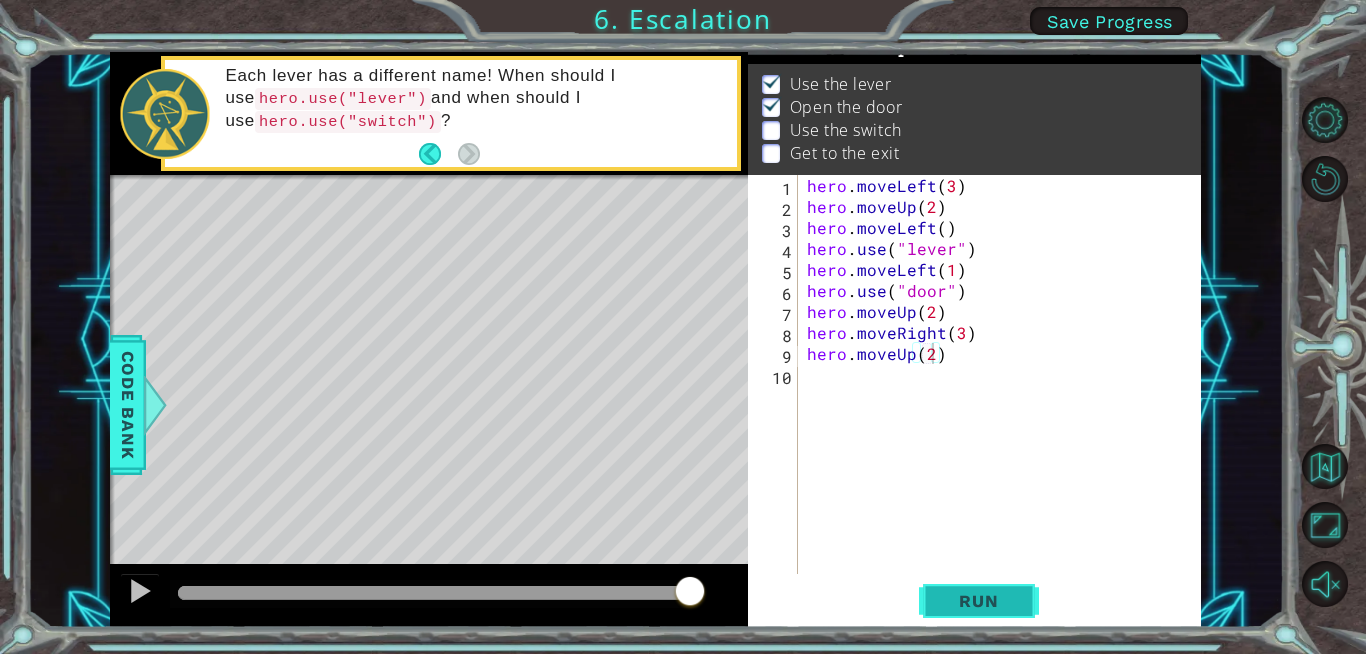 click on "Run" at bounding box center [978, 601] 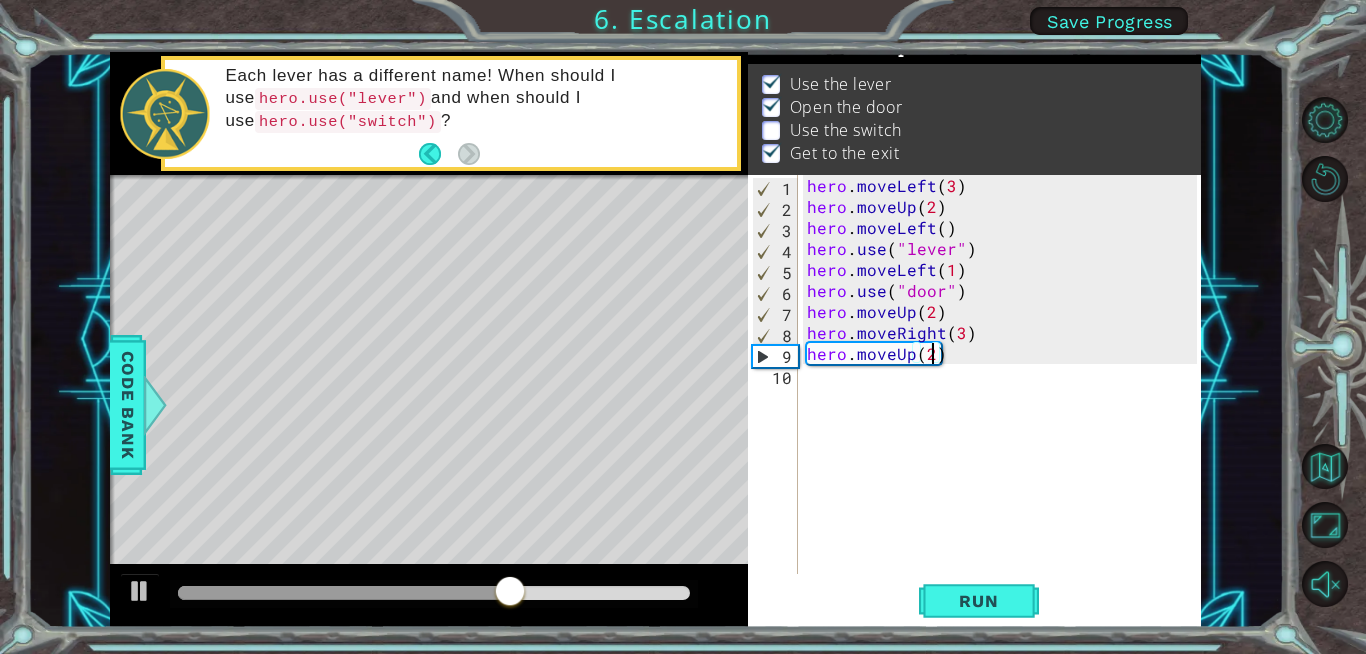 click on "[CHARACTER] . moveLeft ( 3 ) [CHARACTER] . moveUp ( 2 ) [CHARACTER] . moveLeft ( ) [CHARACTER] . use ( "[OBJECT]" ) [CHARACTER] . moveLeft ( 1 ) [CHARACTER] . use ( "[OBJECT]" ) [CHARACTER] . moveUp ( 2 ) [CHARACTER] . moveRight ( 3 ) [CHARACTER] . moveUp ( 2 )" at bounding box center [1005, 395] 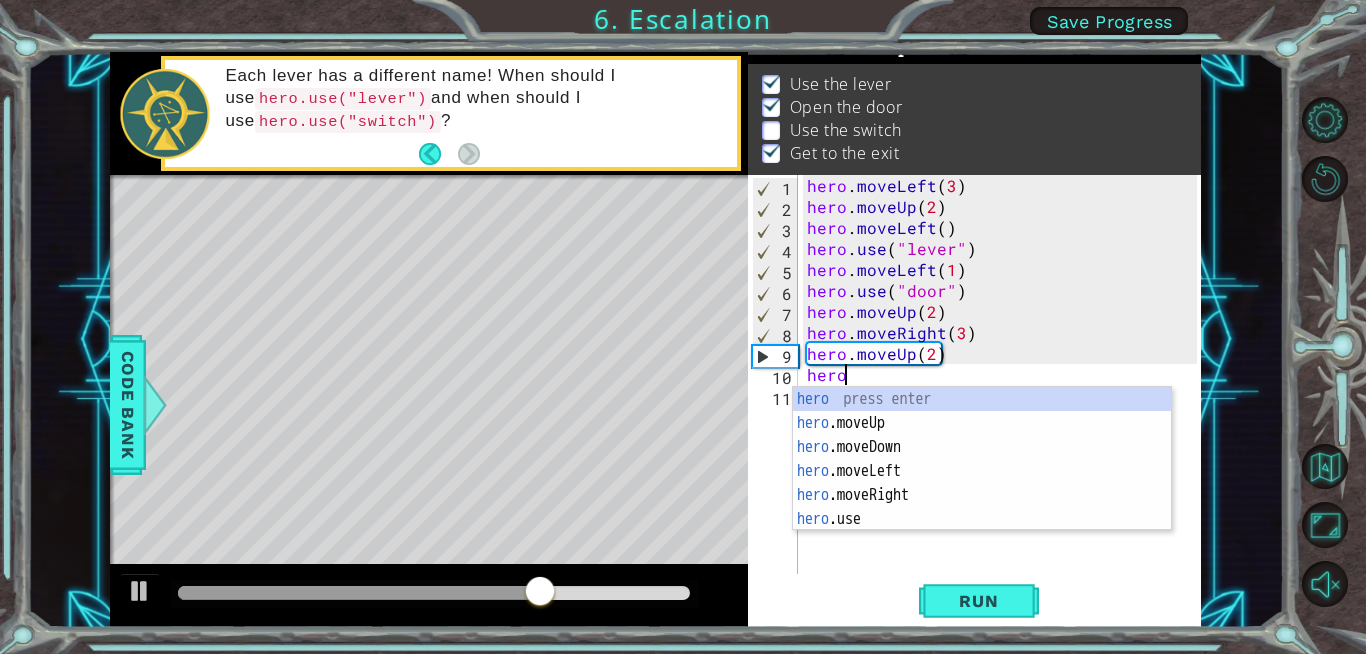 scroll, scrollTop: 0, scrollLeft: 1, axis: horizontal 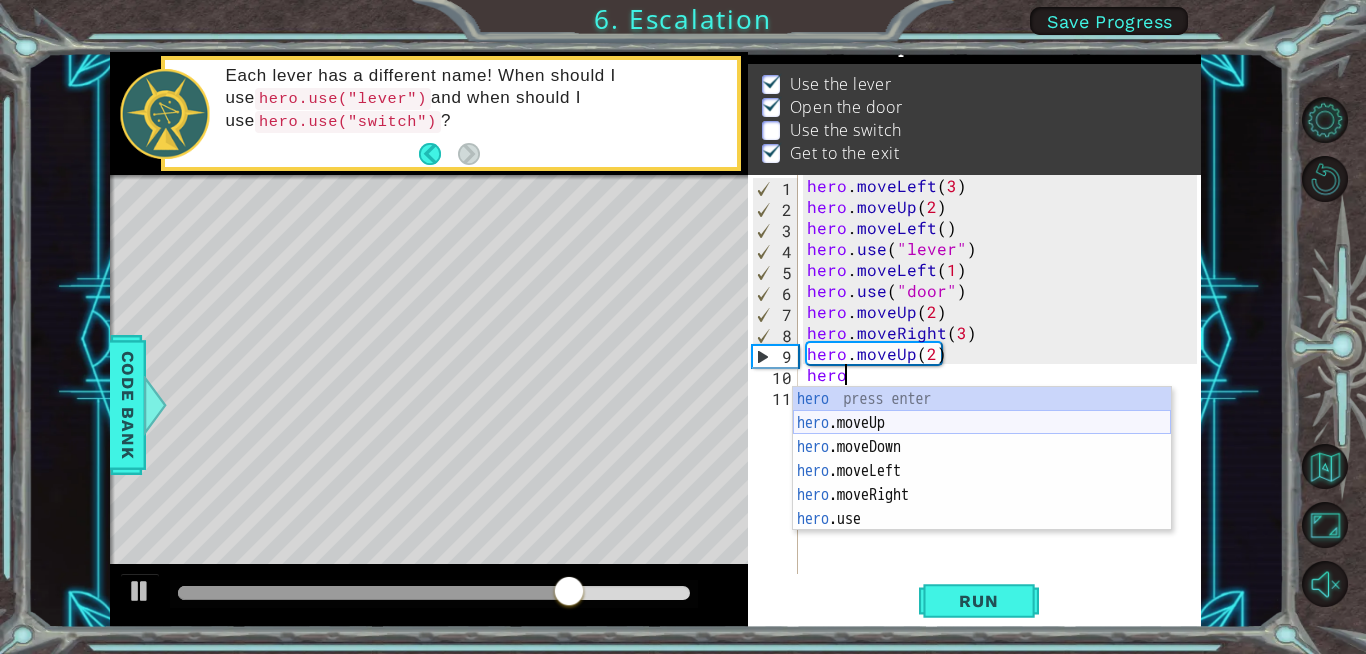 click on "hero press enter hero .moveUp press enter hero .moveDown press enter hero .moveLeft press enter hero .moveRight press enter hero .use press enter" at bounding box center (982, 483) 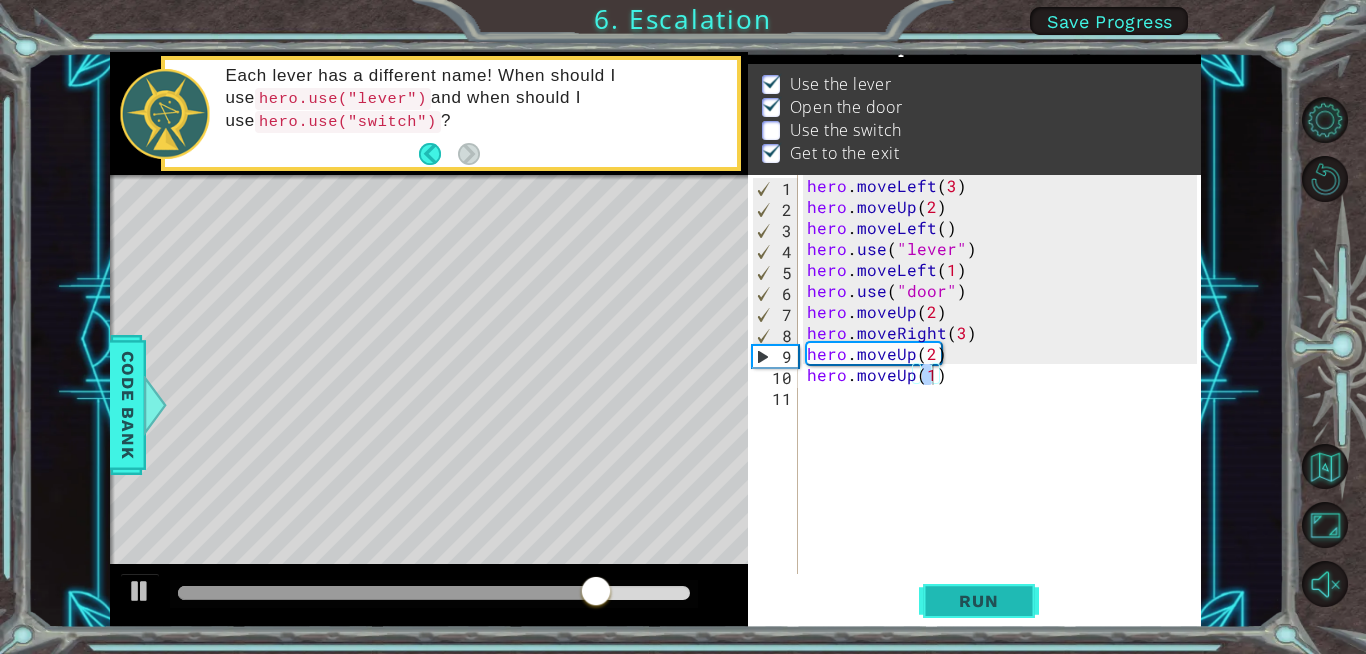 click on "Run" at bounding box center (978, 601) 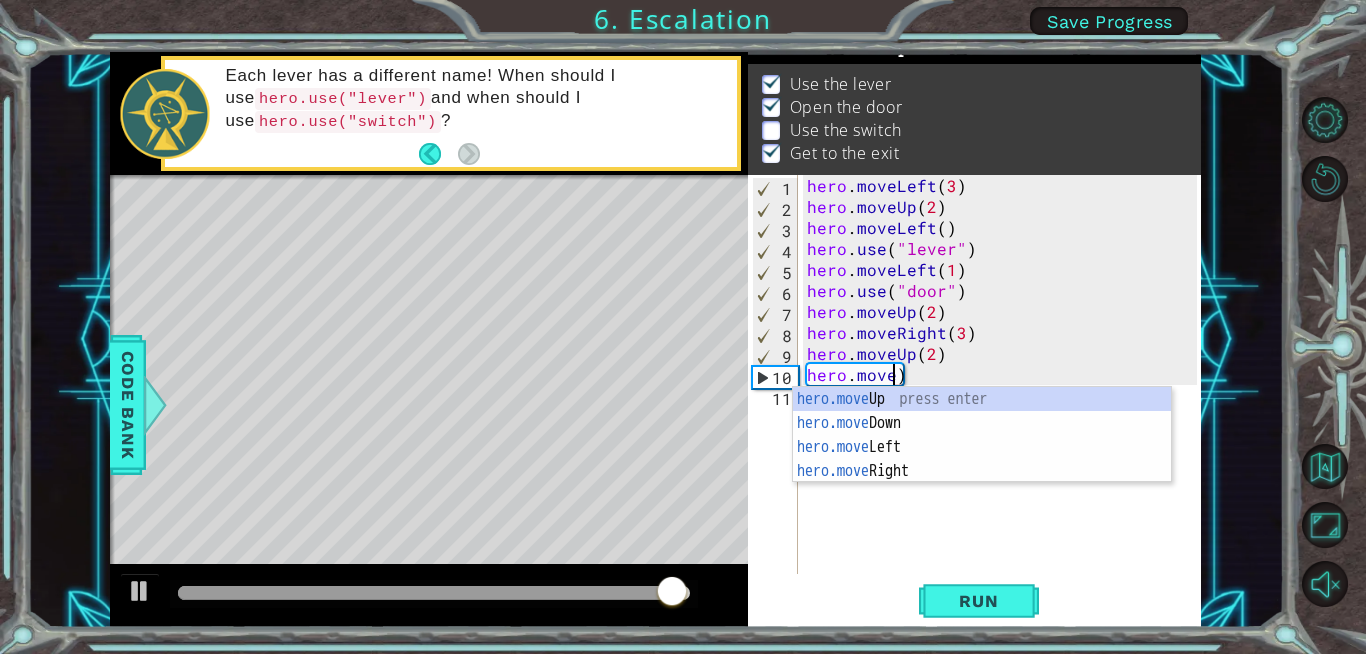 click on "[CHARACTER] . moveLeft ( 3 ) [CHARACTER] . moveUp ( 2 ) [CHARACTER] . moveLeft ( ) [CHARACTER] . use ( "[OBJECT]" ) [CHARACTER] . moveLeft ( 1 ) [CHARACTER] . use ( "[OBJECT]" ) [CHARACTER] . moveUp ( 2 ) [CHARACTER] . moveRight ( 2 ) [CHARACTER] . moveUp ( 2 )" at bounding box center (1005, 395) 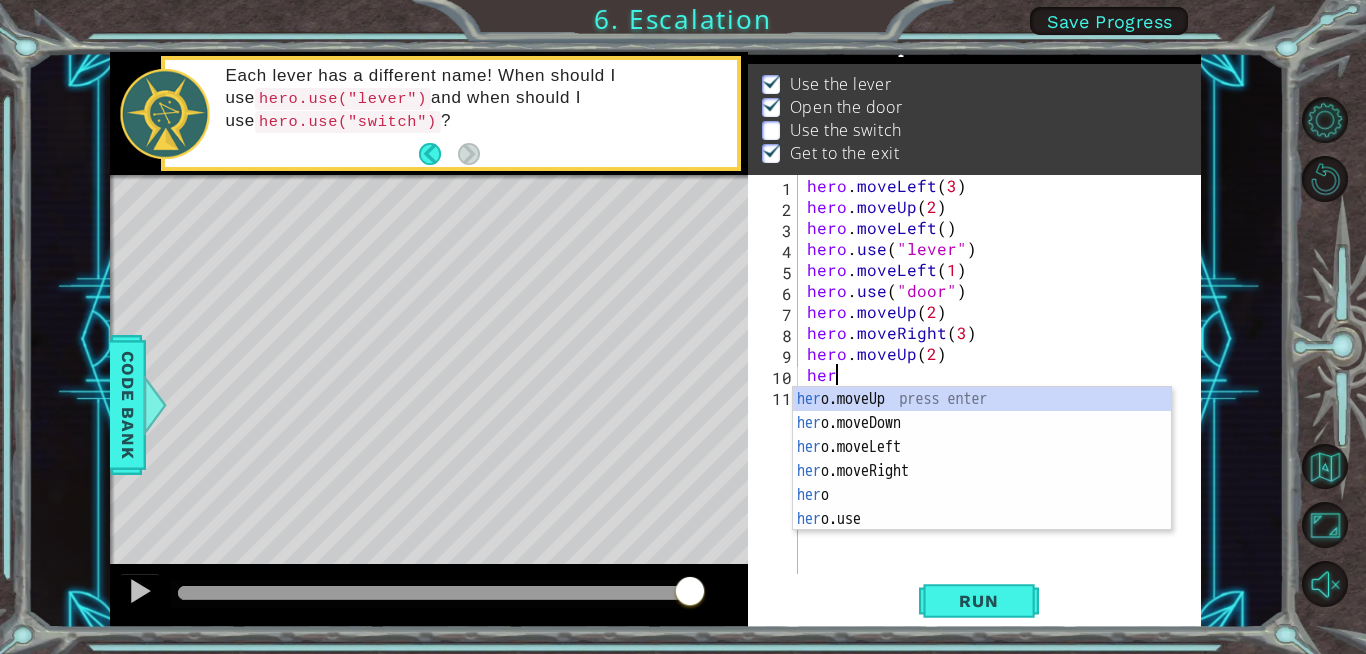 scroll, scrollTop: 0, scrollLeft: 0, axis: both 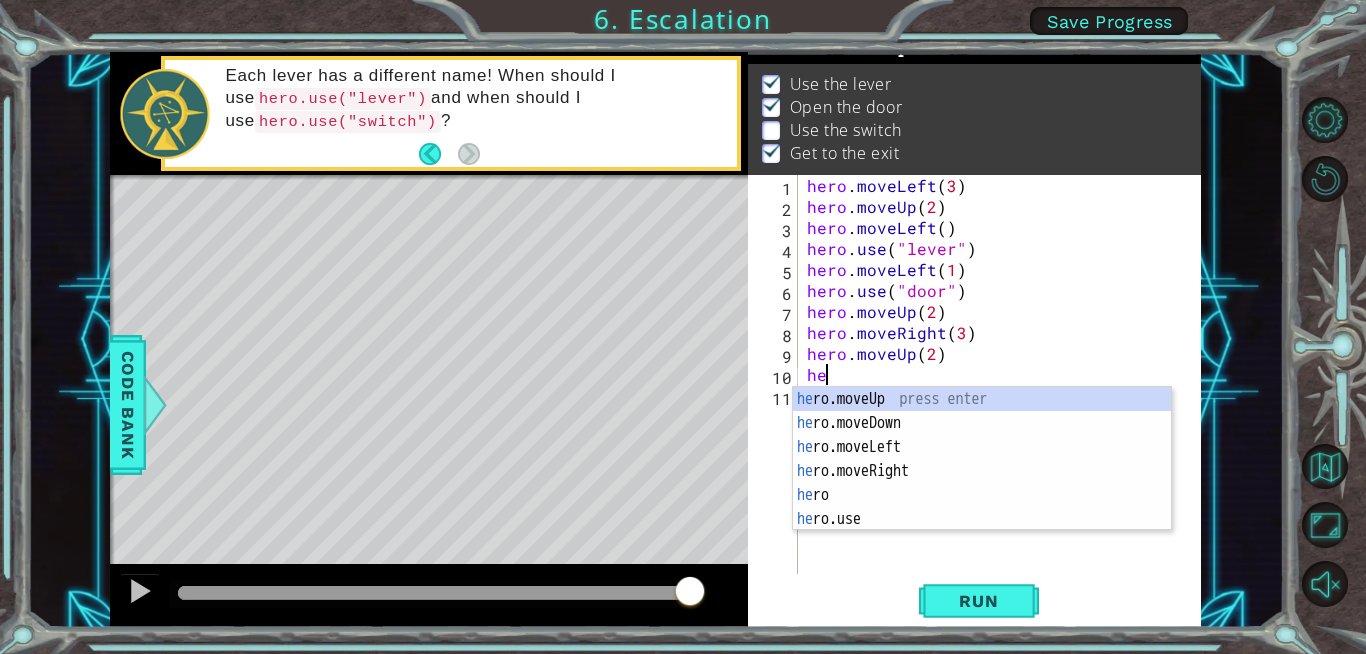 type on "h" 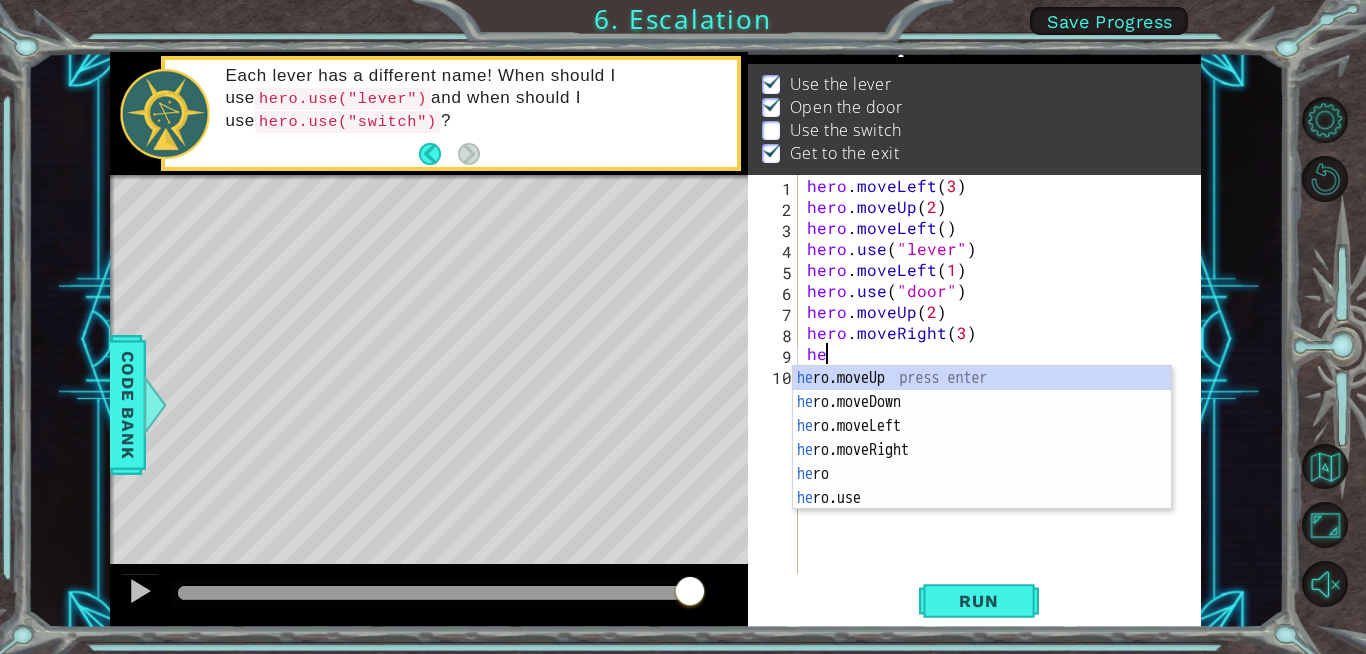 type on "h" 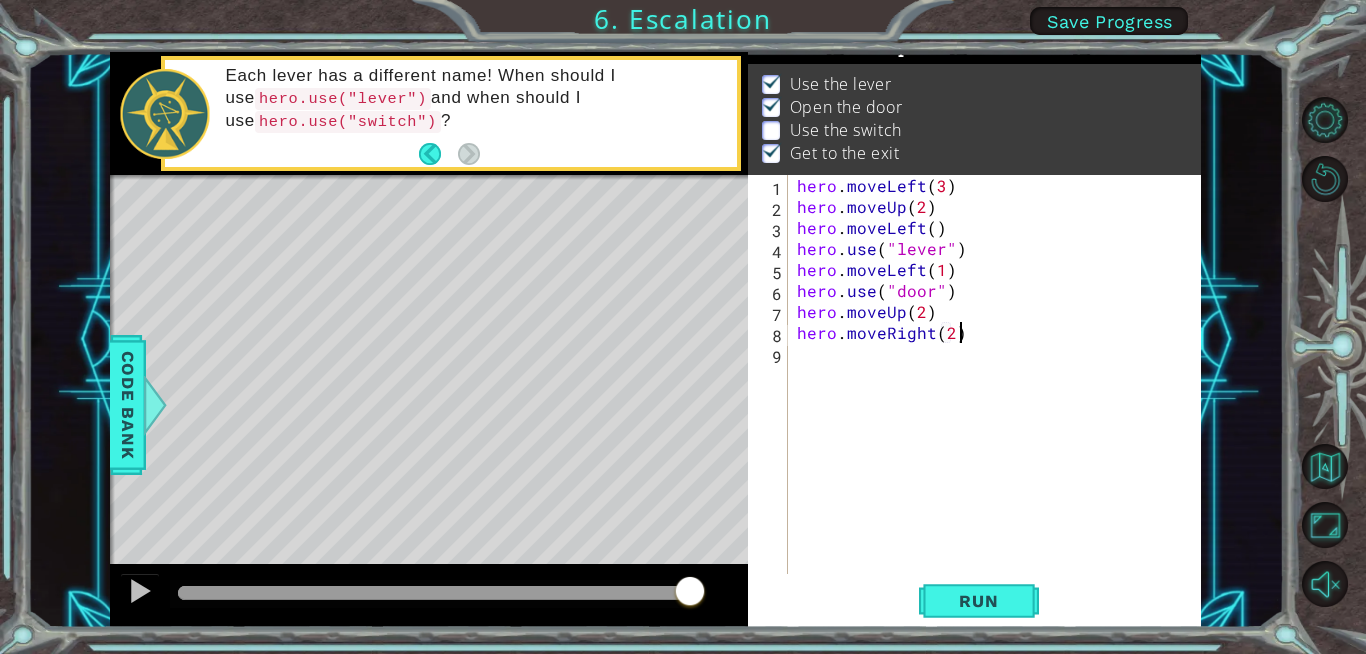 scroll, scrollTop: 0, scrollLeft: 9, axis: horizontal 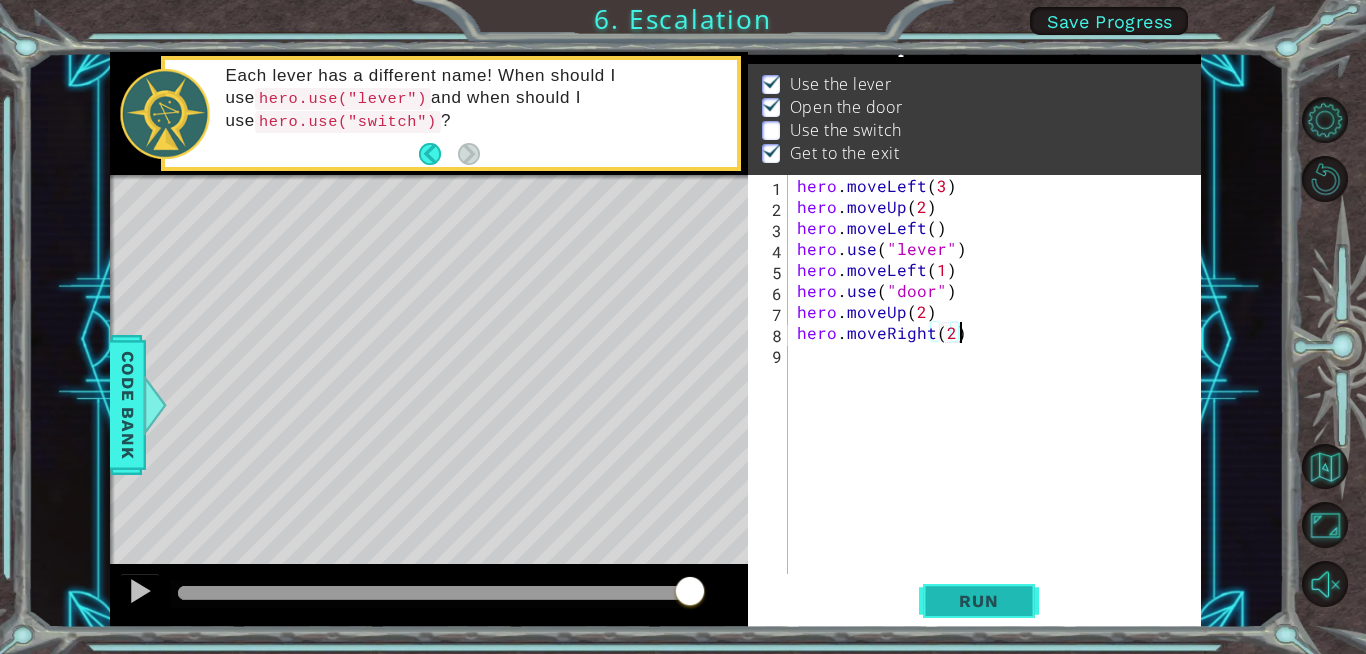 type on "hero.moveRight(2)" 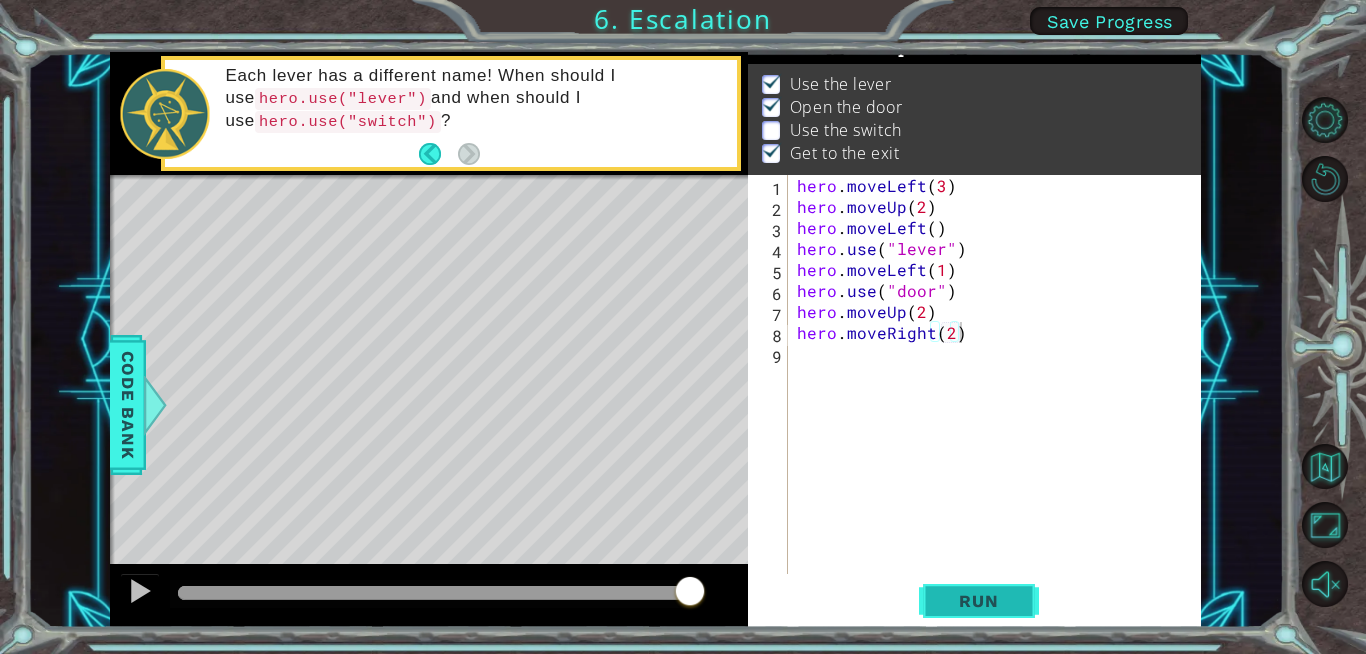 click on "Run" at bounding box center (978, 601) 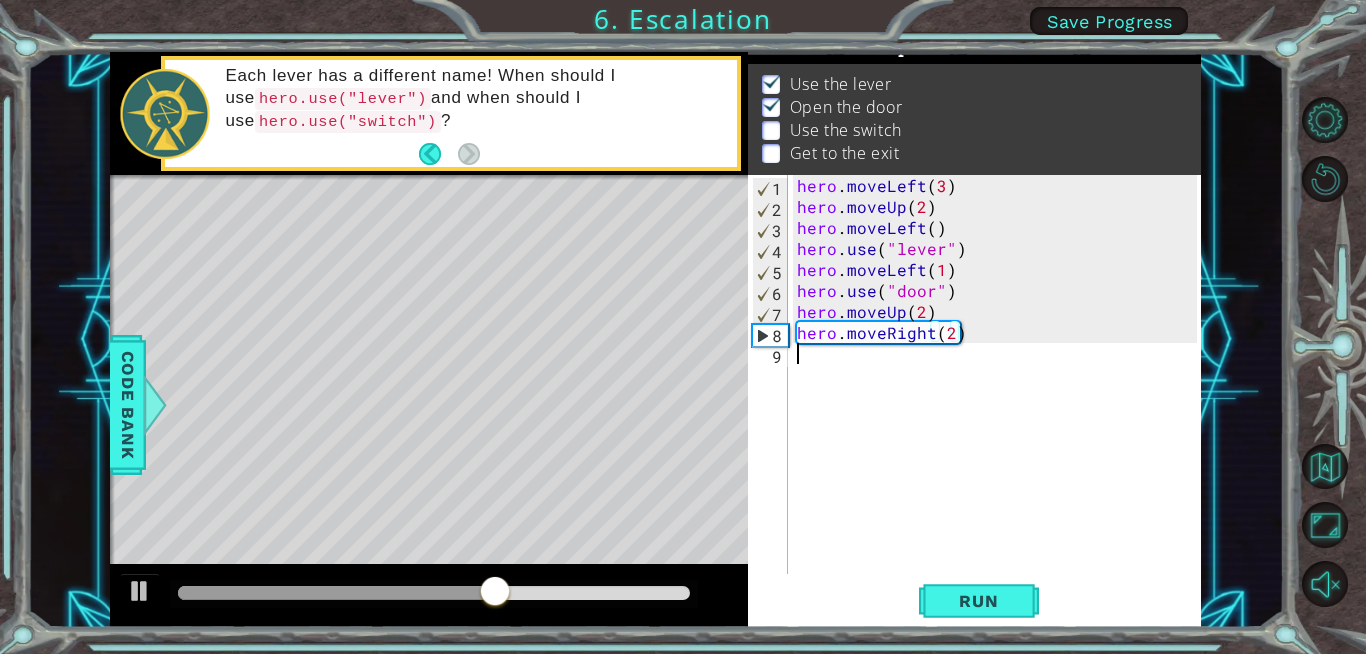 click on "hero . moveLeft ( 3 ) hero . moveUp ( 2 ) hero . moveLeft ( ) hero . use ( "lever" ) hero . moveLeft ( 1 ) hero . use ( "door" ) hero . moveUp ( 2 ) hero . moveRight ( 2 )" at bounding box center (999, 395) 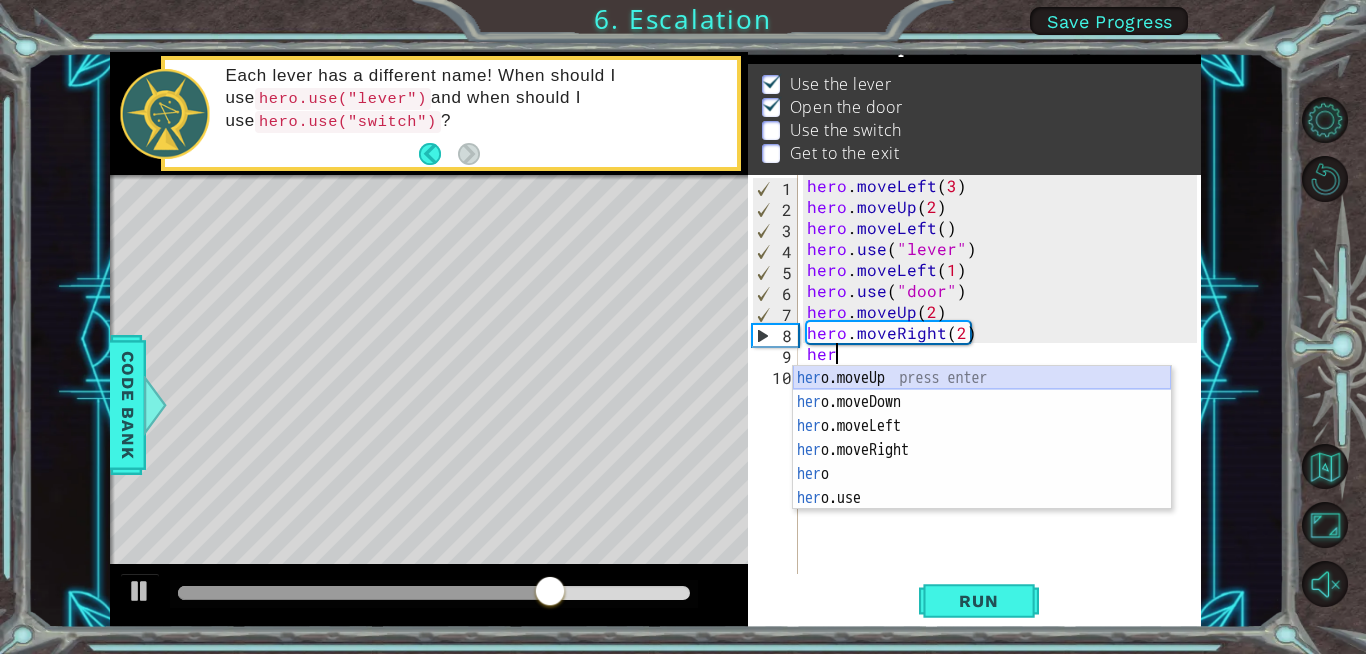 click on "[FUNCTION] [FUNCTION] [FUNCTION] [FUNCTION] [FUNCTION] [FUNCTION] [FUNCTION] [FUNCTION] [FUNCTION] [FUNCTION] [FUNCTION] [FUNCTION] [FUNCTION] [FUNCTION] [FUNCTION] [FUNCTION] [FUNCTION] [FUNCTION] [FUNCTION] [FUNCTION] [FUNCTION] [FUNCTION] [FUNCTION] [FUNCTION]" at bounding box center (982, 462) 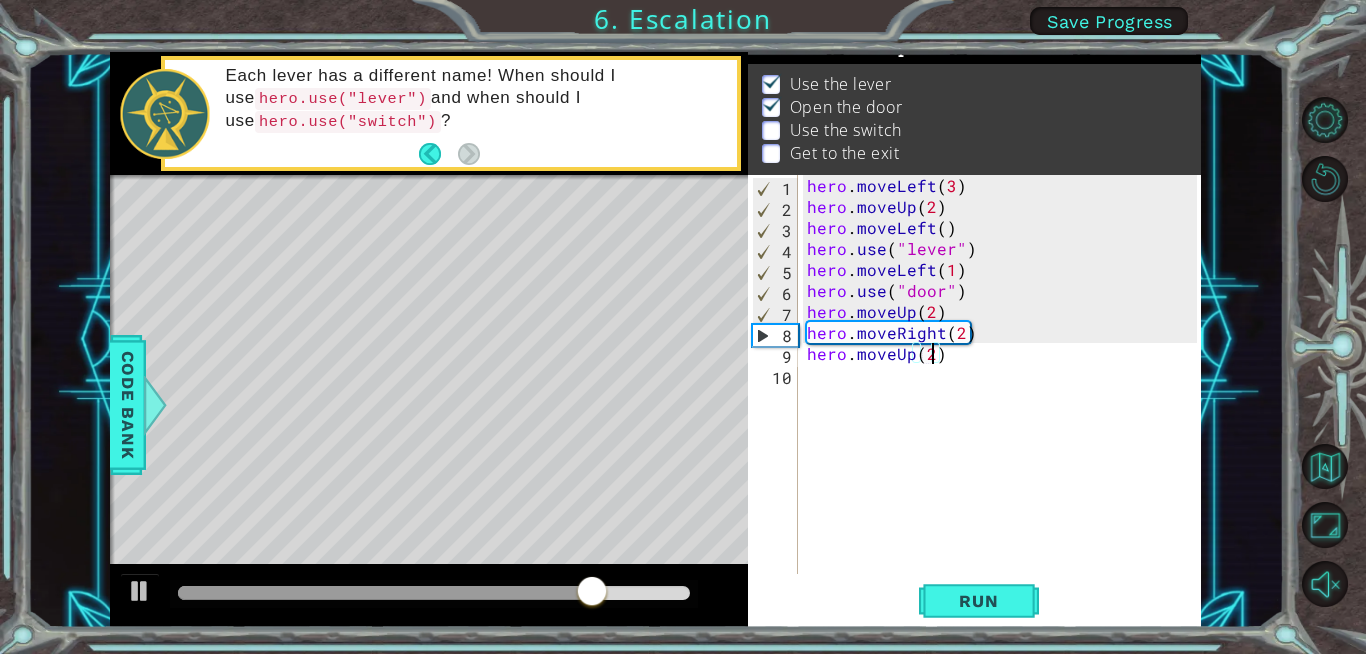 scroll, scrollTop: 0, scrollLeft: 8, axis: horizontal 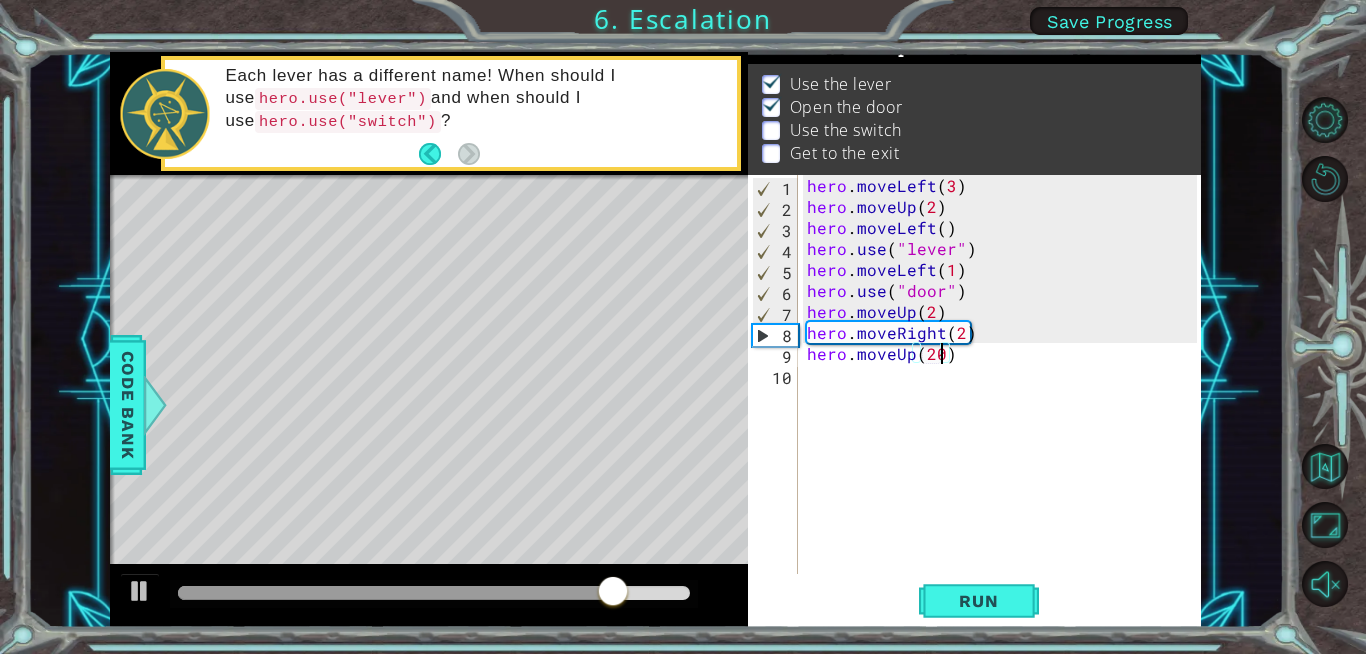 type on "hero.moveUp(2)" 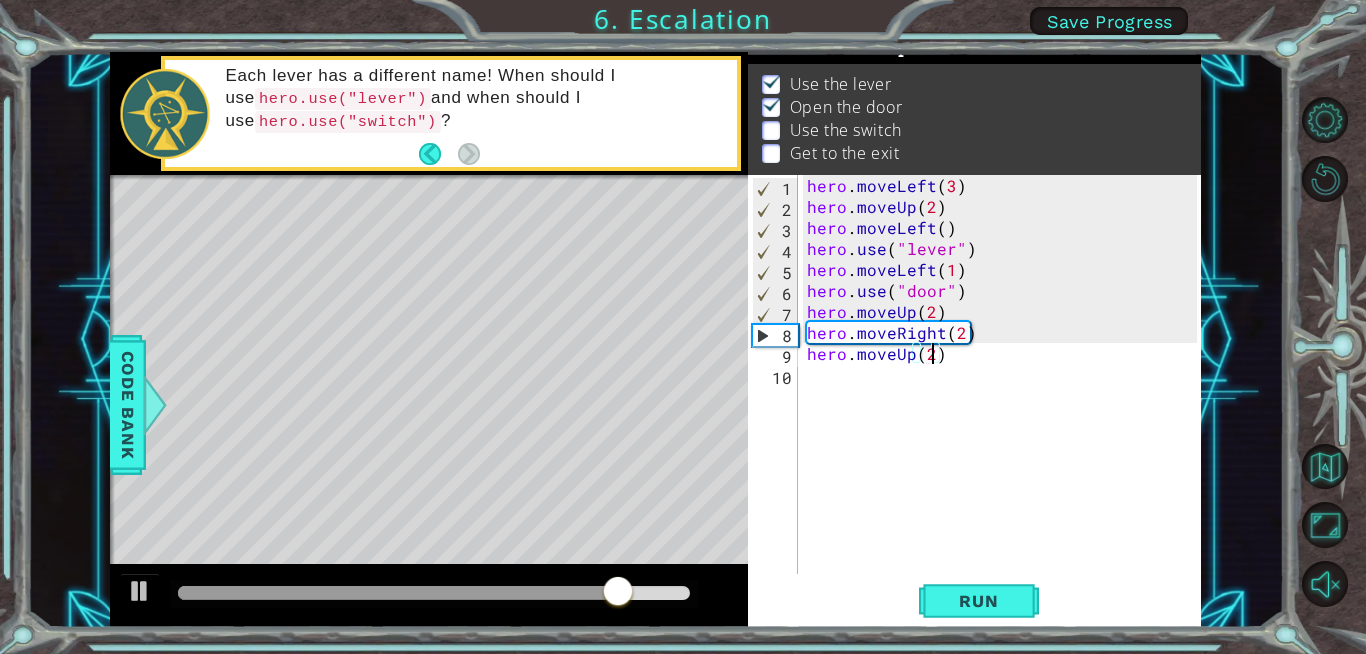 scroll, scrollTop: 0, scrollLeft: 7, axis: horizontal 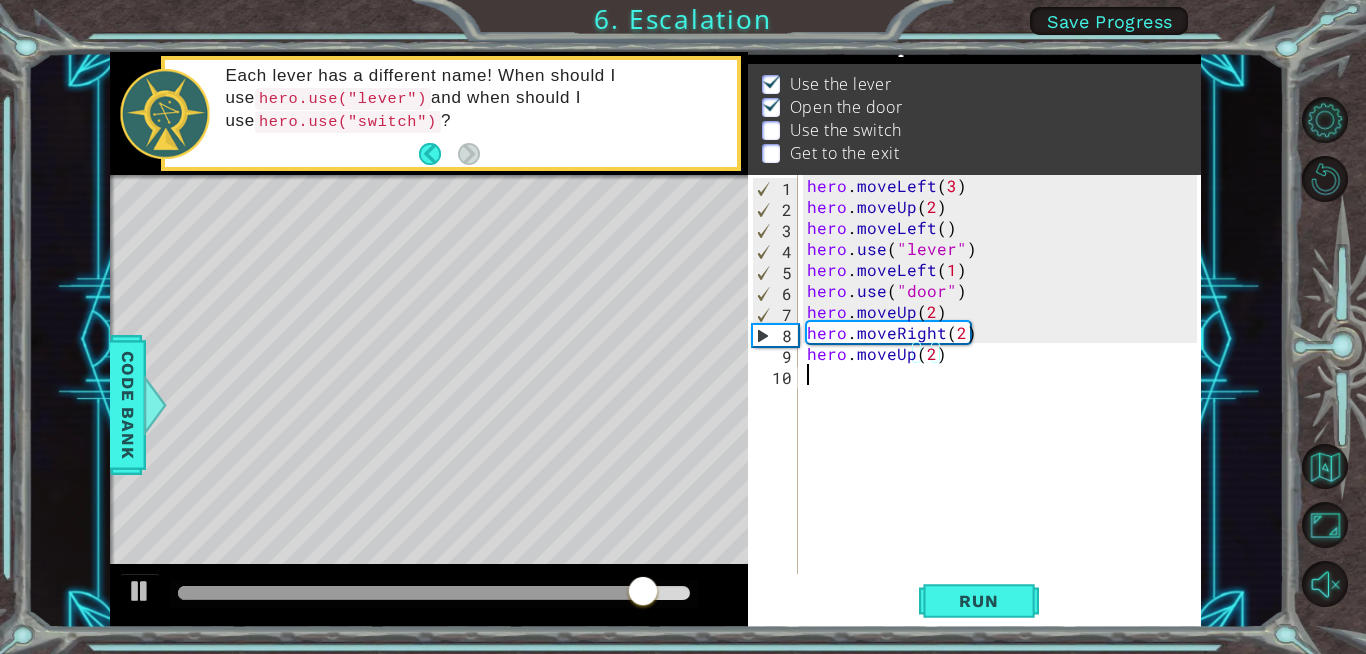 click on "[CHARACTER] . moveLeft ( 3 ) [CHARACTER] . moveUp ( 2 ) [CHARACTER] . moveLeft ( ) [CHARACTER] . use ( "[OBJECT]" ) [CHARACTER] . moveLeft ( 1 ) [CHARACTER] . use ( "[OBJECT]" ) [CHARACTER] . moveUp ( 2 ) [CHARACTER] . moveRight ( 2 ) [CHARACTER] . moveUp ( 2 )" at bounding box center [1005, 395] 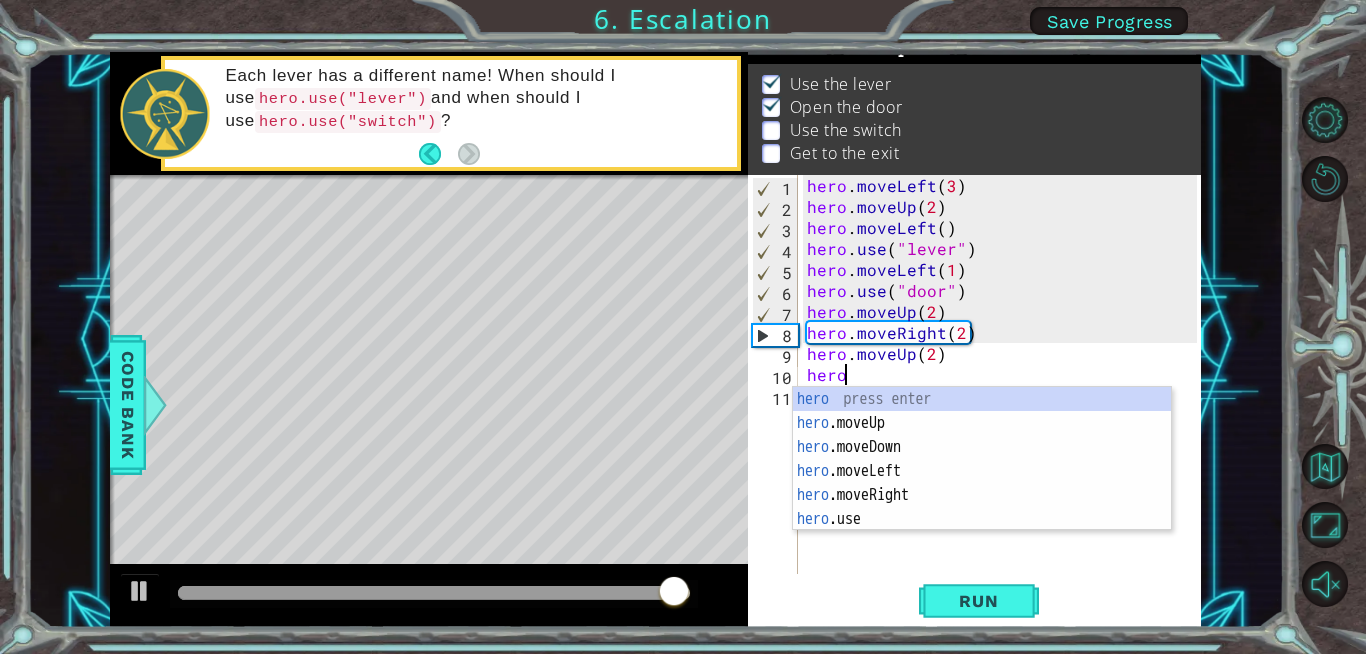 scroll, scrollTop: 0, scrollLeft: 1, axis: horizontal 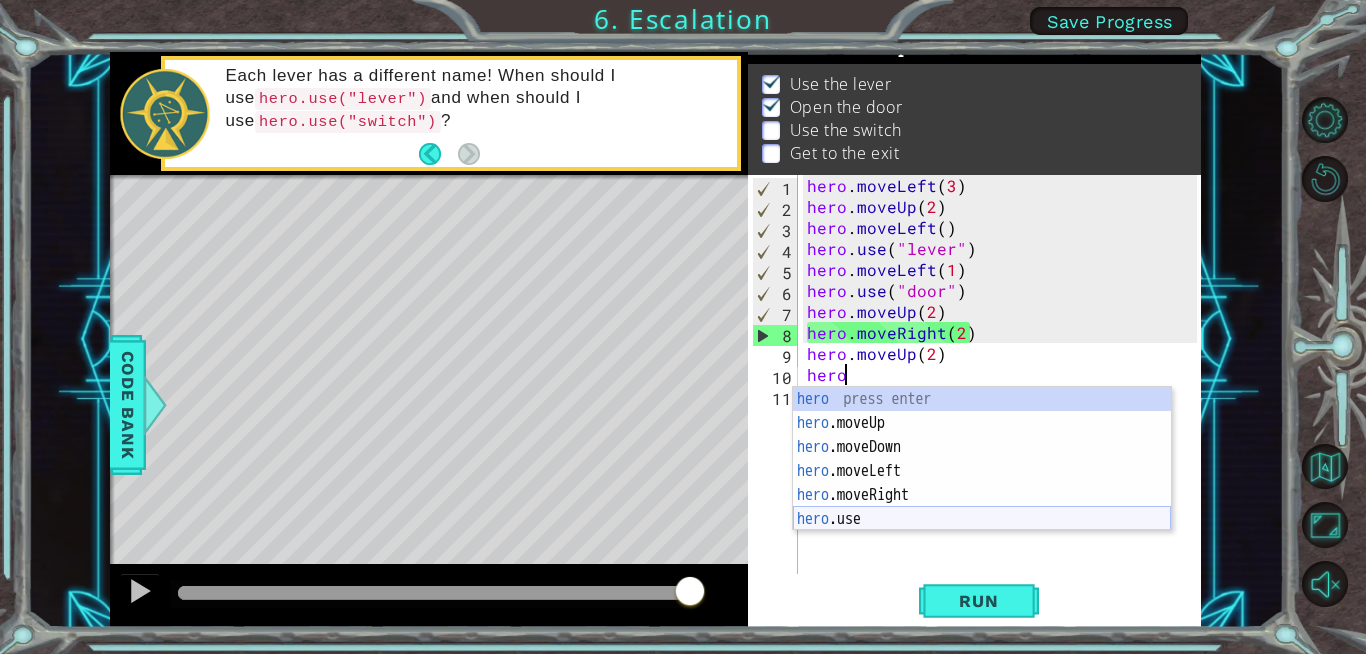 click on "hero press enter hero .moveUp press enter hero .moveDown press enter hero .moveLeft press enter hero .moveRight press enter hero .use press enter" at bounding box center [982, 483] 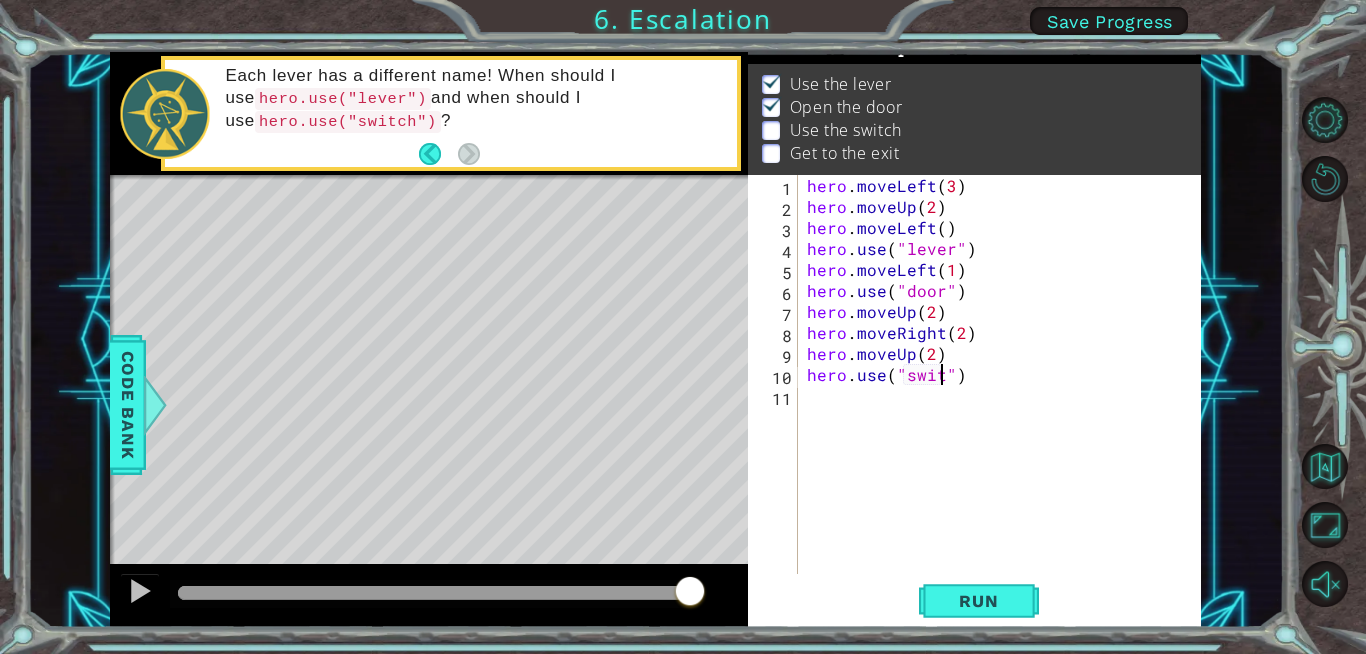 scroll, scrollTop: 0, scrollLeft: 9, axis: horizontal 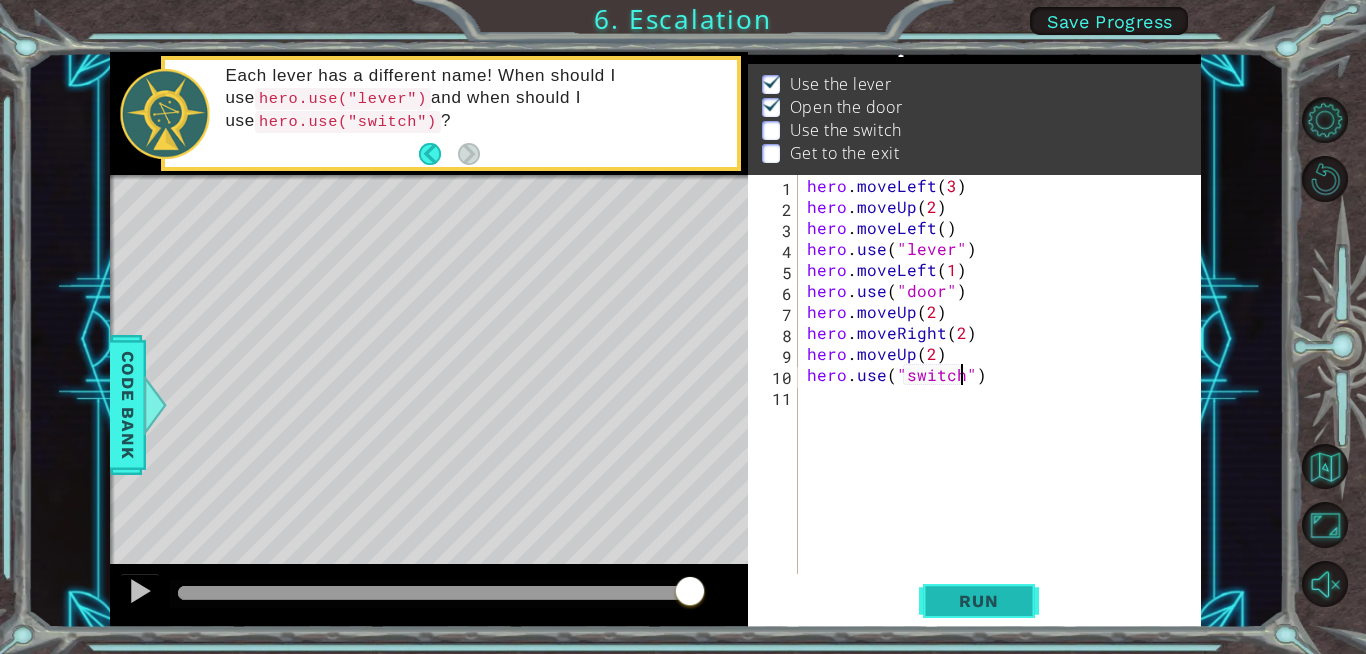 type on "hero.use("switch")" 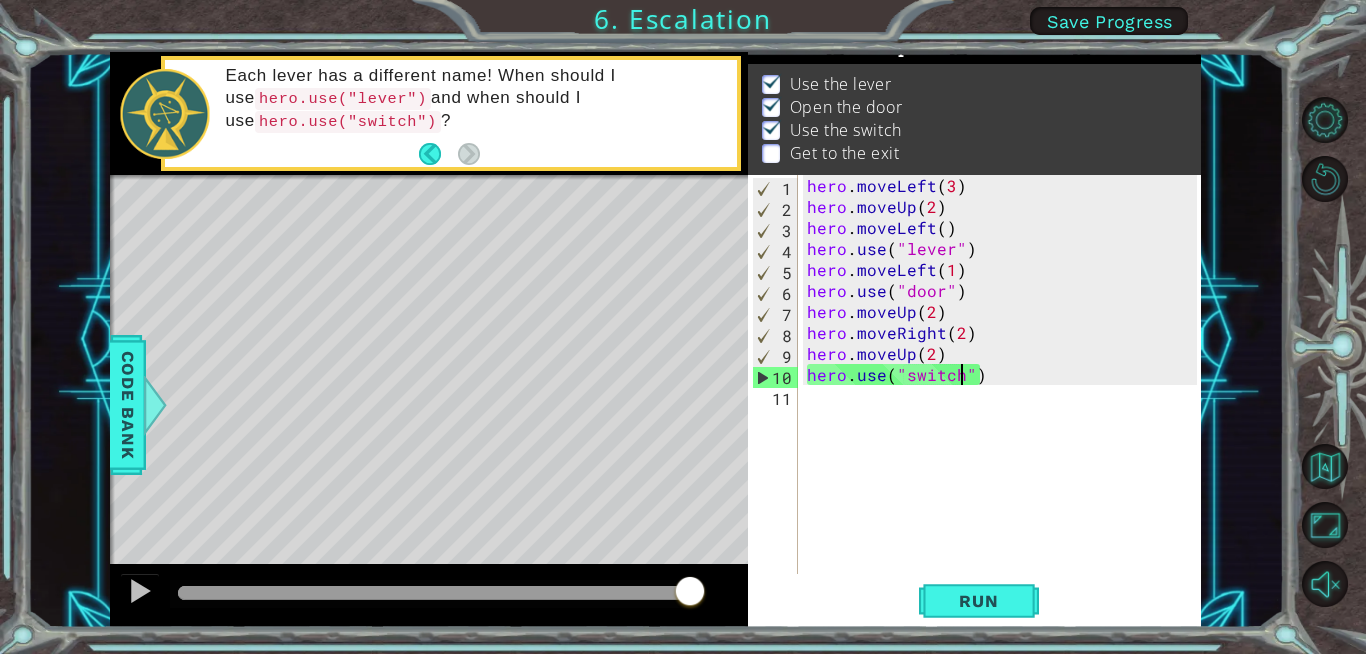 click on "hero . moveLeft ( 3 ) hero . moveUp ( 2 ) hero . moveLeft ( ) hero . use ( "lever" ) hero . moveLeft ( 1 ) hero . use ( "door" ) hero . moveUp ( 2 ) hero . moveRight ( 2 ) hero . moveUp ( 2 ) hero . use ( "switch" )" at bounding box center [1005, 395] 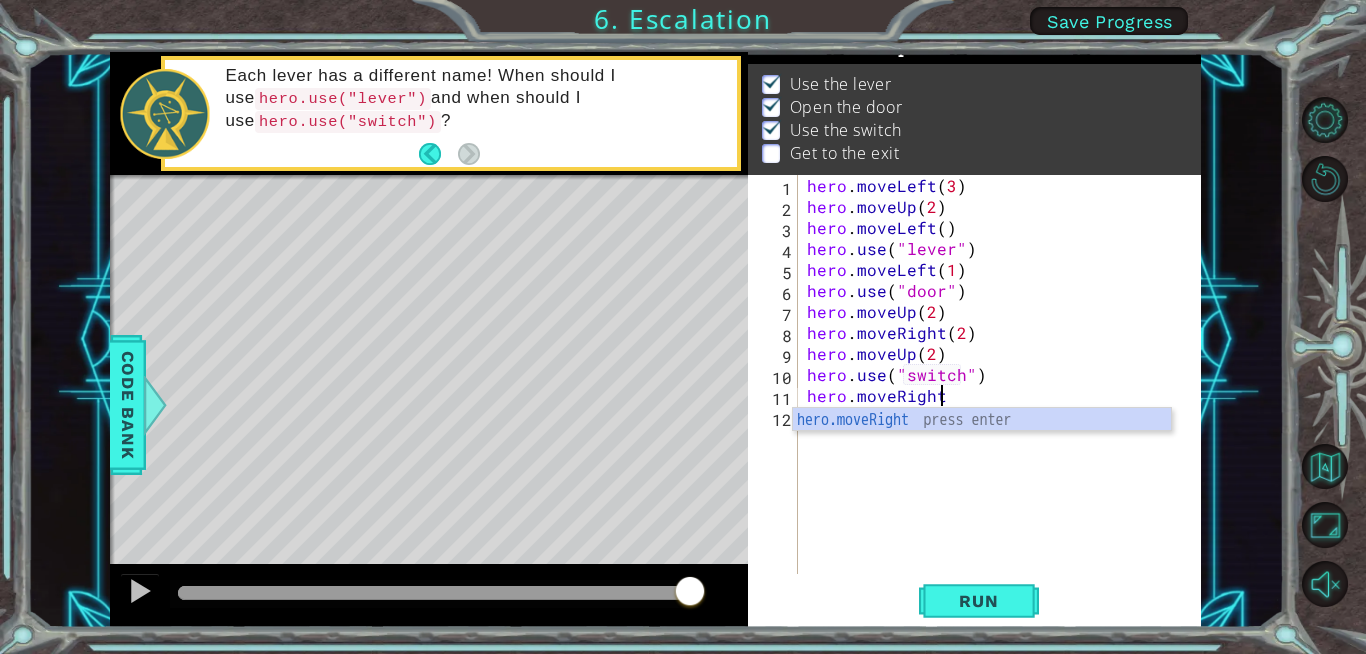 scroll, scrollTop: 0, scrollLeft: 8, axis: horizontal 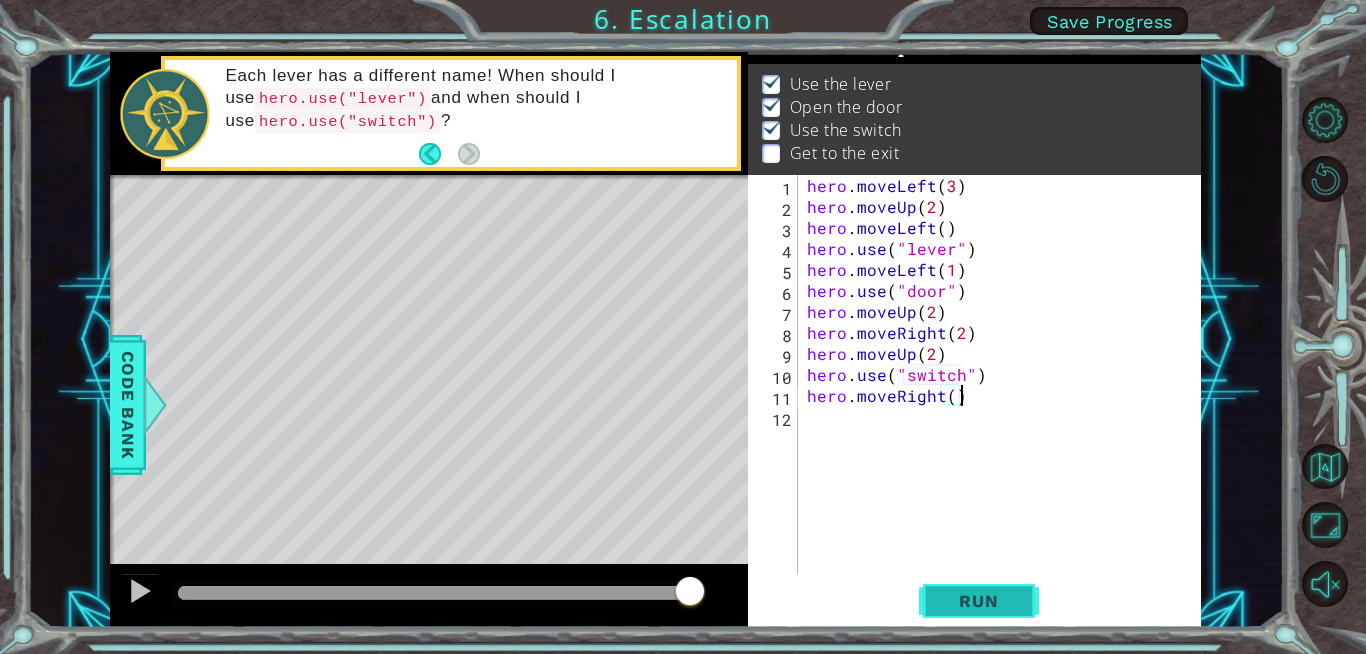 type on "hero.moveRight()" 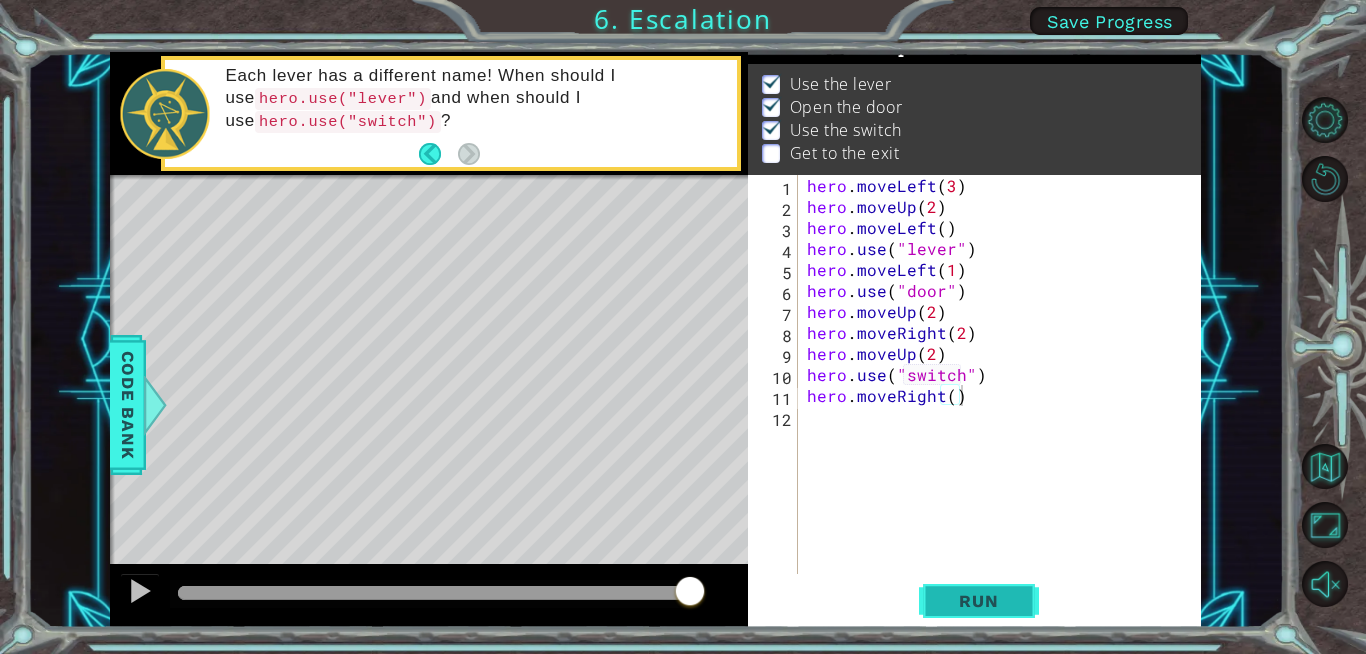 click on "Run" at bounding box center (978, 601) 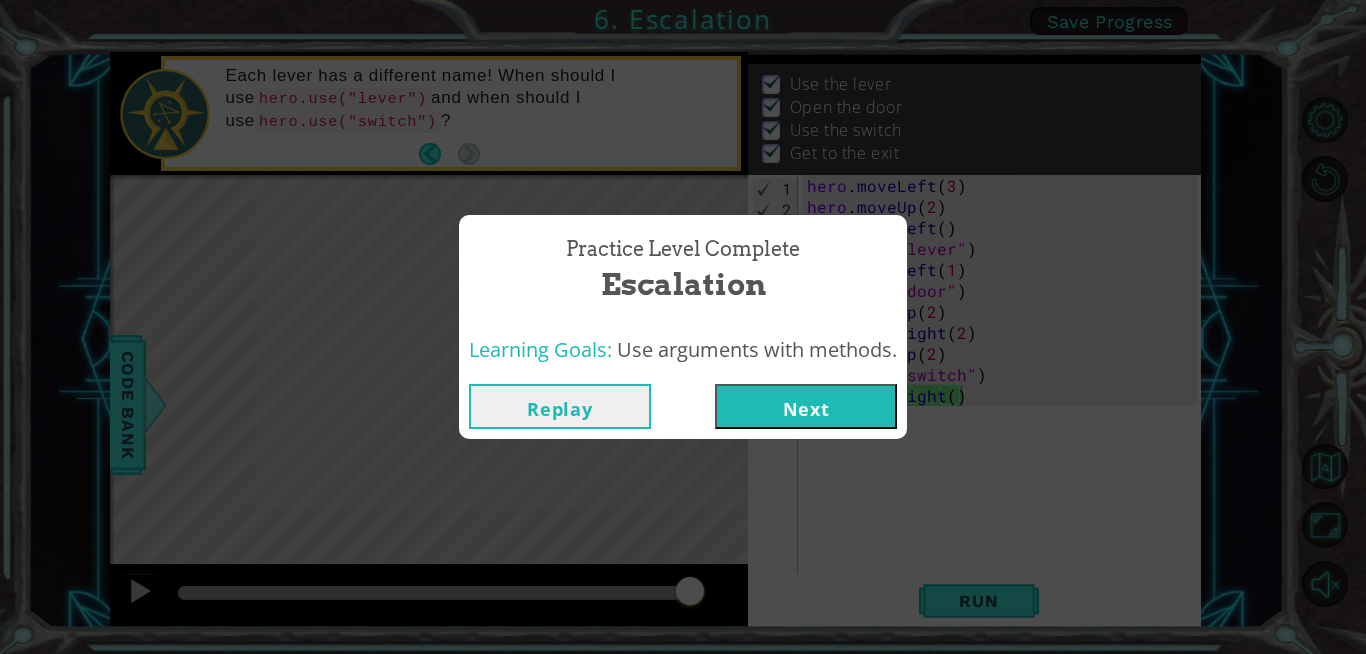 click on "Next" at bounding box center [806, 406] 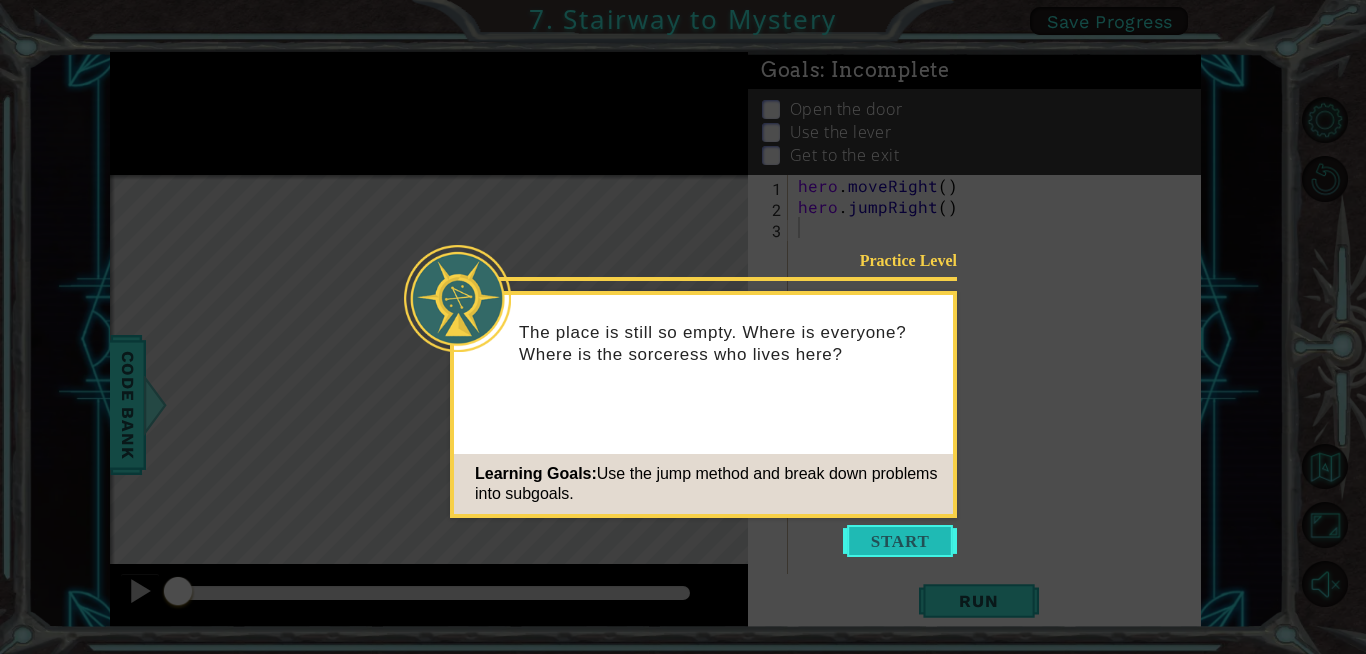 click at bounding box center [900, 541] 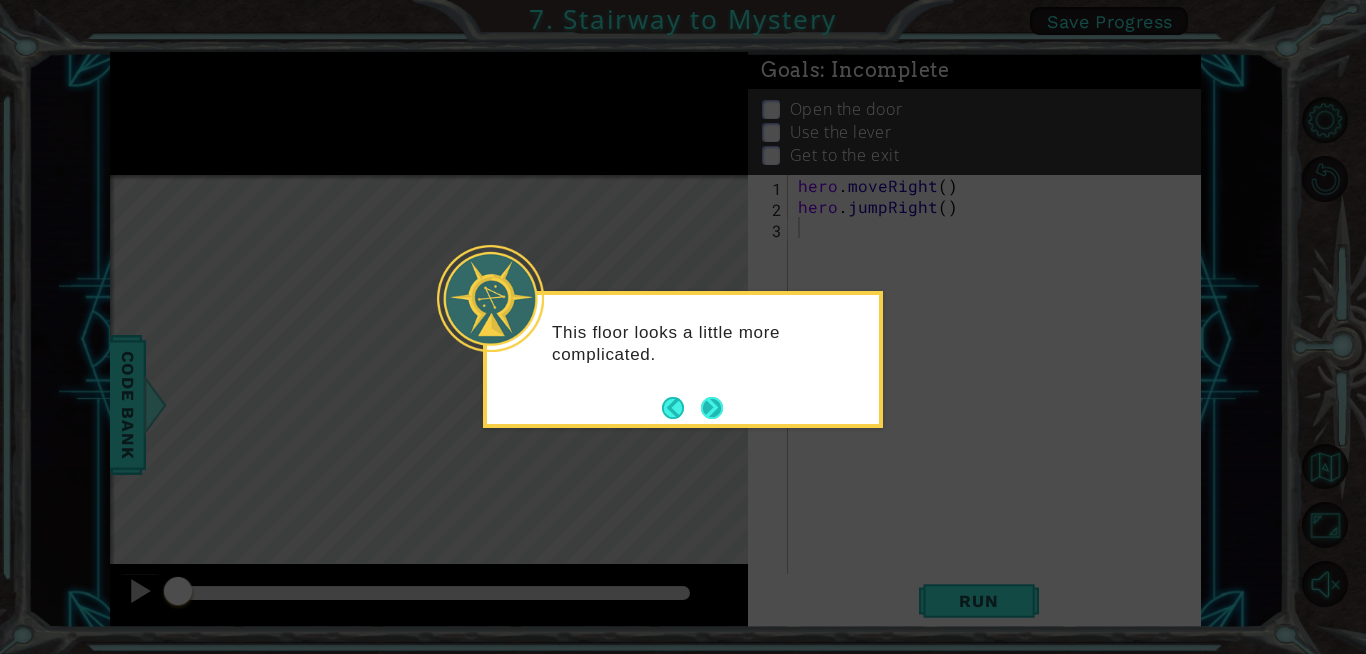 click at bounding box center [712, 407] 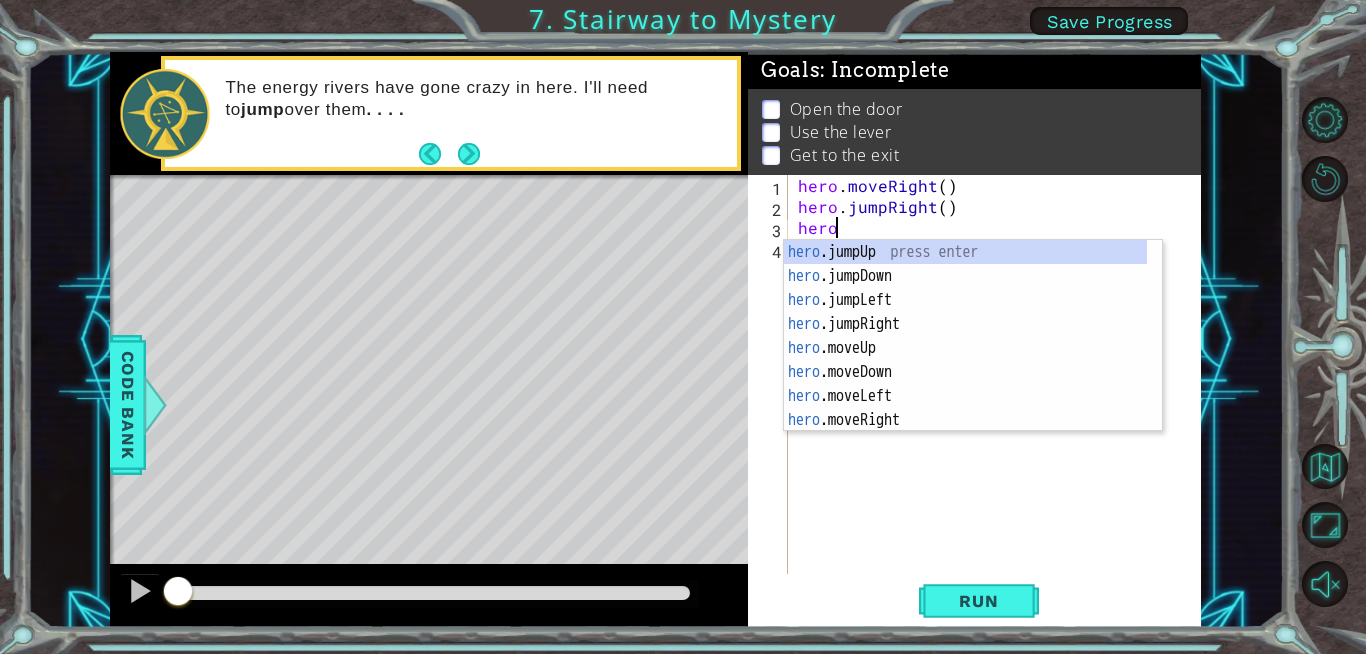 scroll, scrollTop: 0, scrollLeft: 1, axis: horizontal 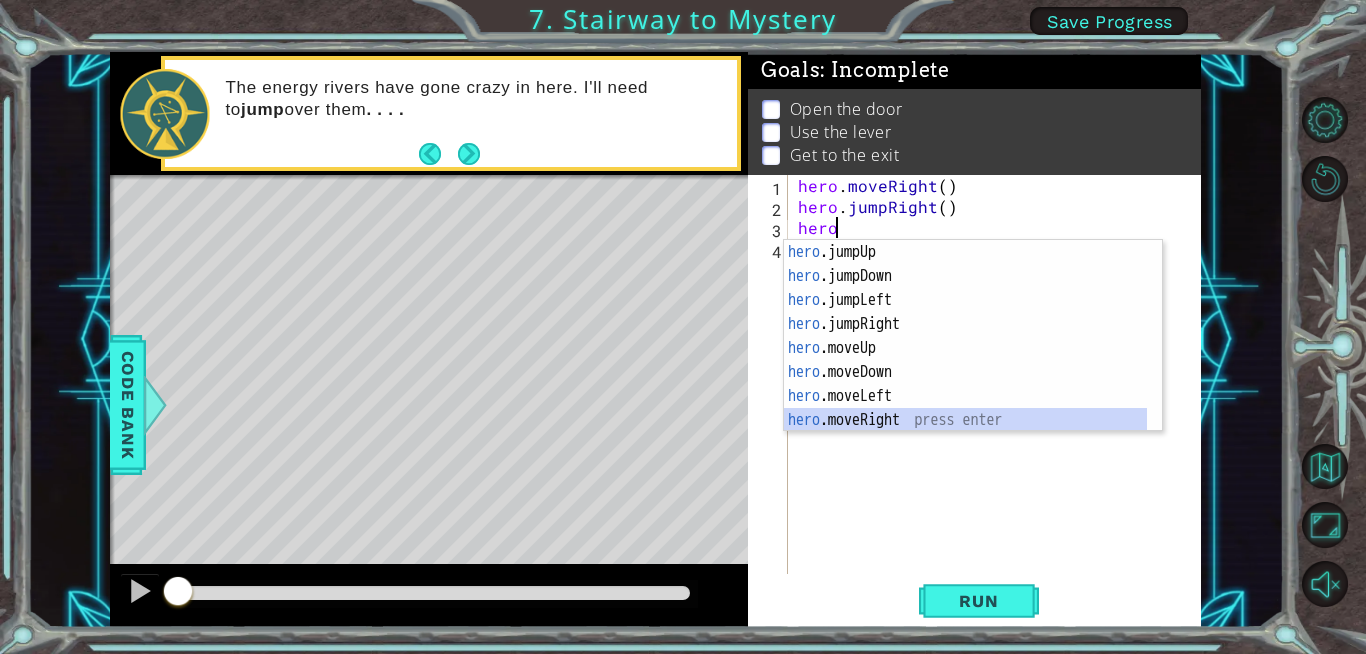 click on "[CHARACTER] .jumpUp press enter [CHARACTER] .jumpDown press enter [CHARACTER] .jumpLeft press enter [CHARACTER] .jumpRight press enter [CHARACTER] .moveUp press enter [CHARACTER] .moveDown press enter [CHARACTER] .moveLeft press enter [CHARACTER] .moveRight press enter [CHARACTER] .use press enter" at bounding box center [965, 360] 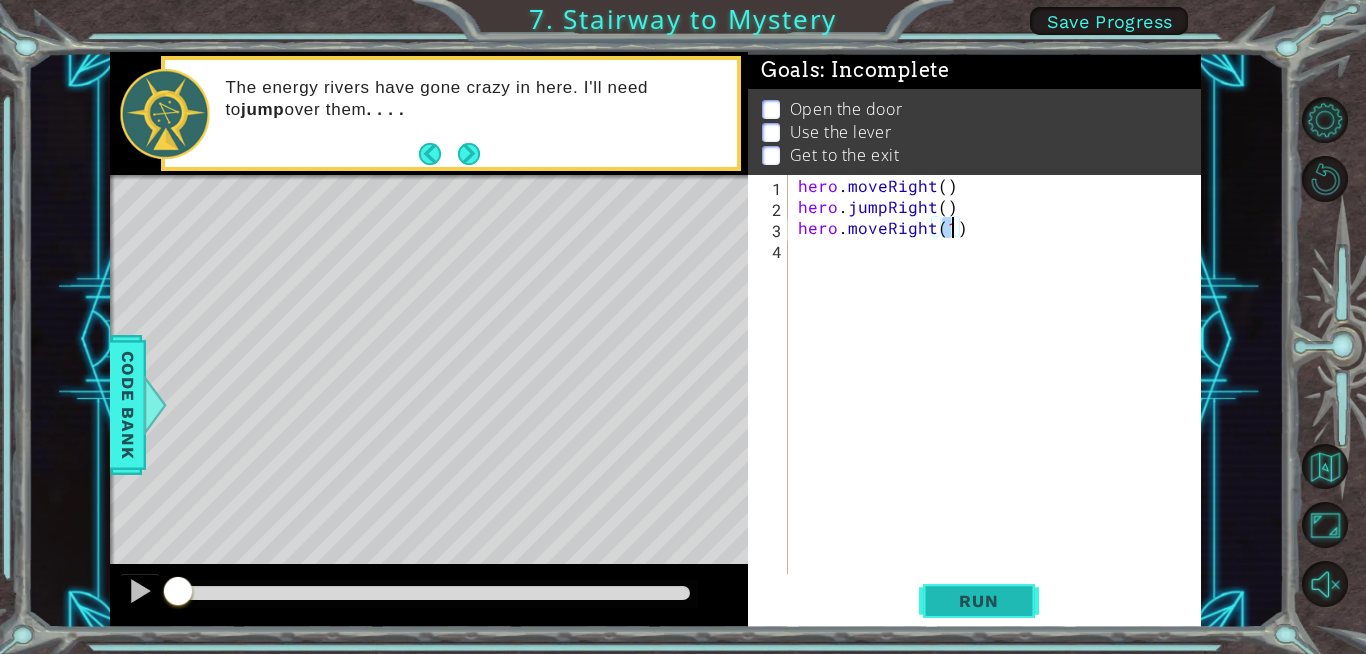 type on "hero.moveRight(1)" 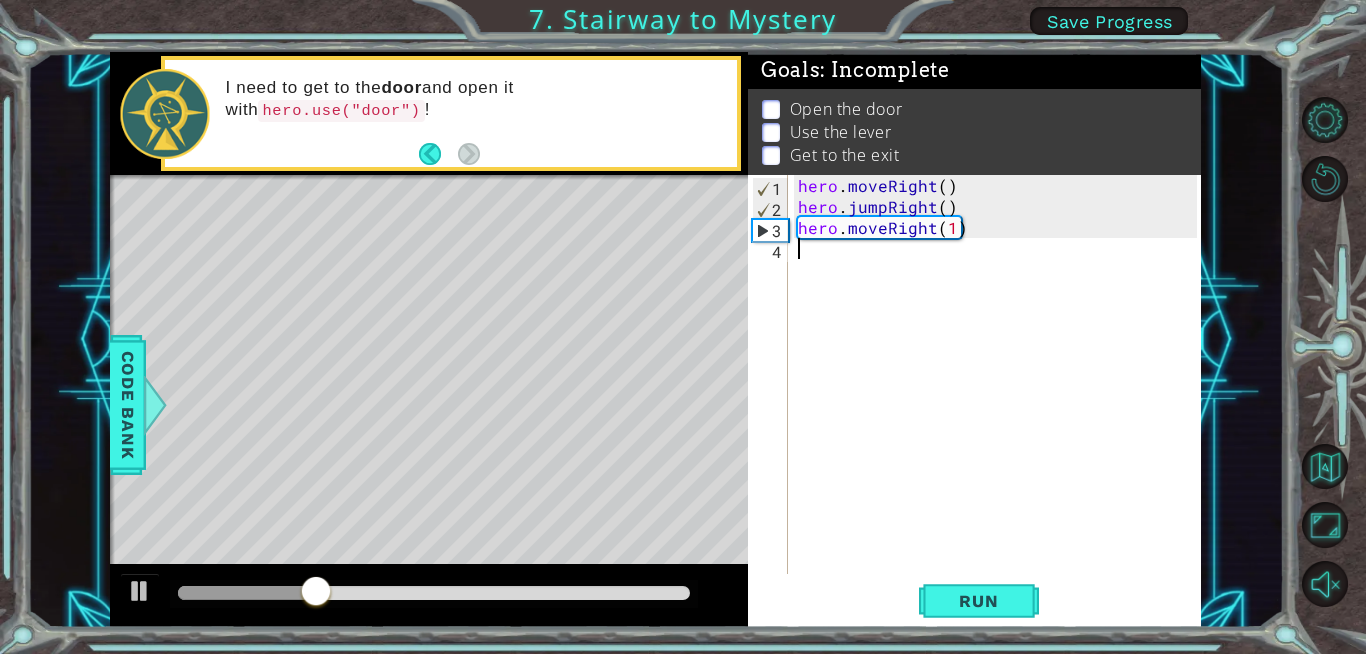 click on "hero . moveRight ( ) hero . jumpRight ( ) hero . moveRight ( 1 )" at bounding box center (1000, 395) 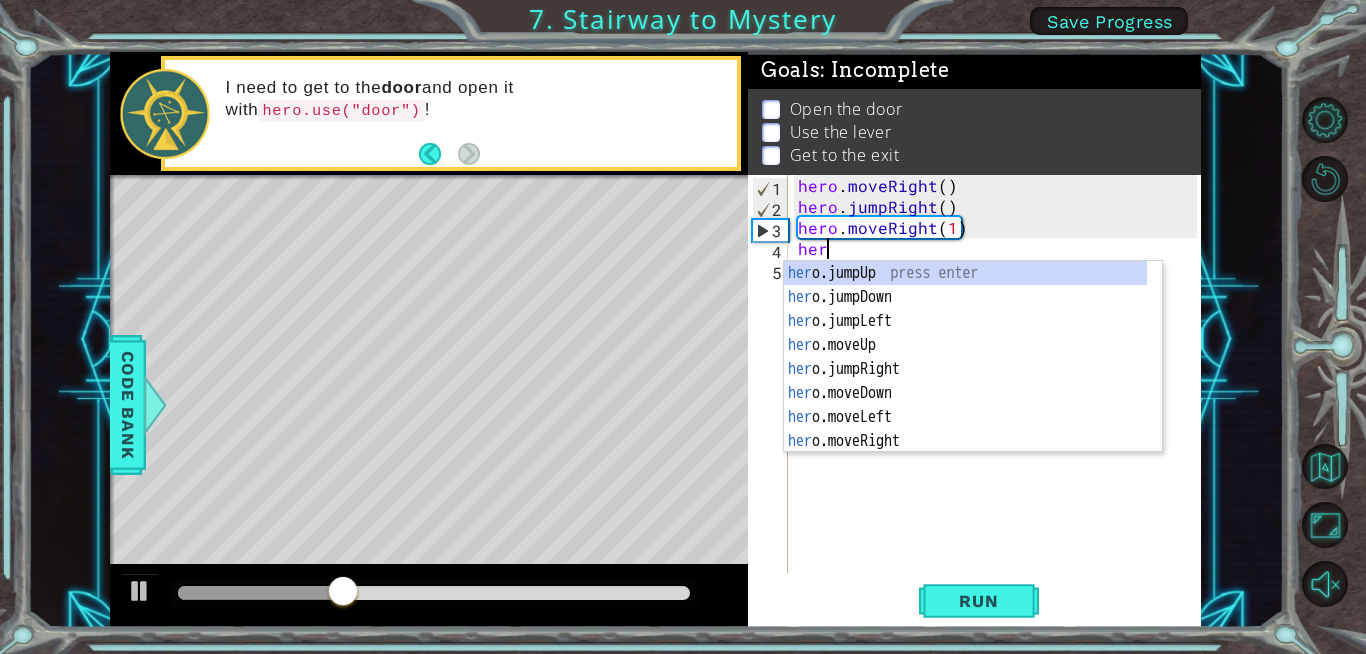 scroll, scrollTop: 0, scrollLeft: 1, axis: horizontal 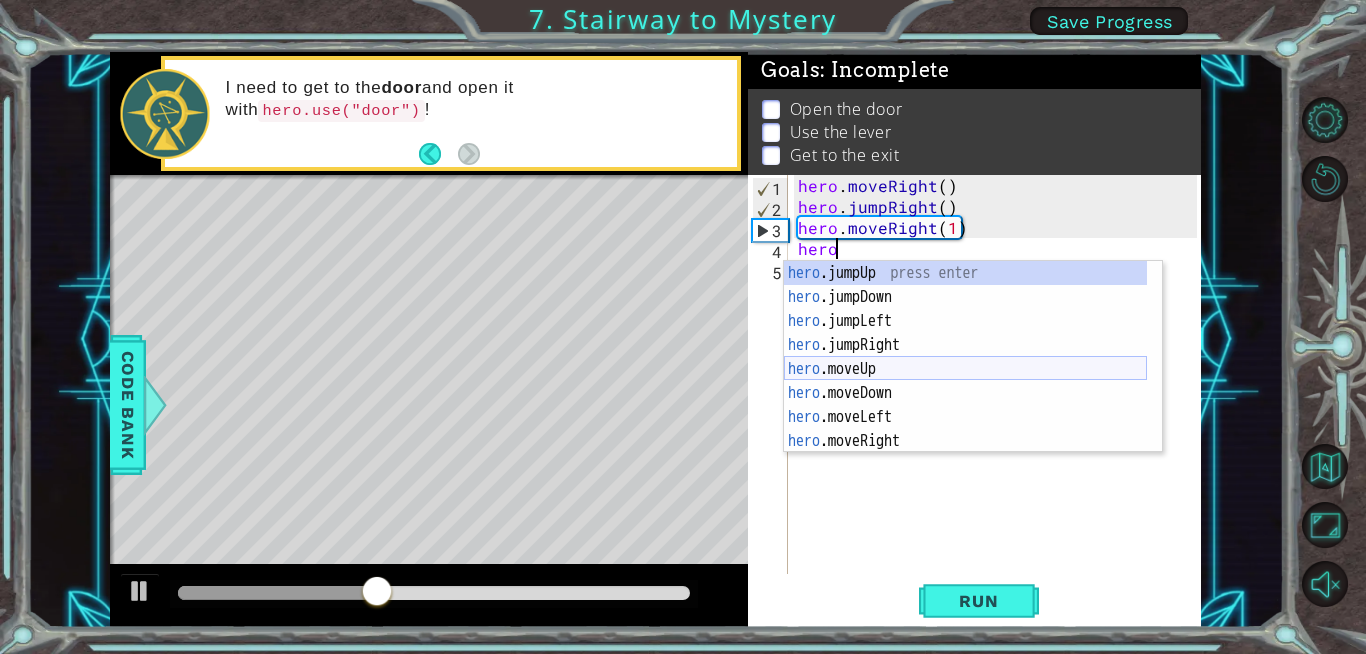 click on "[CHARACTER] .jumpUp press enter [CHARACTER] .jumpDown press enter [CHARACTER] .jumpLeft press enter [CHARACTER] .jumpRight press enter [CHARACTER] .moveUp press enter [CHARACTER] .moveDown press enter [CHARACTER] .moveLeft press enter [CHARACTER] .moveRight press enter [CHARACTER] .use press enter" at bounding box center (965, 381) 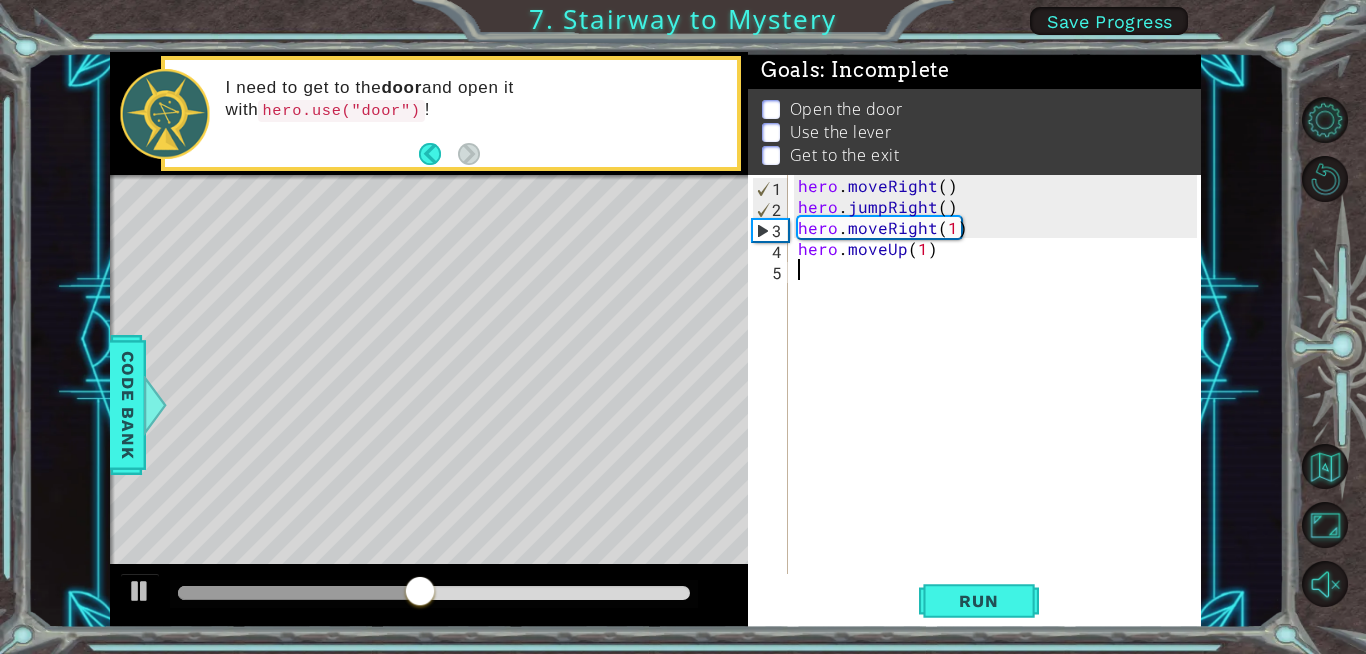 click on "hero . moveRight ( ) hero . jumpRight ( ) hero . moveRight ( 1 ) hero . moveUp ( 1 )" at bounding box center [1000, 395] 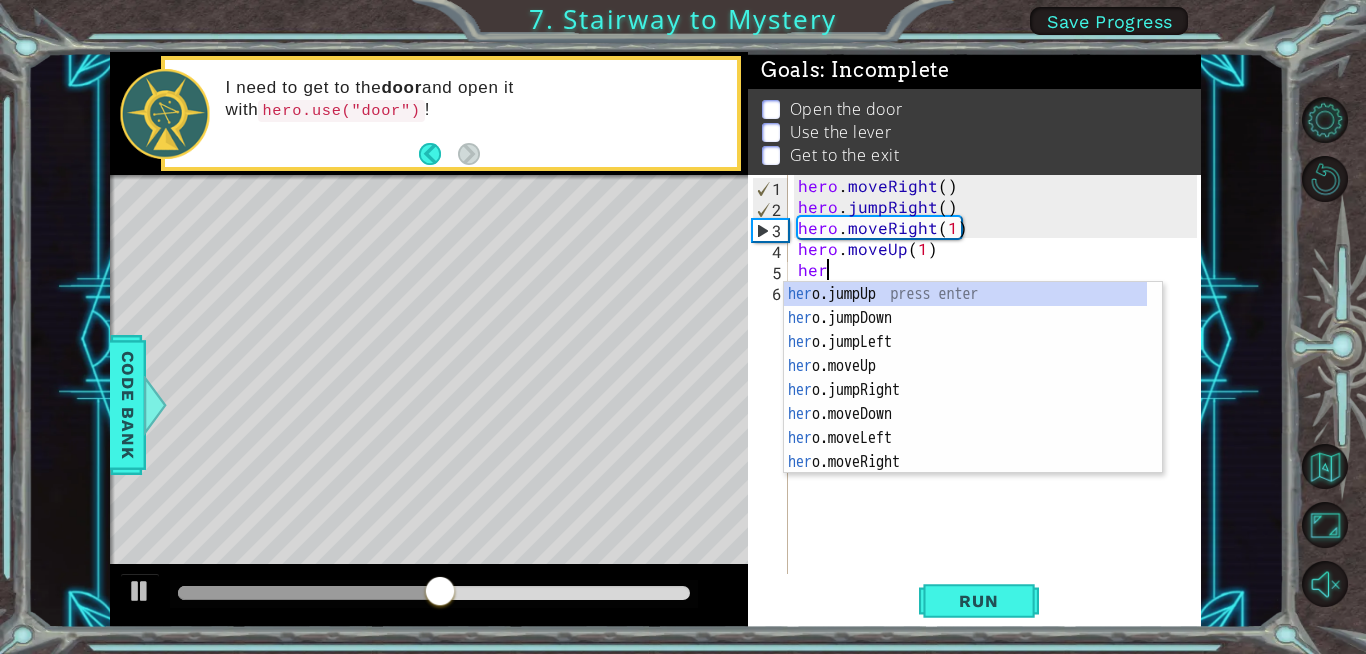 scroll, scrollTop: 0, scrollLeft: 1, axis: horizontal 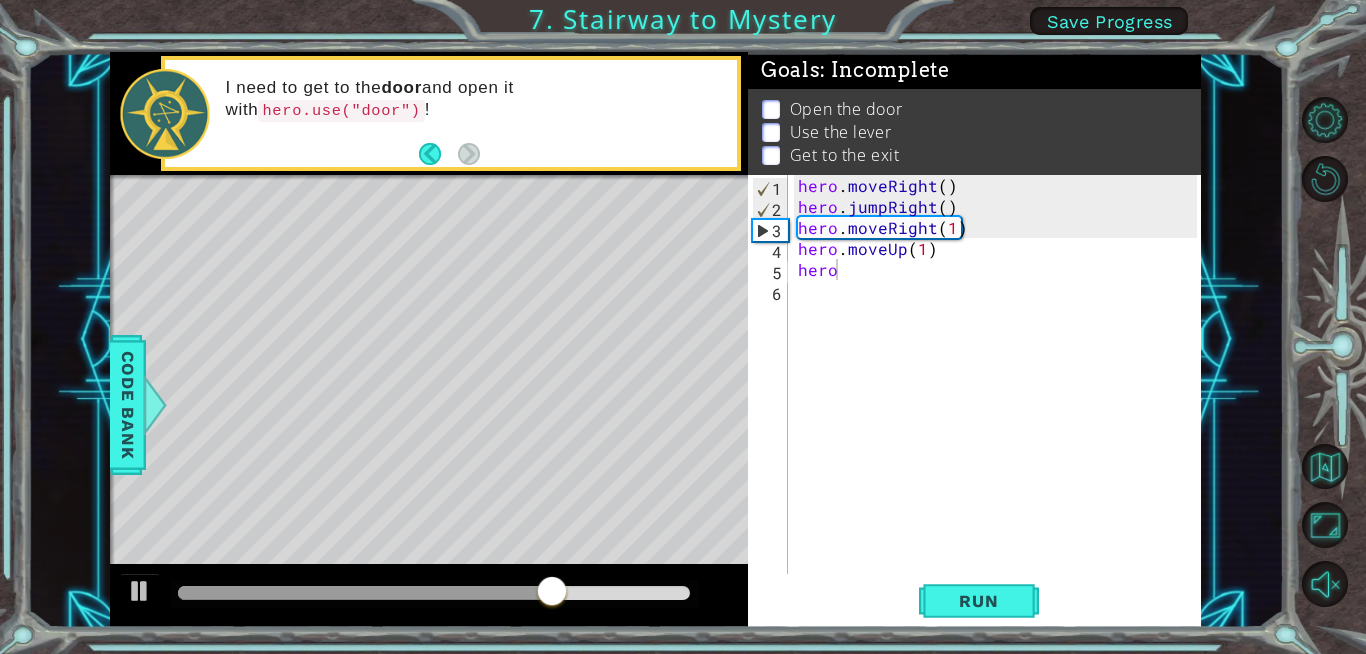 drag, startPoint x: 1170, startPoint y: 355, endPoint x: 1224, endPoint y: 533, distance: 186.01076 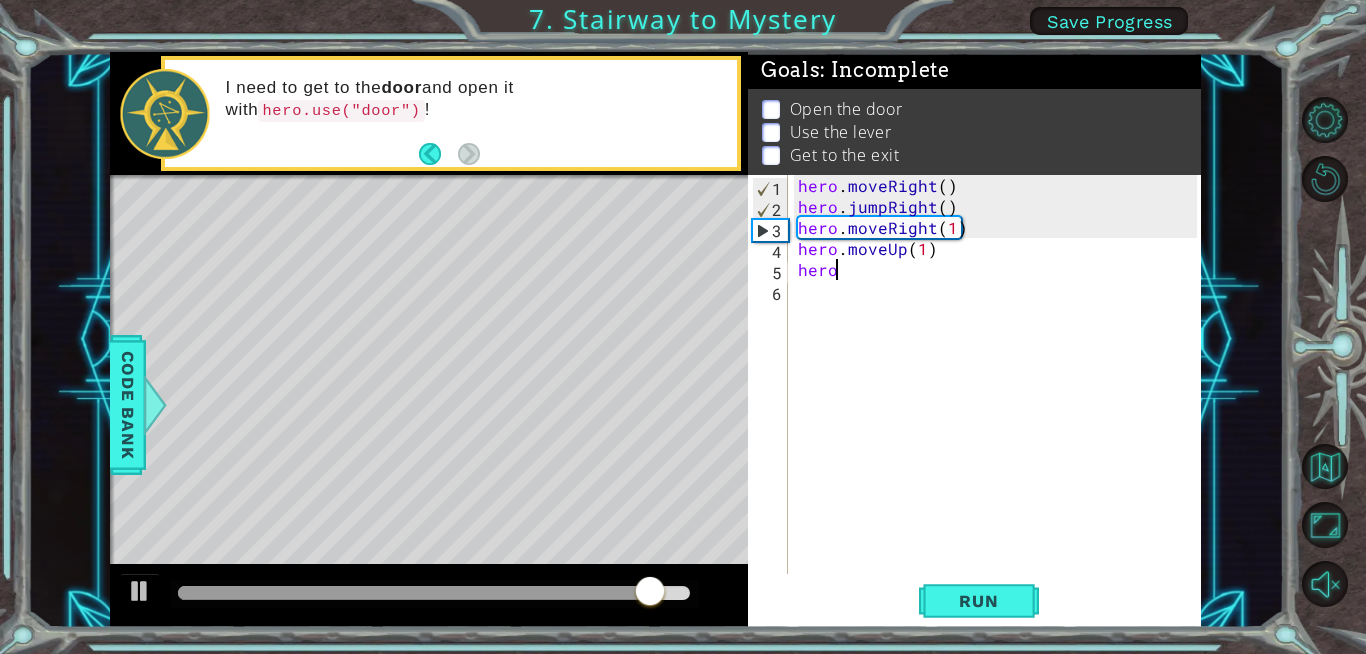 click on "hero . moveRight ( ) hero . jumpRight ( ) hero . moveRight ( 1 ) hero . moveUp ( 1 ) hero" at bounding box center [1000, 395] 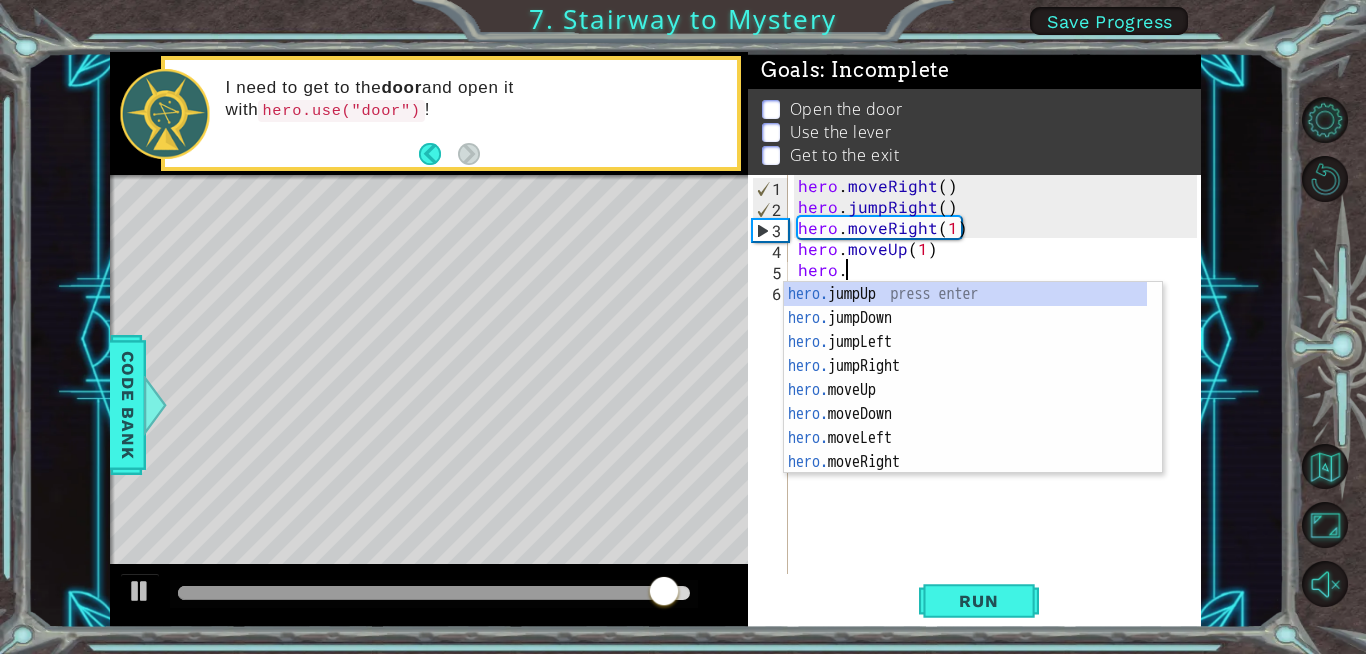 scroll, scrollTop: 0, scrollLeft: 2, axis: horizontal 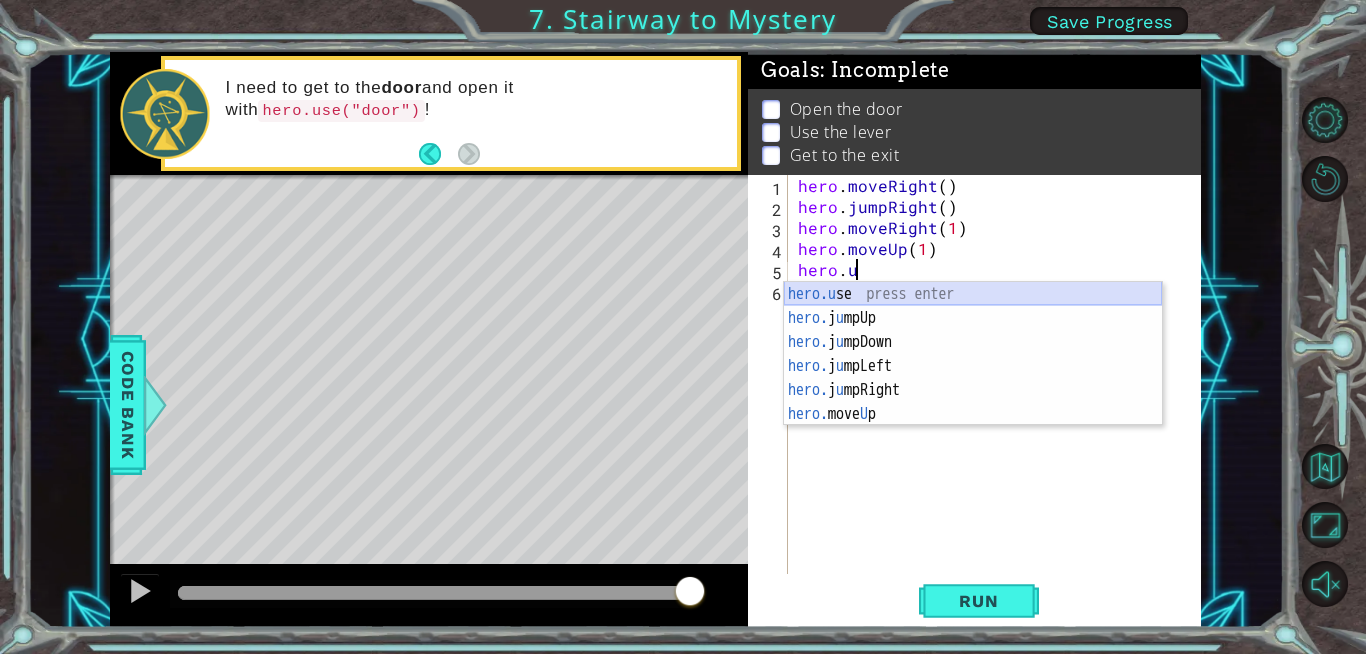 click on "hero.u se press enter hero. j u mpUp press enter hero. j u mpDown press enter hero. j u mpLeft press enter hero. j u mpRight press enter hero. move U p press enter" at bounding box center [973, 378] 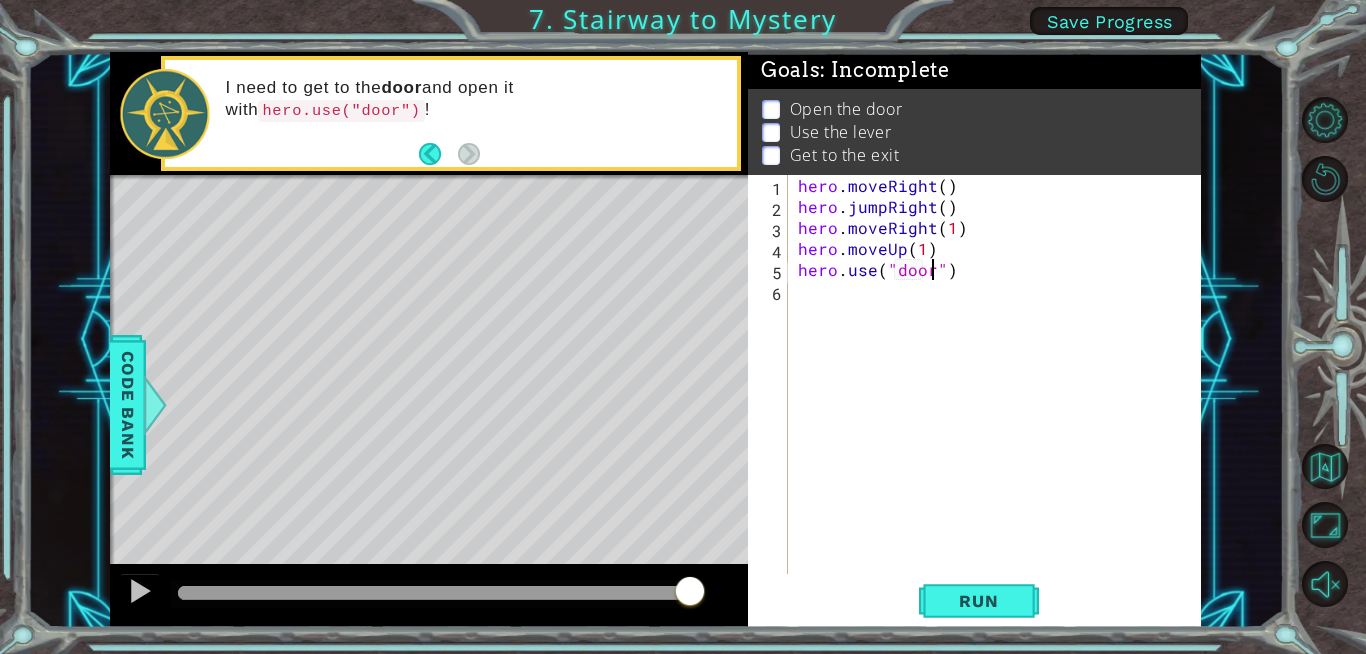 scroll, scrollTop: 0, scrollLeft: 8, axis: horizontal 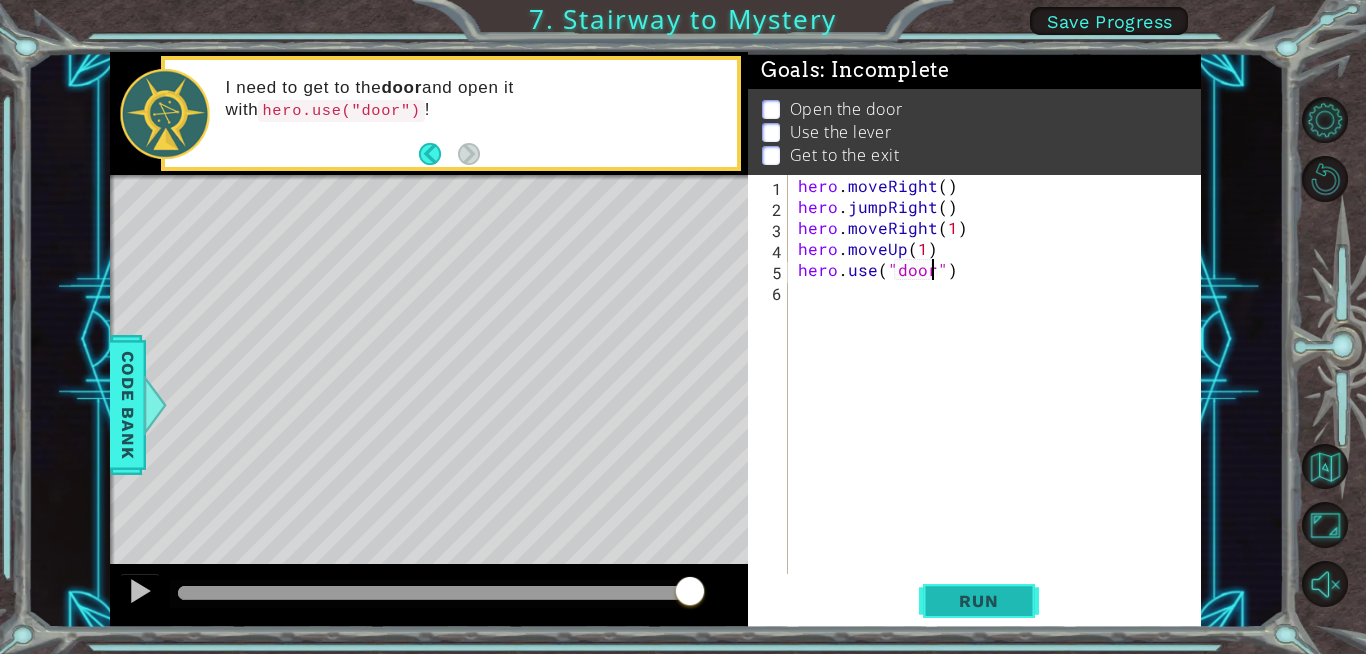 type on "hero.use("door")" 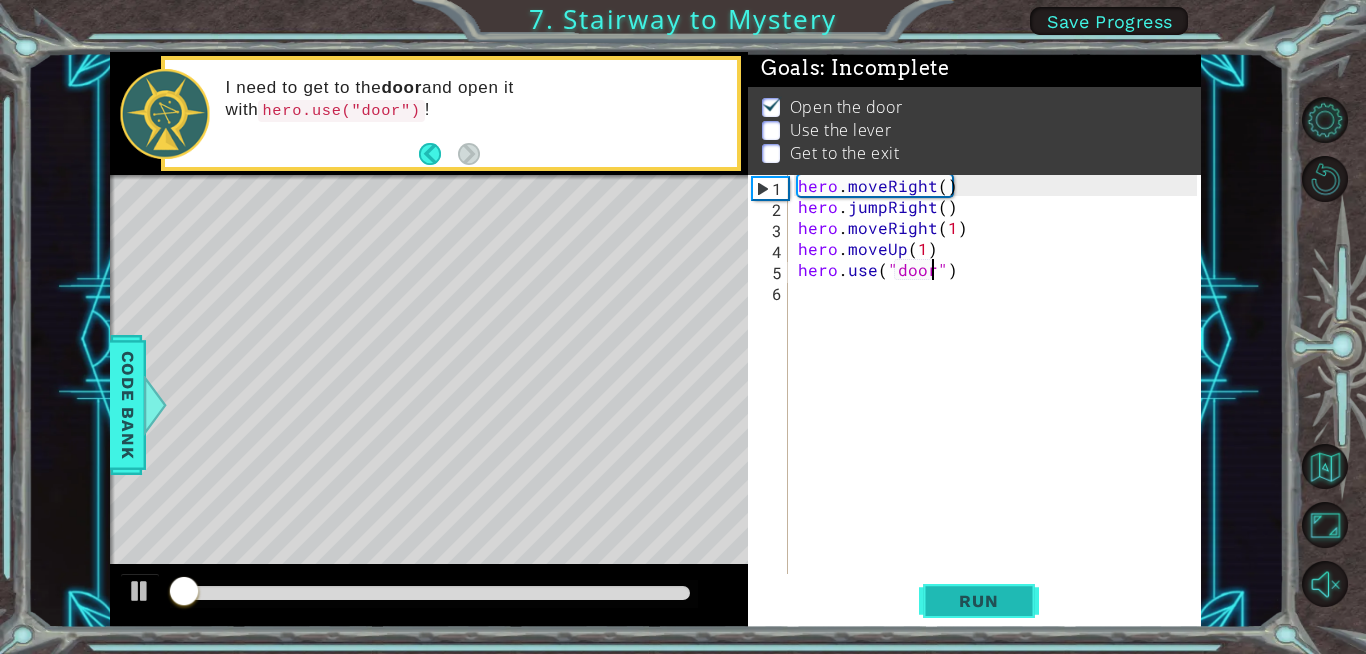 scroll, scrollTop: 14, scrollLeft: 0, axis: vertical 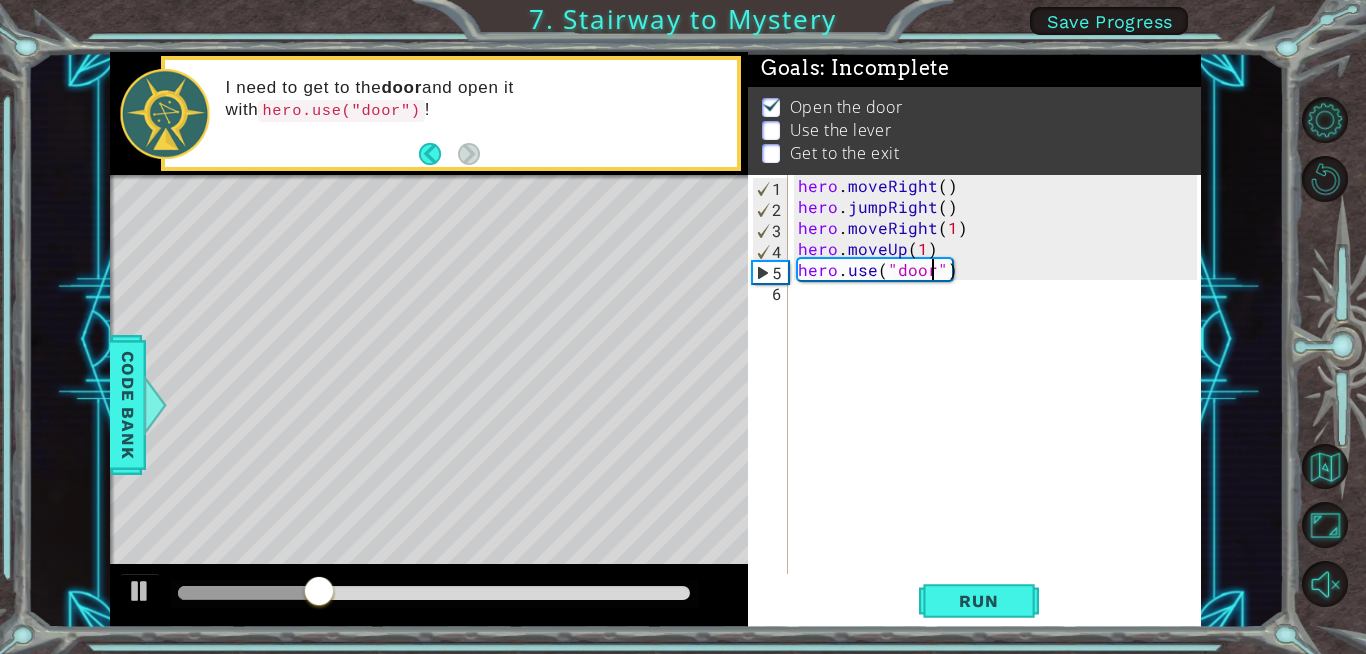 click on "hero . moveRight ( ) hero . jumpRight ( ) hero . moveRight ( 1 ) hero . moveUp ( 1 ) hero . use ( "door" )" at bounding box center (1000, 395) 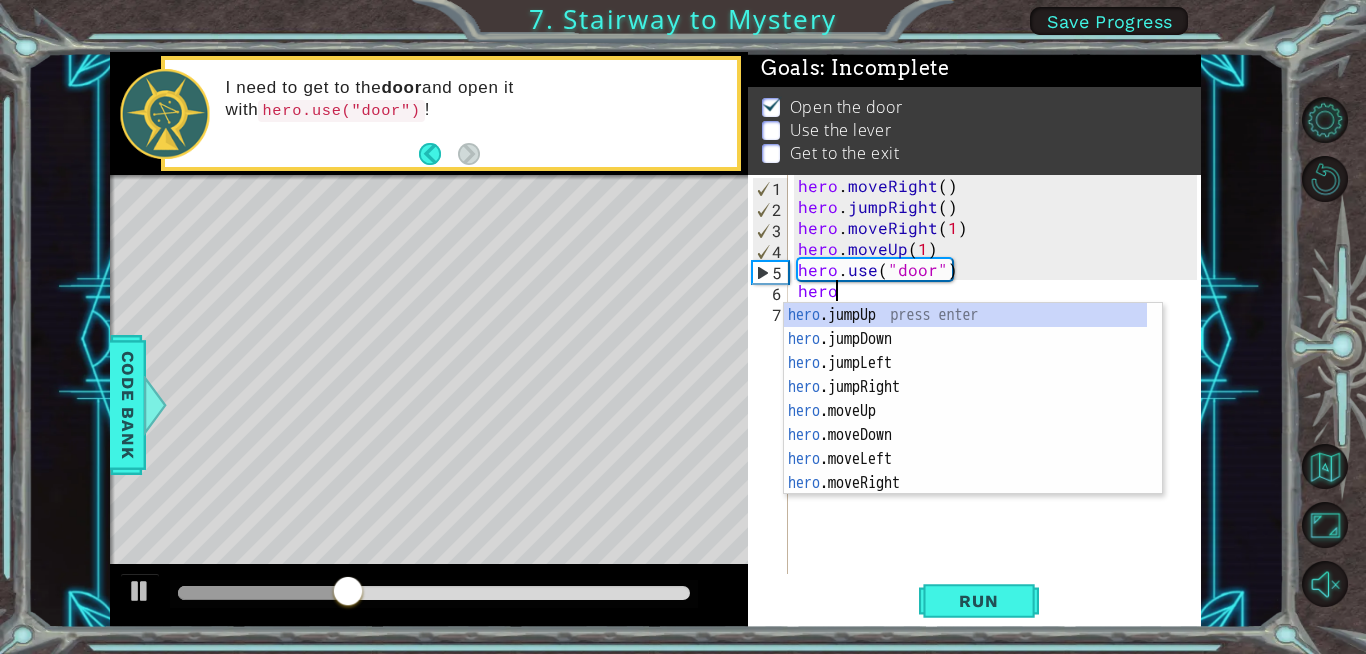 scroll, scrollTop: 0, scrollLeft: 1, axis: horizontal 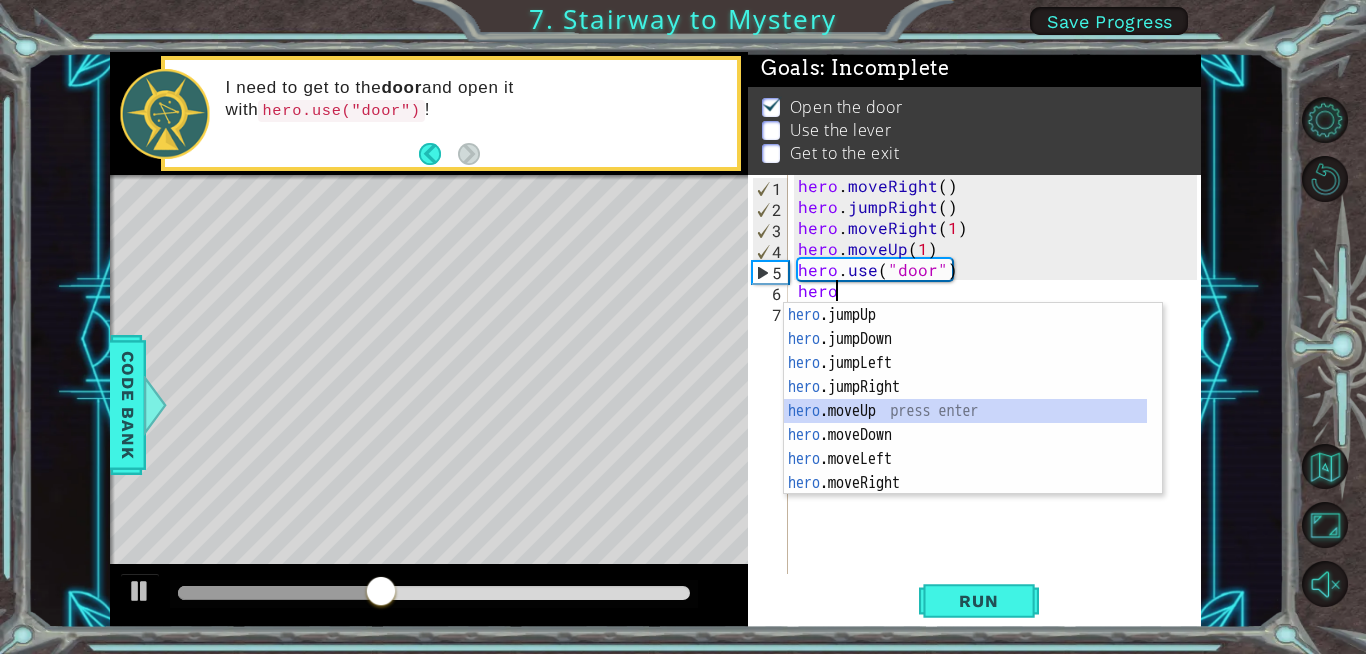 click on "[CHARACTER] .jumpUp press enter [CHARACTER] .jumpDown press enter [CHARACTER] .jumpLeft press enter [CHARACTER] .jumpRight press enter [CHARACTER] .moveUp press enter [CHARACTER] .moveDown press enter [CHARACTER] .moveLeft press enter [CHARACTER] .moveRight press enter [CHARACTER] .use press enter" at bounding box center [965, 423] 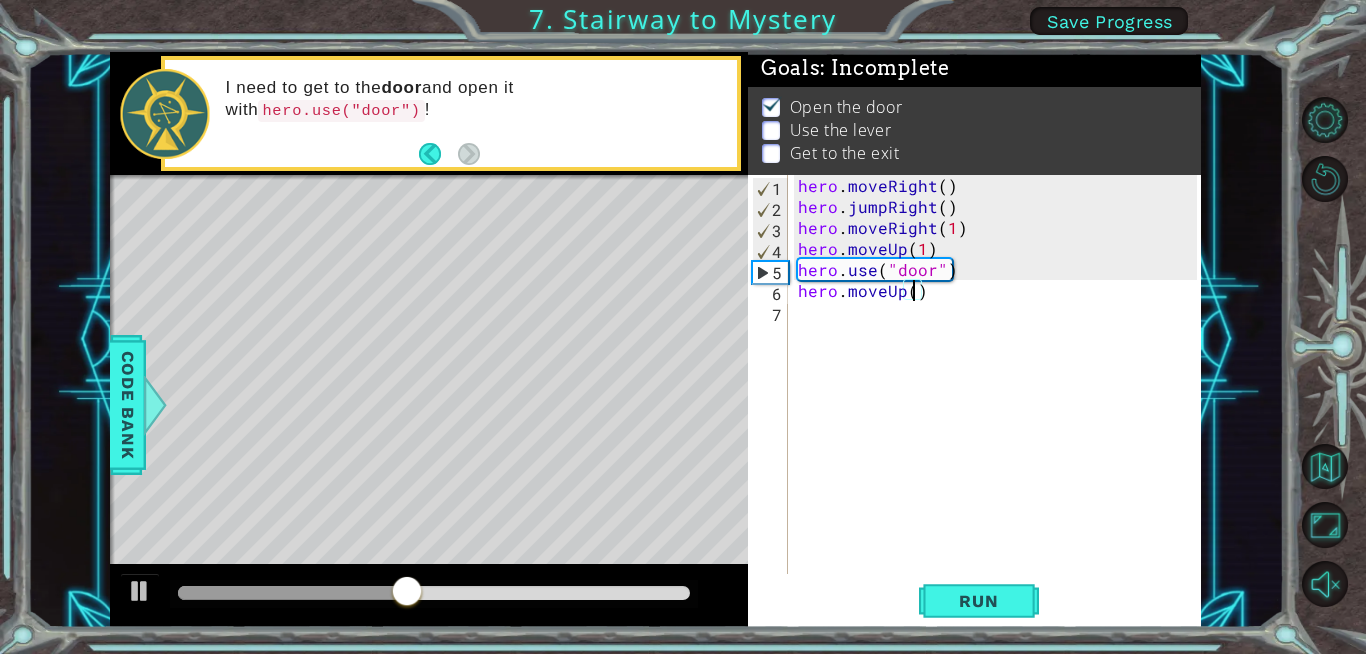 type on "hero.moveUp(2)" 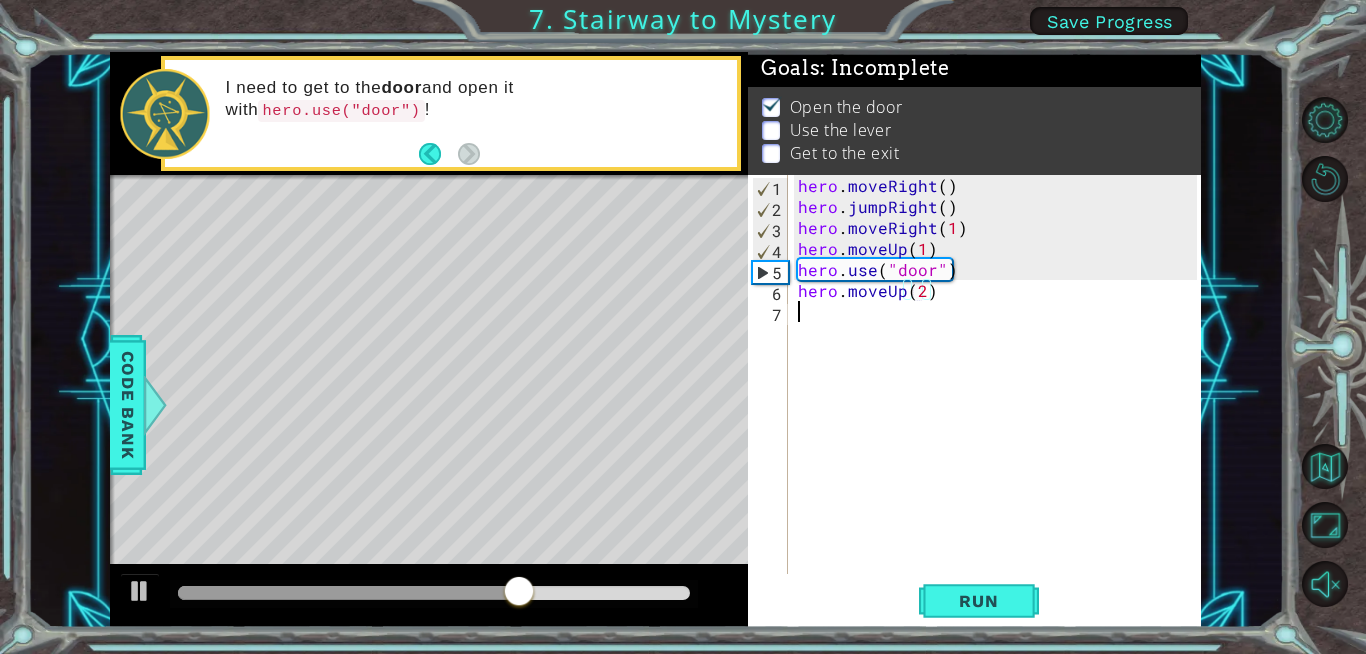 click on "hero . moveRight ( ) hero . jumpRight ( ) hero . moveRight ( 1 ) hero . moveUp ( 1 ) hero . use ( "door" ) hero . moveUp ( 2 )" at bounding box center [1000, 395] 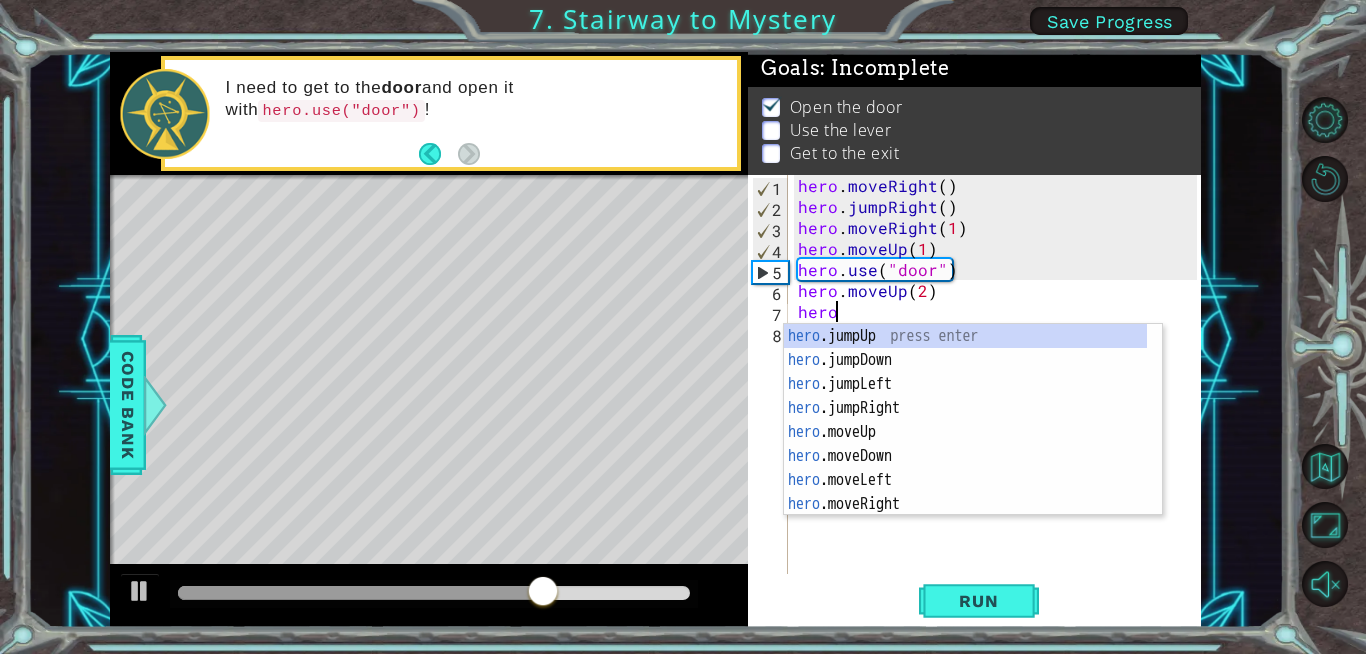 scroll, scrollTop: 0, scrollLeft: 1, axis: horizontal 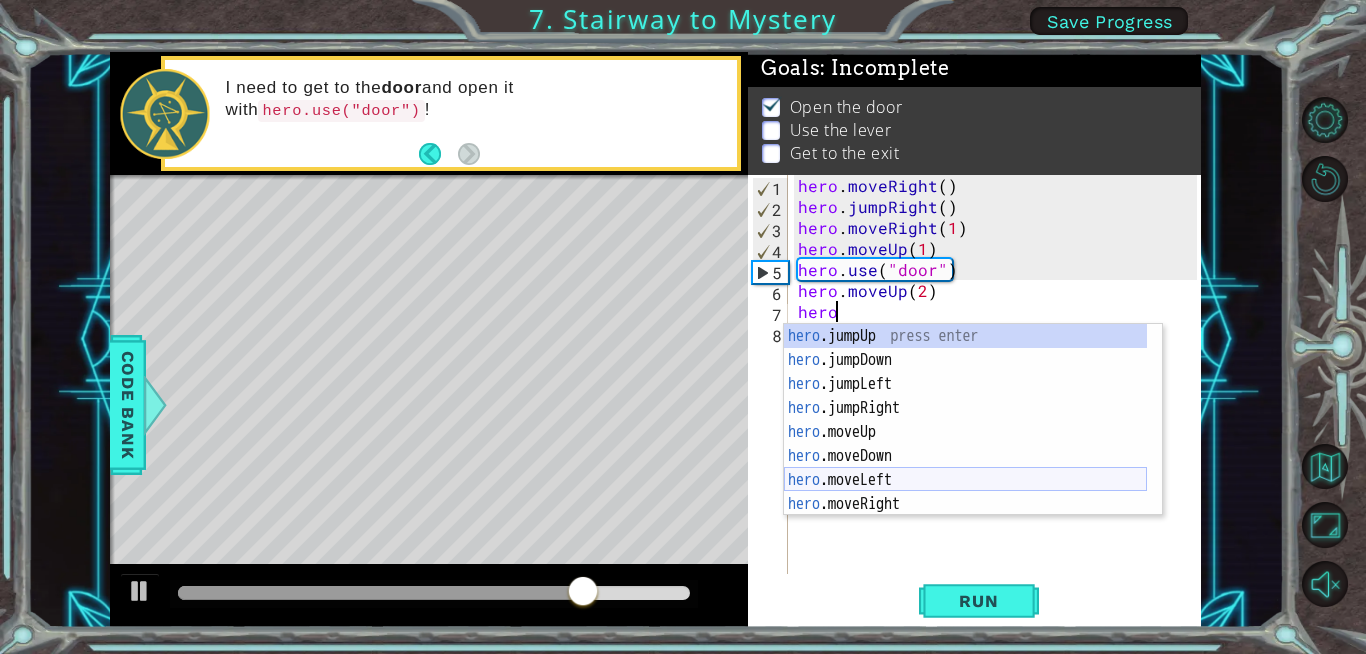 click on "[CHARACTER] .jumpUp press enter [CHARACTER] .jumpDown press enter [CHARACTER] .jumpLeft press enter [CHARACTER] .jumpRight press enter [CHARACTER] .moveUp press enter [CHARACTER] .moveDown press enter [CHARACTER] .moveLeft press enter [CHARACTER] .moveRight press enter [CHARACTER] .use press enter" at bounding box center [965, 444] 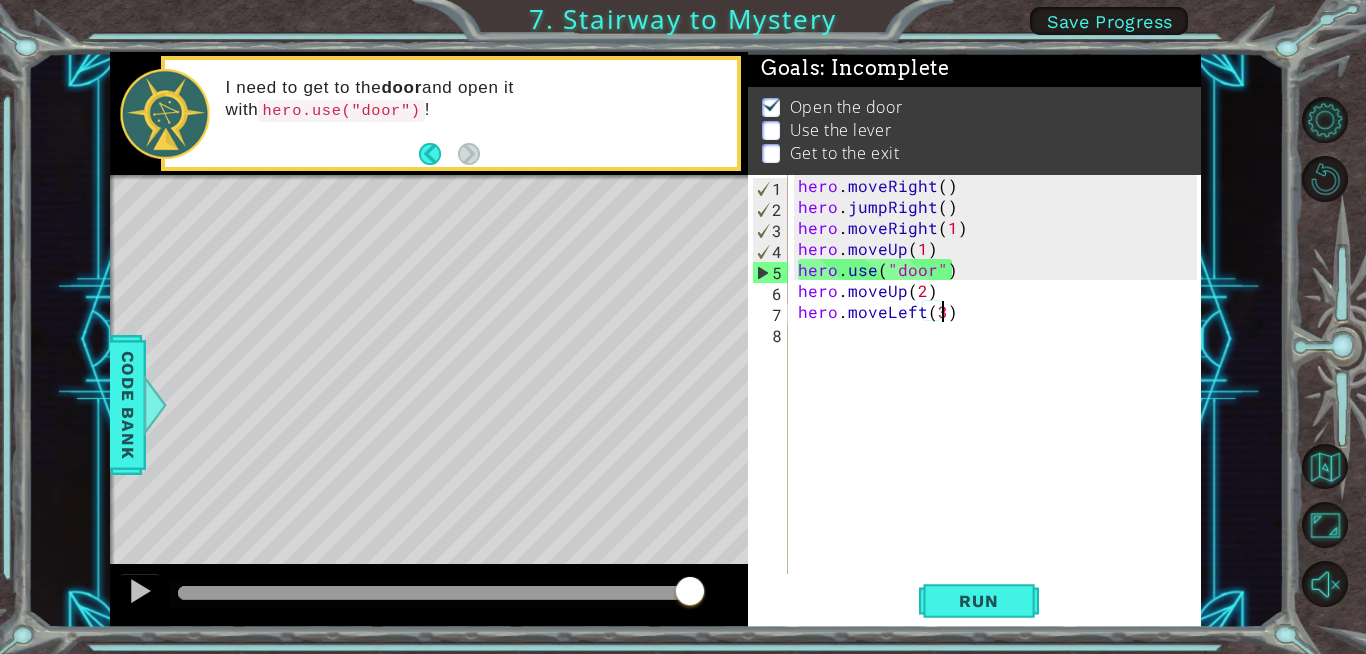 scroll, scrollTop: 0, scrollLeft: 8, axis: horizontal 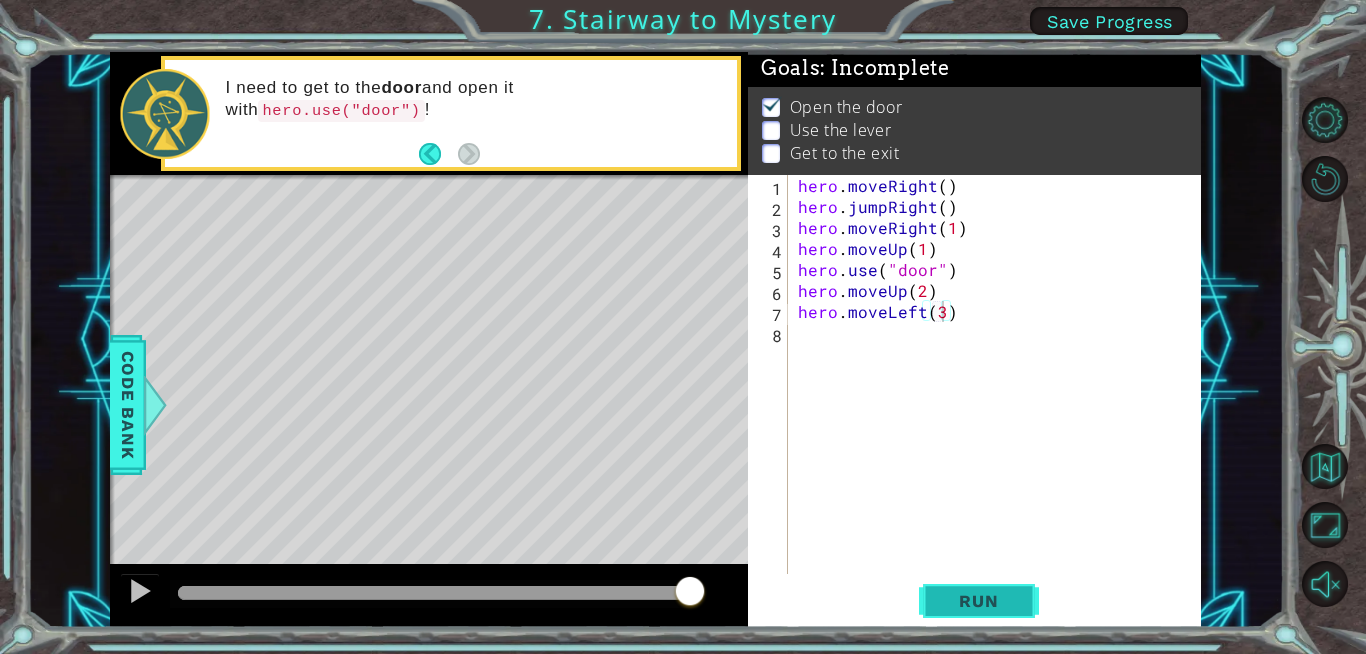 click on "Run" at bounding box center [978, 601] 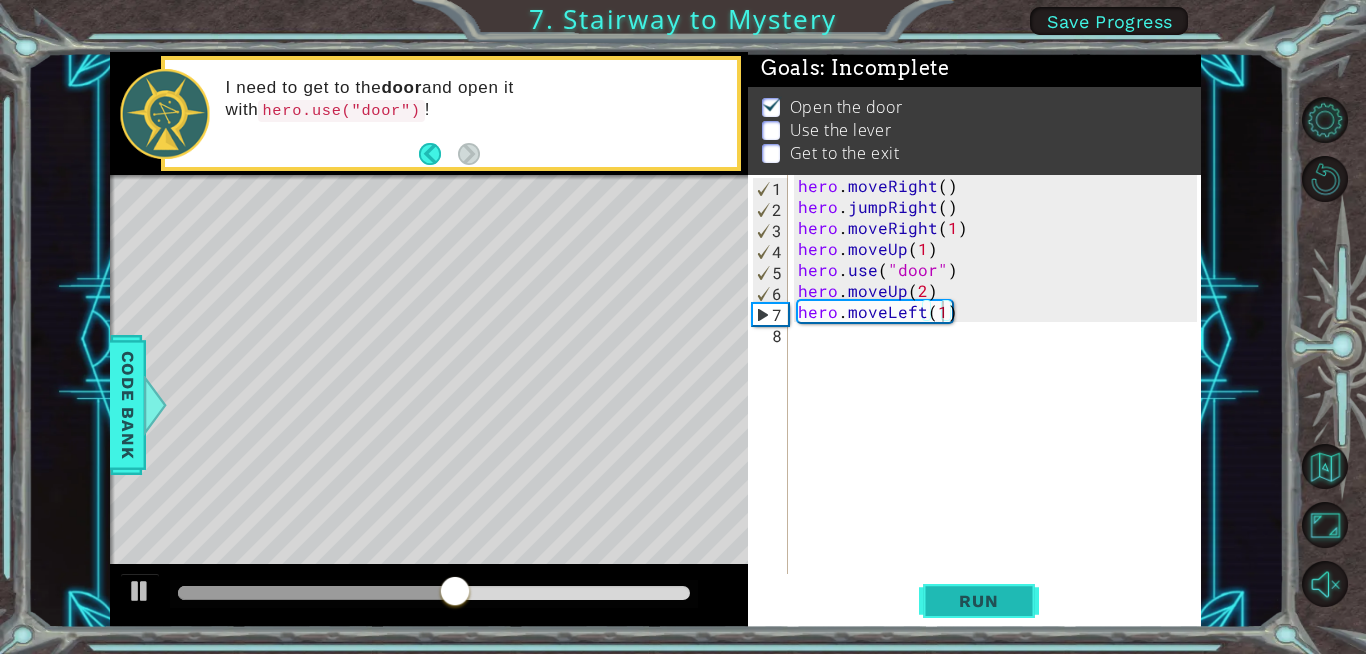 click on "Run" at bounding box center [978, 601] 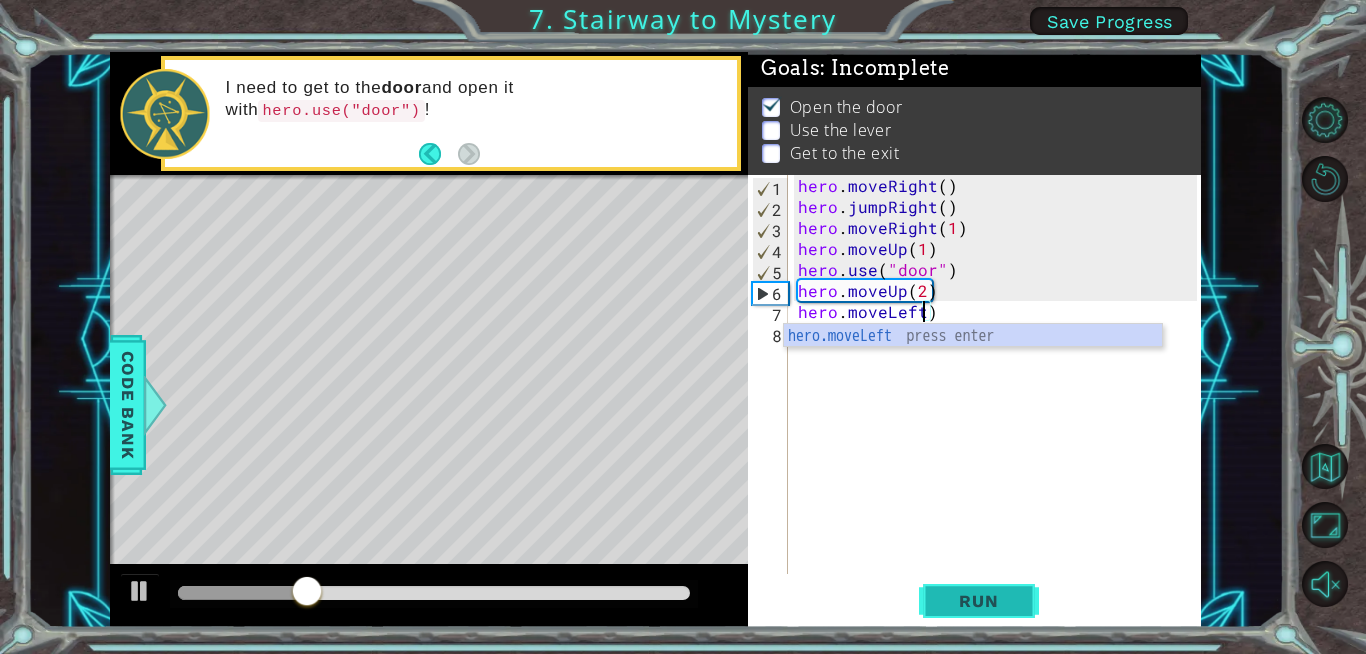 scroll, scrollTop: 0, scrollLeft: 7, axis: horizontal 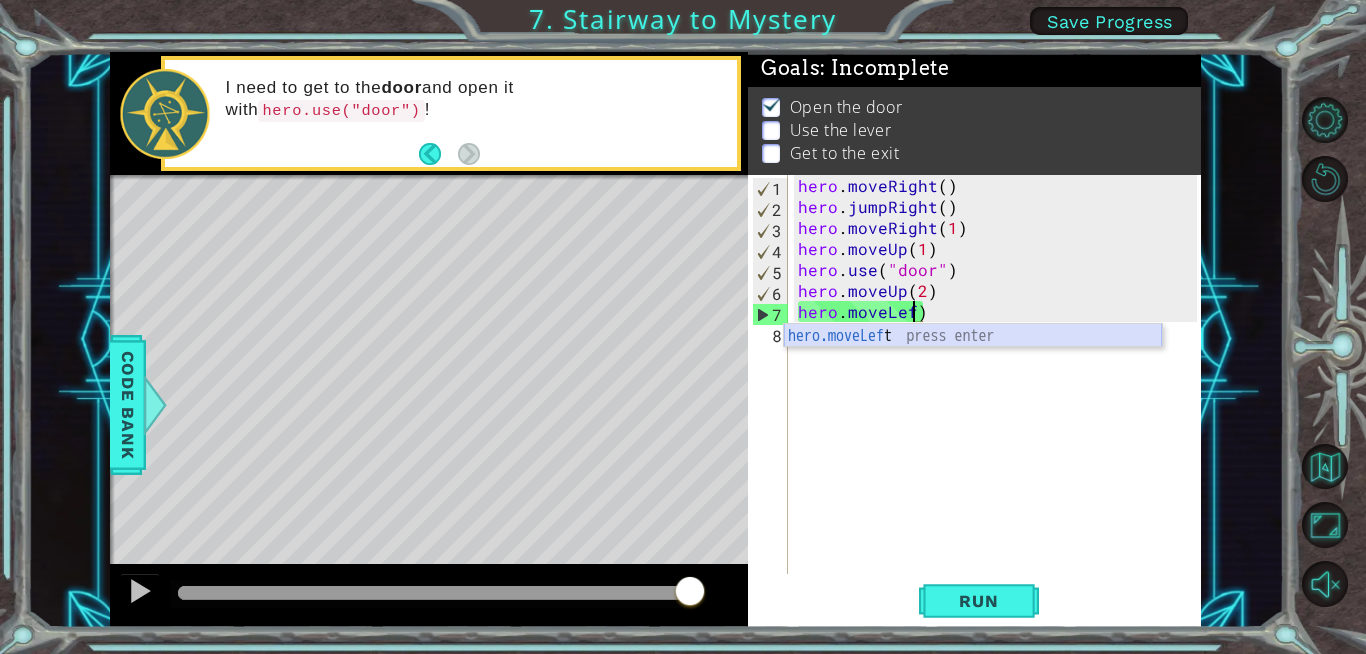 click on "hero.moveLef t press enter" at bounding box center (973, 360) 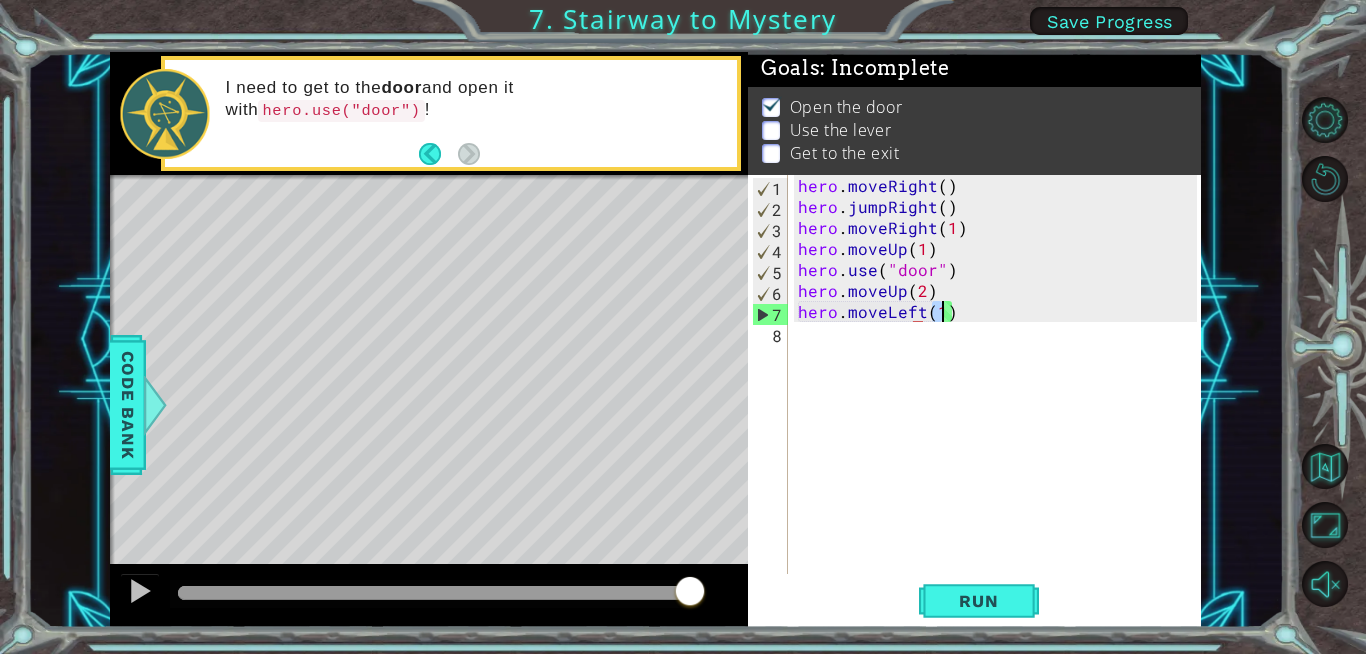 type on "hero.moveLeft(1)" 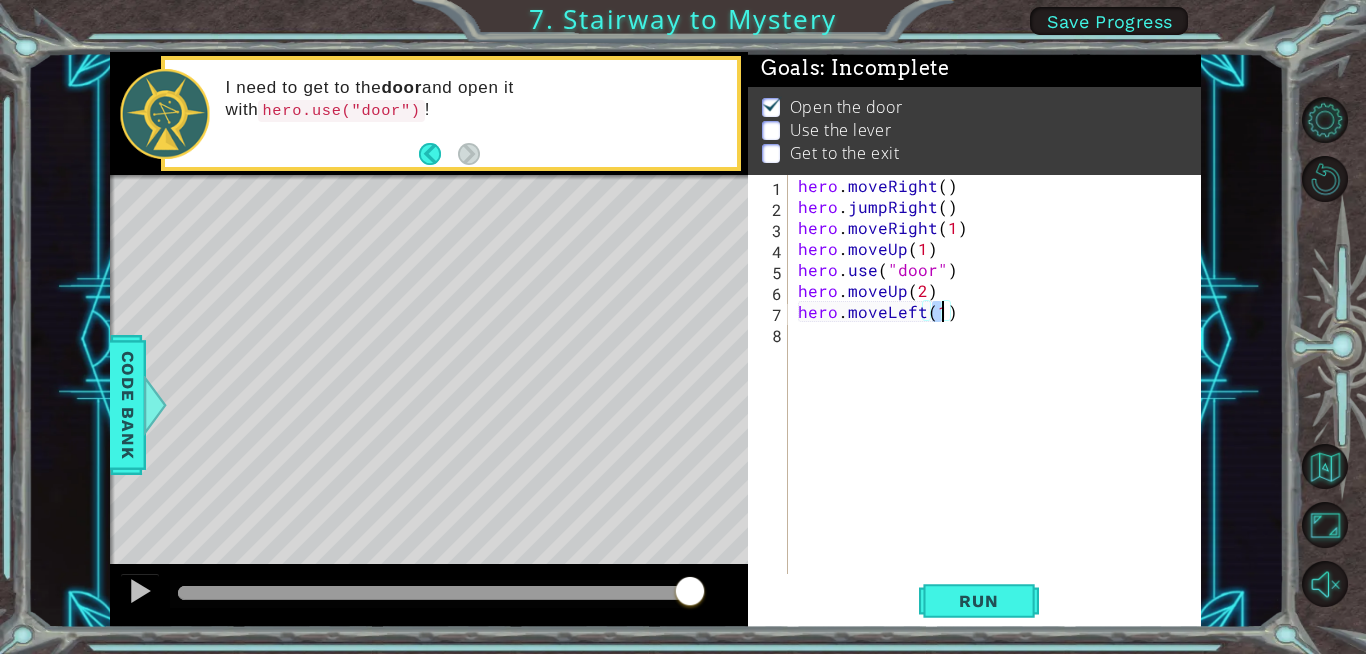 click on "[CHARACTER] . moveRight ( ) [CHARACTER] . jumpRight ( ) [CHARACTER] . moveRight ( 1 ) [CHARACTER] . moveUp ( 1 ) [CHARACTER] . use ( "[OBJECT]" ) [CHARACTER] . moveUp ( 2 ) [CHARACTER] . moveLeft ( 1 )" at bounding box center [1000, 395] 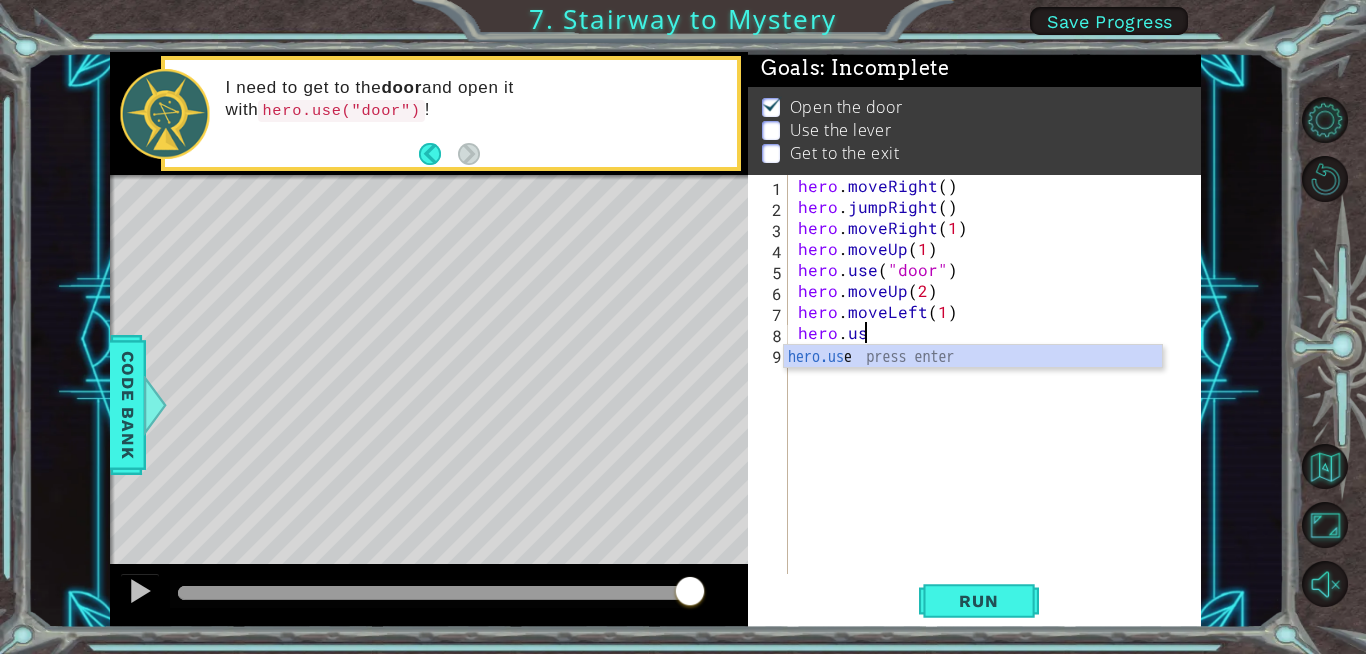 scroll, scrollTop: 0, scrollLeft: 3, axis: horizontal 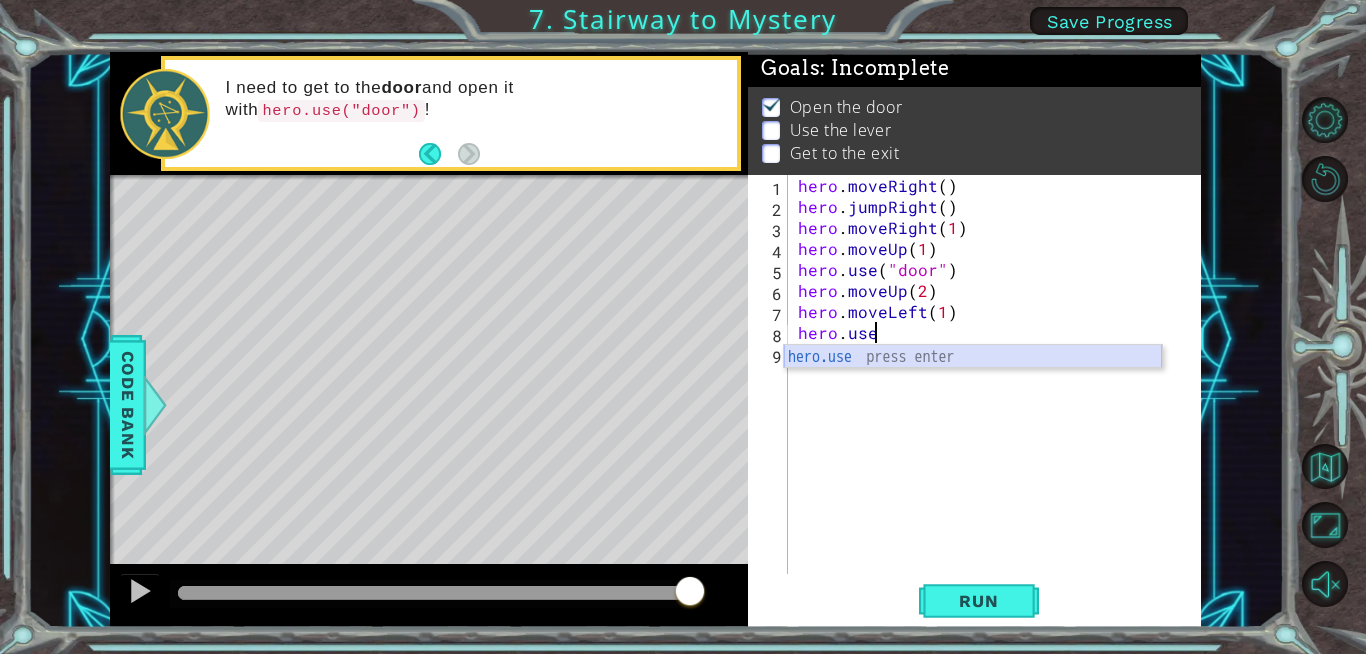 click on "hero.use press enter" at bounding box center [973, 381] 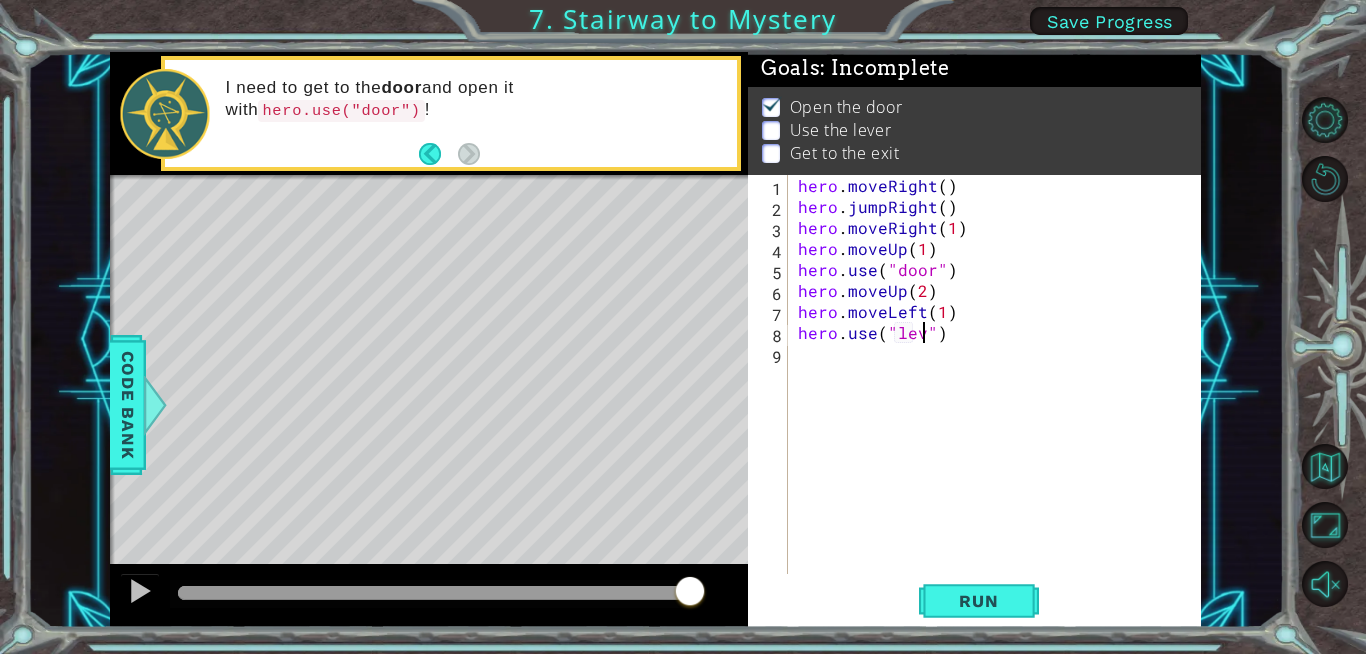 type on "hero.use("lever")" 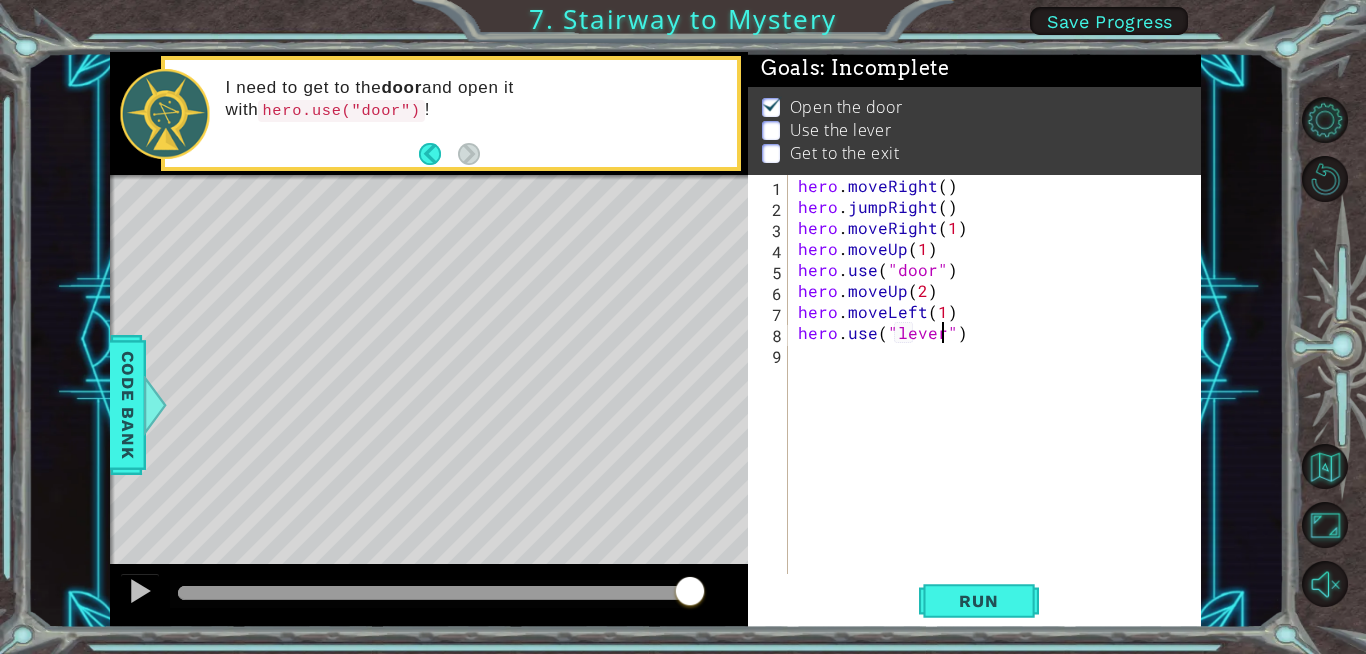 scroll, scrollTop: 0, scrollLeft: 9, axis: horizontal 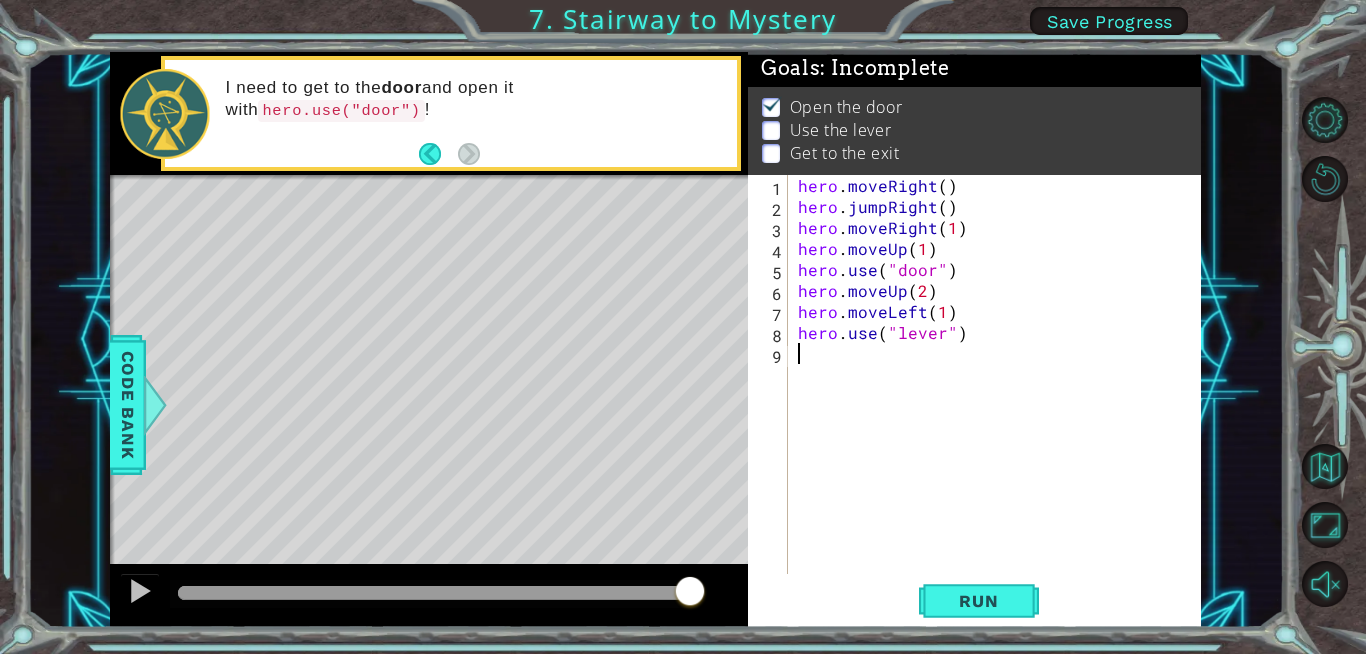 click on "hero . moveRight ( ) hero . jumpRight ( ) hero . moveRight ( 1 ) hero . moveUp ( 1 ) hero . use ( "door" ) hero . moveUp ( 2 ) hero . moveLeft ( 1 ) hero . use ( "lever" )" at bounding box center [1000, 395] 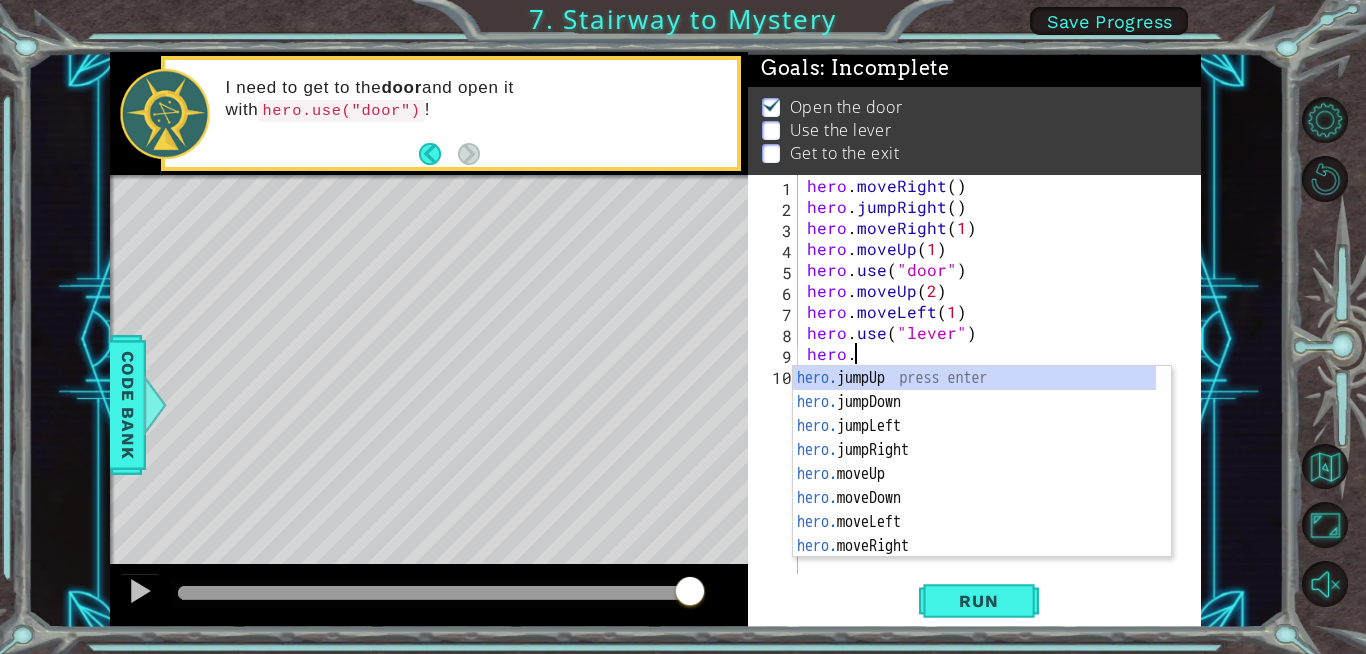 scroll, scrollTop: 0, scrollLeft: 2, axis: horizontal 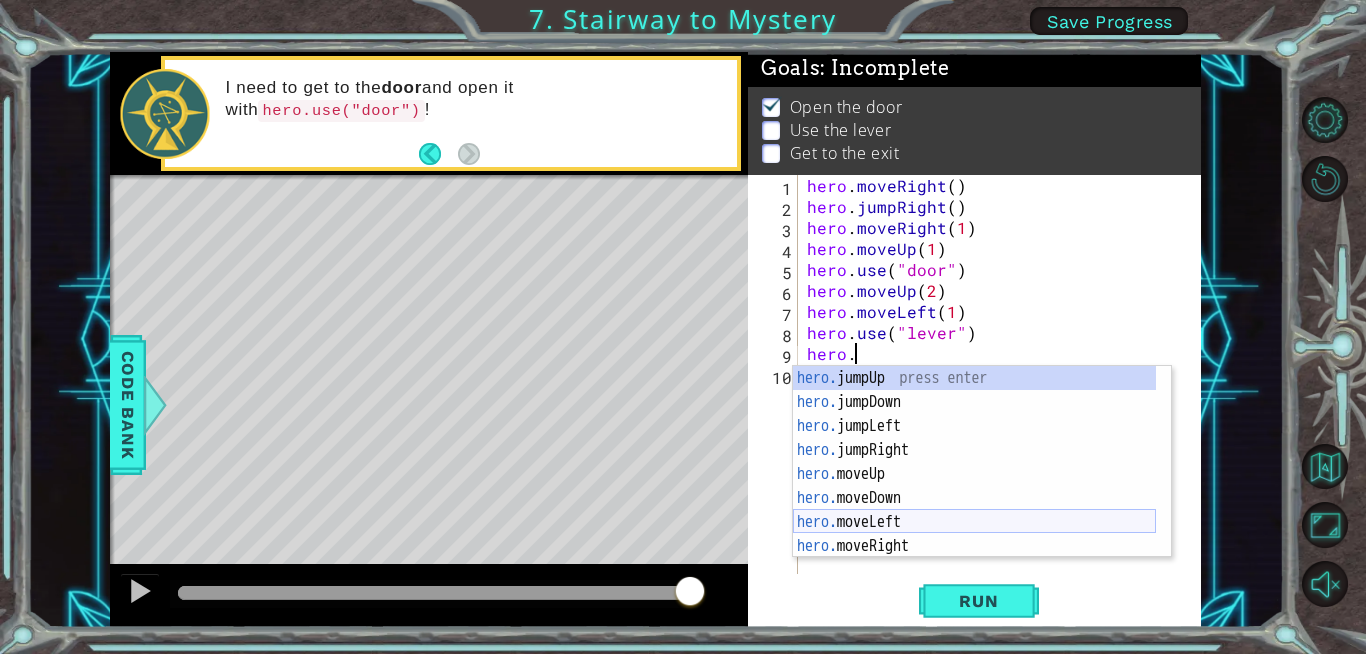 click on "hero. jumpUp press enter hero. jumpDown press enter hero. jumpLeft press enter hero. jumpRight press enter hero. moveUp press enter hero. moveDown press enter hero. moveLeft press enter hero. moveRight press enter hero. use press enter" at bounding box center [974, 486] 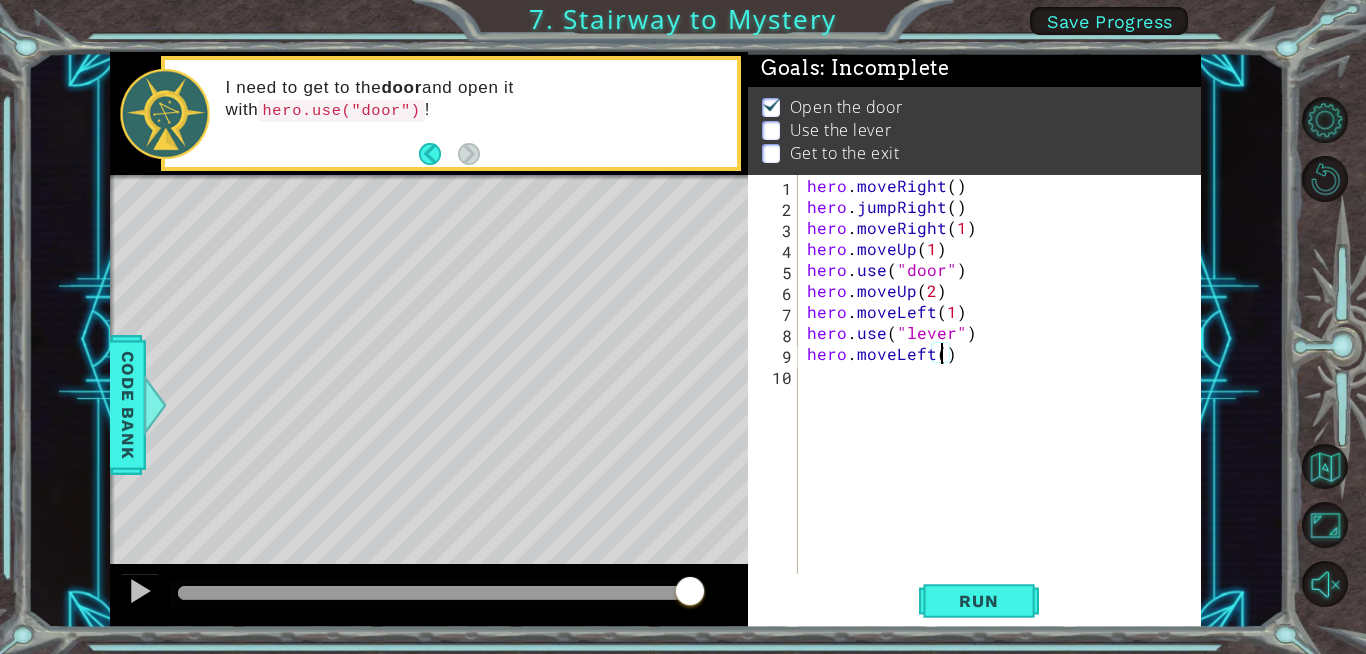 scroll, scrollTop: 0, scrollLeft: 8, axis: horizontal 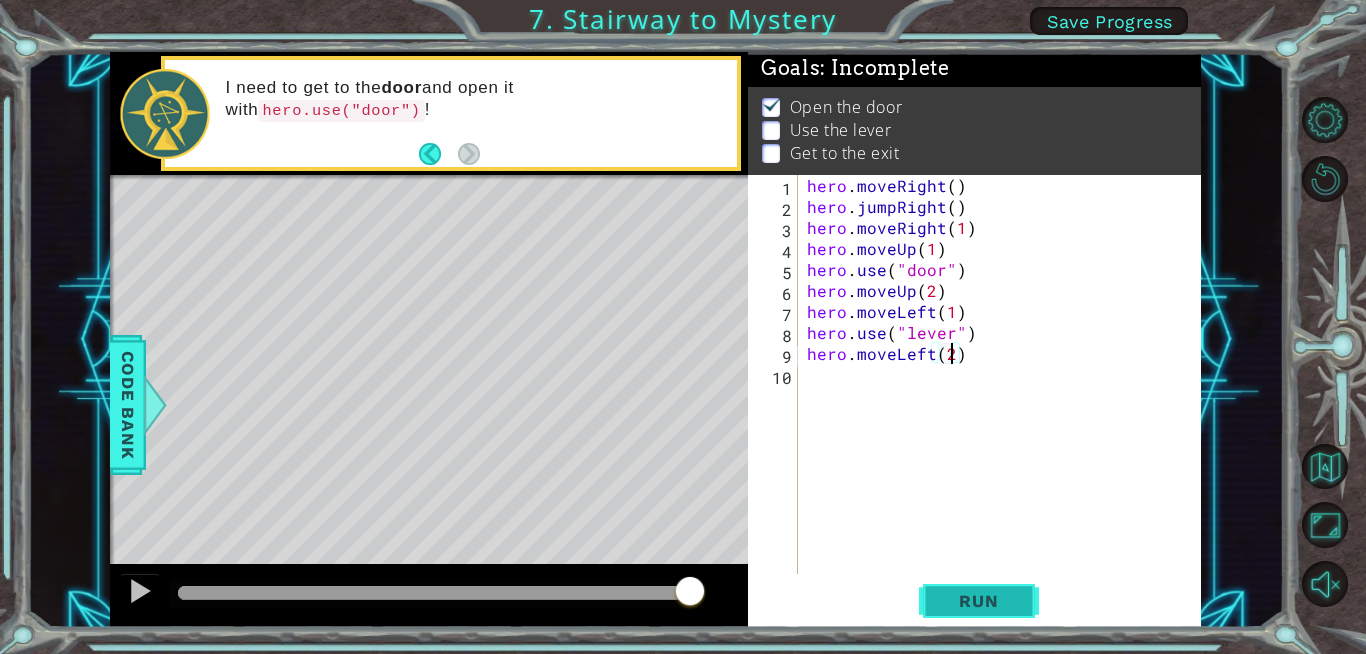 click on "Run" at bounding box center [978, 601] 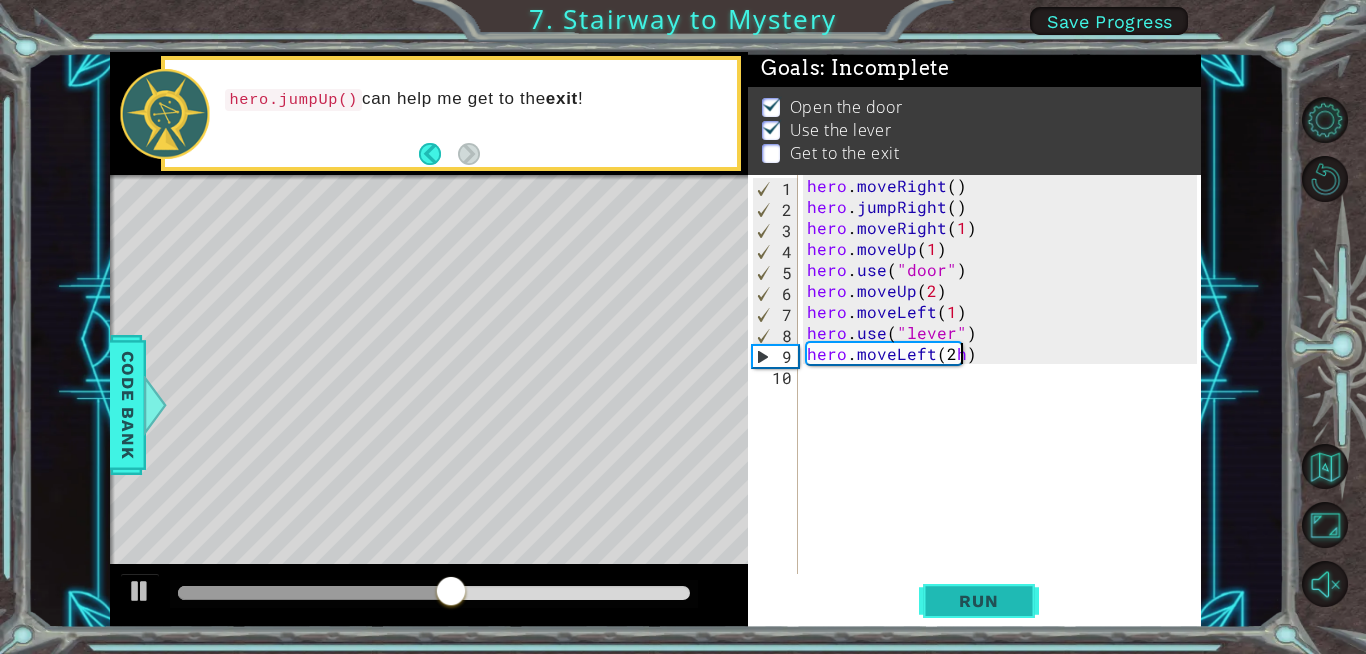 scroll, scrollTop: 0, scrollLeft: 9, axis: horizontal 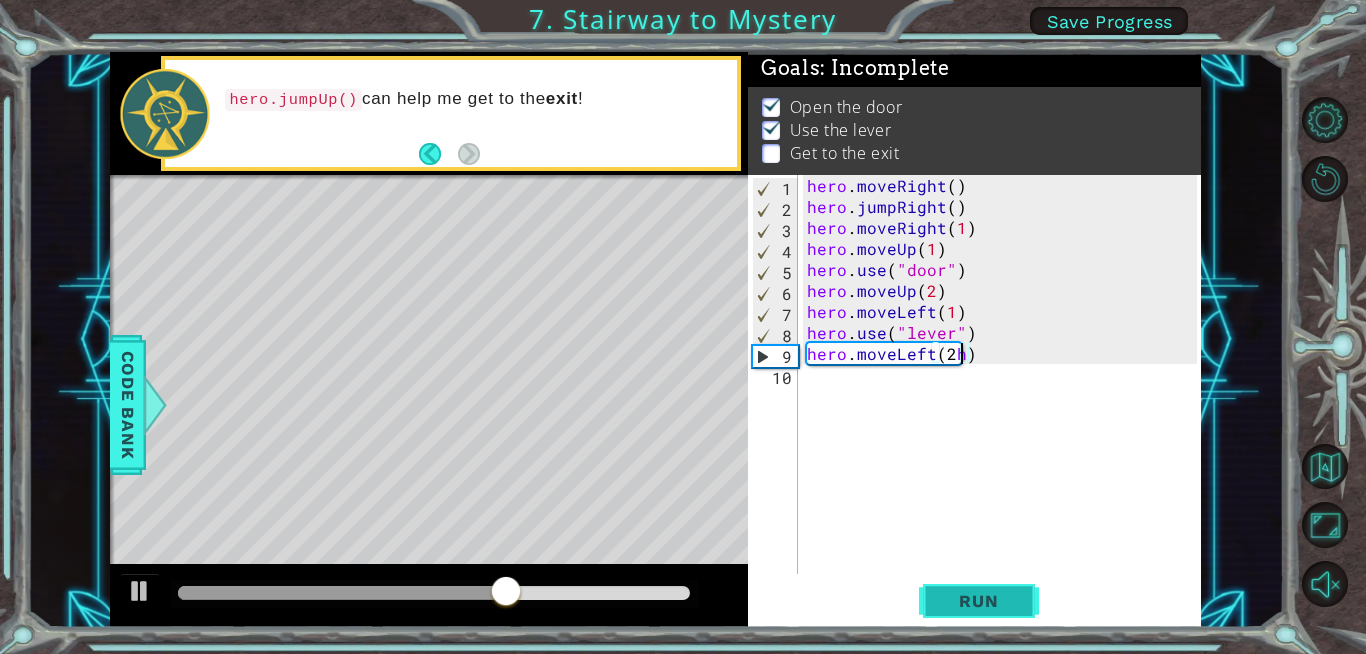 type on "hero.moveLeft(2)" 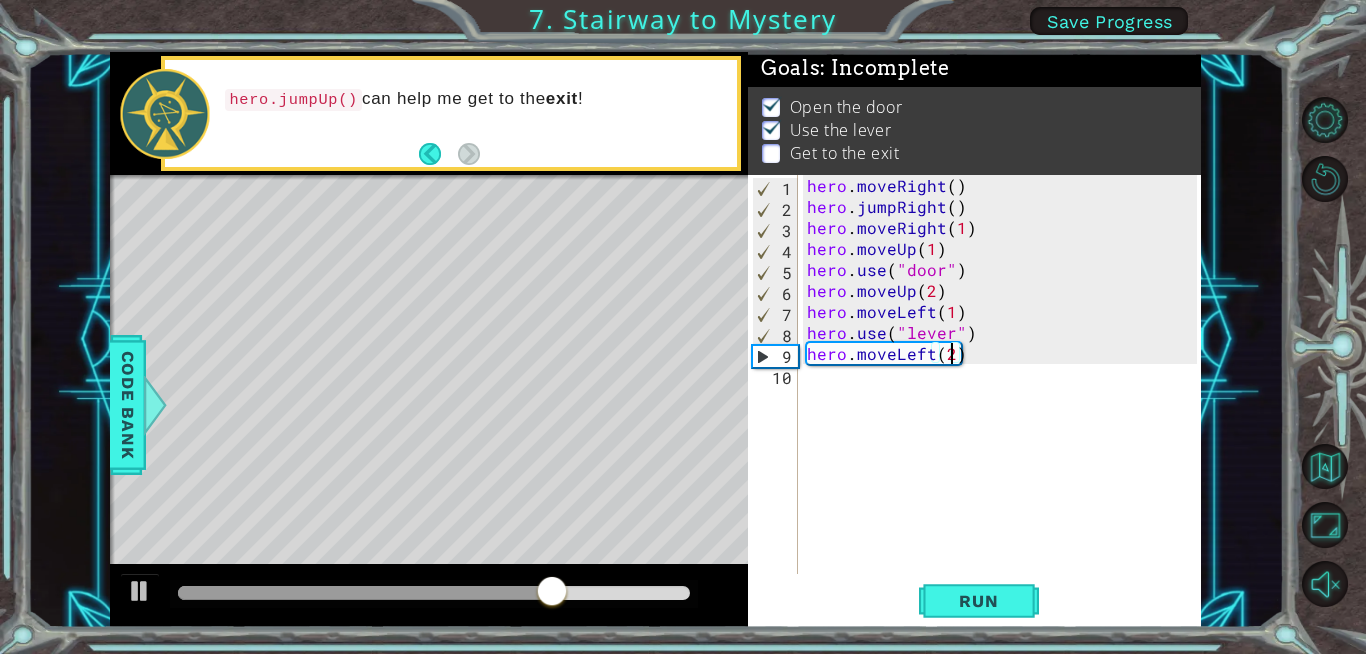 click on "hero . moveRight ( ) hero . jumpRight ( ) hero . moveRight ( 1 ) hero . moveUp ( 1 ) hero . use ( "door" ) hero . moveUp ( 2 ) hero . moveLeft ( 1 ) hero . use ( "lever" ) hero . moveLeft ( 2 )" at bounding box center [1005, 395] 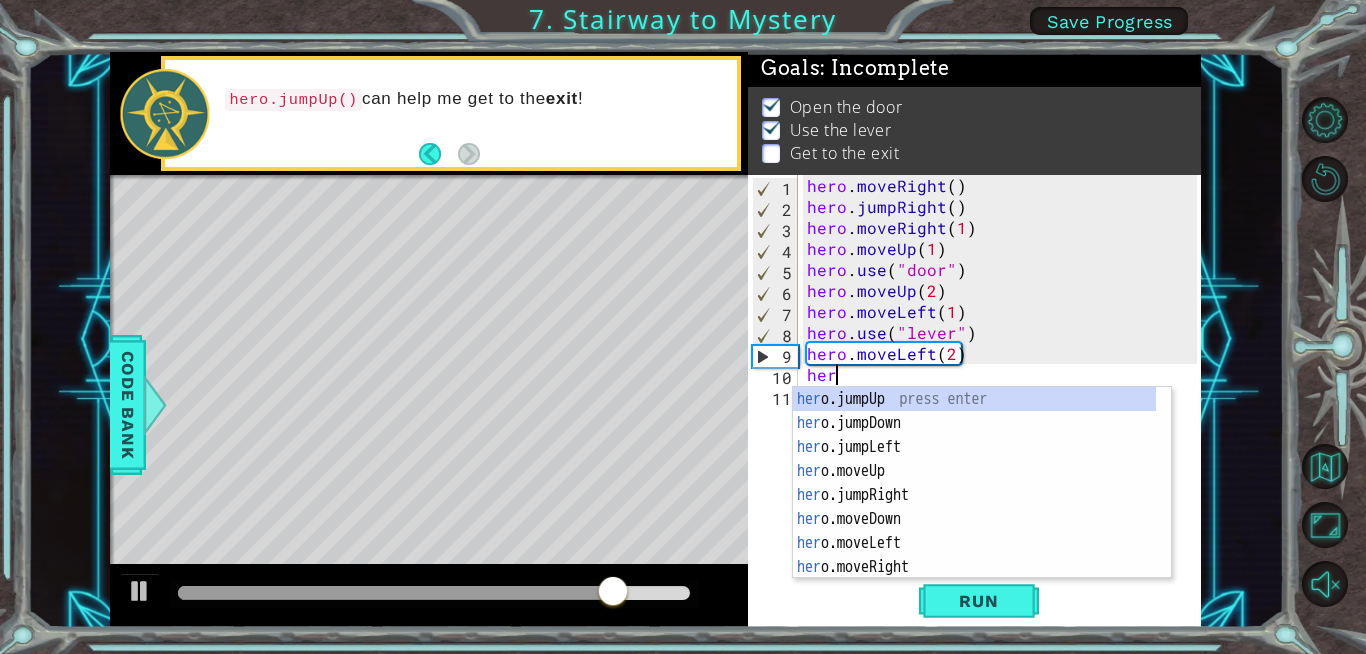 type on "hero" 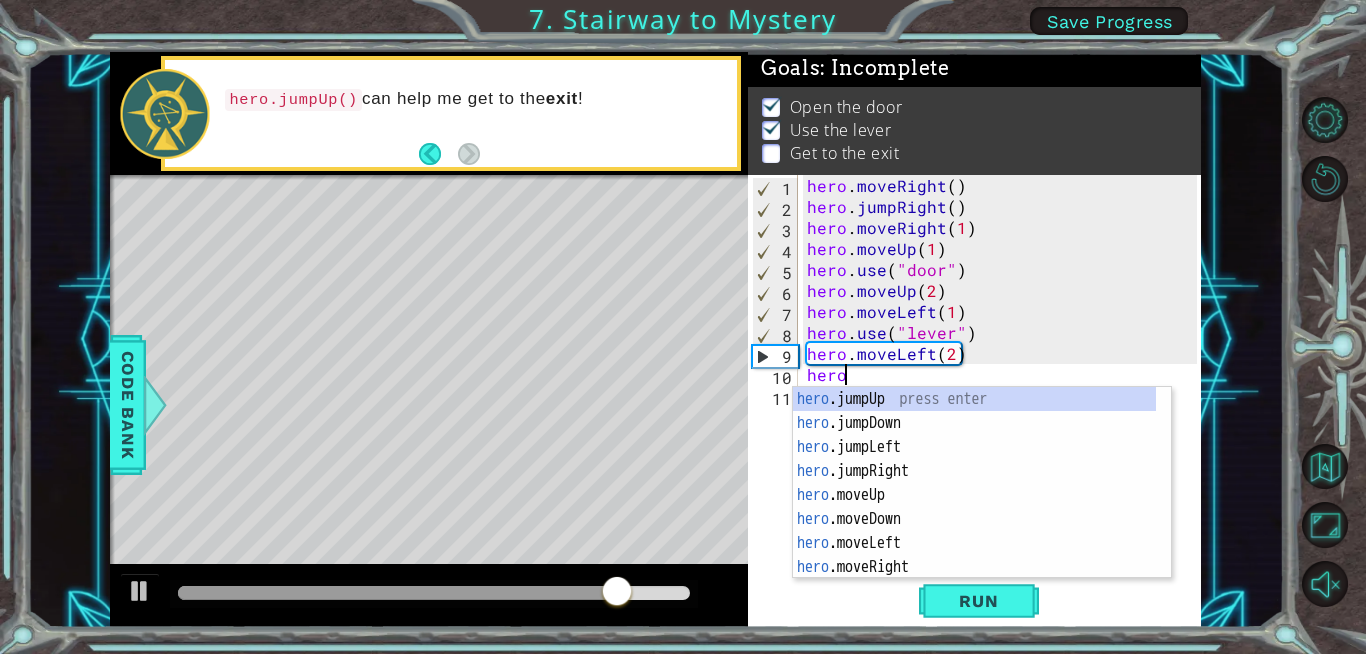 scroll, scrollTop: 0, scrollLeft: 1, axis: horizontal 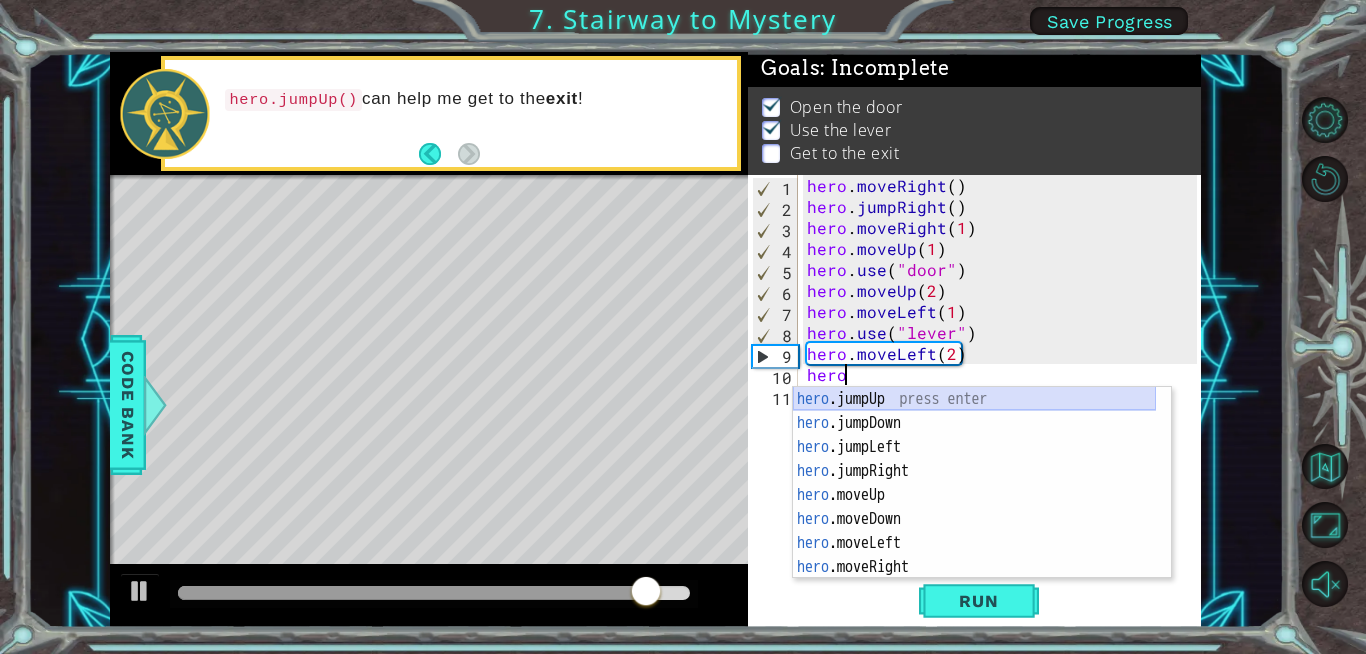 click on "[CHARACTER] .jumpUp press enter [CHARACTER] .jumpDown press enter [CHARACTER] .jumpLeft press enter [CHARACTER] .jumpRight press enter [CHARACTER] .moveUp press enter [CHARACTER] .moveDown press enter [CHARACTER] .moveLeft press enter [CHARACTER] .moveRight press enter [CHARACTER] .use press enter" at bounding box center (974, 507) 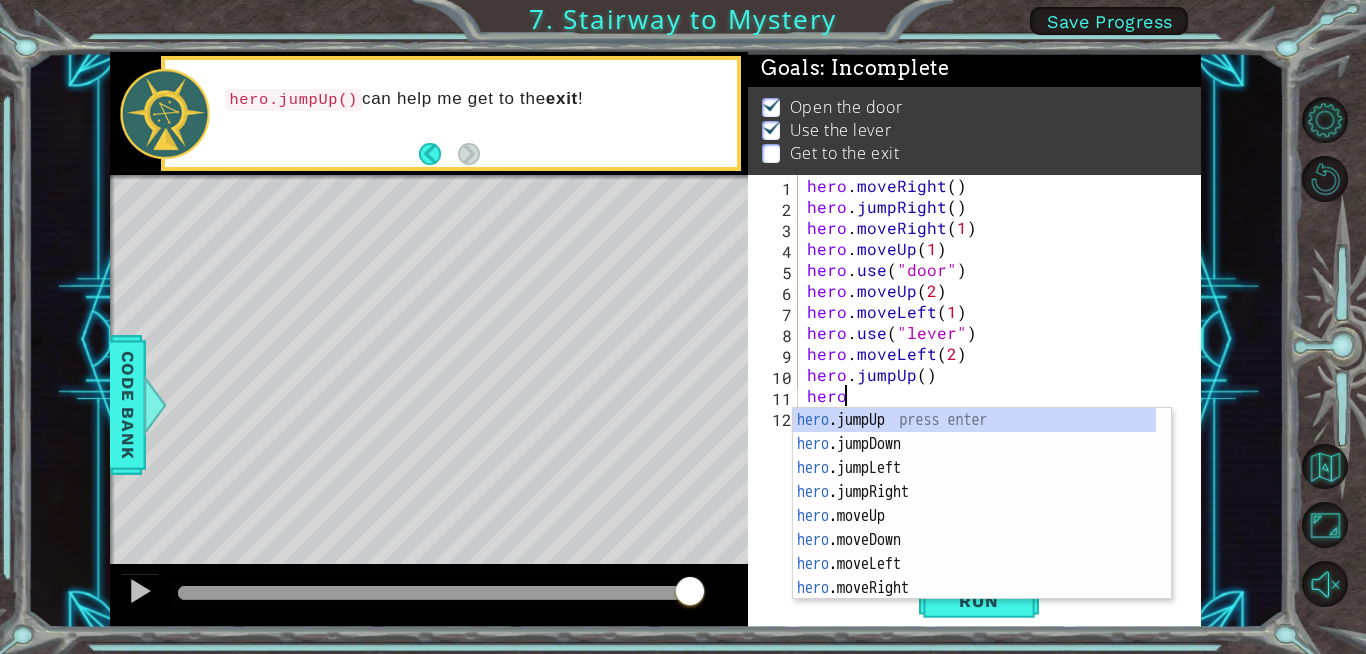 scroll, scrollTop: 0, scrollLeft: 1, axis: horizontal 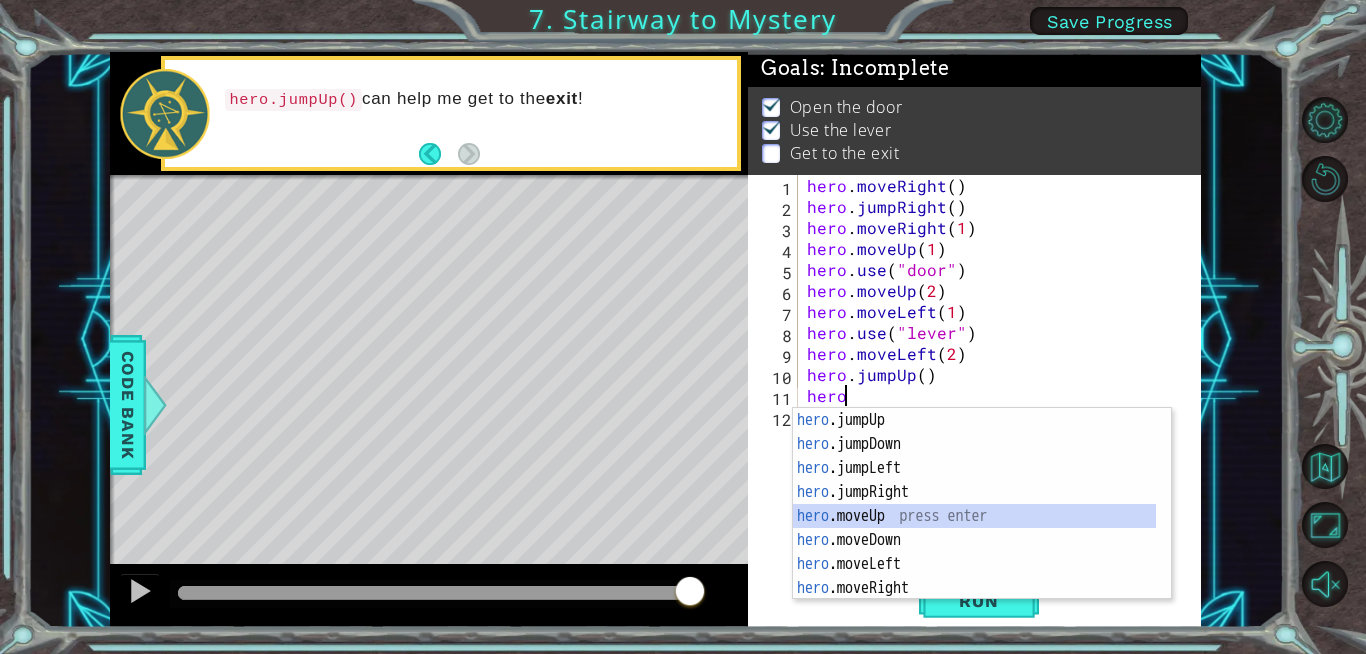 click on "[CHARACTER] .jumpUp press enter [CHARACTER] .jumpDown press enter [CHARACTER] .jumpLeft press enter [CHARACTER] .jumpRight press enter [CHARACTER] .moveUp press enter [CHARACTER] .moveDown press enter [CHARACTER] .moveLeft press enter [CHARACTER] .moveRight press enter [CHARACTER] .use press enter" at bounding box center [974, 528] 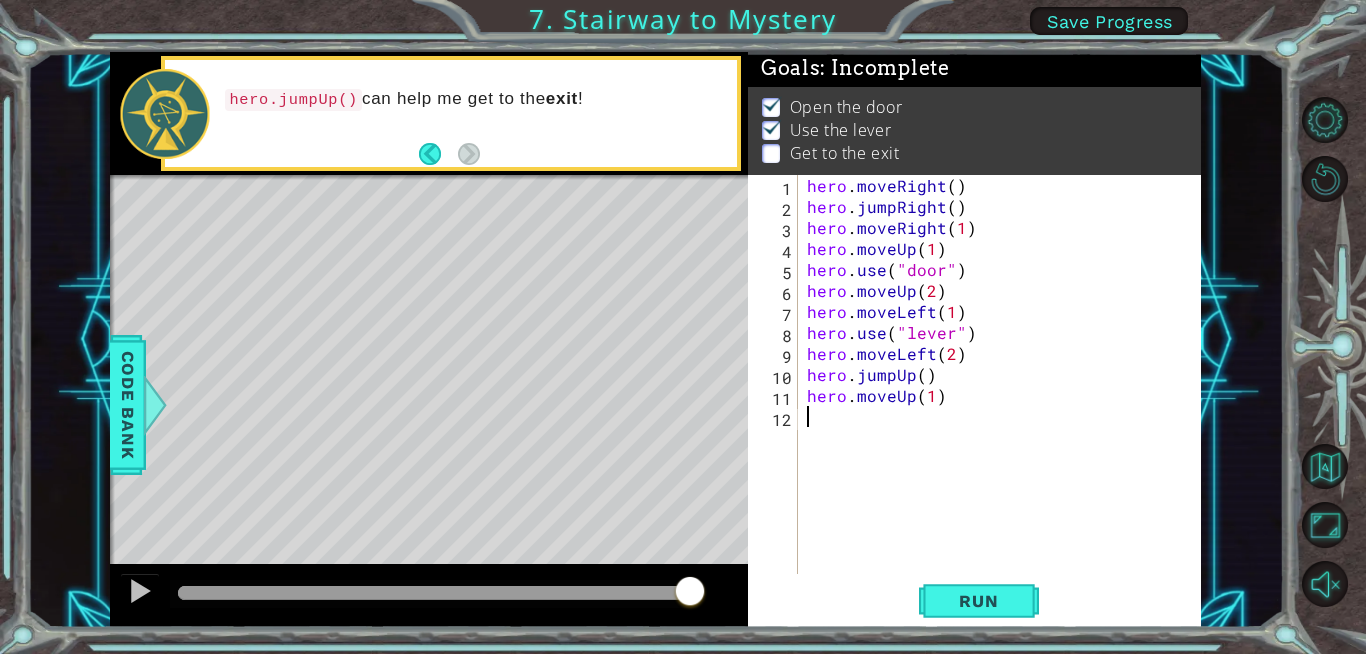click on "hero . moveRight ( ) hero . jumpRight ( ) hero . moveRight ( 1 ) hero . moveUp ( 1 ) hero . use ( "door" ) hero . moveUp ( 2 ) hero . moveLeft ( 1 ) hero . use ( "lever" ) hero . moveLeft ( 2 ) hero . jumpUp ( ) hero . moveUp ( 1 )" at bounding box center (1005, 395) 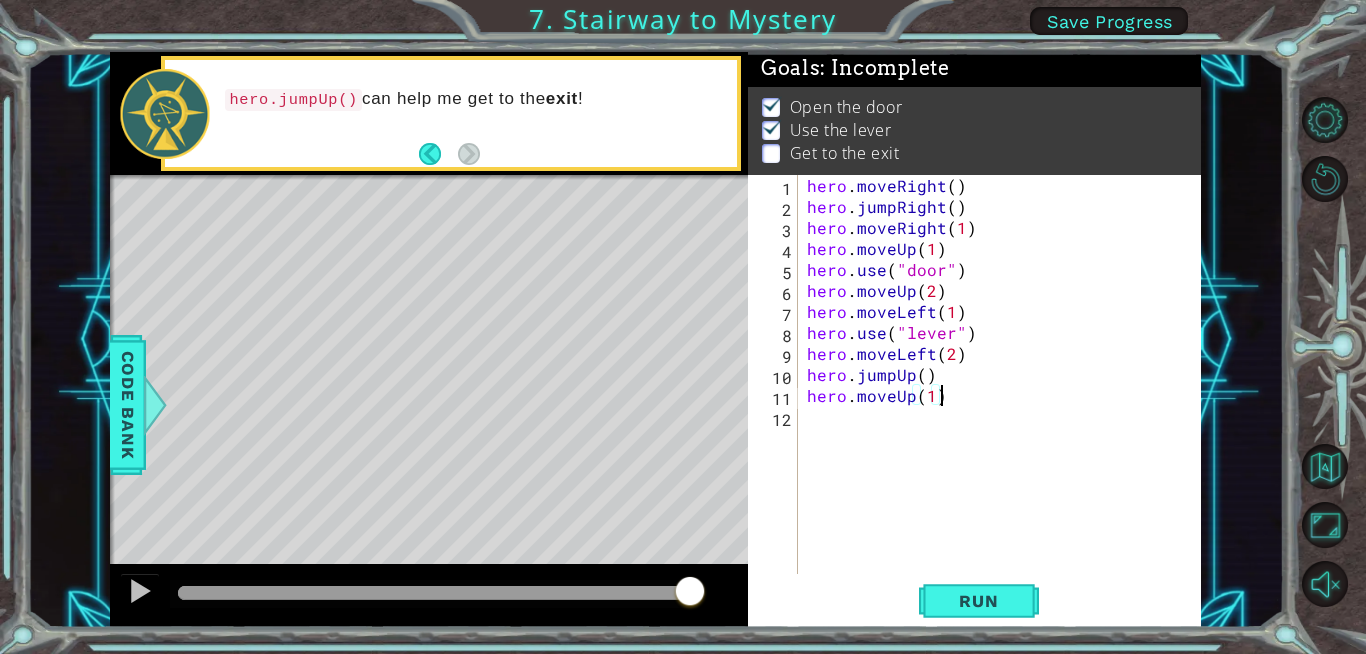 click on "hero . moveRight ( ) hero . jumpRight ( ) hero . moveRight ( 1 ) hero . moveUp ( 1 ) hero . use ( "door" ) hero . moveUp ( 2 ) hero . moveLeft ( 1 ) hero . use ( "lever" ) hero . moveLeft ( 2 ) hero . jumpUp ( ) hero . moveUp ( 1 )" at bounding box center (1005, 395) 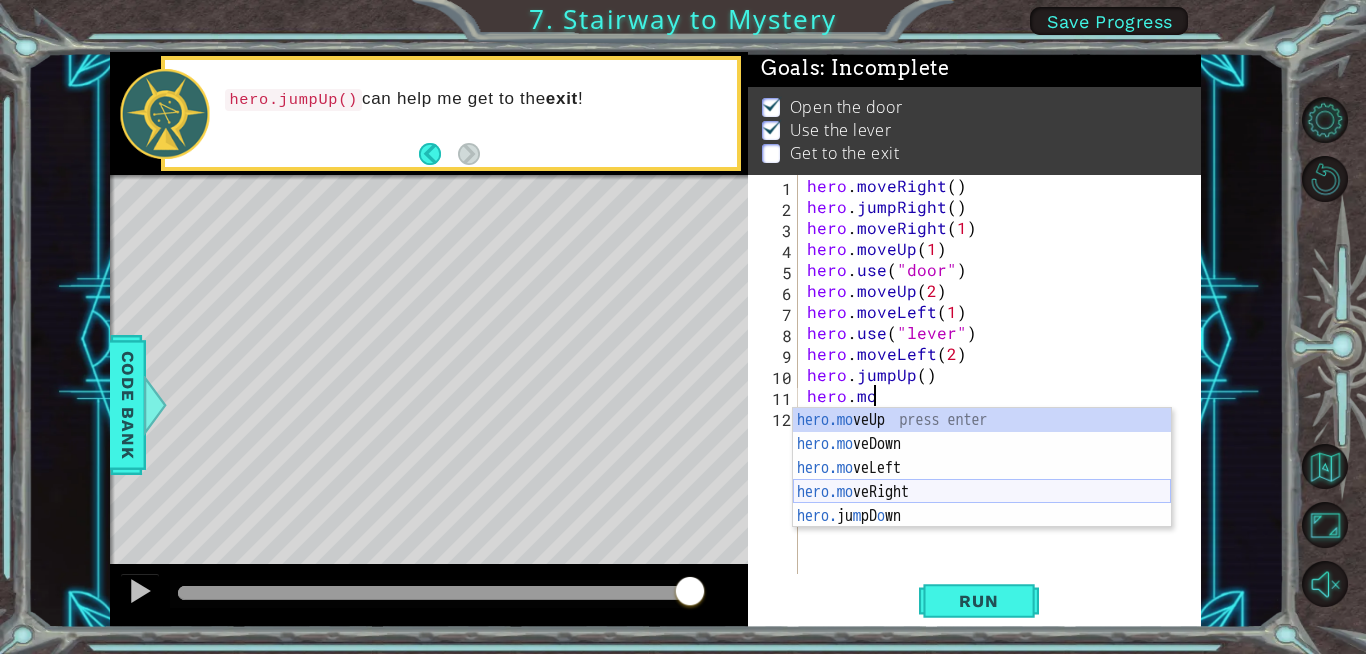 click on "hero.mo veUp press enter hero.mo veDown press enter hero.mo veLeft press enter hero.mo veRight press enter hero. ju m pD o wn press enter" at bounding box center (982, 492) 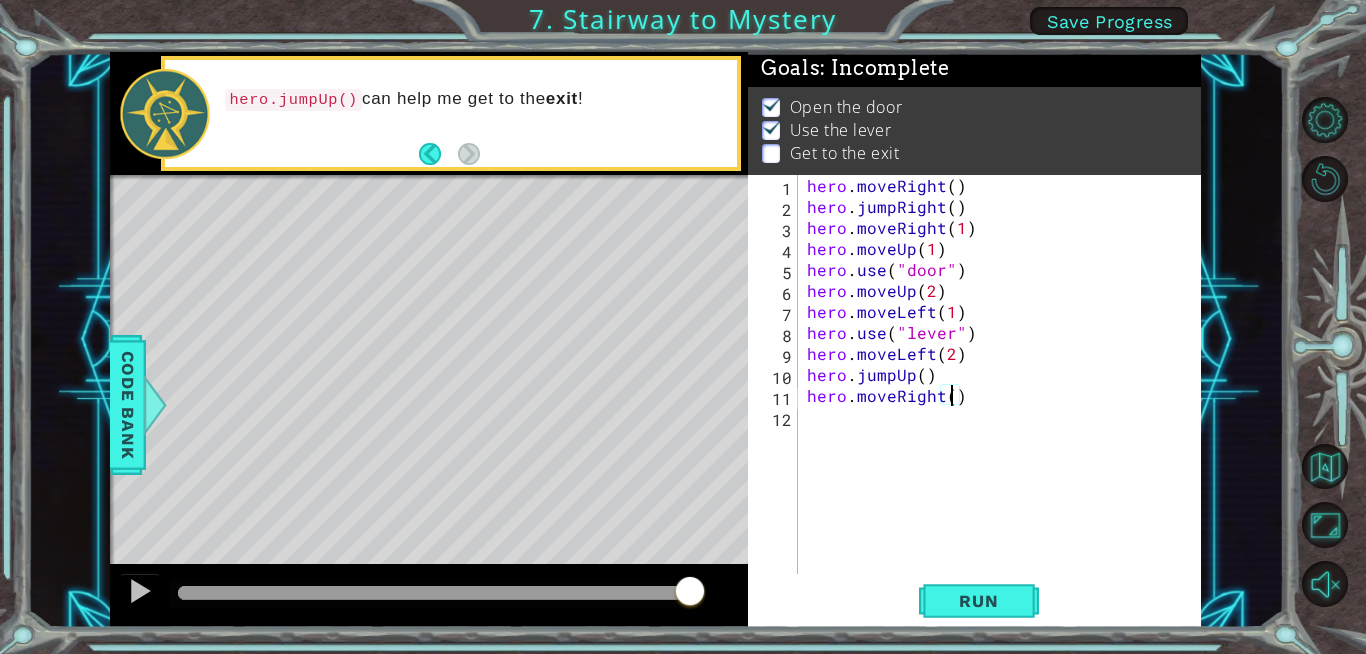 scroll, scrollTop: 0, scrollLeft: 9, axis: horizontal 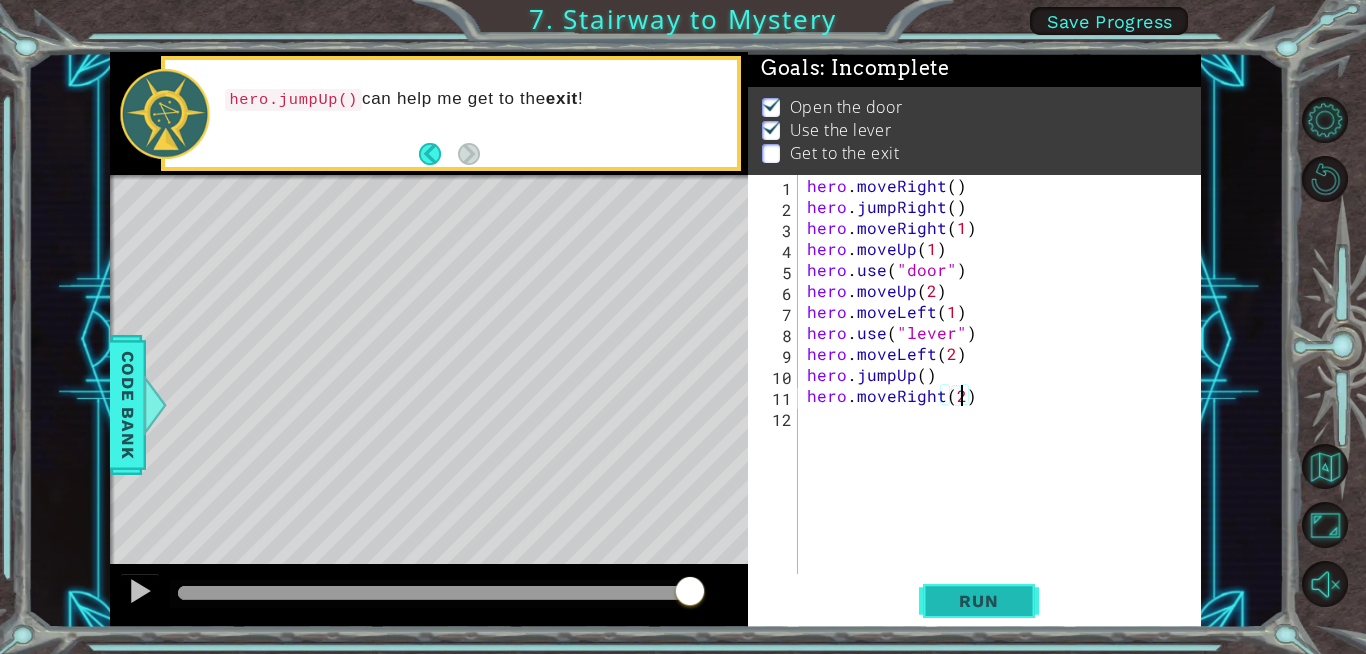 type on "hero.moveRight(2)" 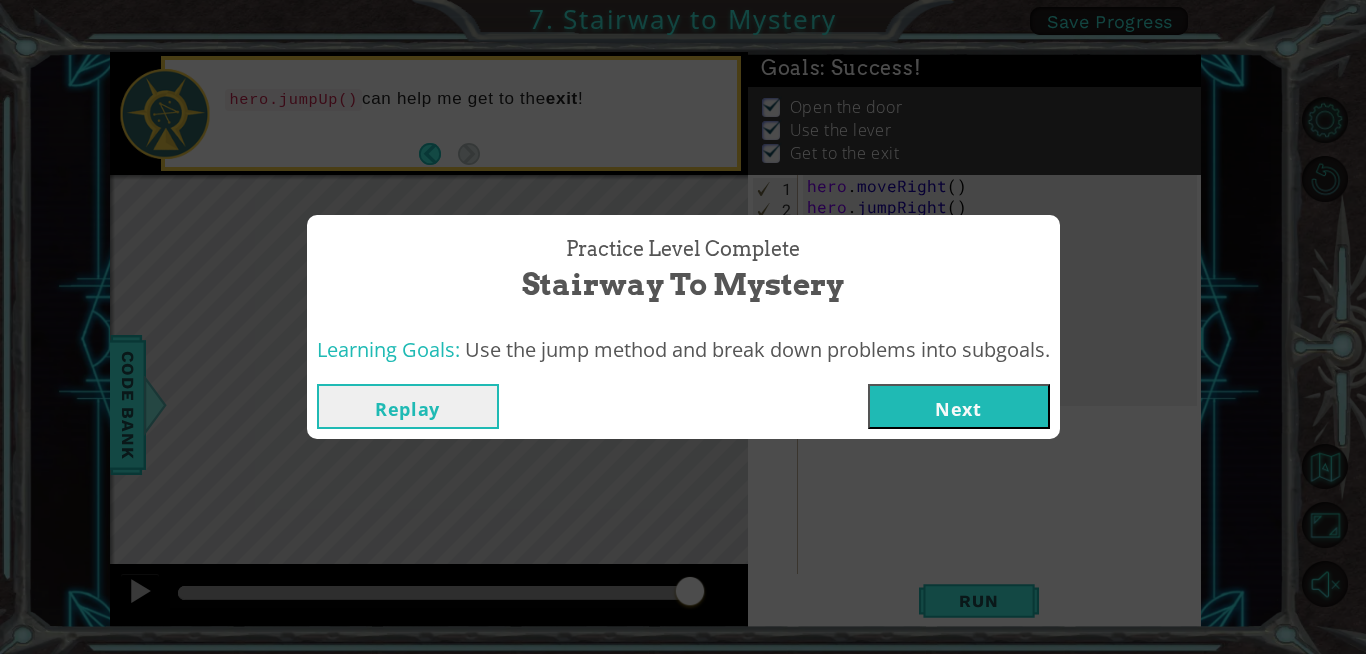 click on "Next" at bounding box center [959, 406] 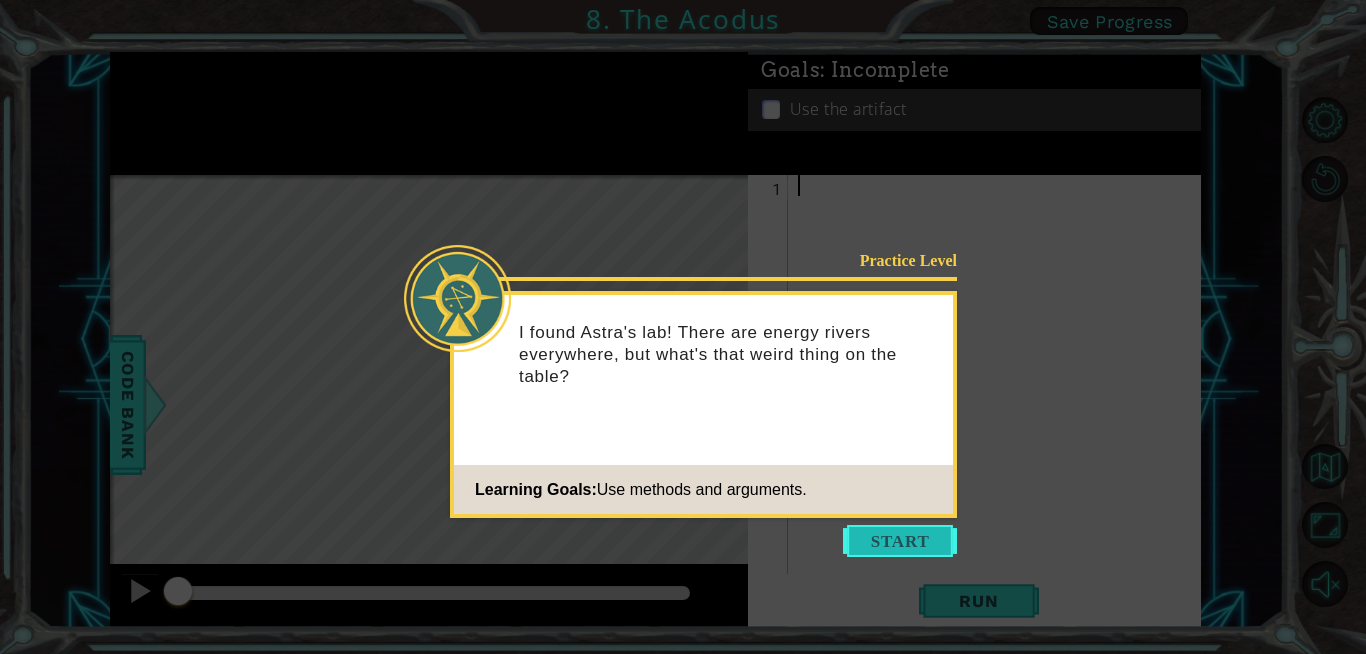 click at bounding box center (900, 541) 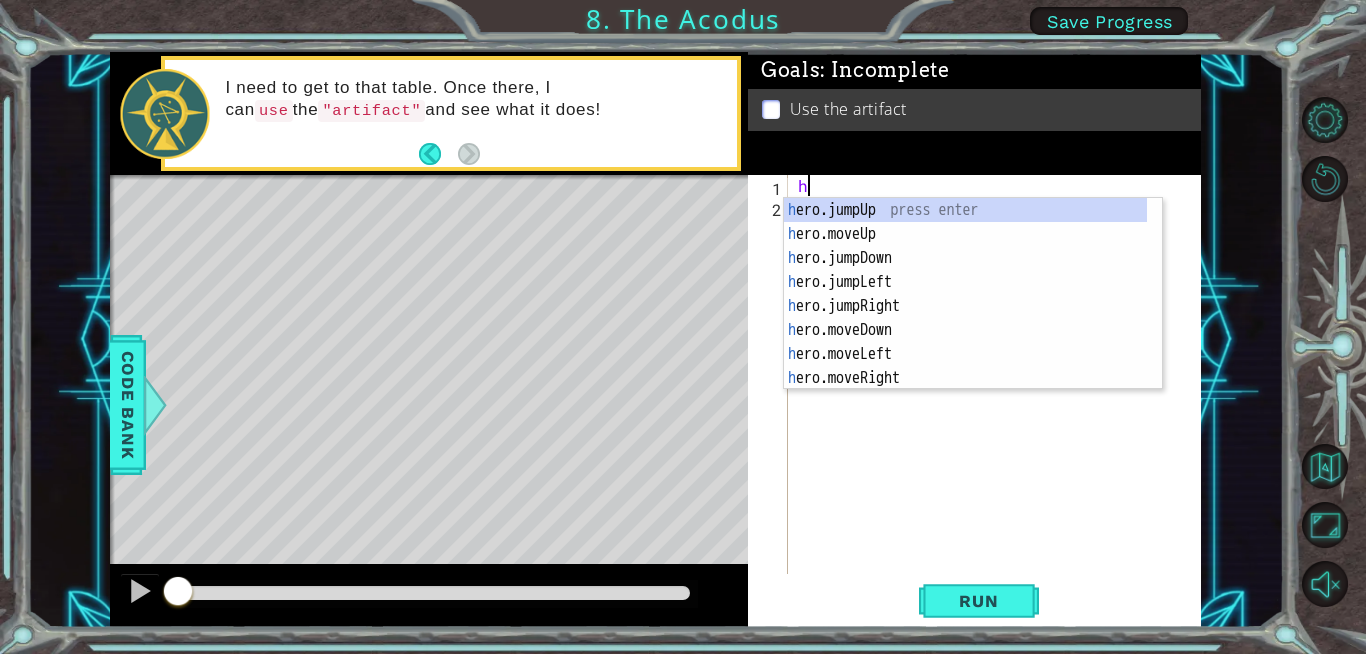 type on "he" 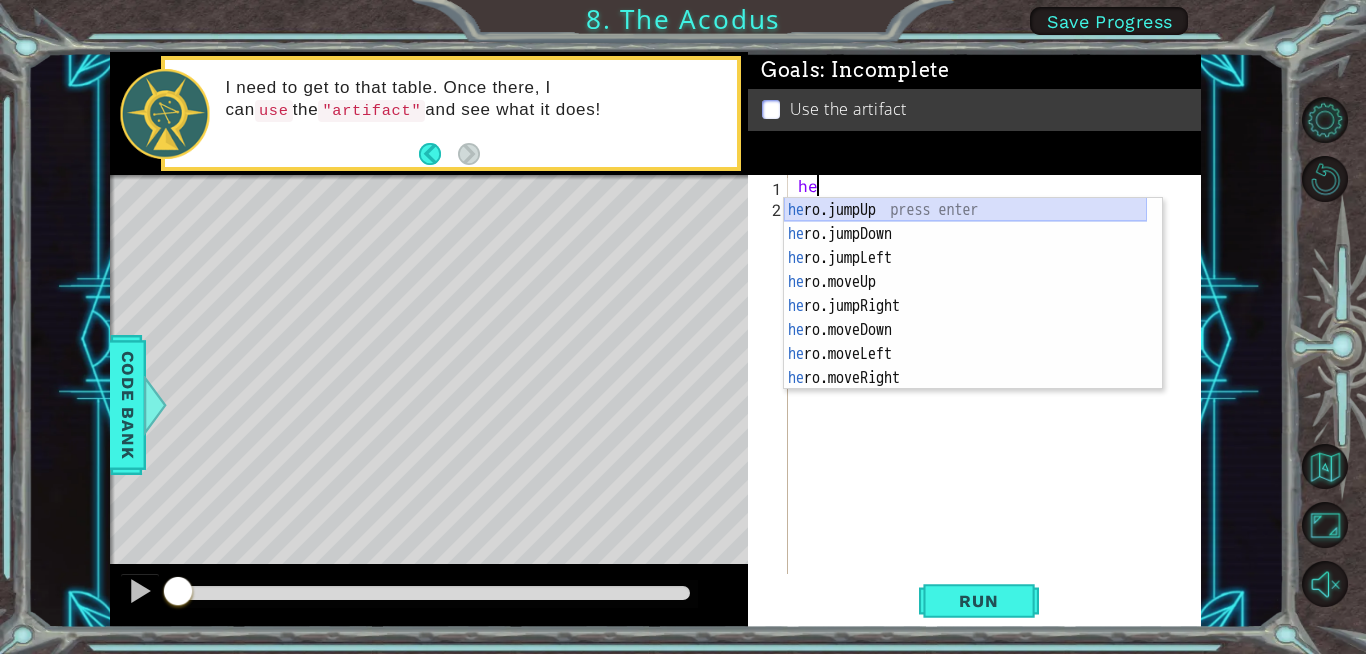 click on "he ro.jumpUp press enter he ro.jumpDown press enter he ro.jumpLeft press enter he ro.moveUp press enter he ro.jumpRight press enter he ro.moveDown press enter he ro.moveLeft press enter he ro.moveRight press enter he ro.use press enter" at bounding box center [965, 318] 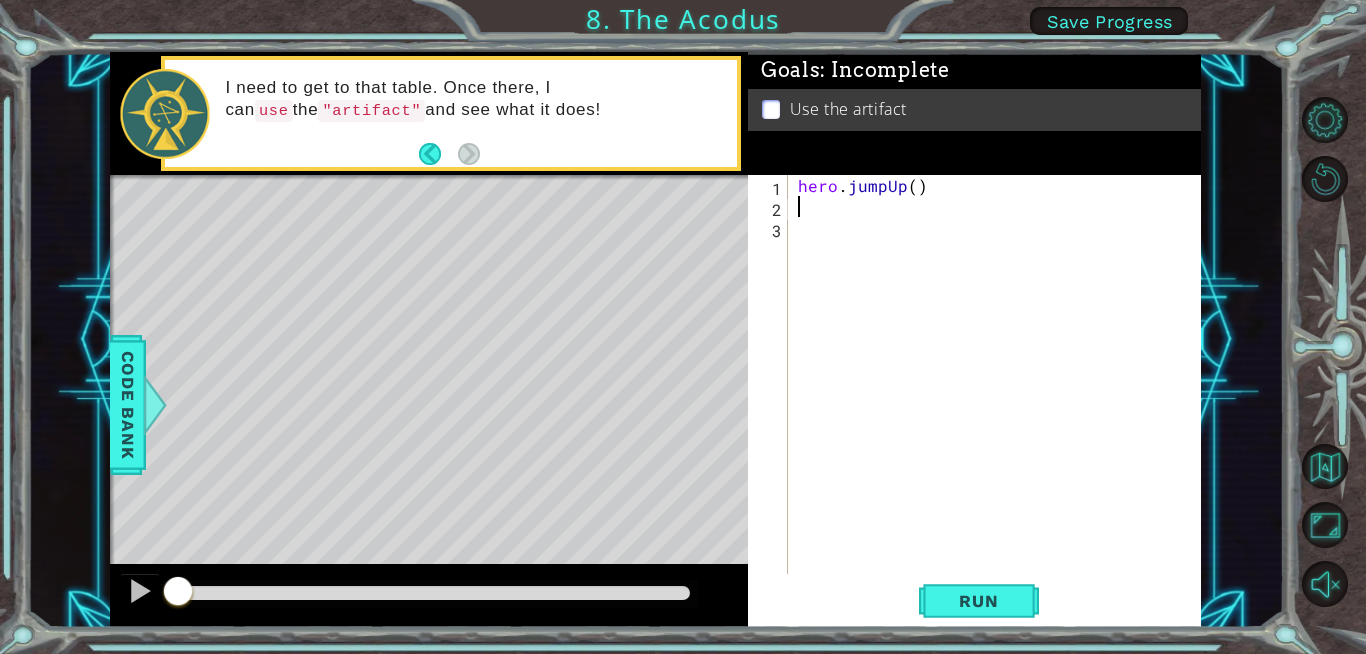 click on "hero . jumpUp ( )" at bounding box center (1000, 395) 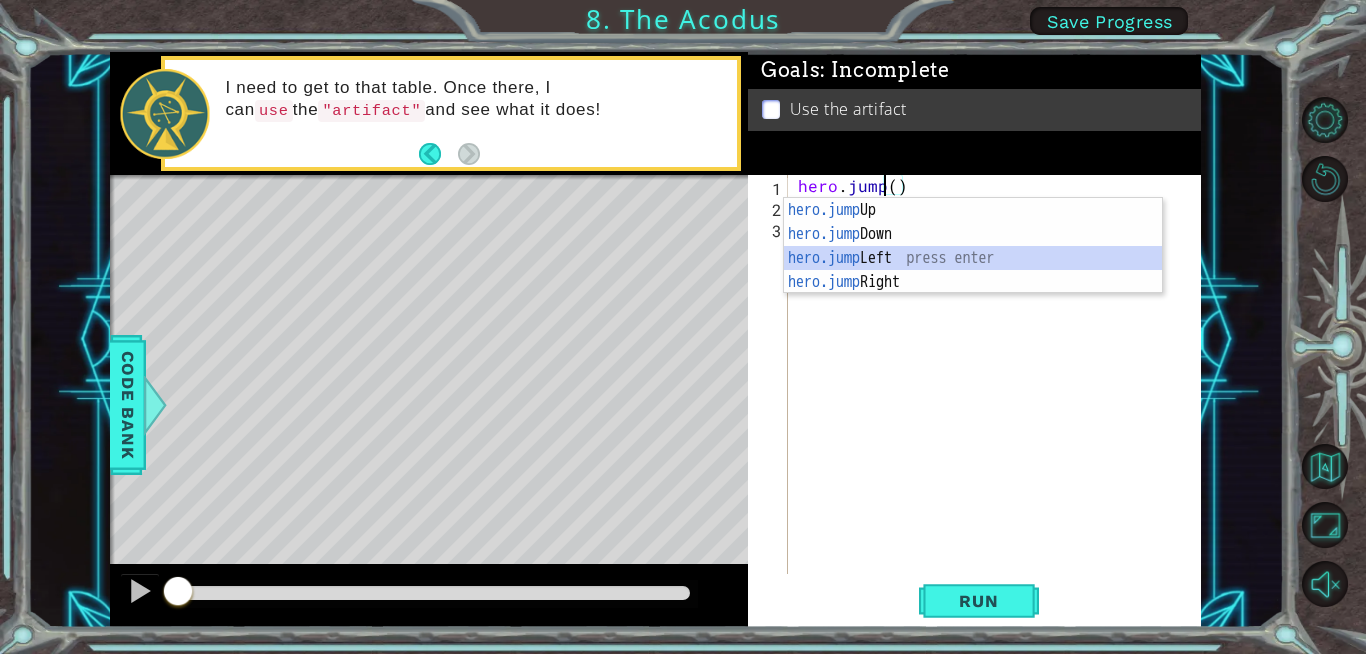 click on "hero.jump Up press enter hero.jump Down press enter hero.jump Left press enter hero.jump Right press enter" at bounding box center [973, 270] 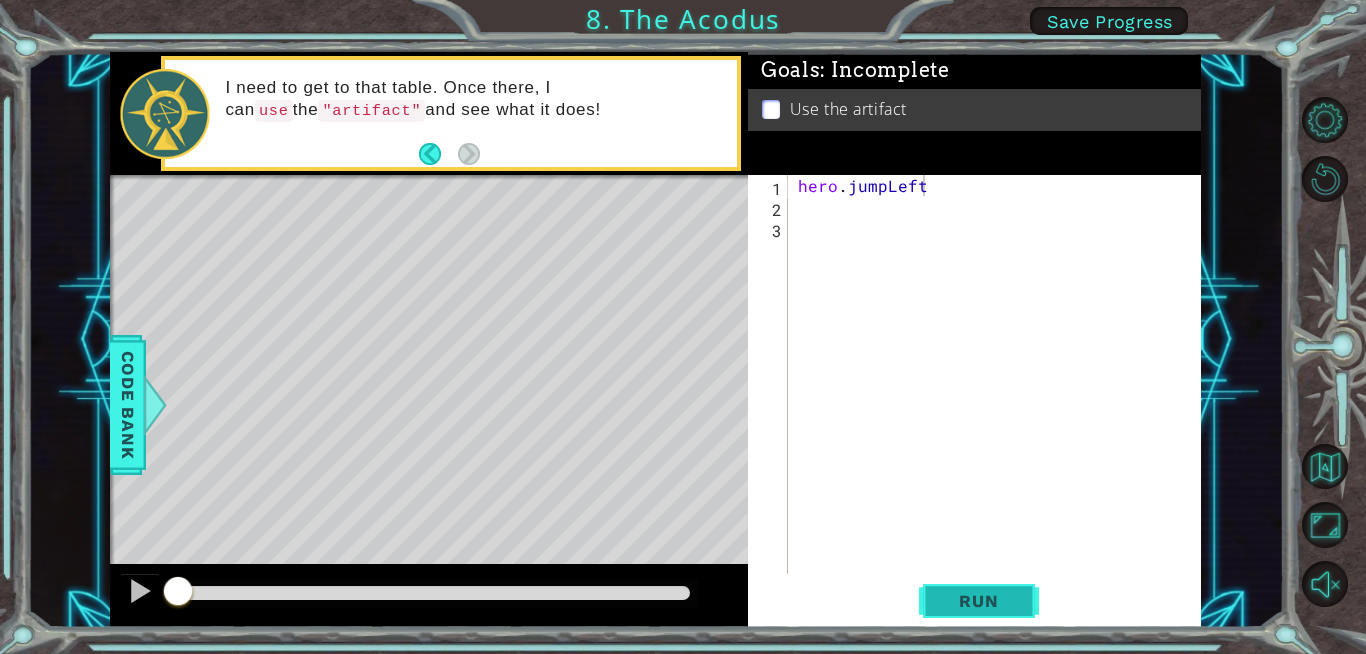 click on "Run" at bounding box center (978, 601) 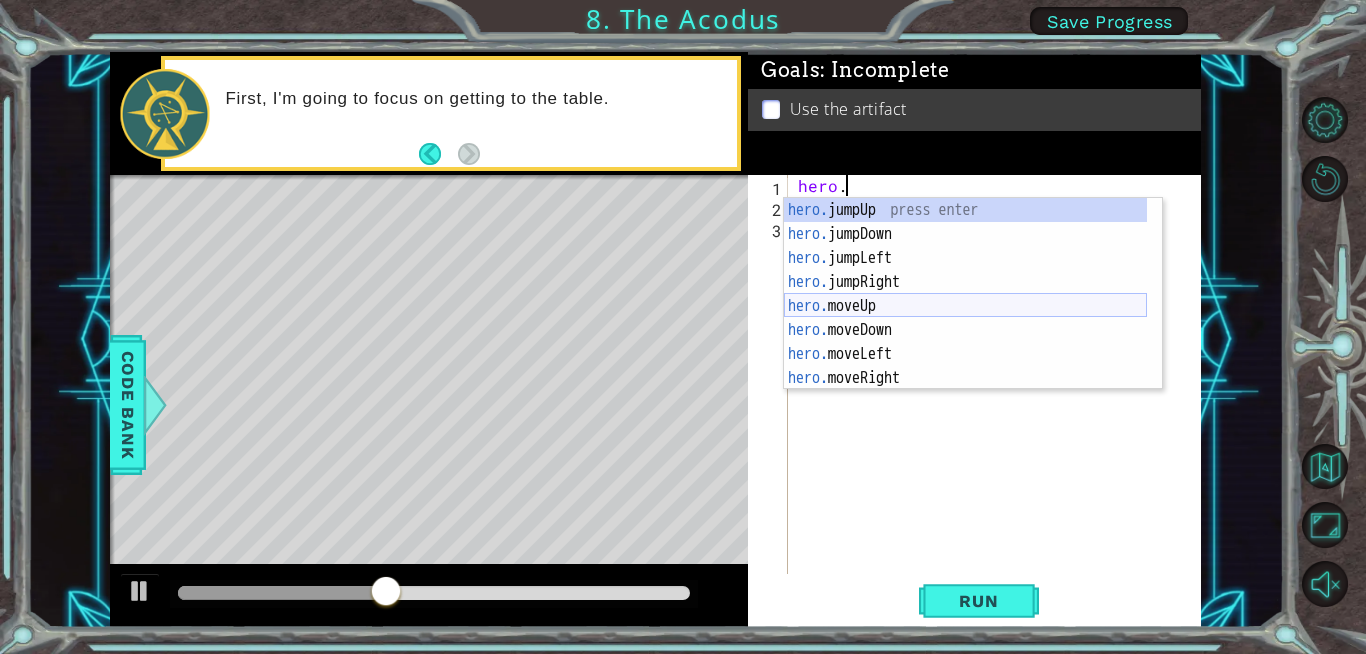 click on "hero. jumpUp press enter hero. jumpDown press enter hero. jumpLeft press enter hero. jumpRight press enter hero. moveUp press enter hero. moveDown press enter hero. moveLeft press enter hero. moveRight press enter hero. use press enter" at bounding box center [965, 318] 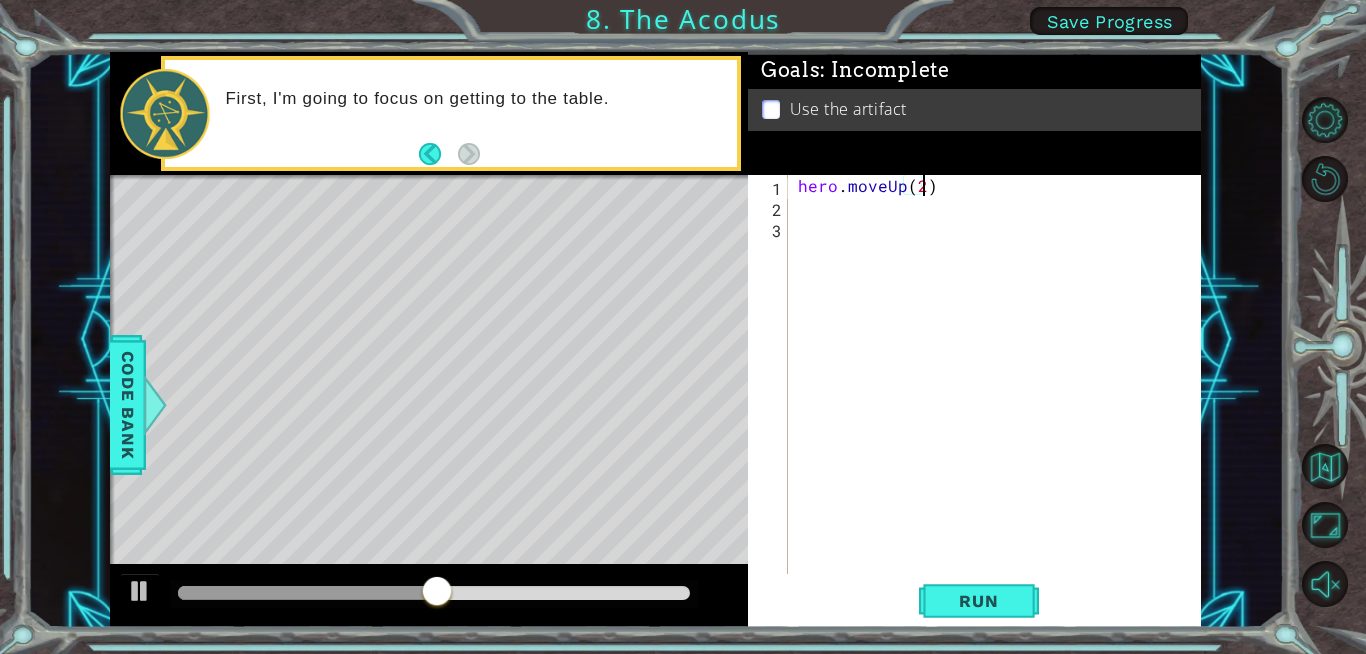 scroll, scrollTop: 0, scrollLeft: 7, axis: horizontal 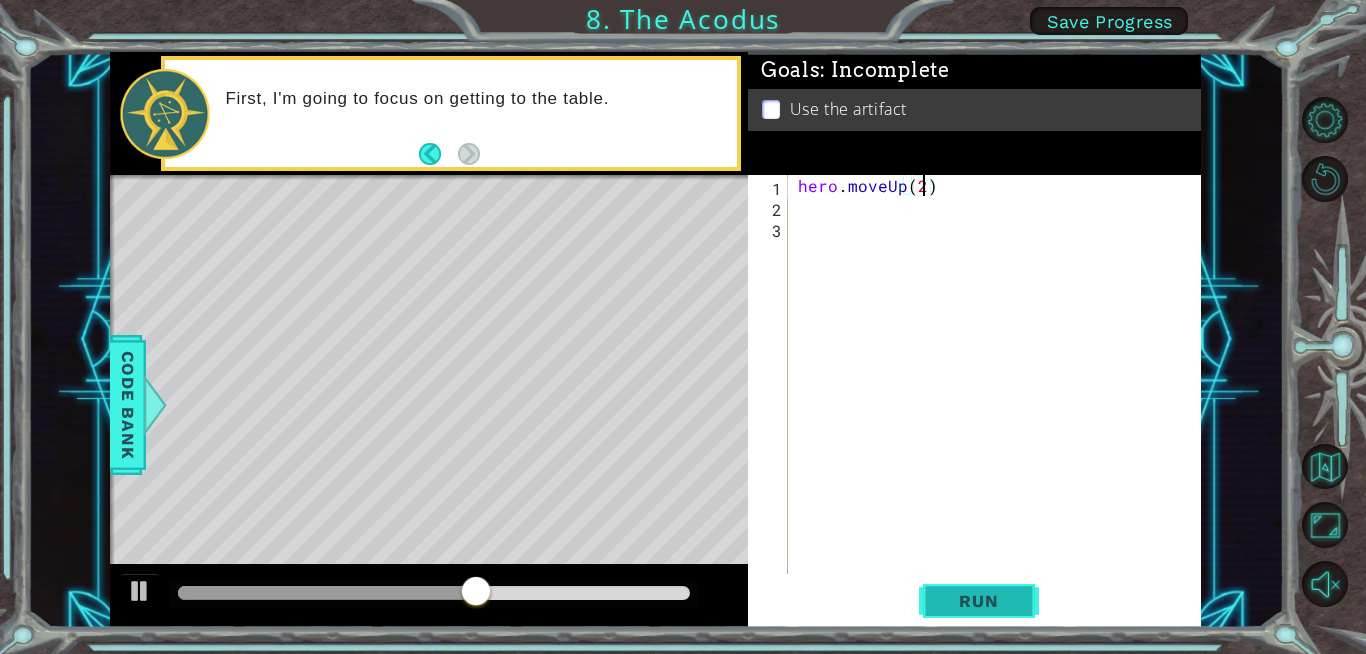 type on "hero.moveUp(2)" 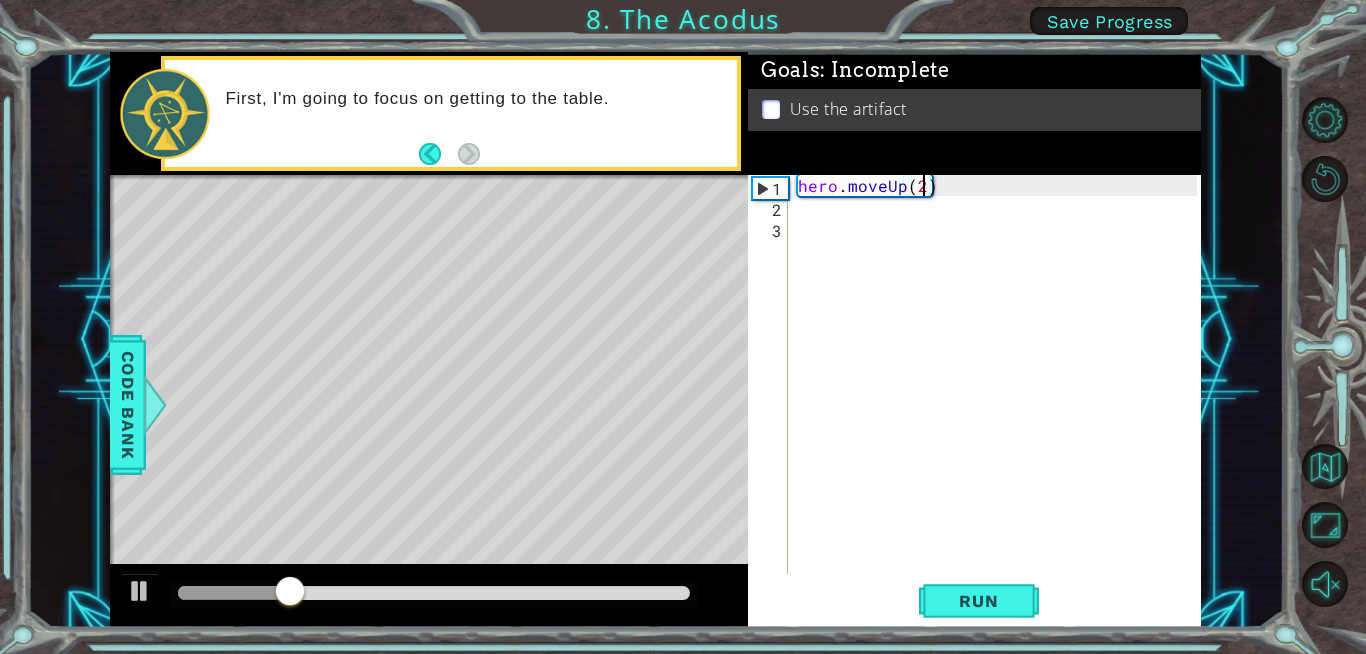 click on "[CHARACTER] . moveUp ( 2 )" at bounding box center [1000, 395] 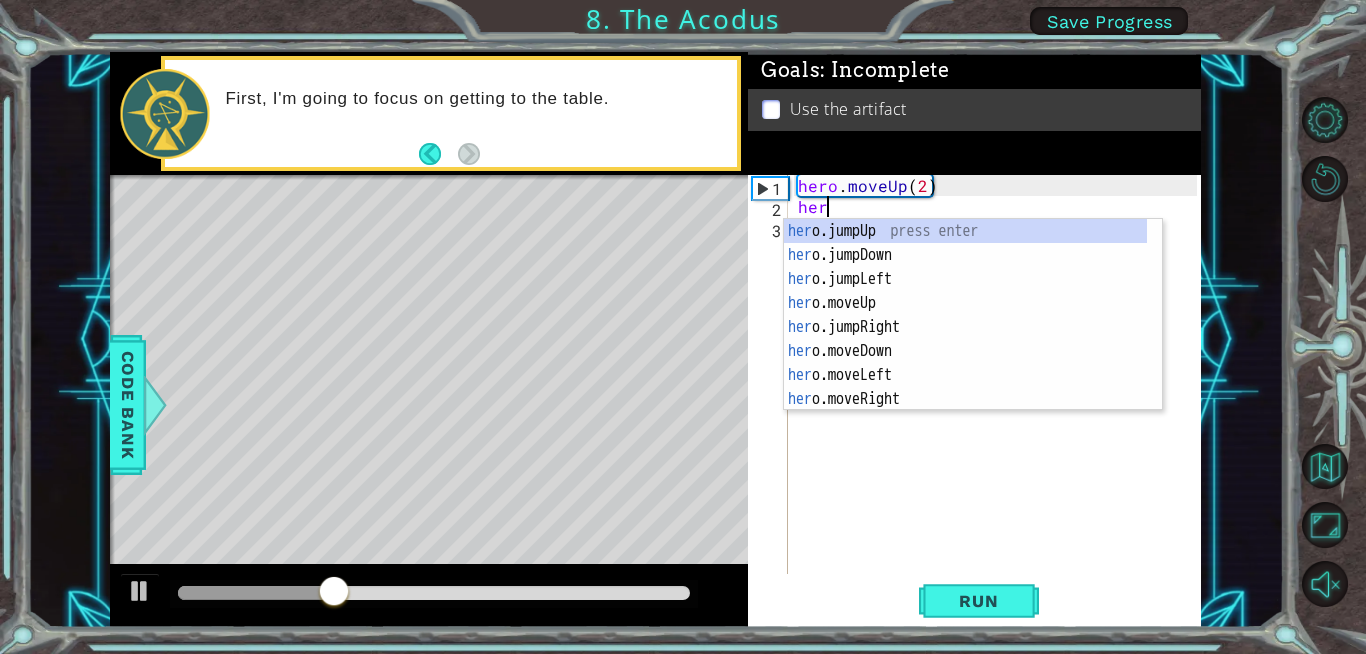 scroll, scrollTop: 0, scrollLeft: 1, axis: horizontal 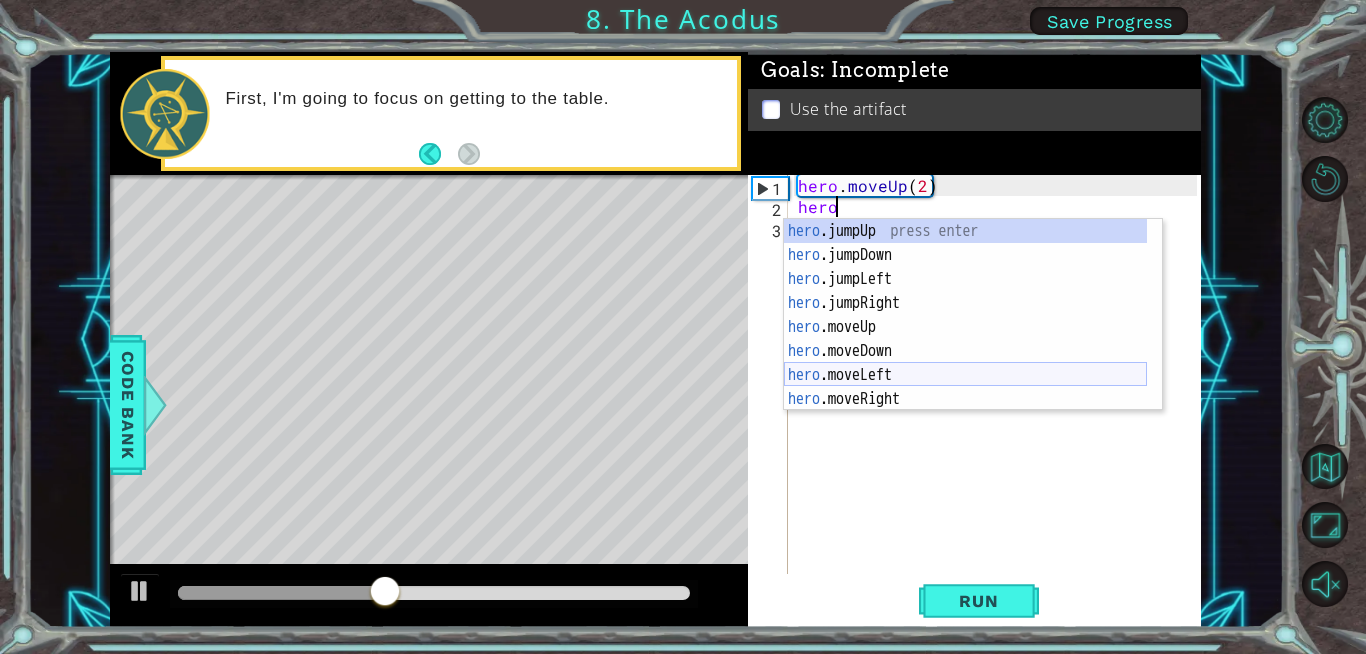 click on "[CHARACTER] .jumpUp press enter [CHARACTER] .jumpDown press enter [CHARACTER] .jumpLeft press enter [CHARACTER] .jumpRight press enter [CHARACTER] .moveUp press enter [CHARACTER] .moveDown press enter [CHARACTER] .moveLeft press enter [CHARACTER] .moveRight press enter [CHARACTER] .use press enter" at bounding box center (965, 339) 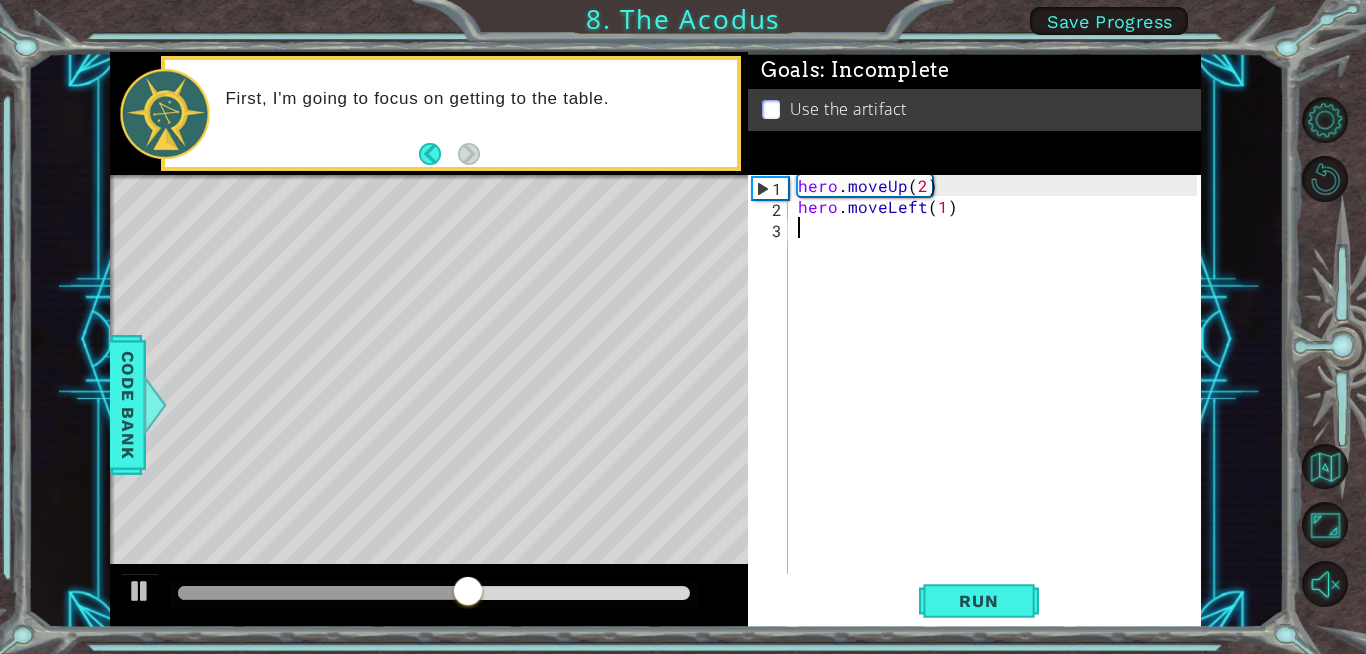click on "hero . moveUp ( 2 ) hero . moveLeft ( 1 )" at bounding box center [1000, 395] 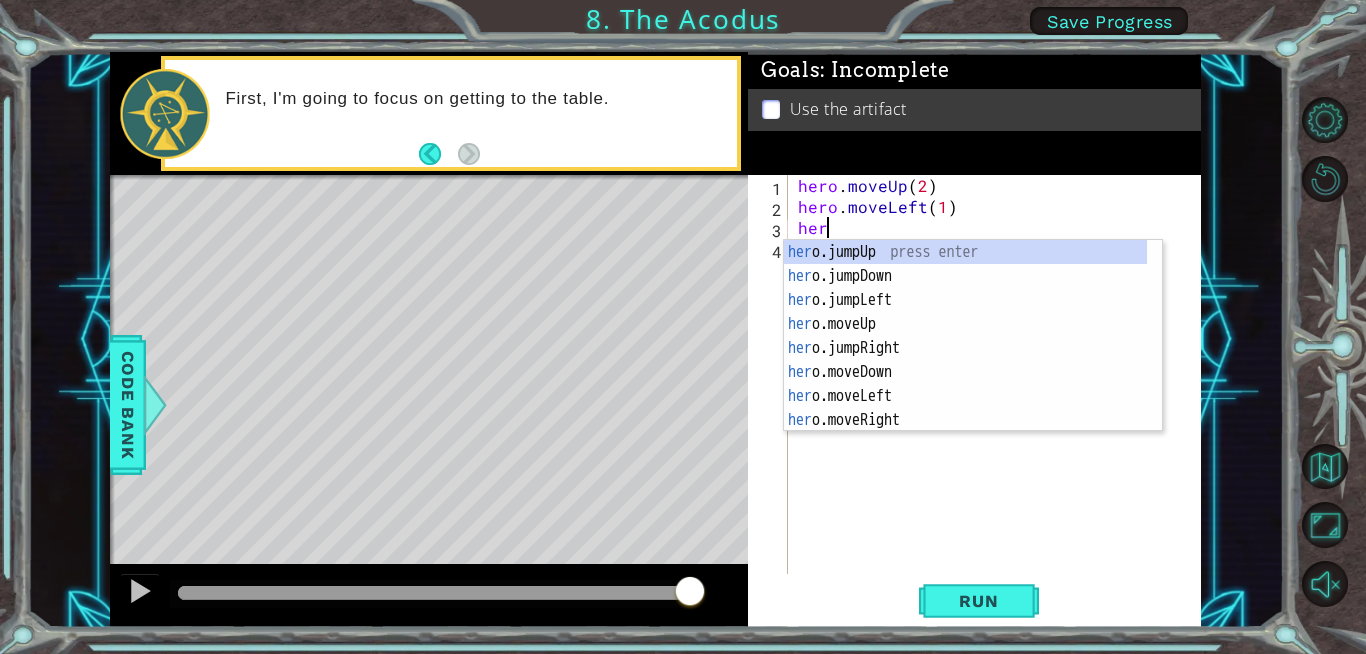 type on "h" 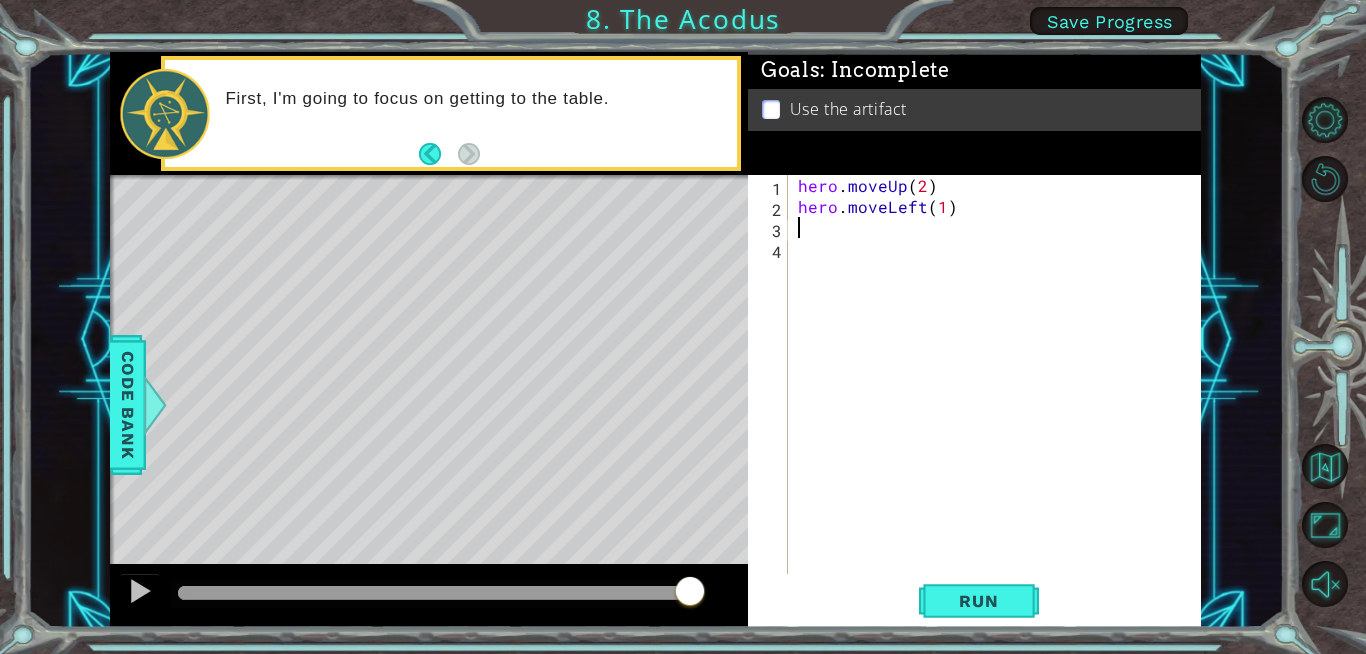 type on "hero.moveLeft(1)" 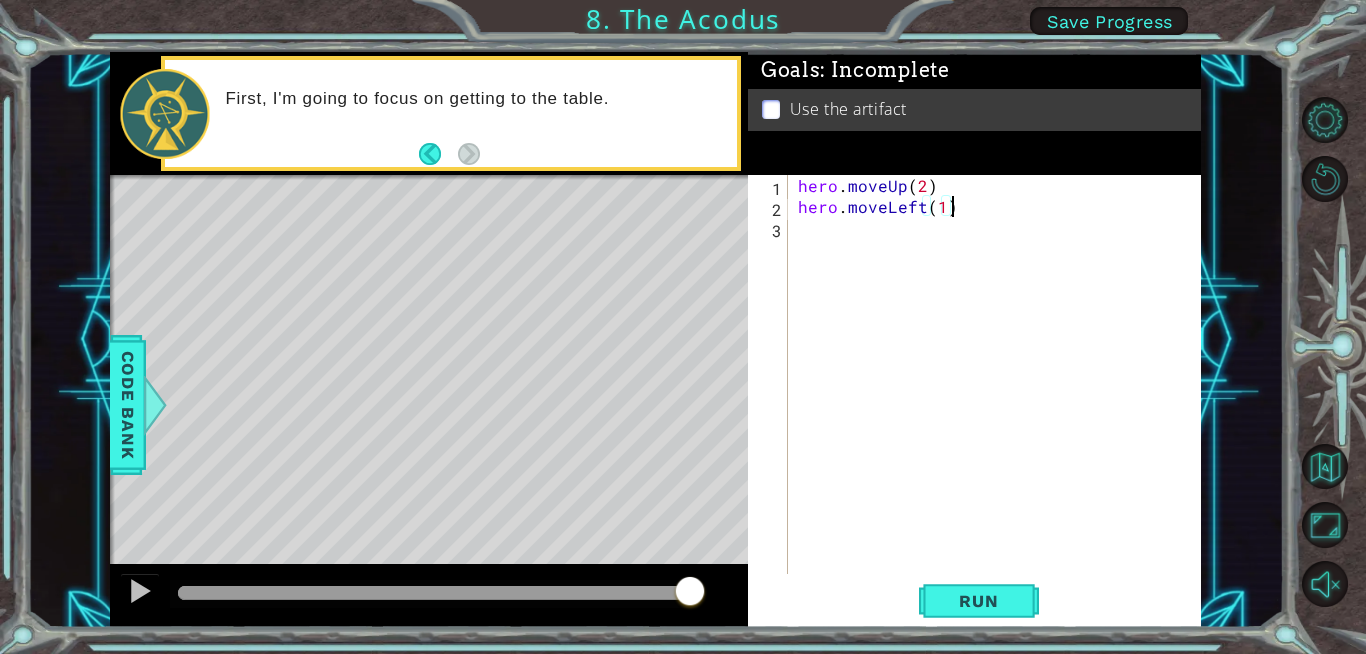 click on "hero . moveUp ( 2 ) hero . moveLeft ( 1 )" at bounding box center [1000, 395] 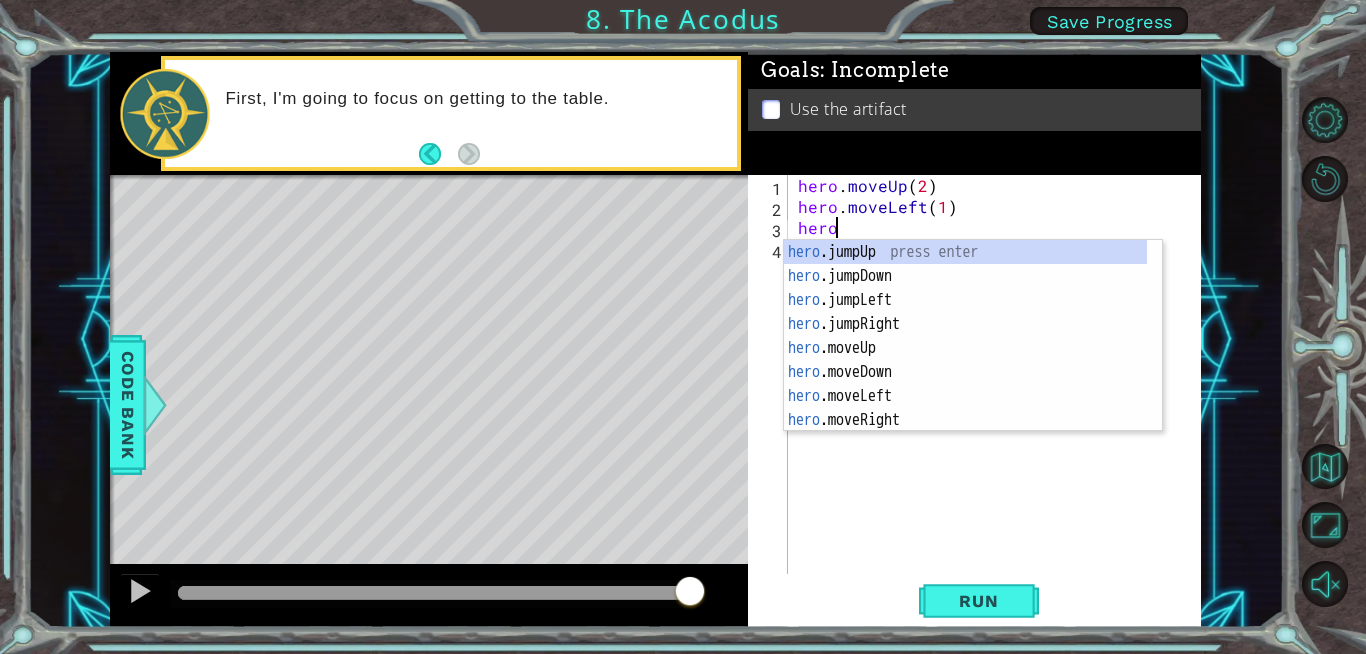 scroll, scrollTop: 0, scrollLeft: 1, axis: horizontal 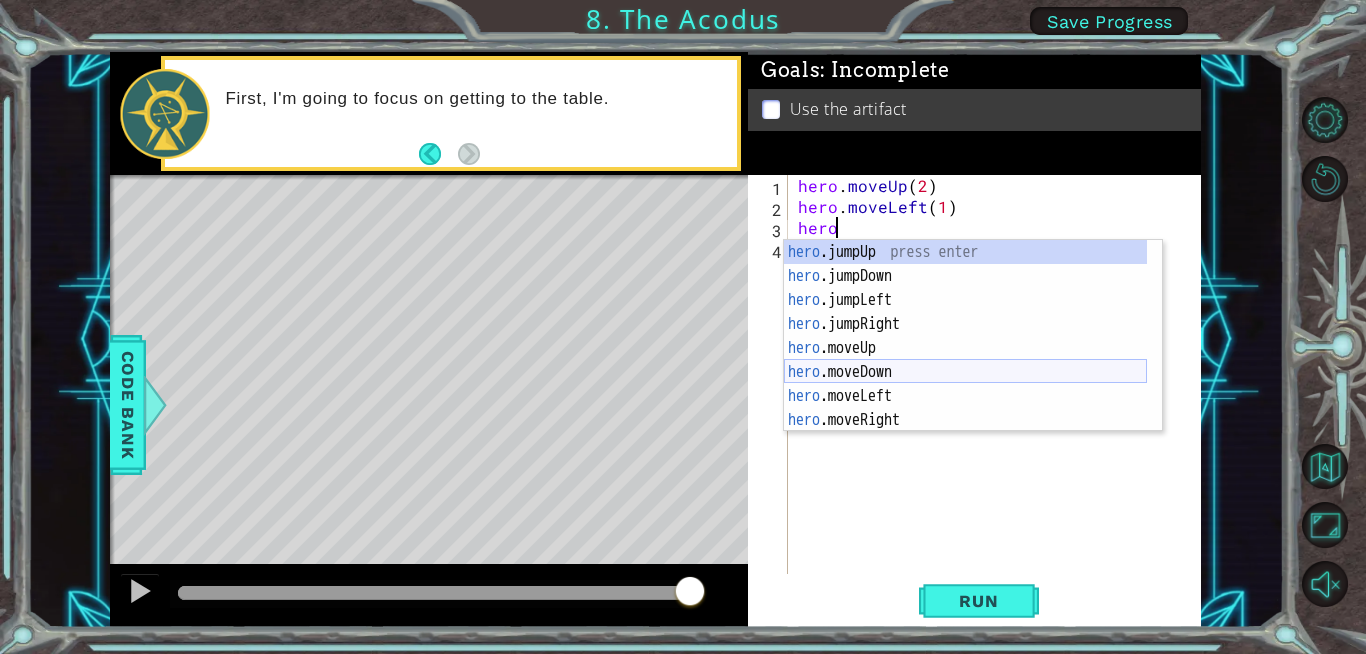 click on "[CHARACTER] .jumpUp press enter [CHARACTER] .jumpDown press enter [CHARACTER] .jumpLeft press enter [CHARACTER] .jumpRight press enter [CHARACTER] .moveUp press enter [CHARACTER] .moveDown press enter [CHARACTER] .moveLeft press enter [CHARACTER] .moveRight press enter [CHARACTER] .use press enter" at bounding box center [965, 360] 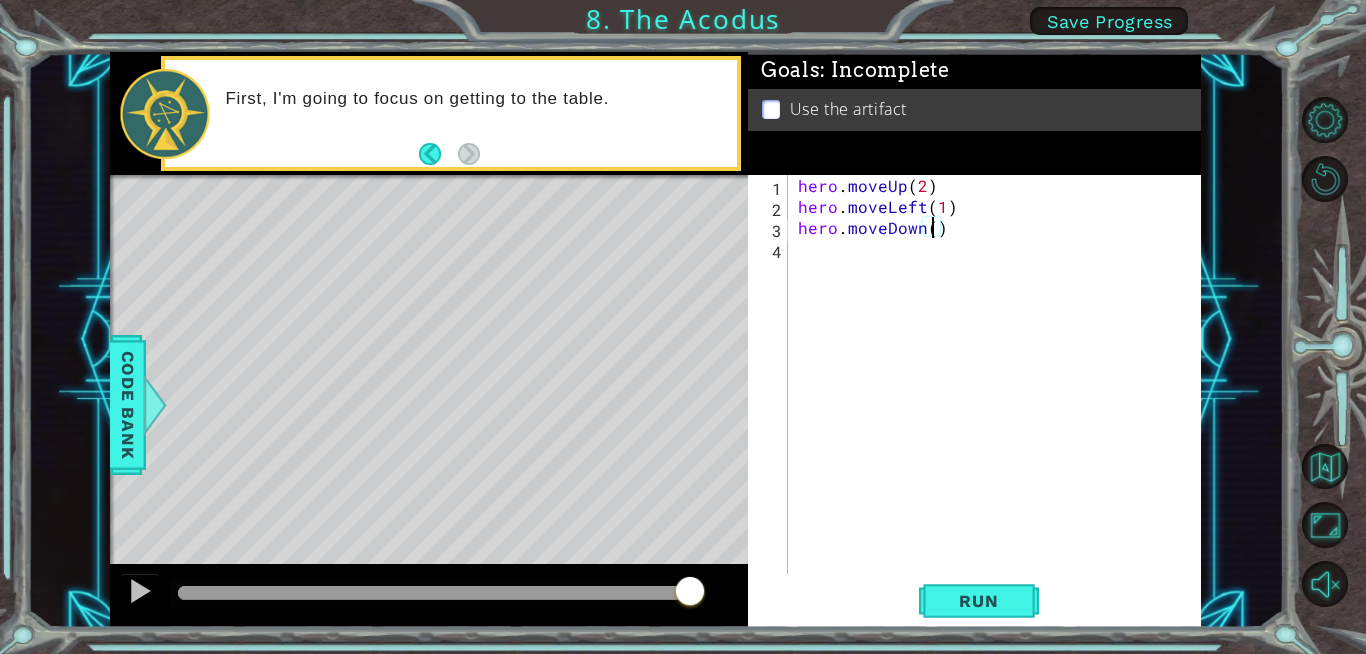 scroll, scrollTop: 0, scrollLeft: 8, axis: horizontal 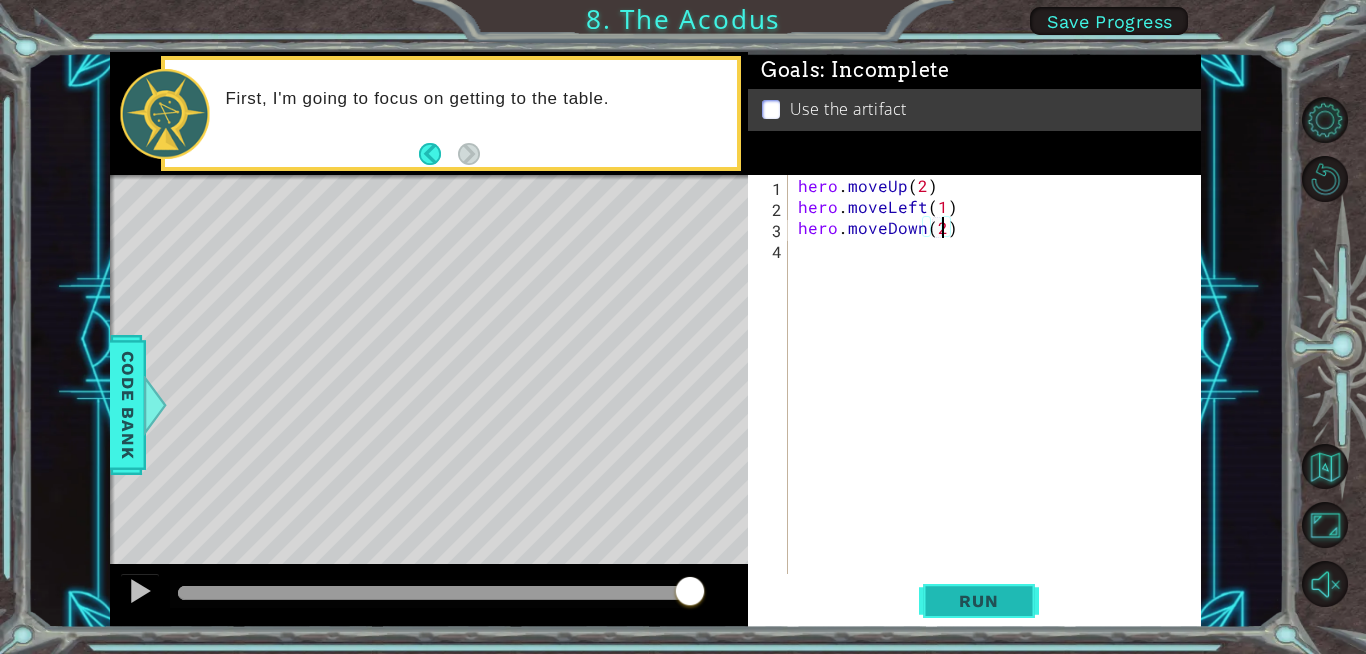 type on "hero.moveDown(2)" 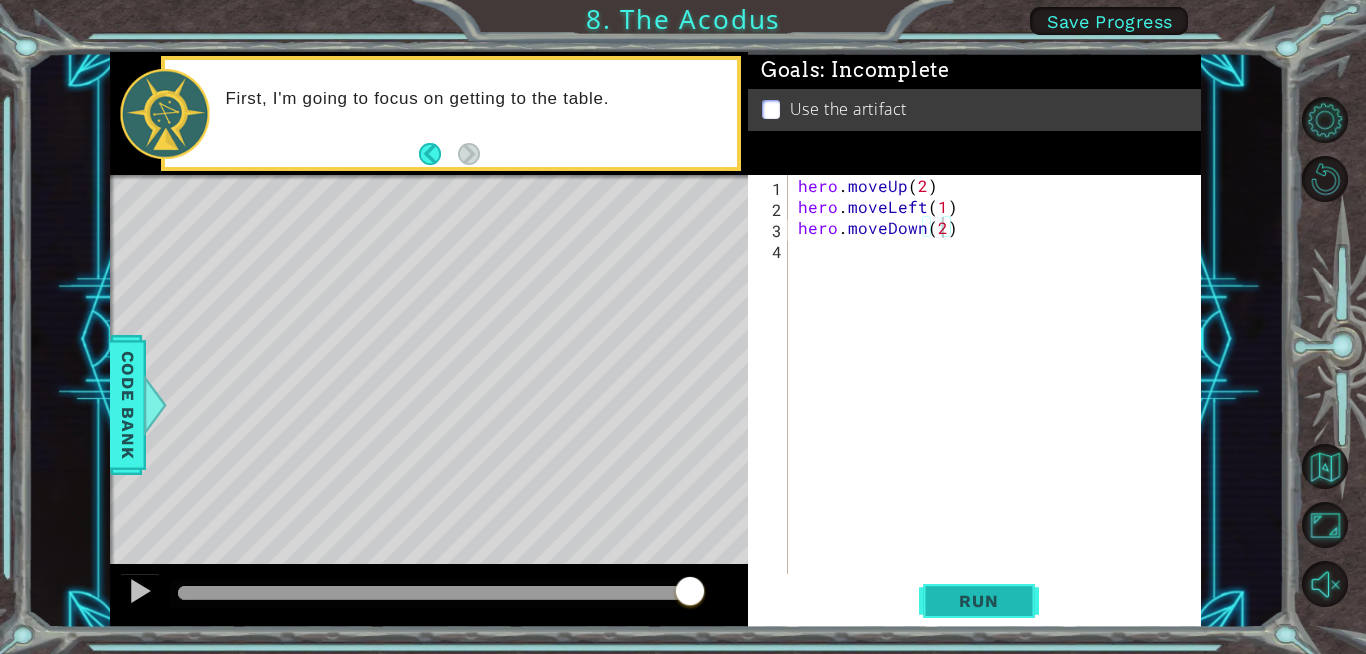 click on "Run" at bounding box center [978, 601] 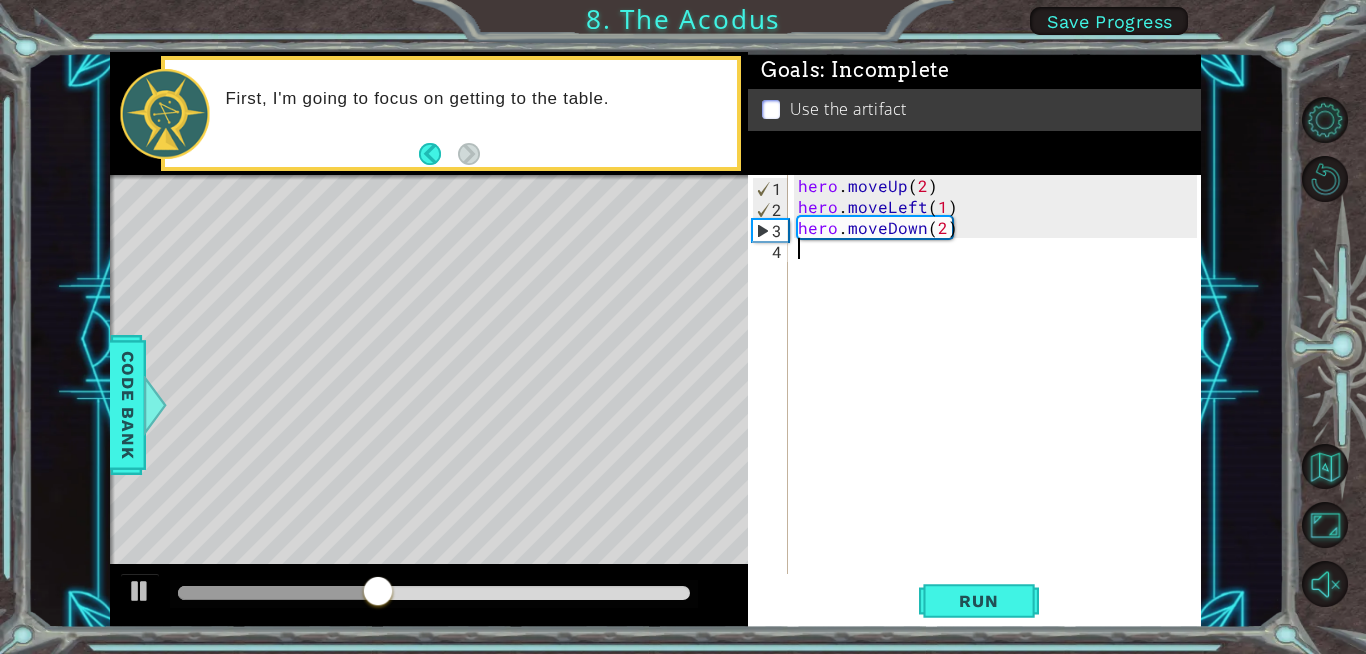 click on "hero . moveUp ( 2 ) hero . moveLeft ( 1 ) hero . moveDown ( 2 )" at bounding box center (1000, 395) 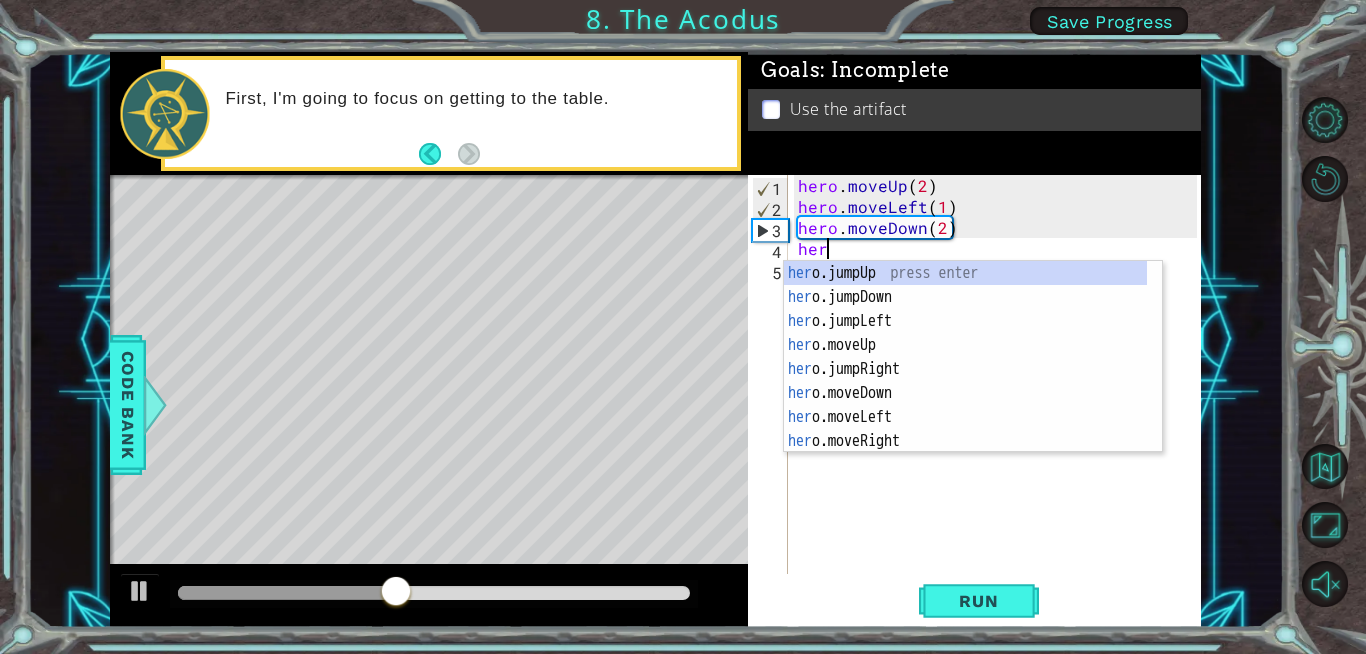 type on "hero" 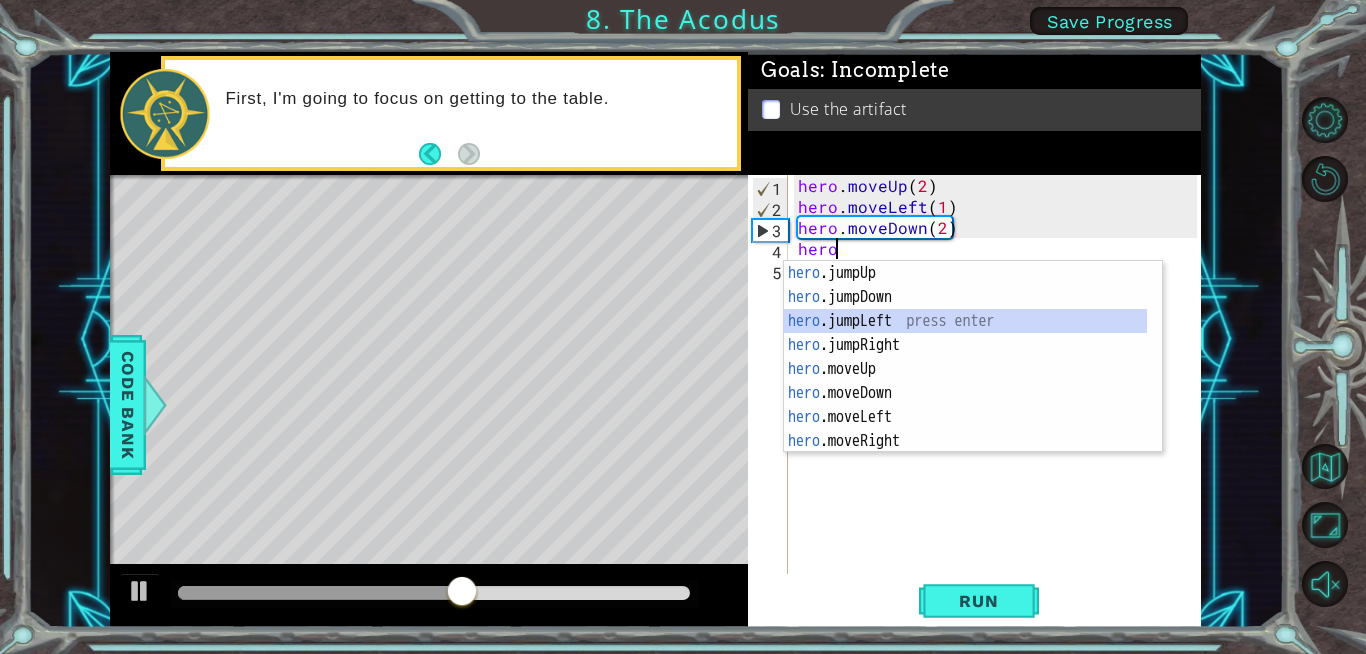 click on "[CHARACTER] .jumpUp press enter [CHARACTER] .jumpDown press enter [CHARACTER] .jumpLeft press enter [CHARACTER] .jumpRight press enter [CHARACTER] .moveUp press enter [CHARACTER] .moveDown press enter [CHARACTER] .moveLeft press enter [CHARACTER] .moveRight press enter [CHARACTER] .use press enter" at bounding box center (965, 381) 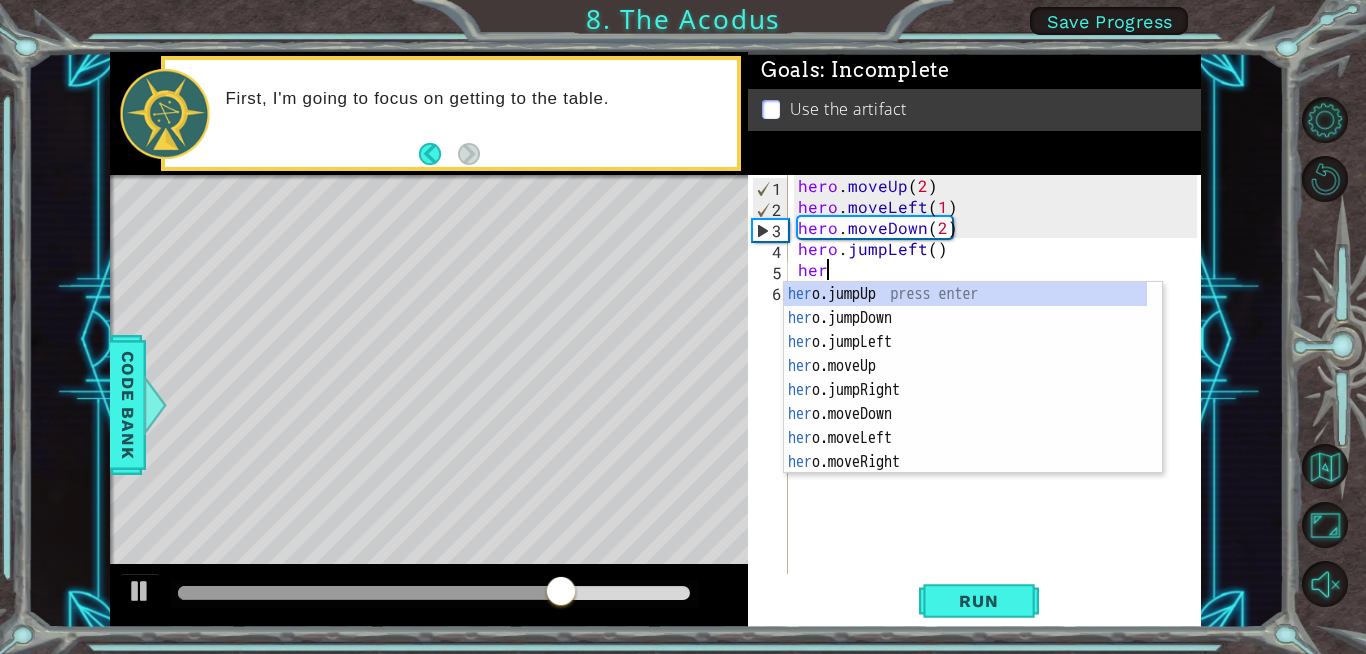 scroll, scrollTop: 0, scrollLeft: 1, axis: horizontal 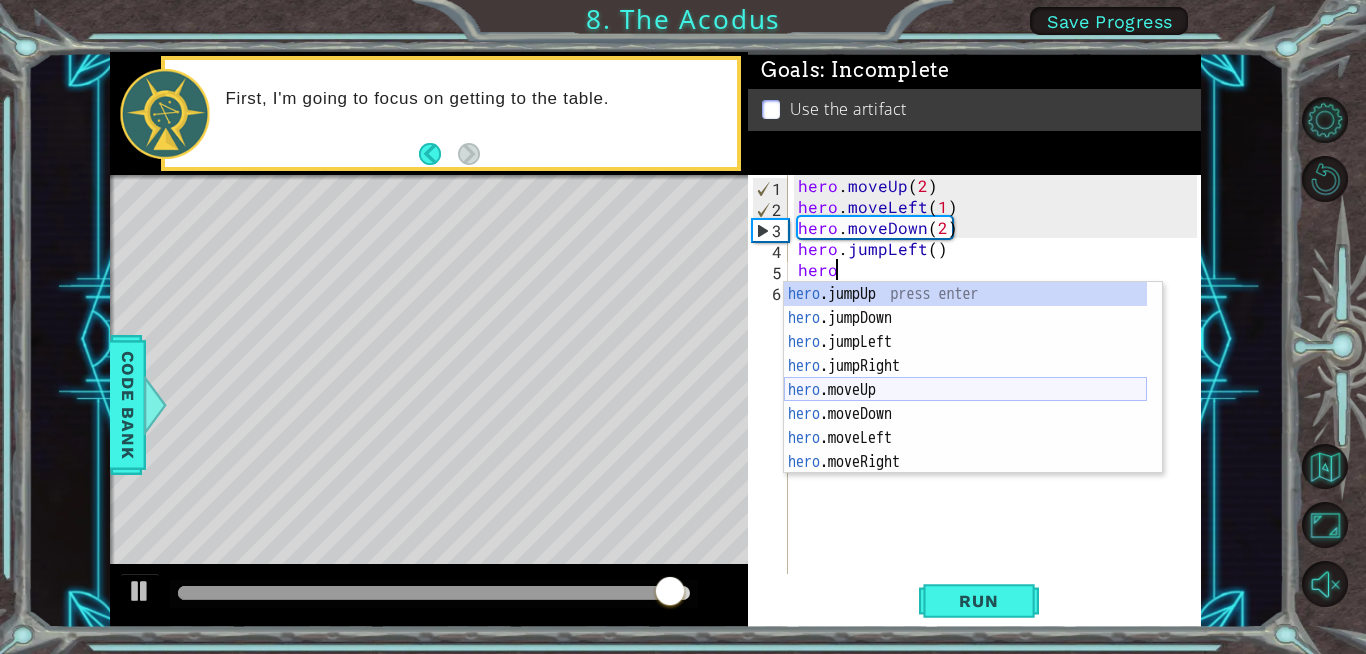 click on "[CHARACTER] .jumpUp press enter [CHARACTER] .jumpDown press enter [CHARACTER] .jumpLeft press enter [CHARACTER] .jumpRight press enter [CHARACTER] .moveUp press enter [CHARACTER] .moveDown press enter [CHARACTER] .moveLeft press enter [CHARACTER] .moveRight press enter [CHARACTER] .use press enter" at bounding box center [965, 402] 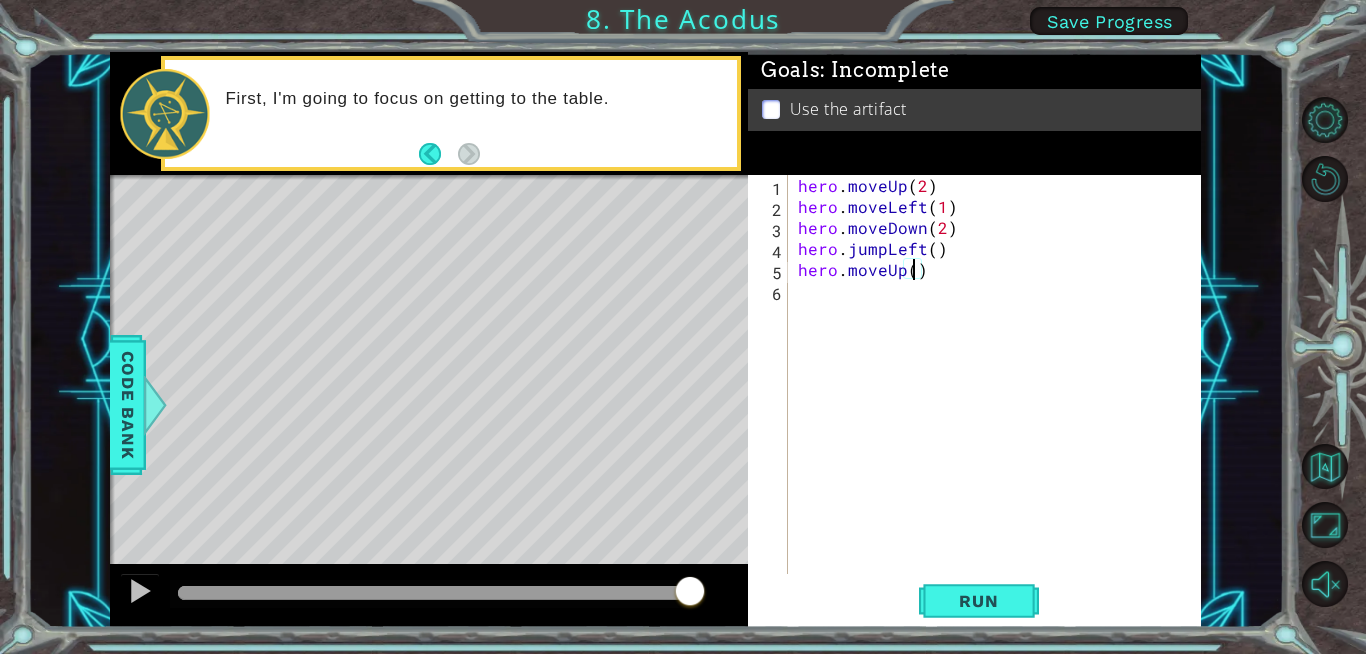 type on "hero.moveUp(2)" 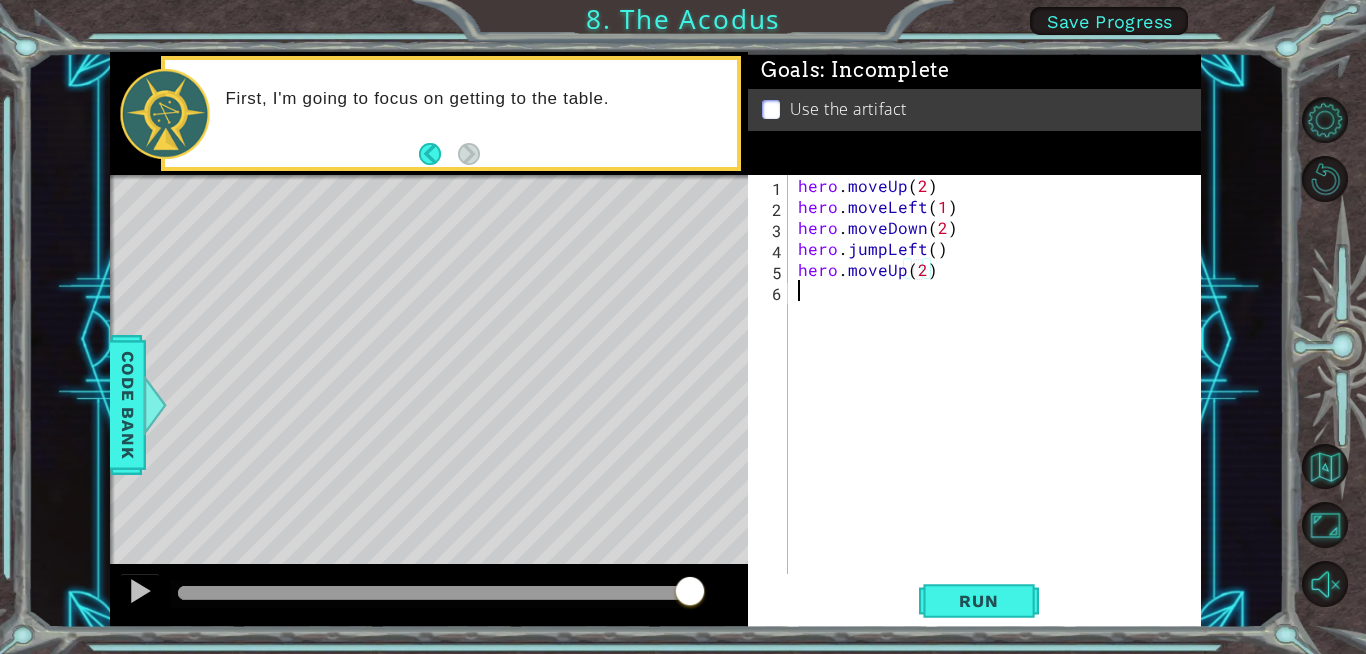 click on "[CHARACTER] . moveUp ( 2 ) [CHARACTER] . moveLeft ( 1 ) [CHARACTER] . moveDown ( 2 ) [CHARACTER] . jumpLeft ( ) [CHARACTER] . moveUp ( 2 )" at bounding box center [1000, 395] 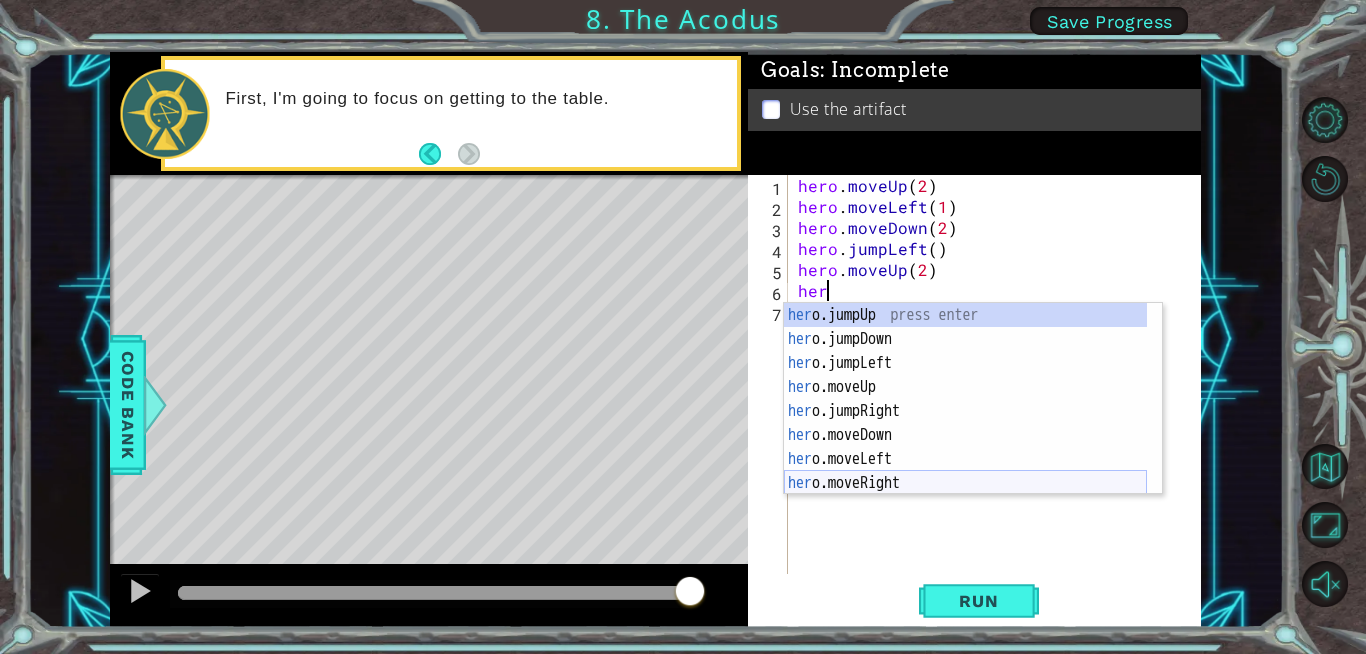 click on "[FUNCTION] [FUNCTION] [FUNCTION] [FUNCTION] [FUNCTION] [FUNCTION] [FUNCTION] [FUNCTION] [FUNCTION] [FUNCTION] [FUNCTION] [FUNCTION] [FUNCTION] [FUNCTION] [FUNCTION] [FUNCTION] [FUNCTION] [FUNCTION] [FUNCTION] [FUNCTION] [FUNCTION] [FUNCTION] [FUNCTION] [FUNCTION]" at bounding box center [965, 423] 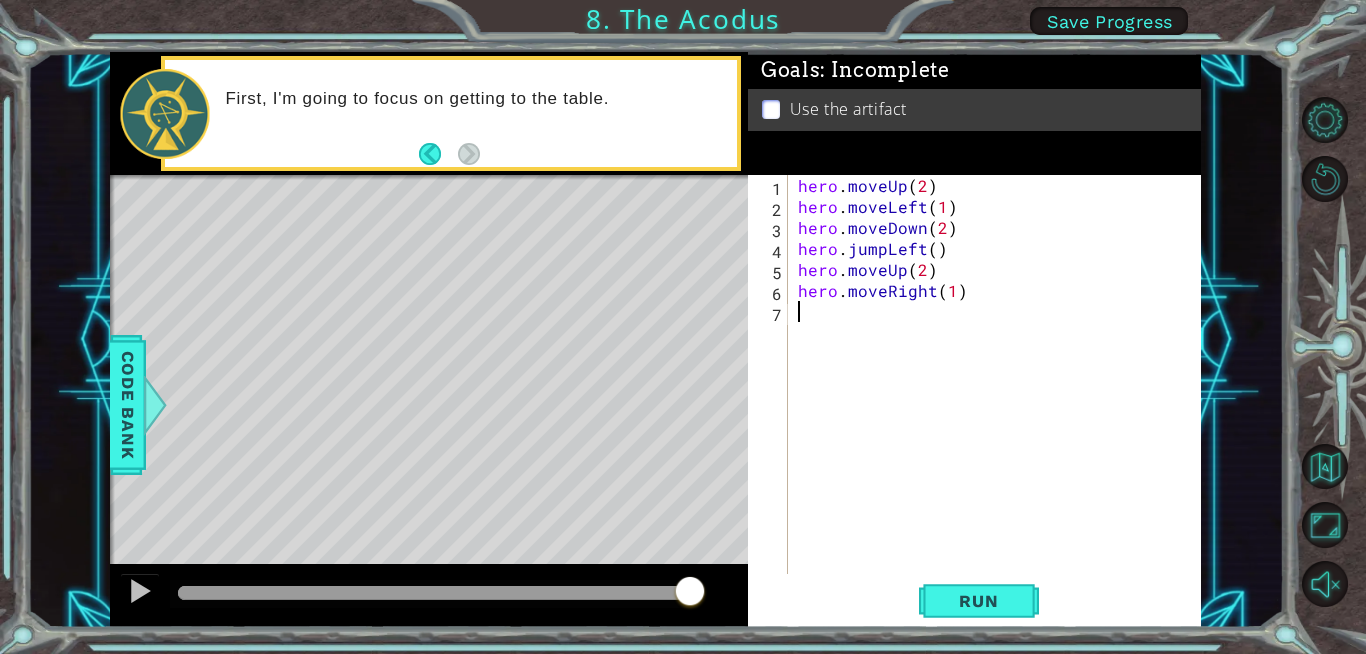 click on "hero . moveUp ( ) hero . moveLeft ( 1 ) hero . moveDown ( 2 ) hero . jumpLeft ( ) hero . moveUp ( 2 ) hero . moveRight ( 1 )" at bounding box center [1000, 395] 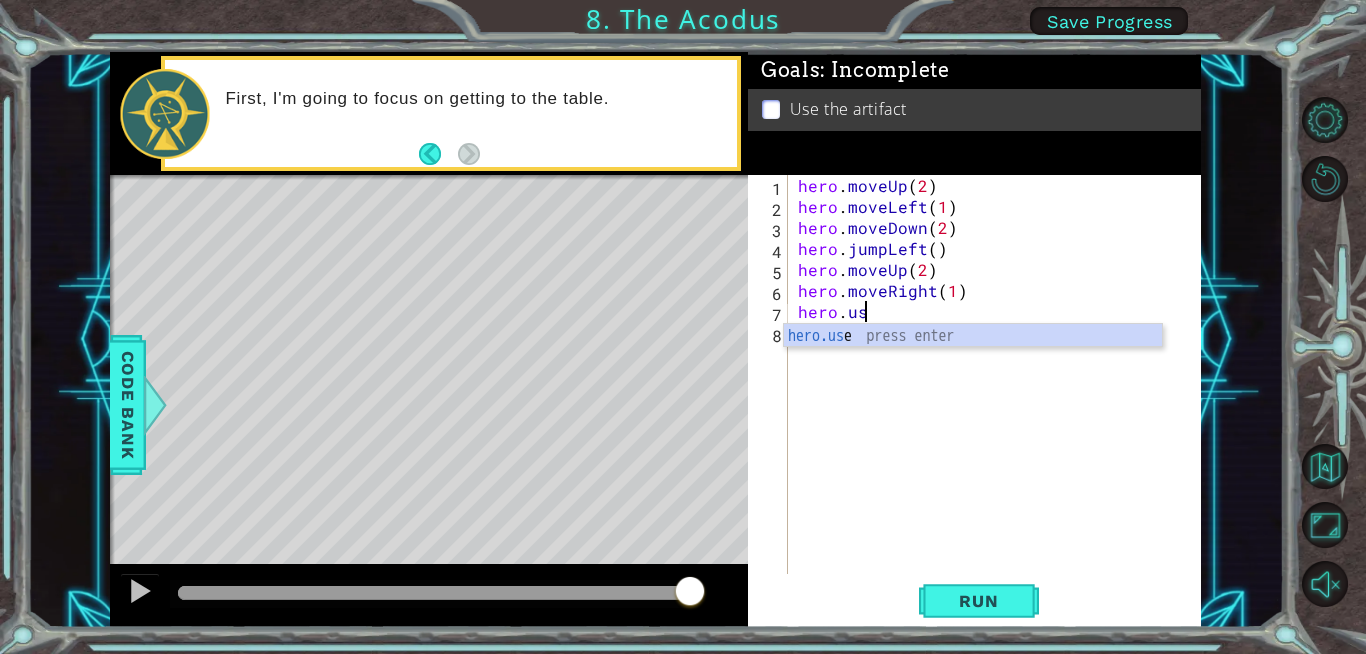 scroll, scrollTop: 0, scrollLeft: 3, axis: horizontal 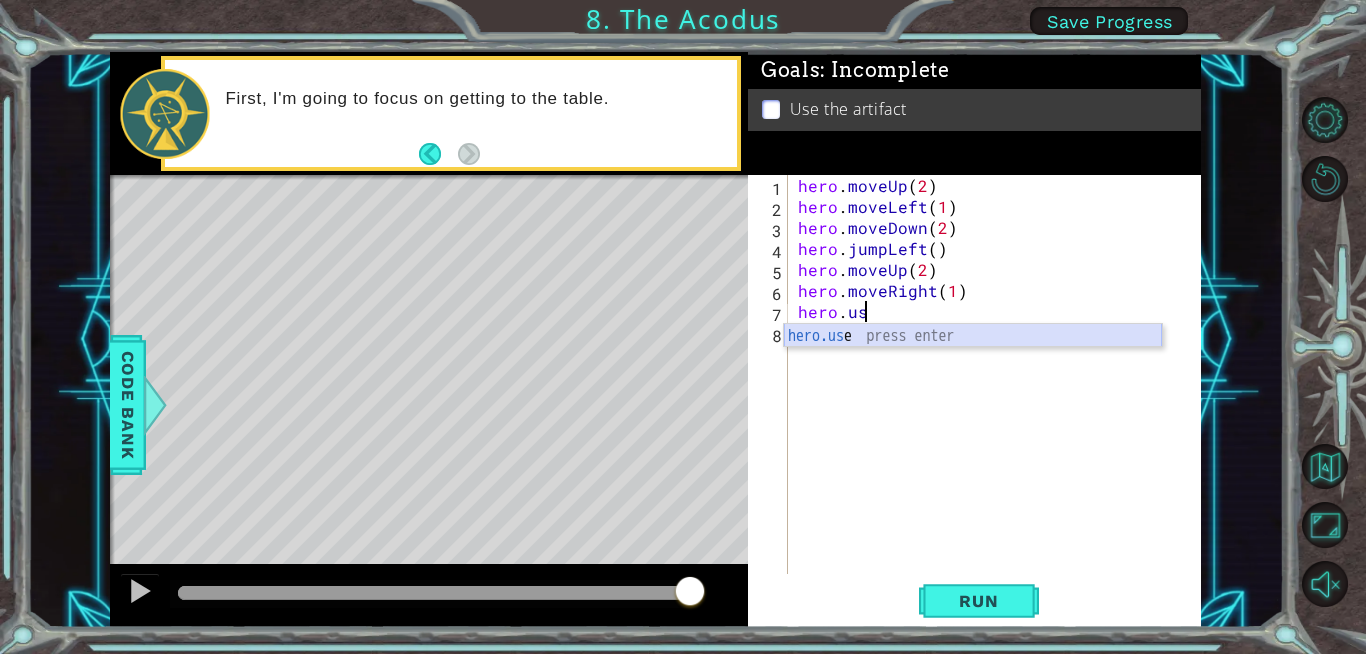 click on "hero.us e press enter" at bounding box center [973, 360] 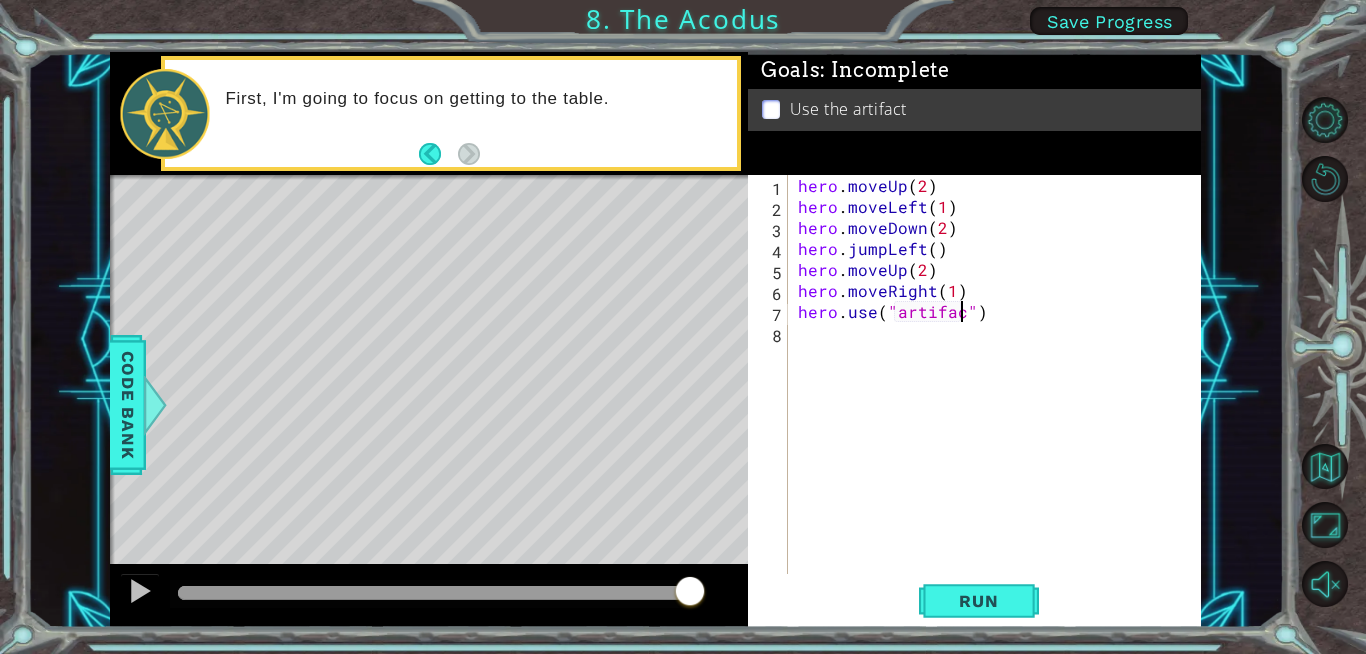 scroll, scrollTop: 0, scrollLeft: 10, axis: horizontal 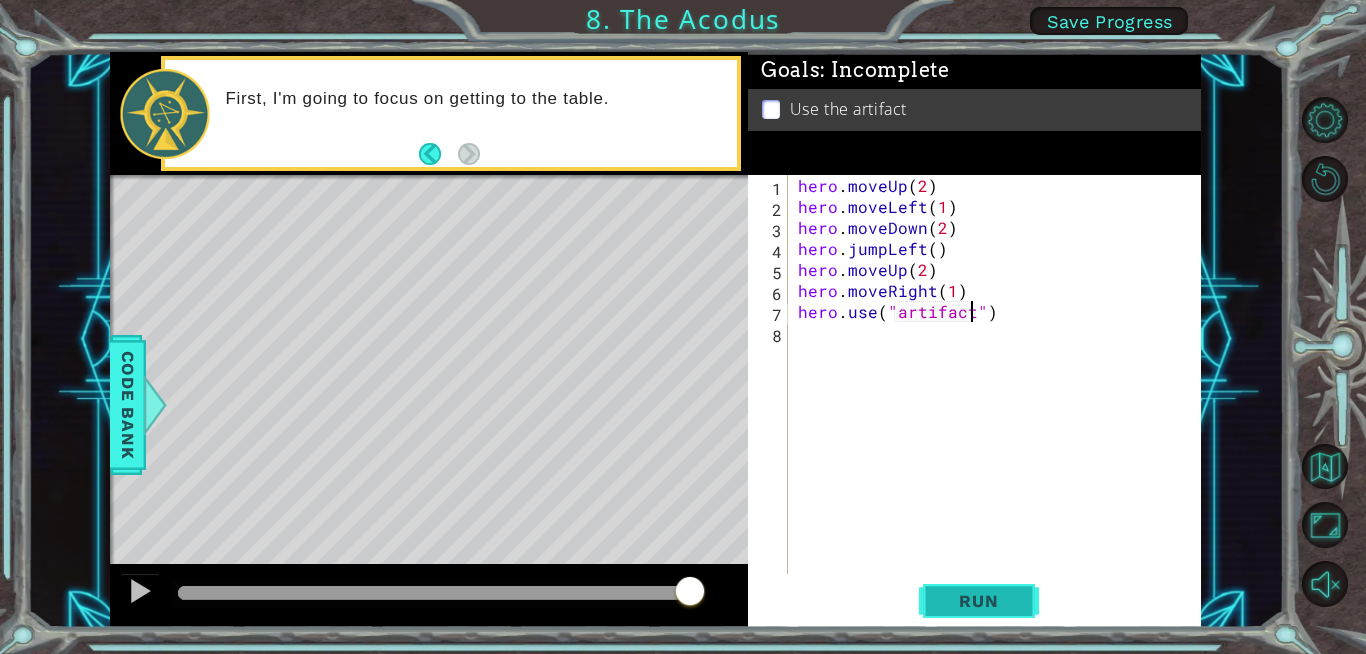 type on "hero.use("artifact")" 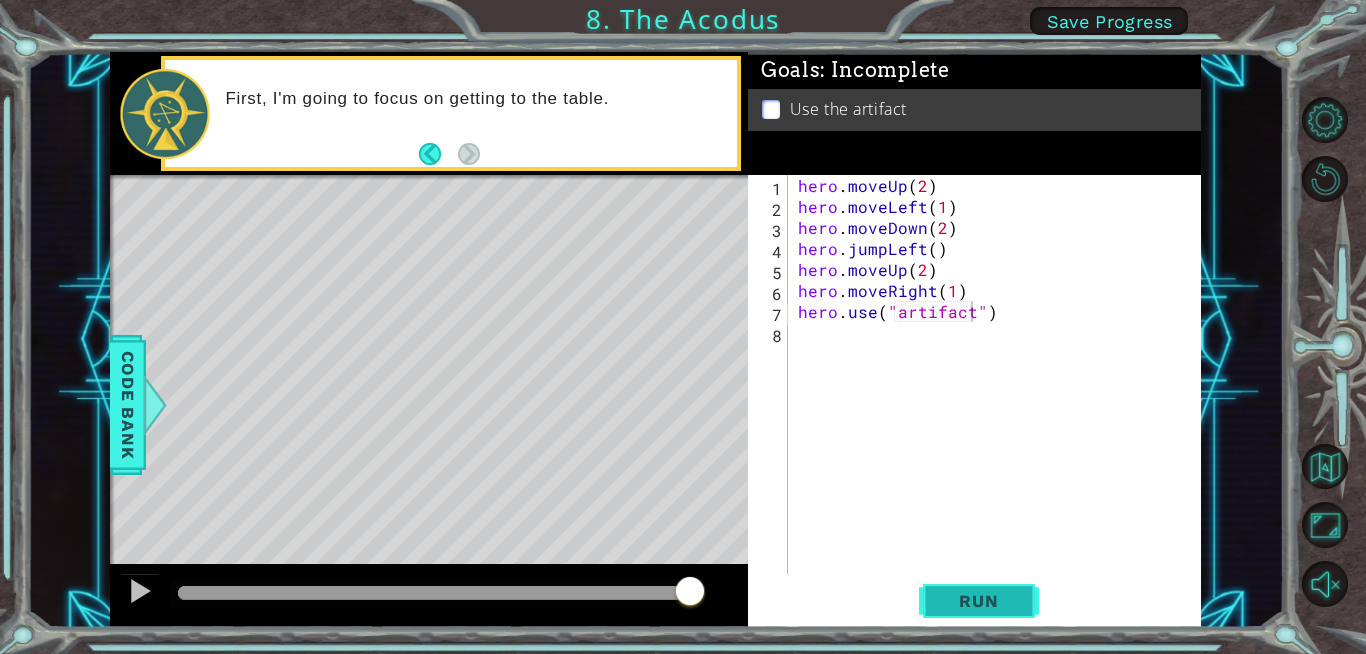 click on "Run" at bounding box center [978, 601] 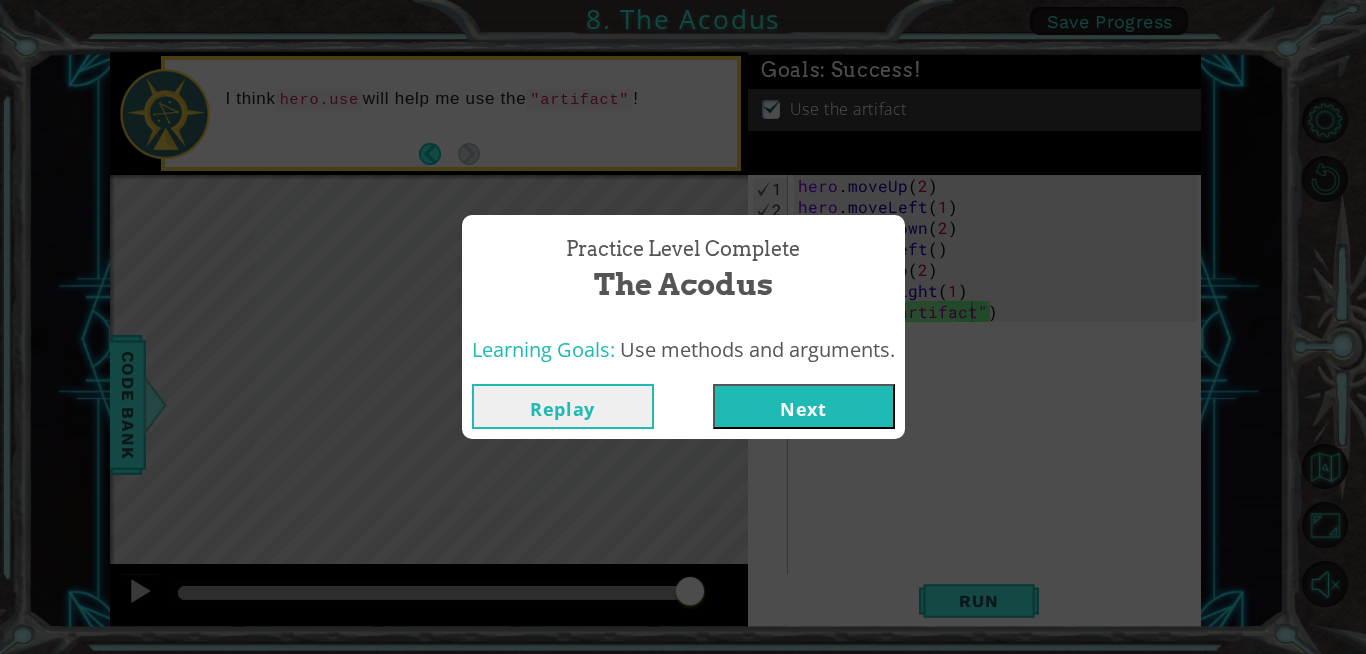 click on "Next" at bounding box center [804, 406] 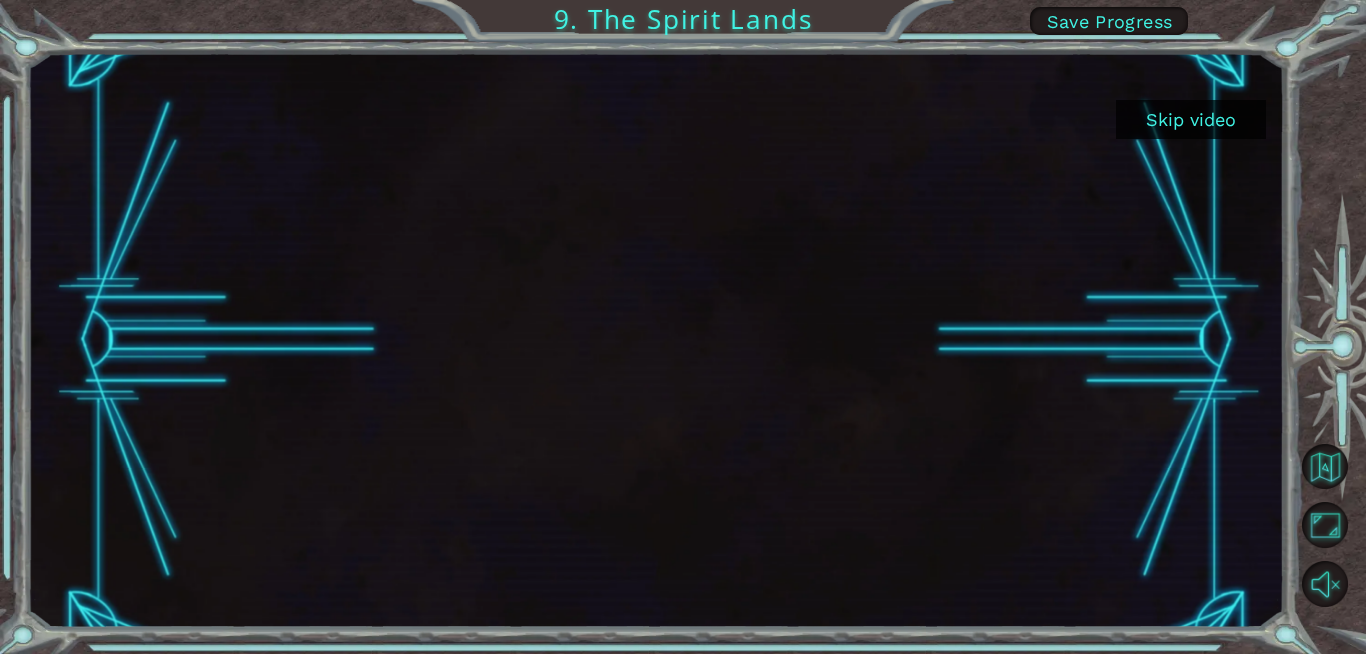 click on "Skip video" at bounding box center (1191, 119) 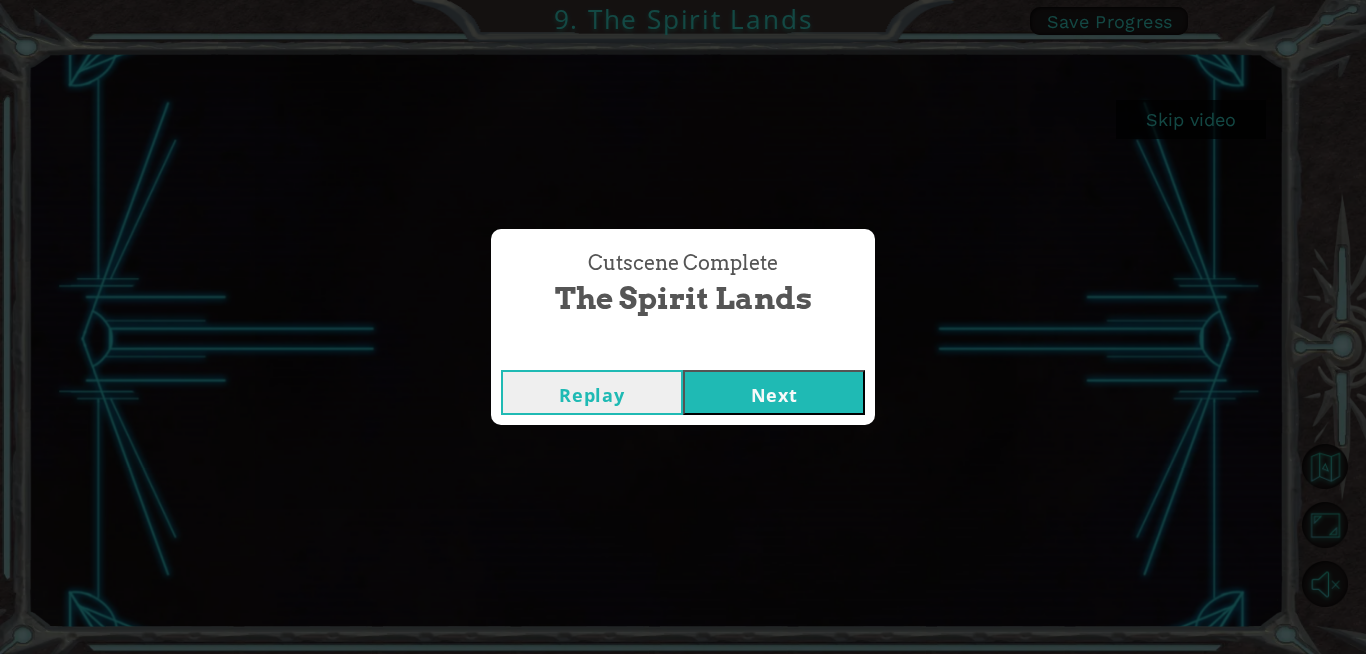 click on "Next" at bounding box center [774, 392] 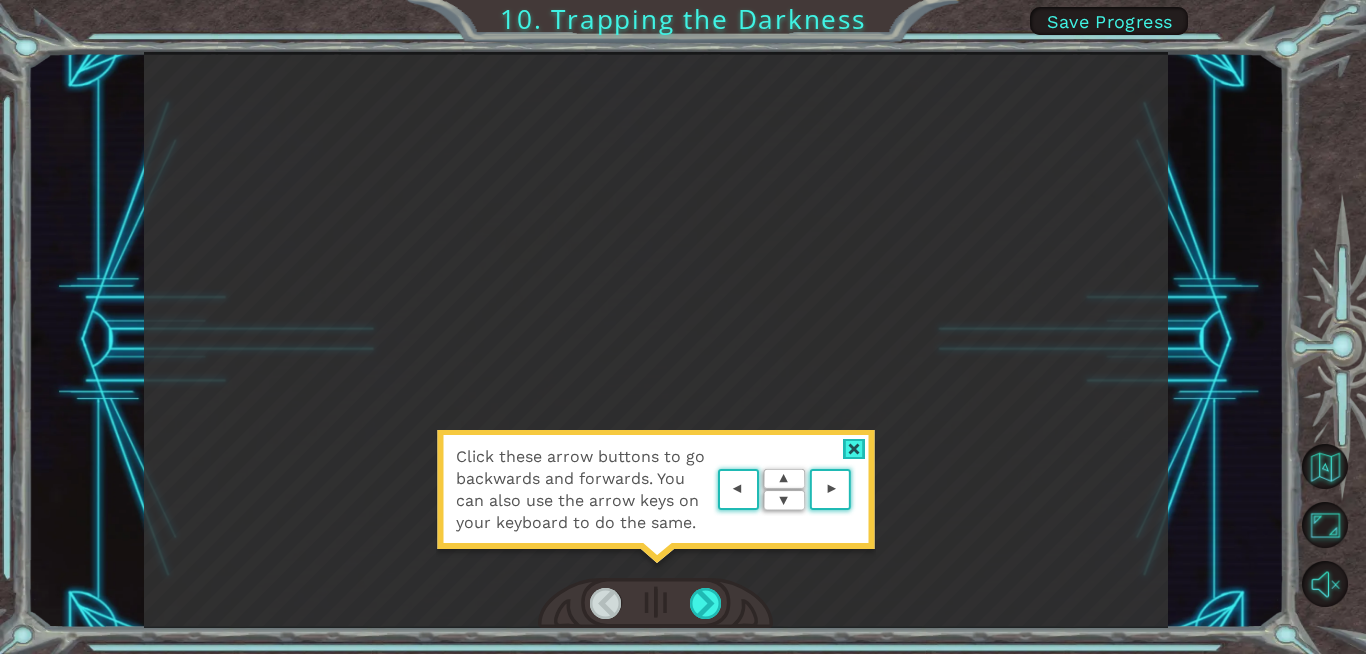 click on "Click these arrow buttons to go backwards and forwards. You can also use the arrow keys on your keyboard to do the same.
Temporary Text       B e f o r e   w e   c a n   t r a p   t h e   D a r k n e s s   w i t h   c o d e ,   w e ’ l l   n e e d   t o   f i x   t h e   M o n o l i t h . W h e n   [PERSON]   d i s a p p e a r e d ,   t h e   D a r k n e s s   d e s t r o y e d   m o s t   o f   t h e   M o n o l i t h .   I t   c a n   o n l y   b e   r e p a i r e d   b y   y o u   a n d   t h e   A c o d u s . H o w   d o   I   d o   t h a t ? W i t h   c o d e .   F o r   e x a m p l e ,   w h e n   y o u   w e n t   u p   t h e   t o w e r ,   h o w   d i d   y o u   o p e n   t h e   s t a i r w e l l s ? I   t y p e d   i n   h e r o . u s e ( " l e v e r " ) T h a t ’ s   a   l i n e   o f   c o d e !   C o d e   i s   a   l a n g u a g e   y o u   u s e   t o   c o m m u n i c a t e   w i t h   t h e   A c o d u s . I n   t h i s   c o m m a n d ,   h e r o   i" at bounding box center [655, 340] 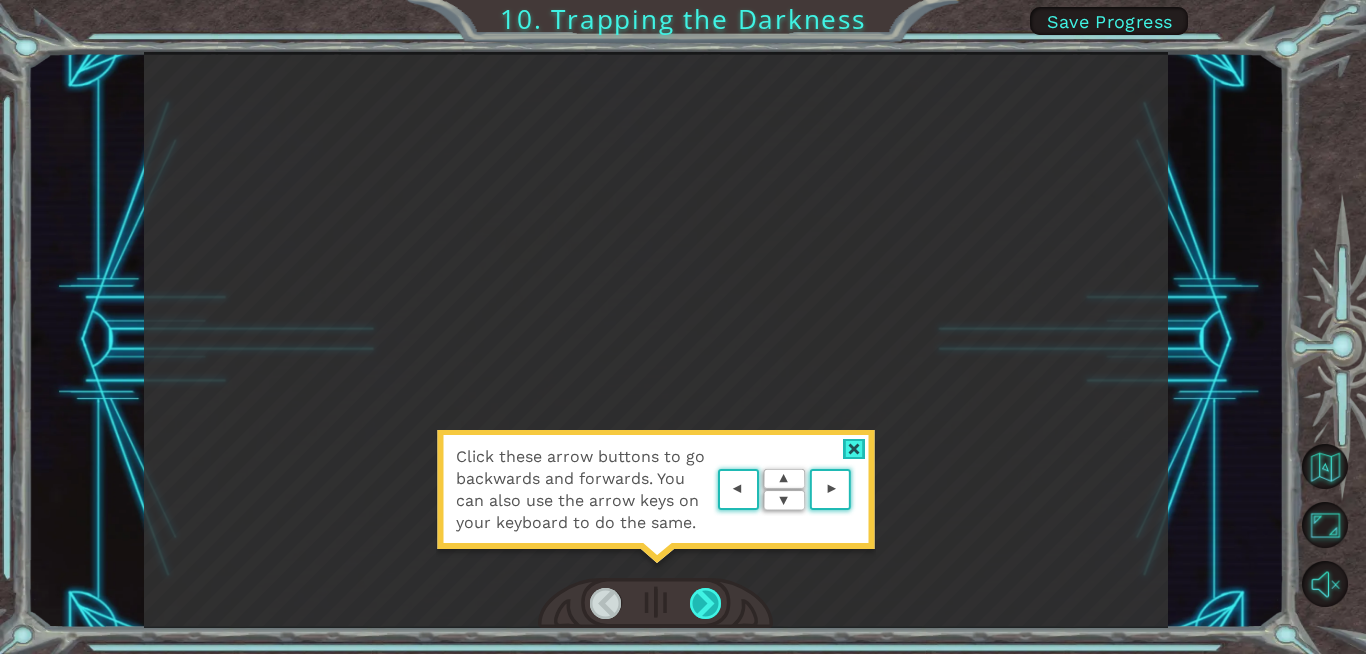 click at bounding box center [706, 603] 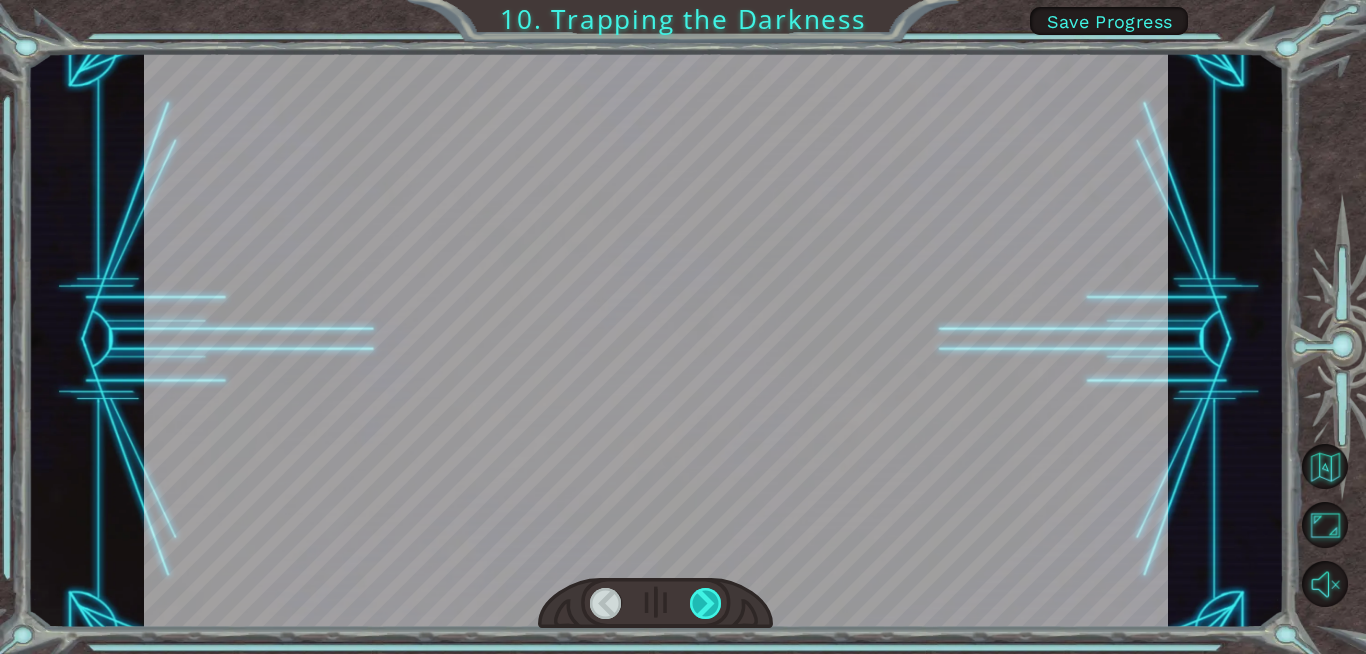 click at bounding box center [706, 603] 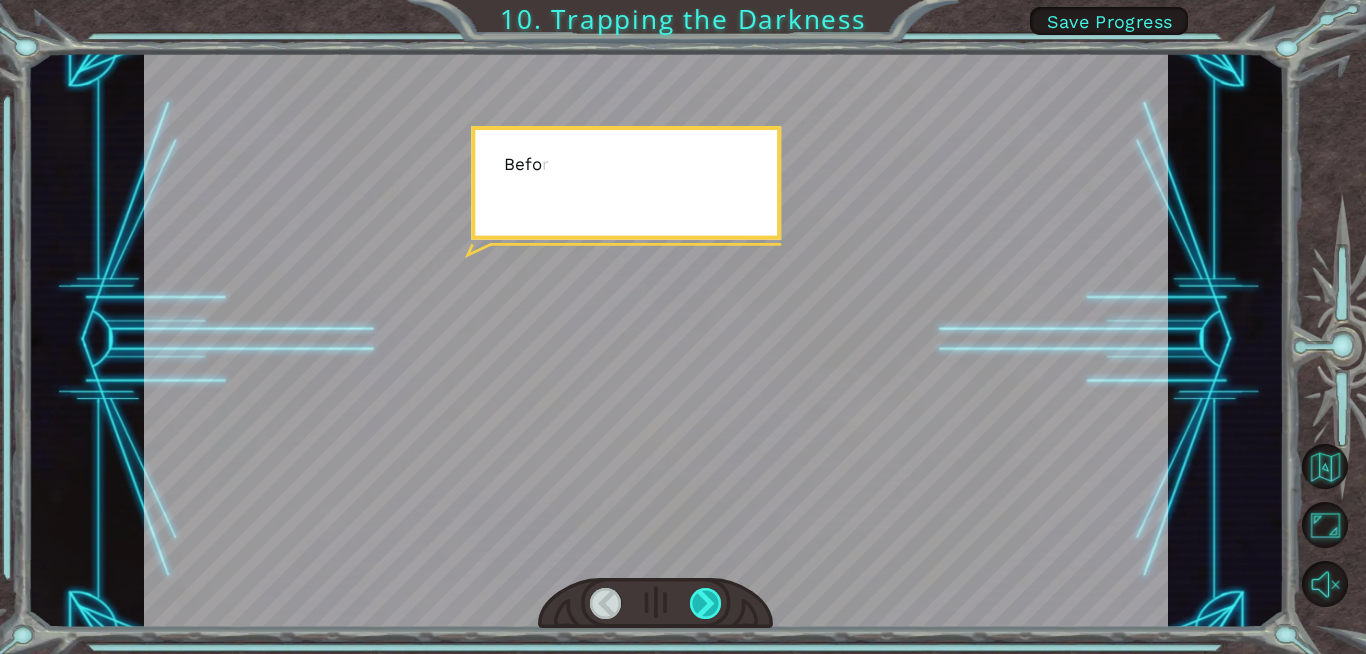 click at bounding box center (706, 603) 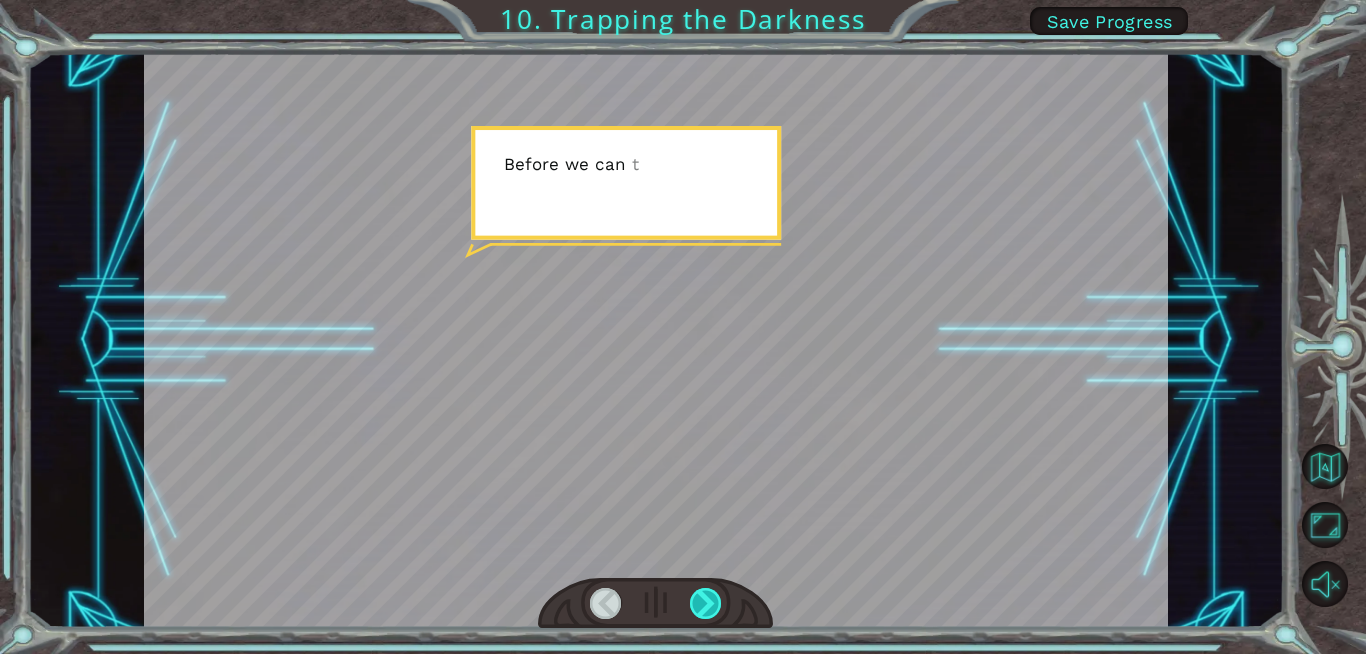 click at bounding box center (706, 603) 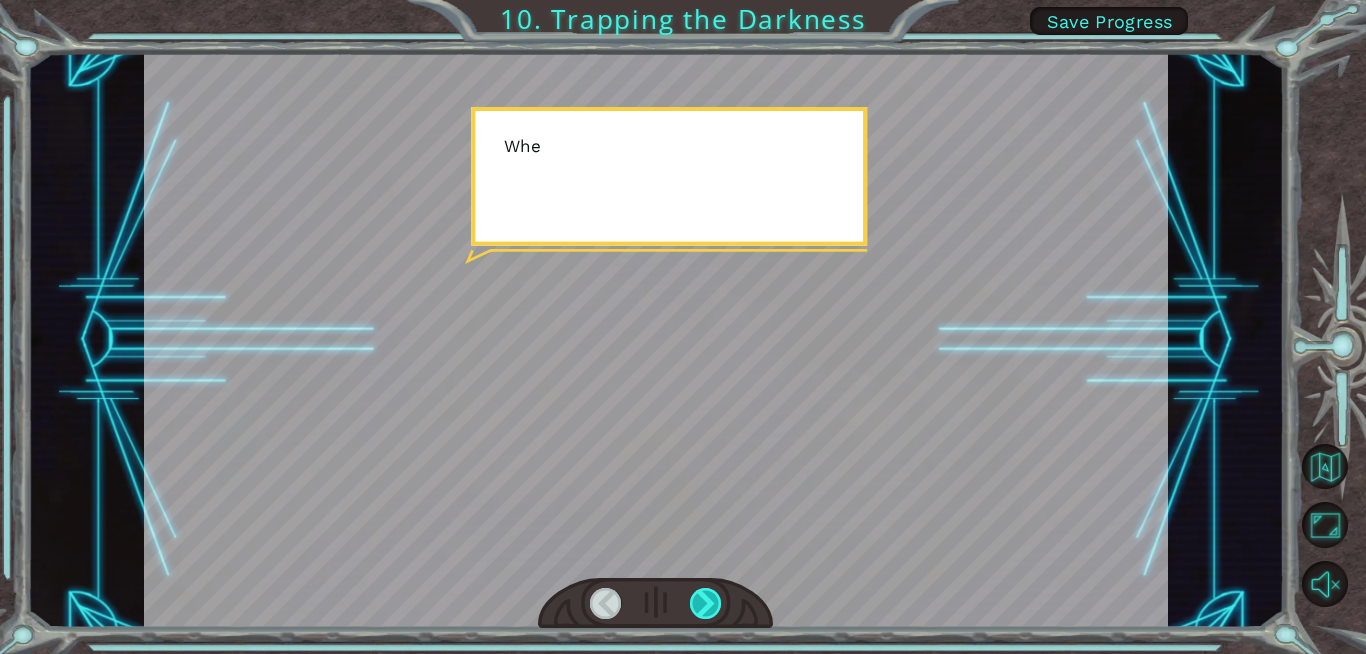click at bounding box center (706, 603) 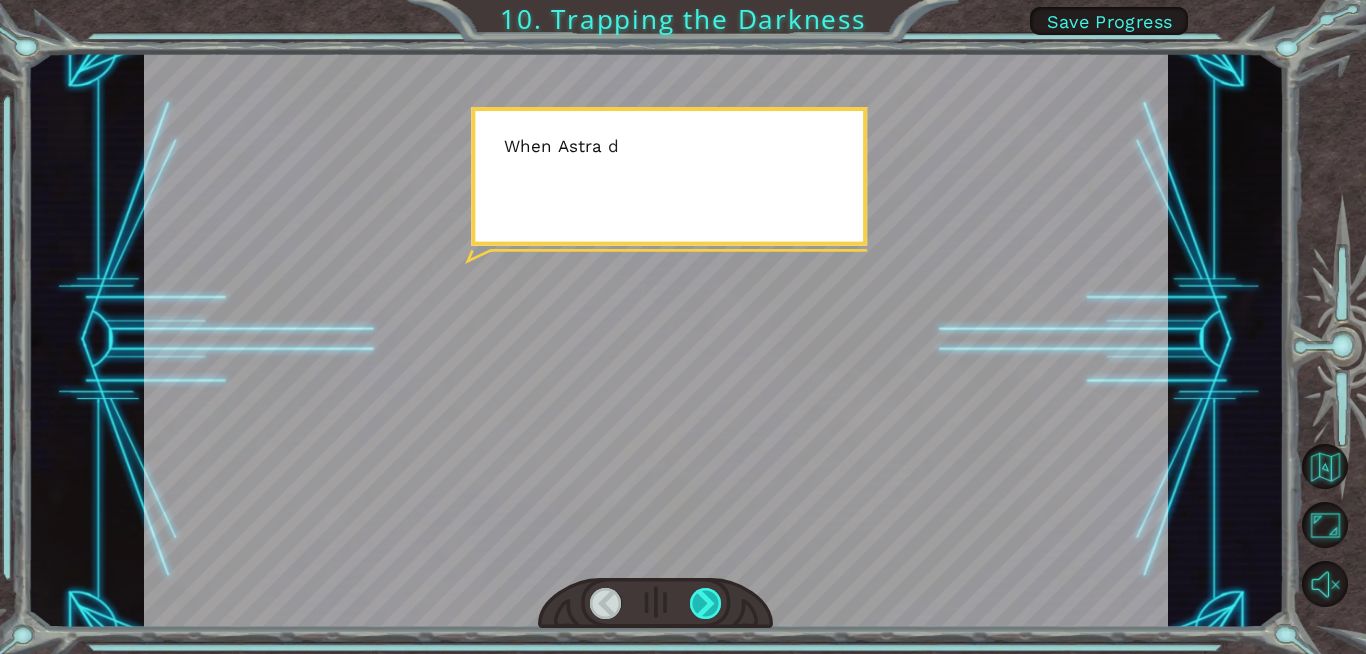 click at bounding box center (706, 603) 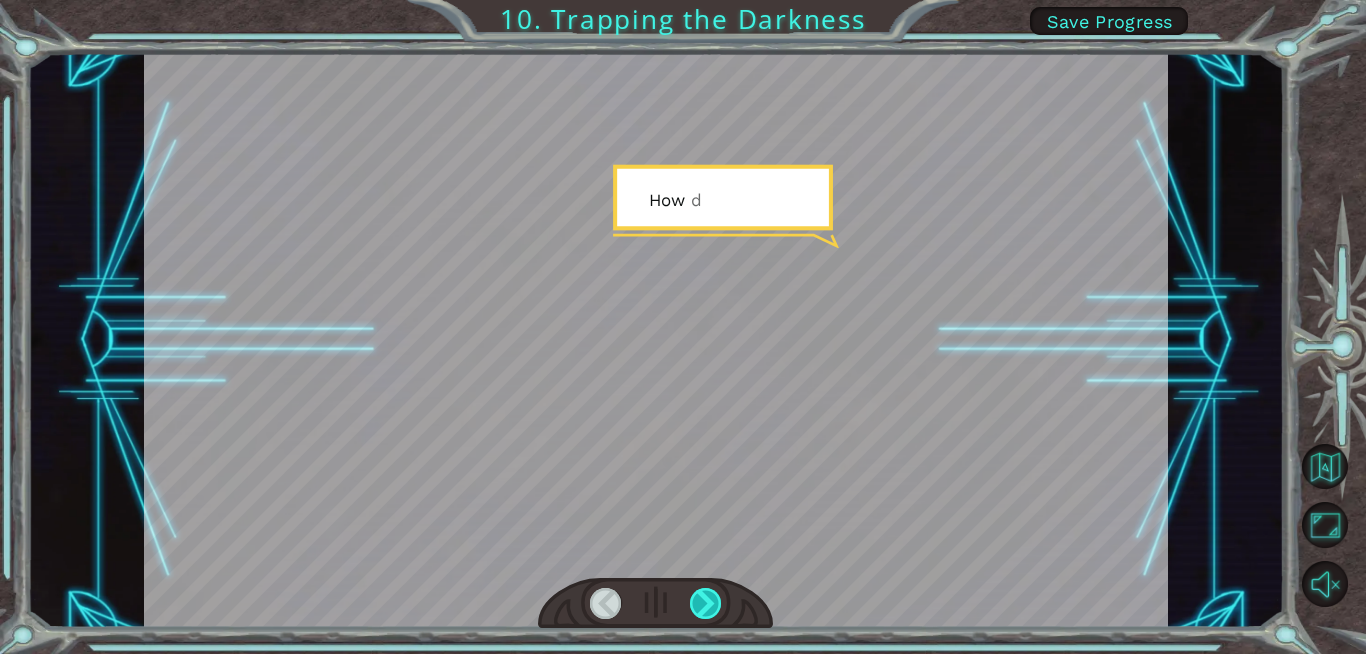 click at bounding box center (706, 603) 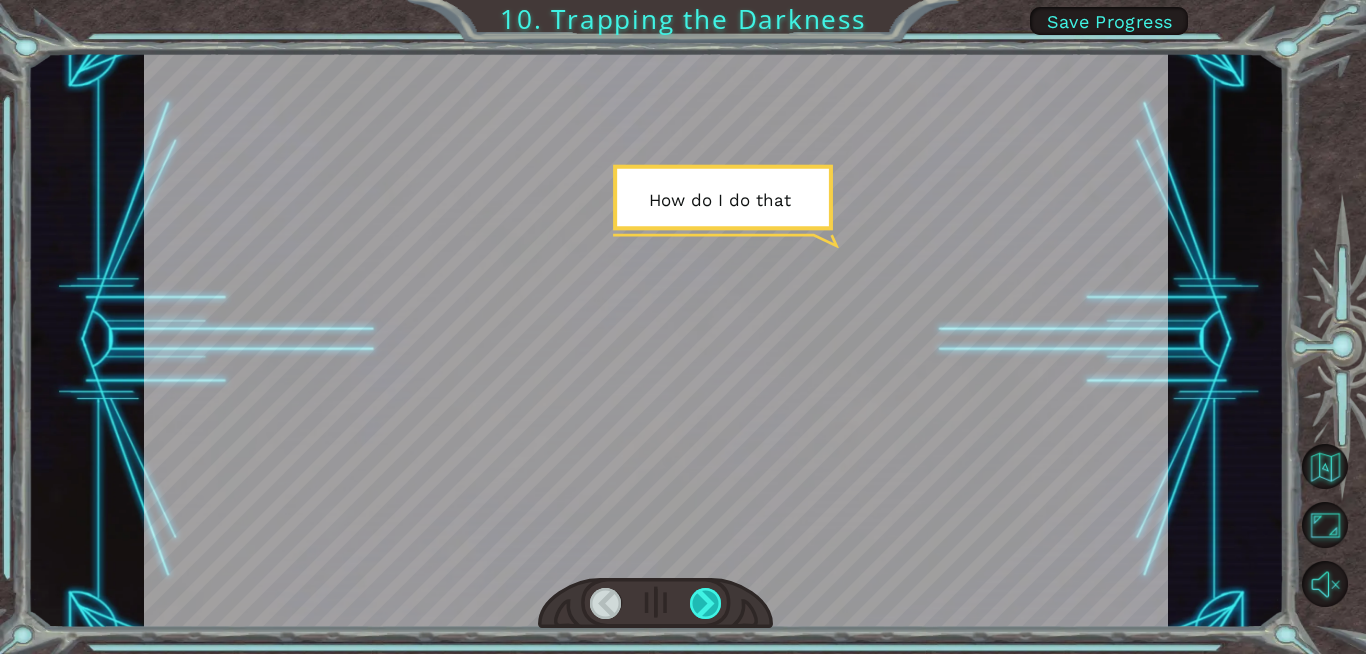 click at bounding box center [706, 603] 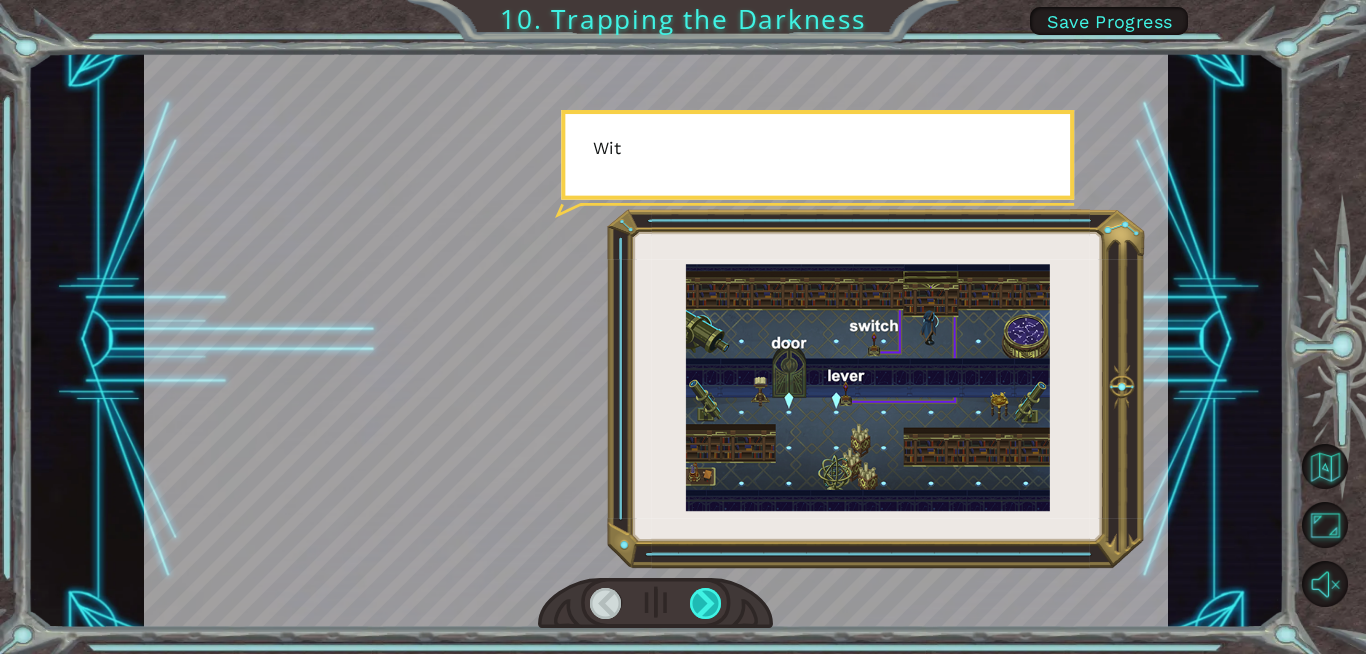 click at bounding box center (706, 603) 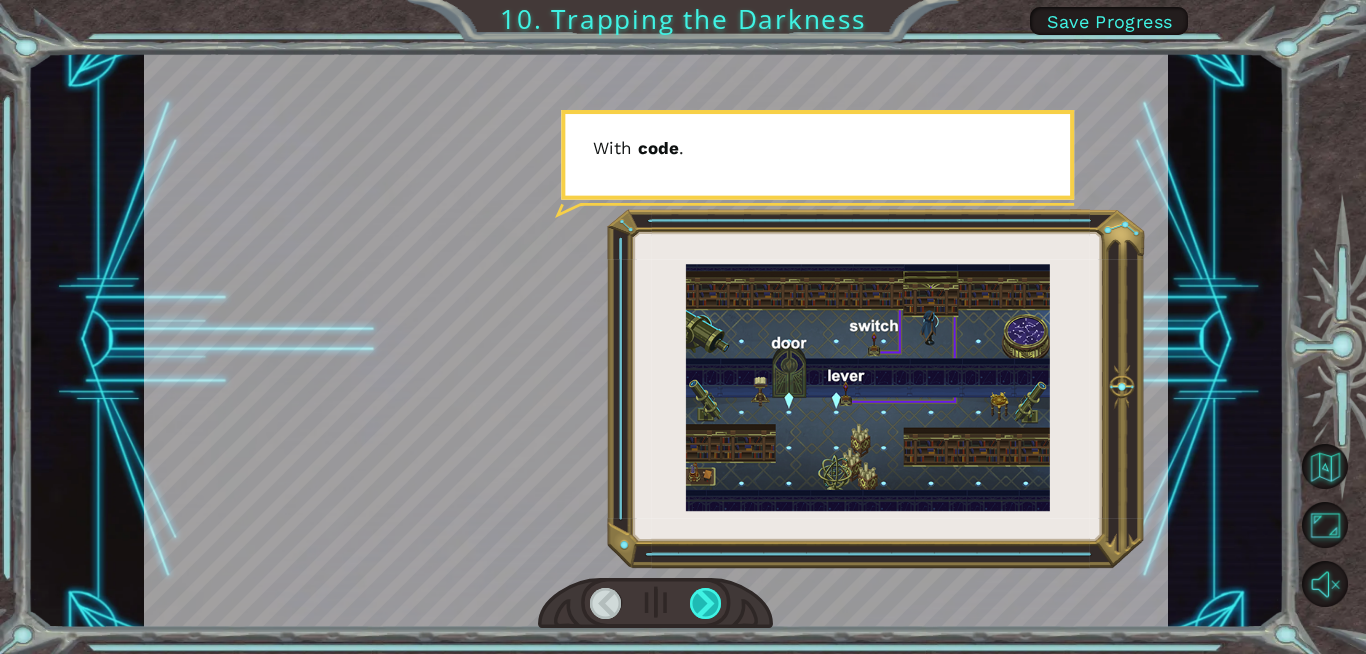 click at bounding box center [706, 603] 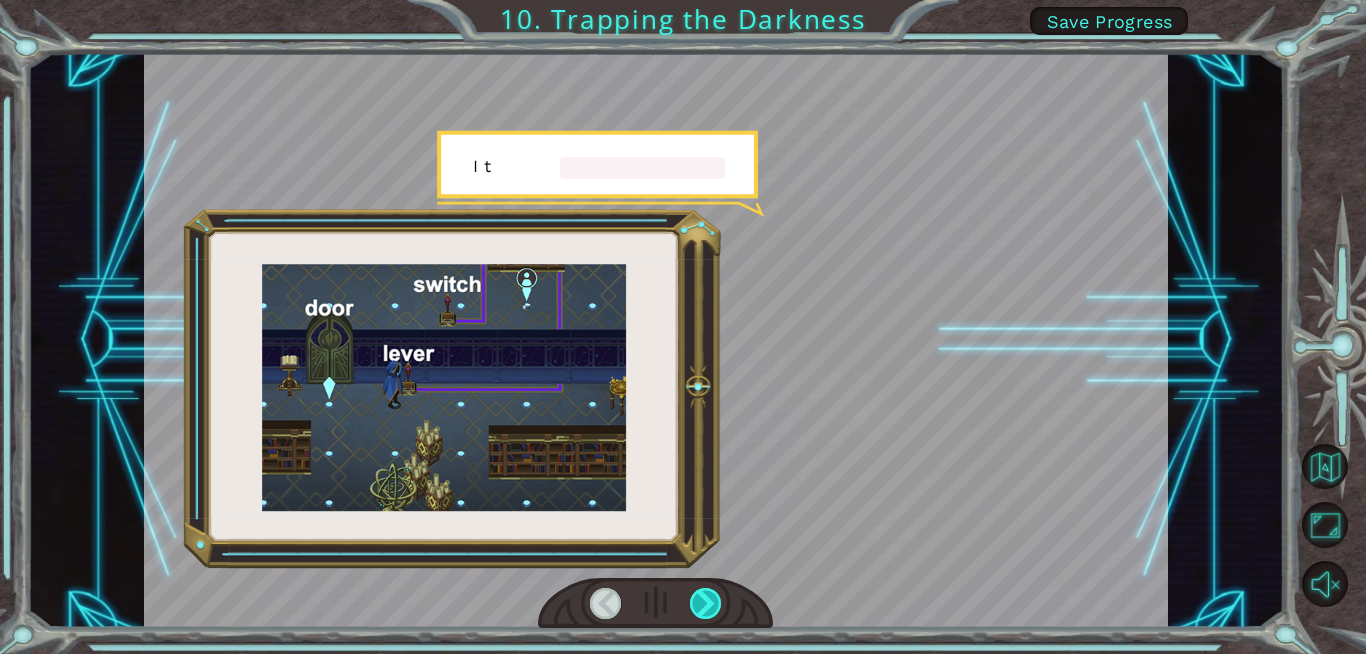 click at bounding box center [706, 603] 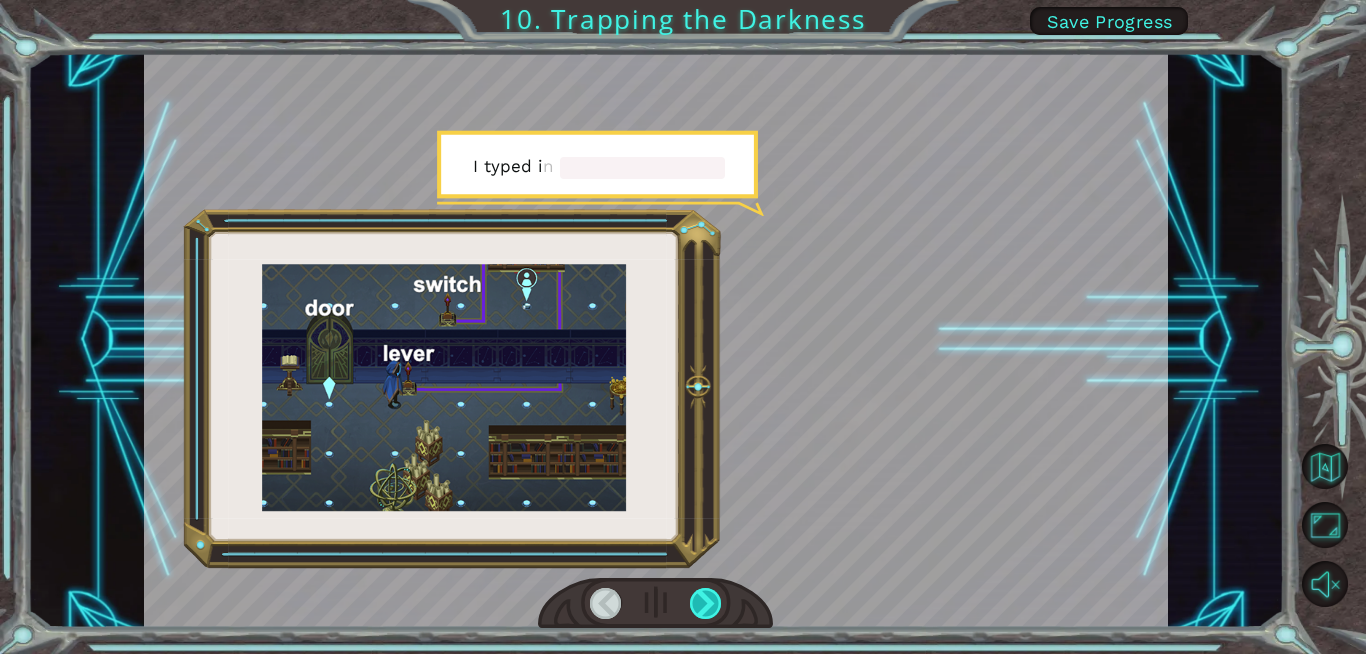 click at bounding box center [706, 603] 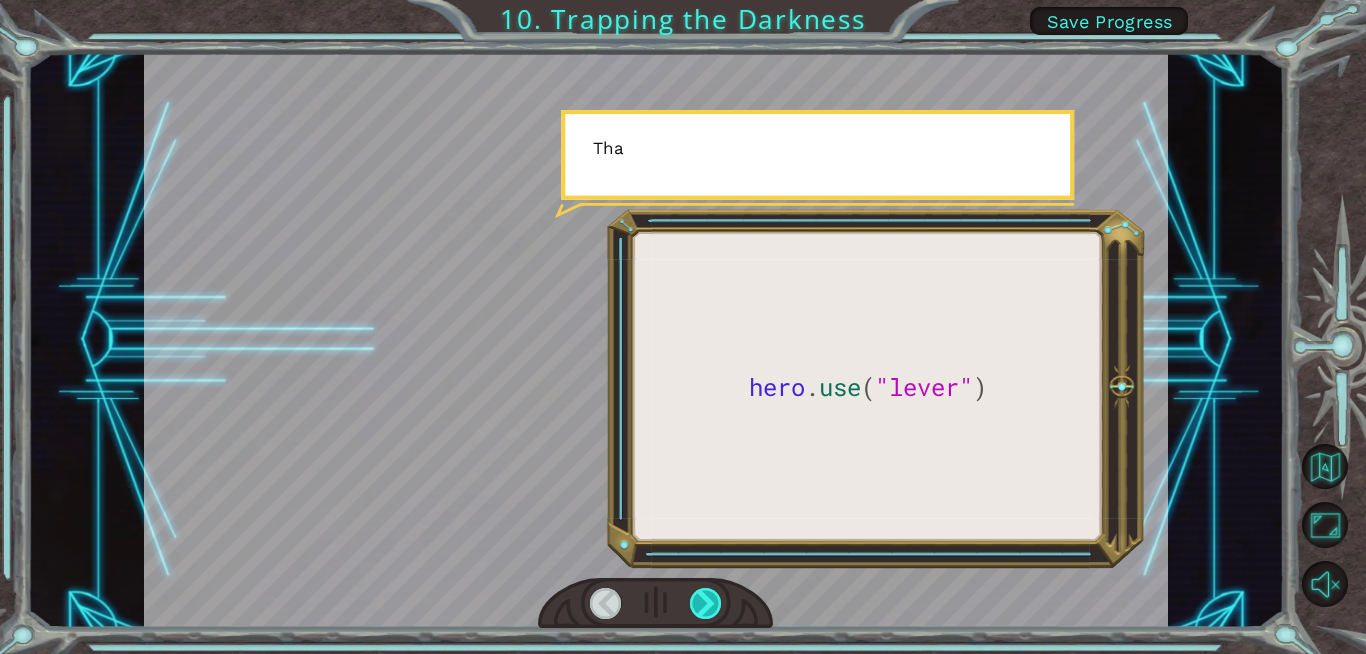 click at bounding box center (706, 603) 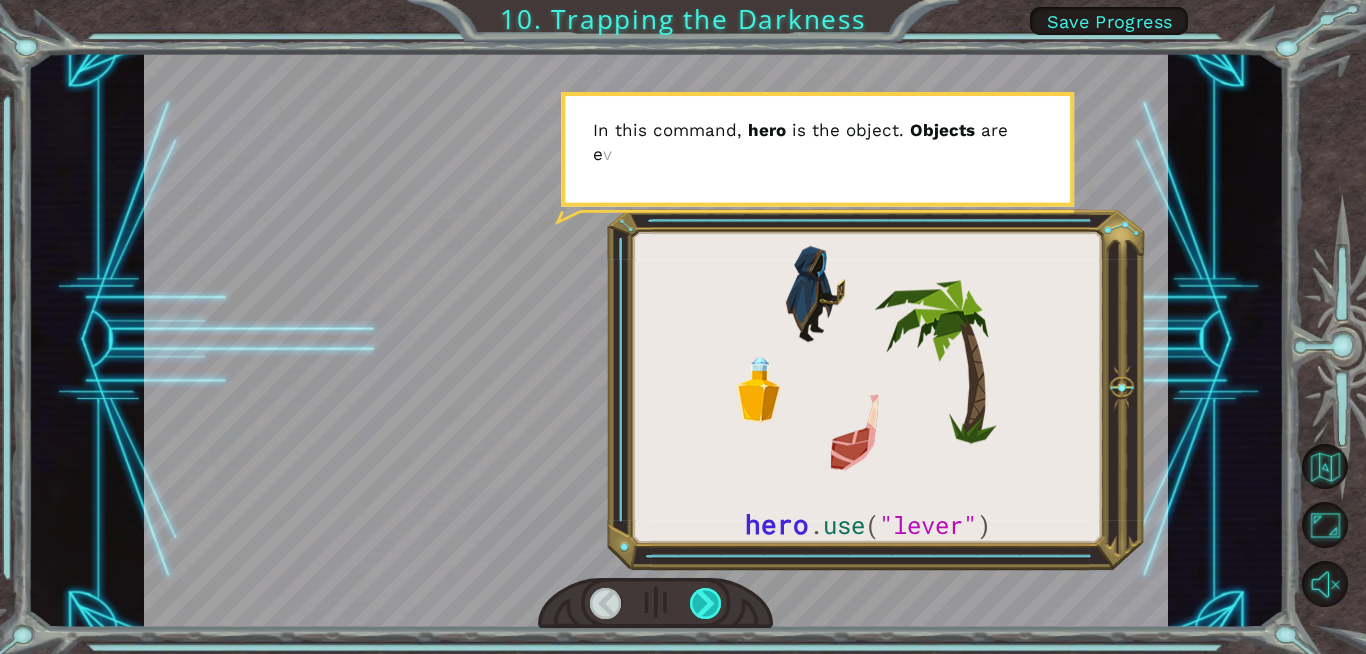 click at bounding box center (706, 603) 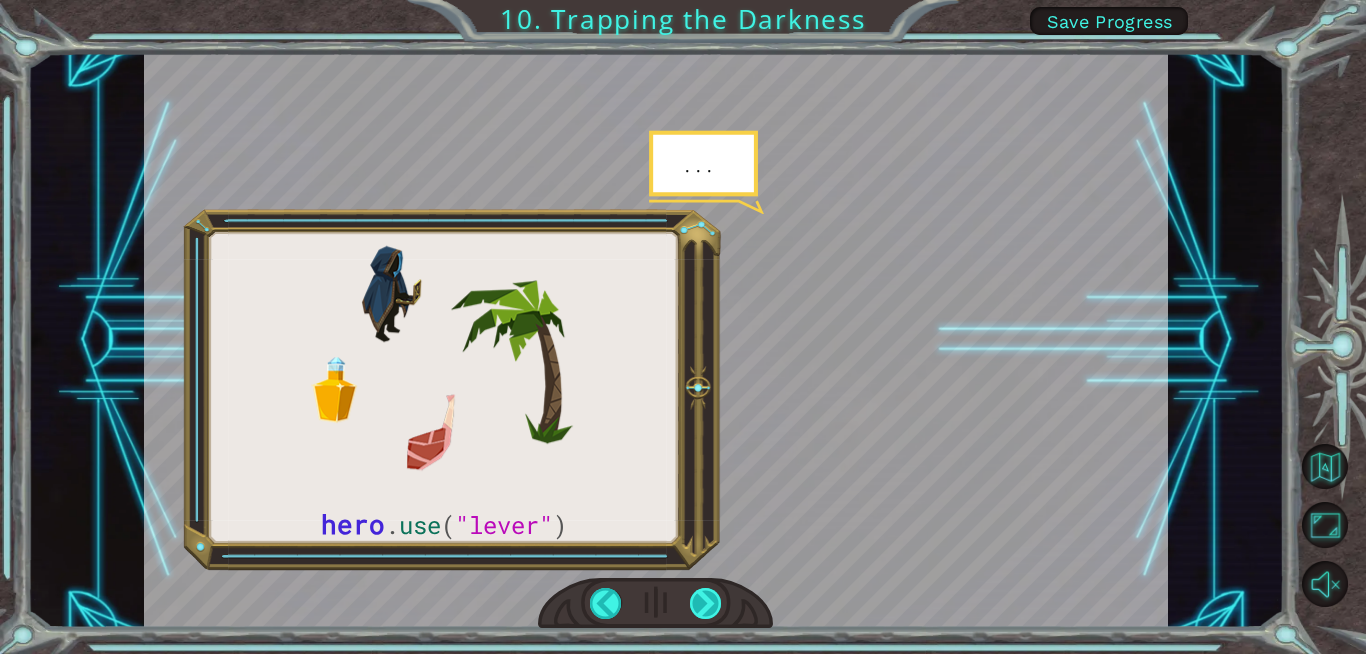 click at bounding box center (706, 603) 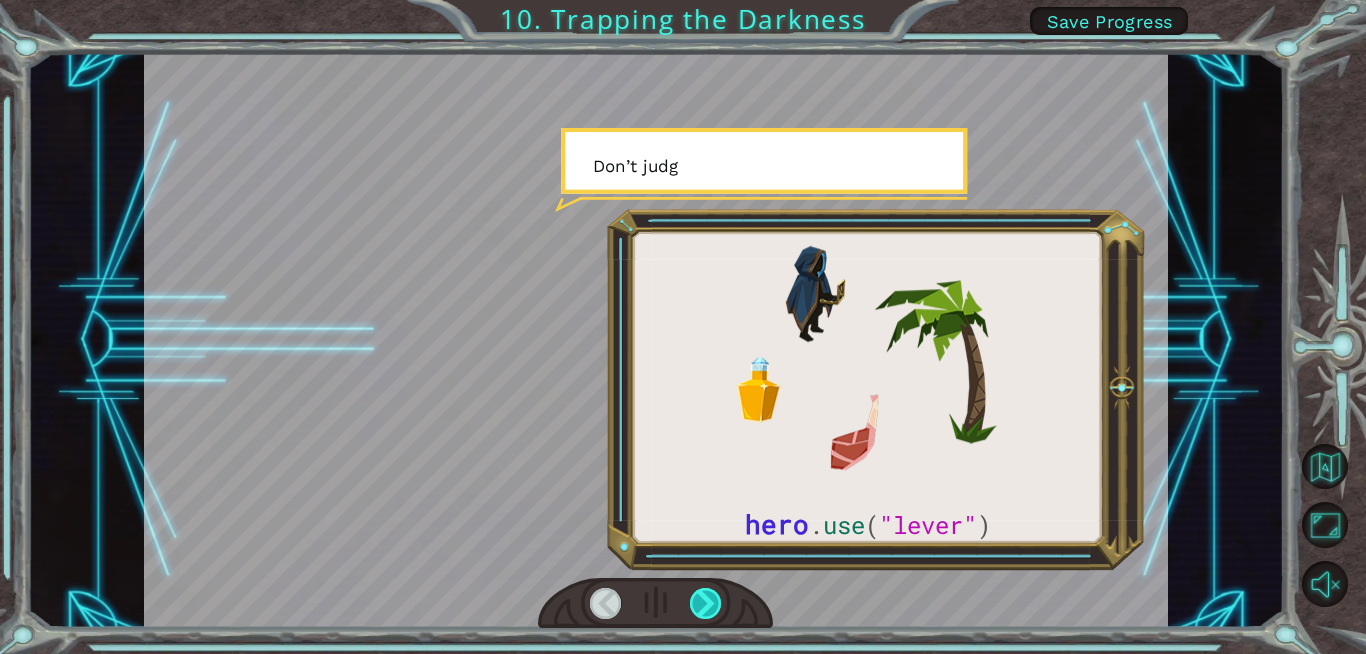 click at bounding box center (706, 603) 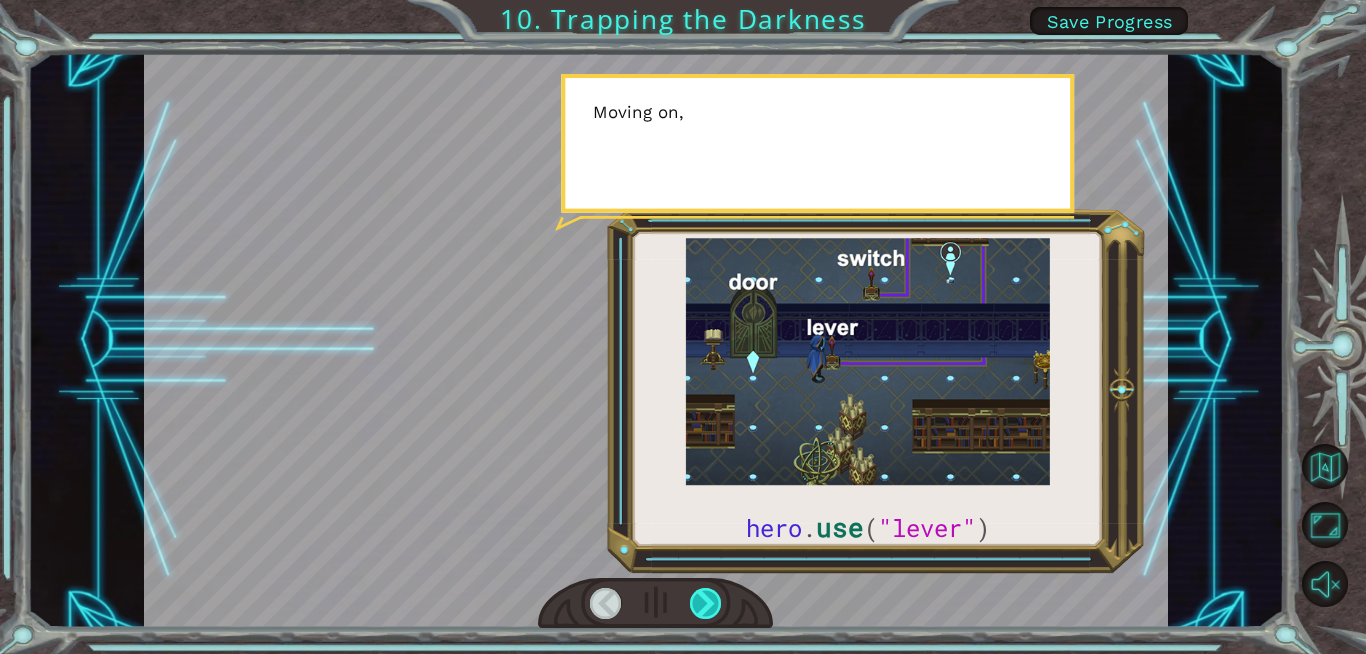 click at bounding box center (706, 603) 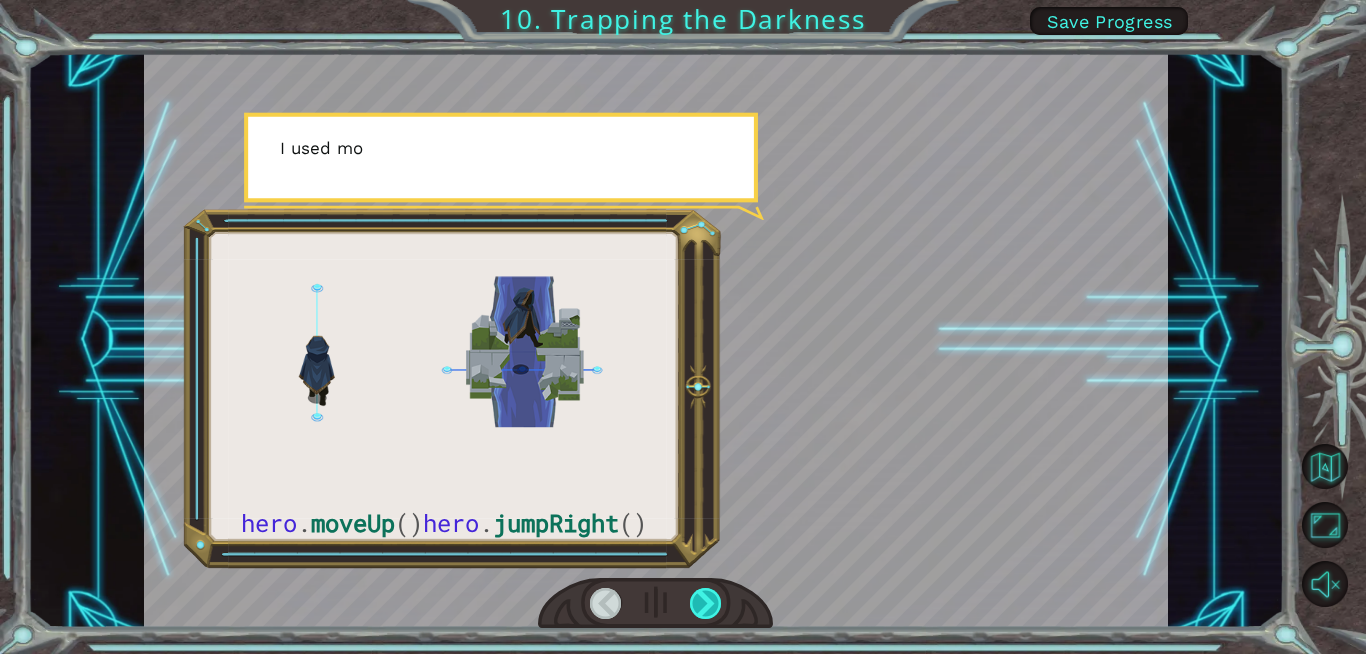 click at bounding box center [706, 603] 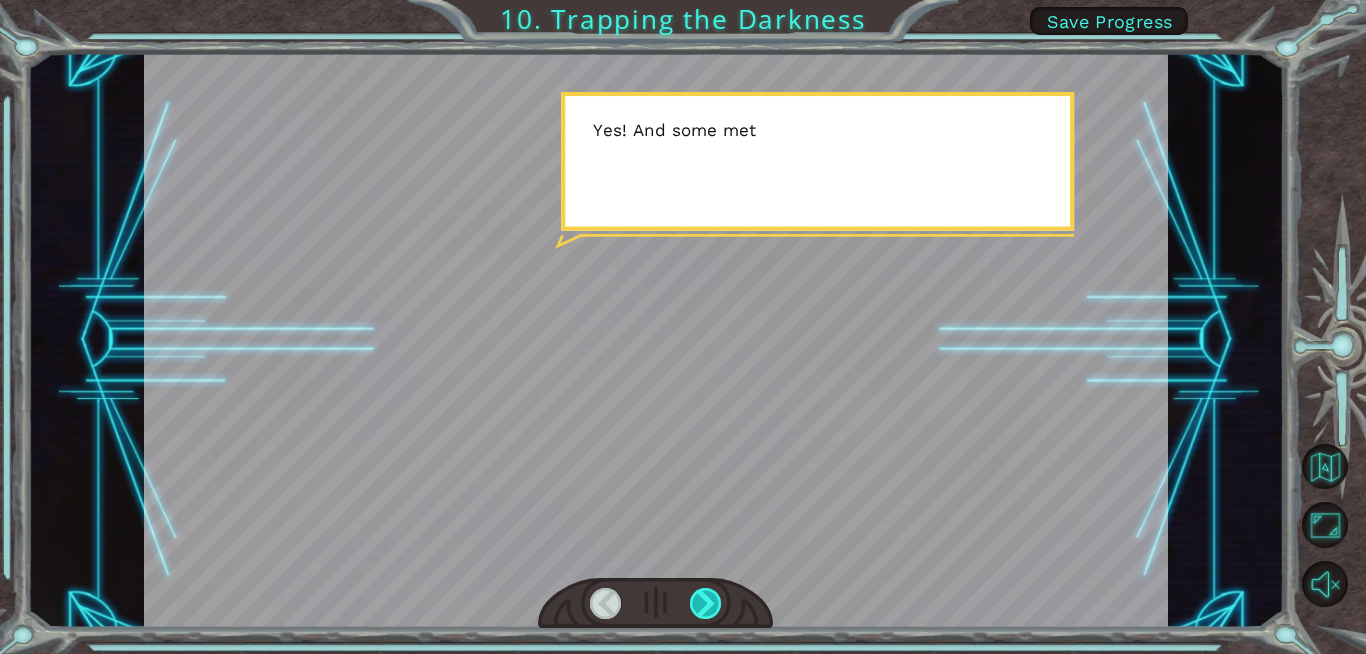 click at bounding box center [706, 603] 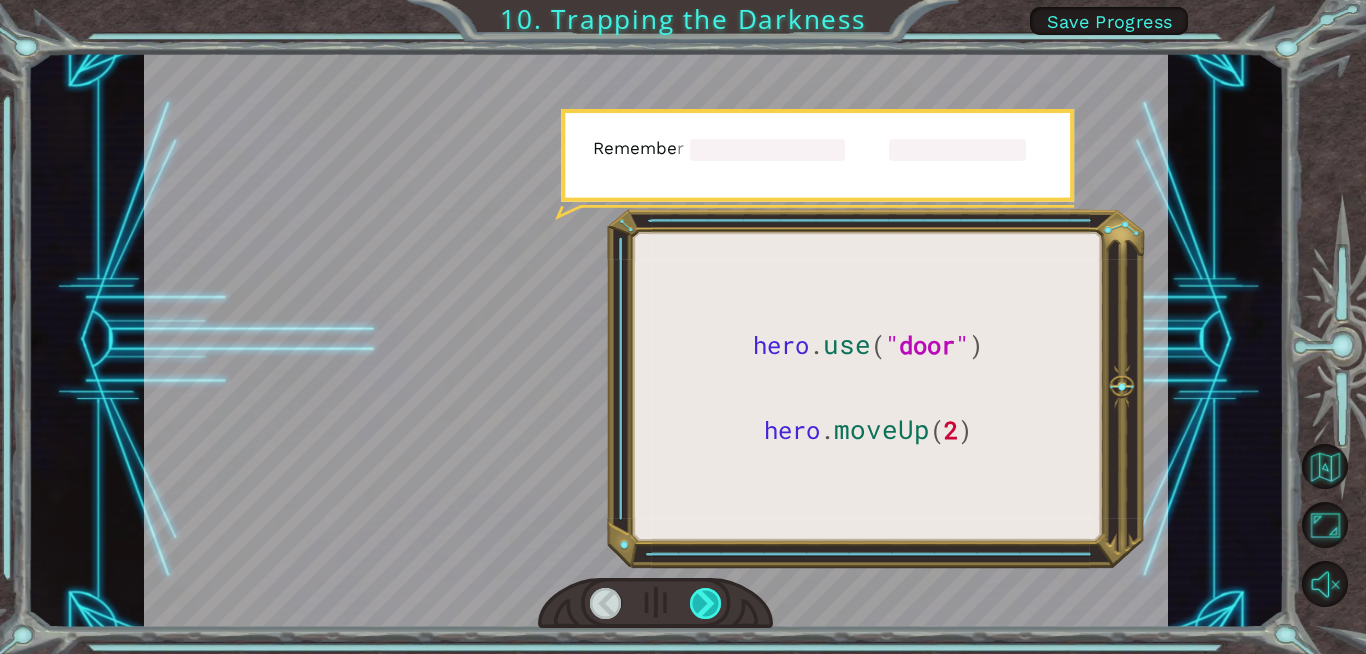 click at bounding box center (706, 603) 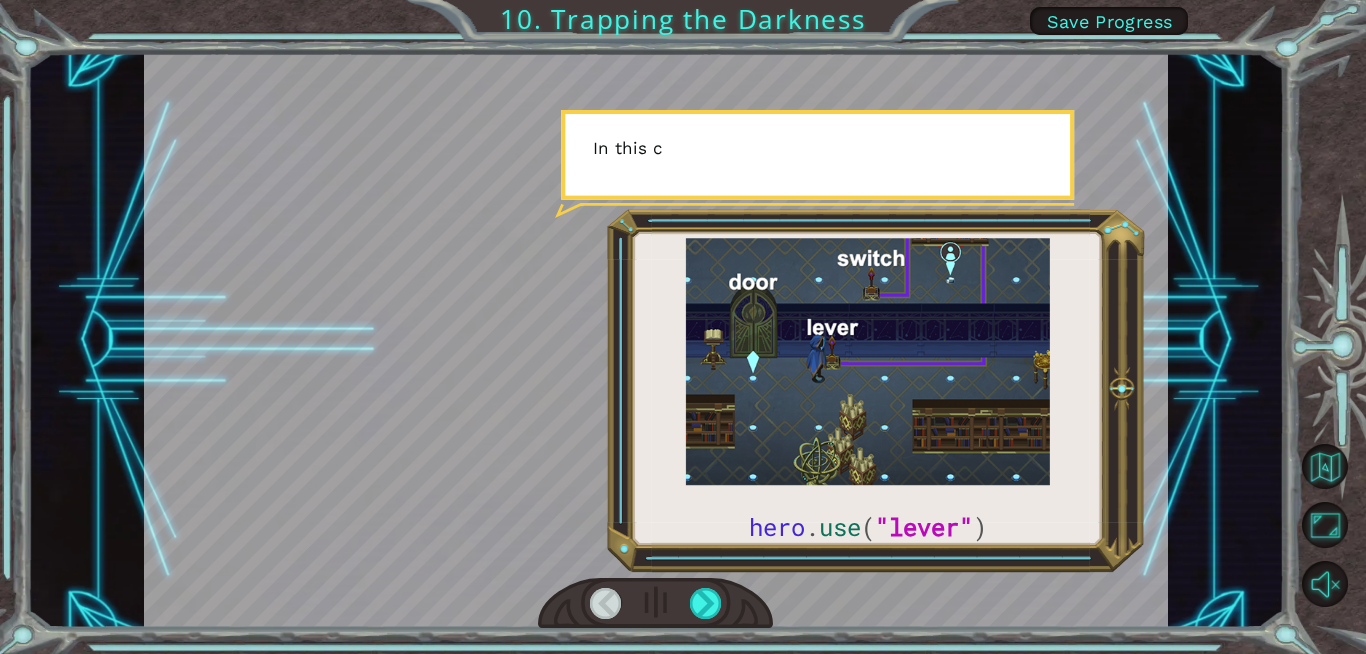 click at bounding box center (655, 604) 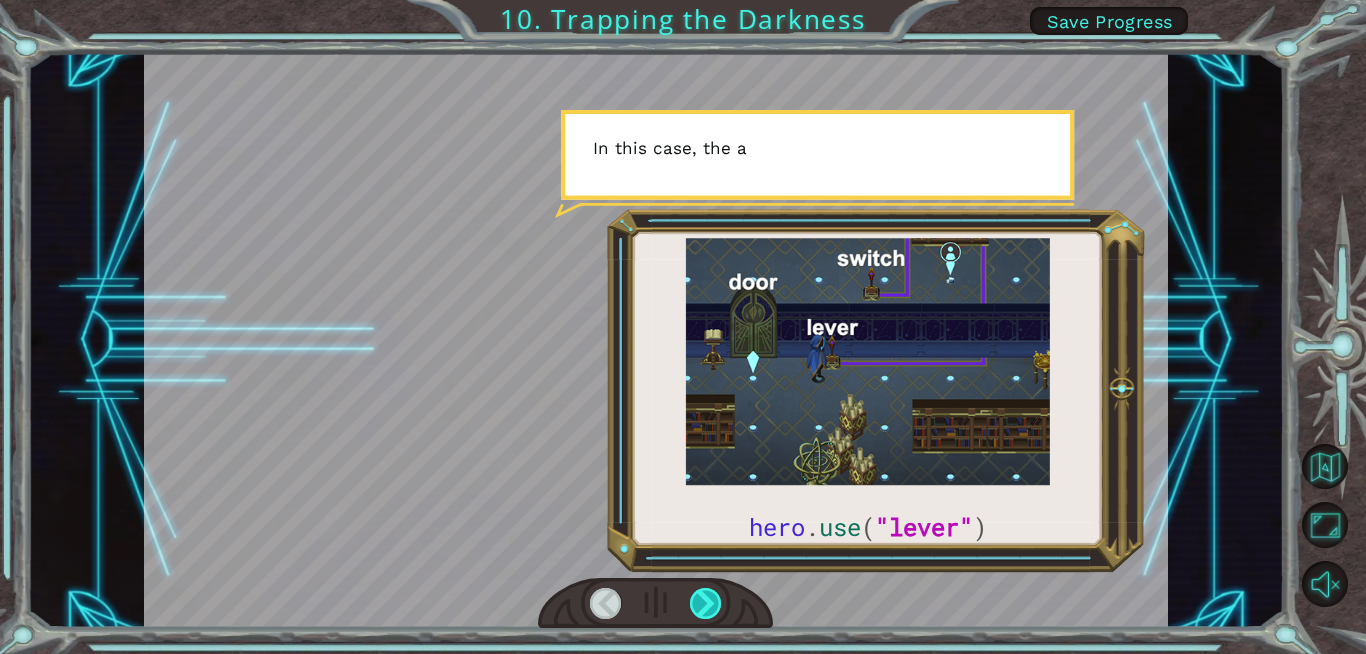 click at bounding box center (706, 603) 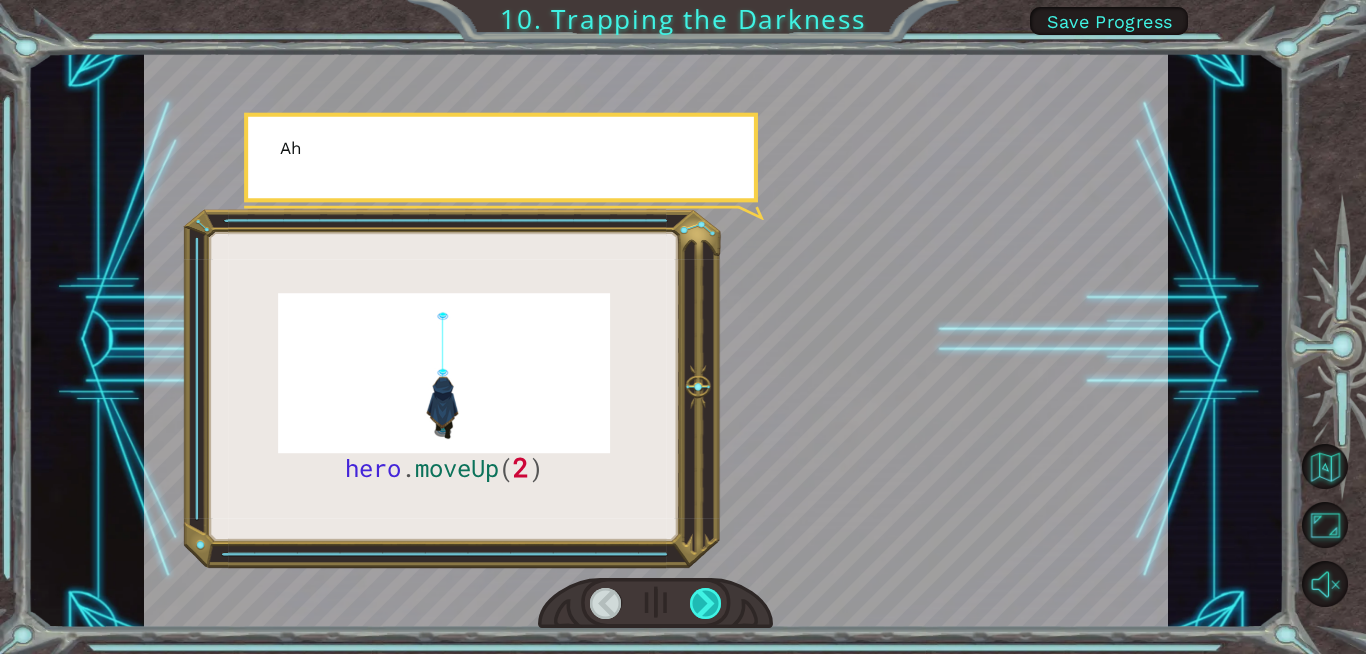 click at bounding box center (706, 603) 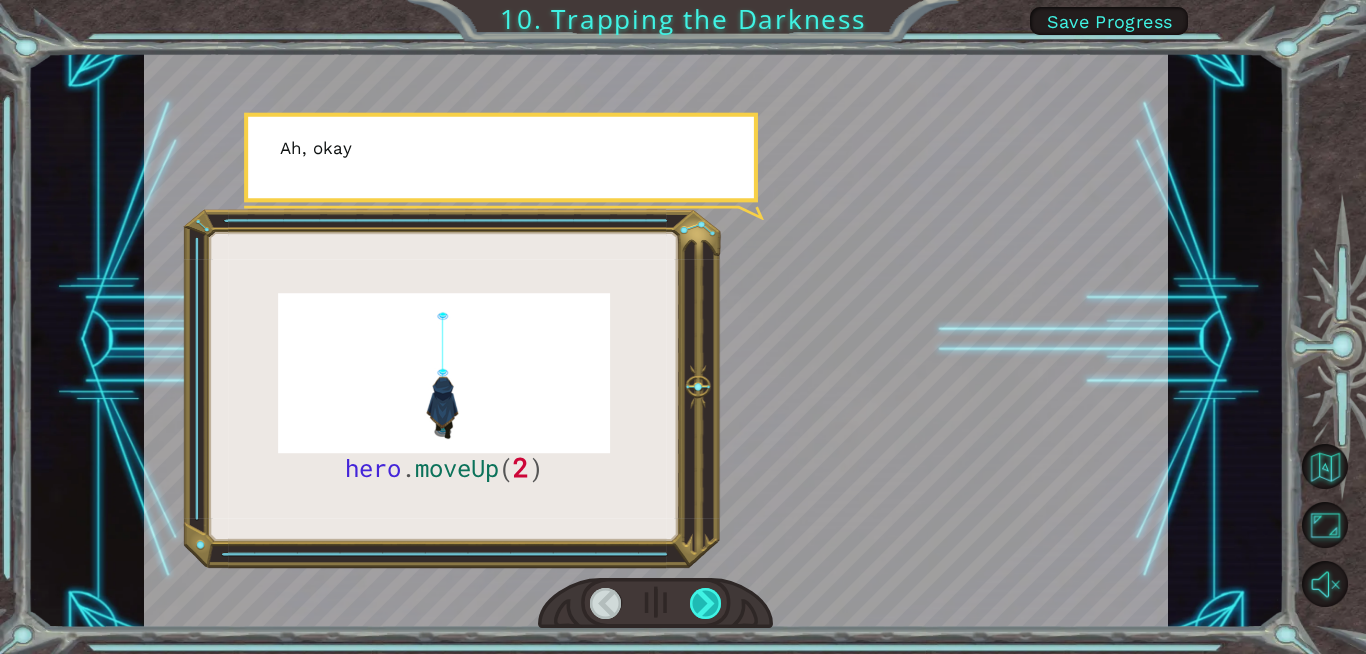 click at bounding box center [706, 603] 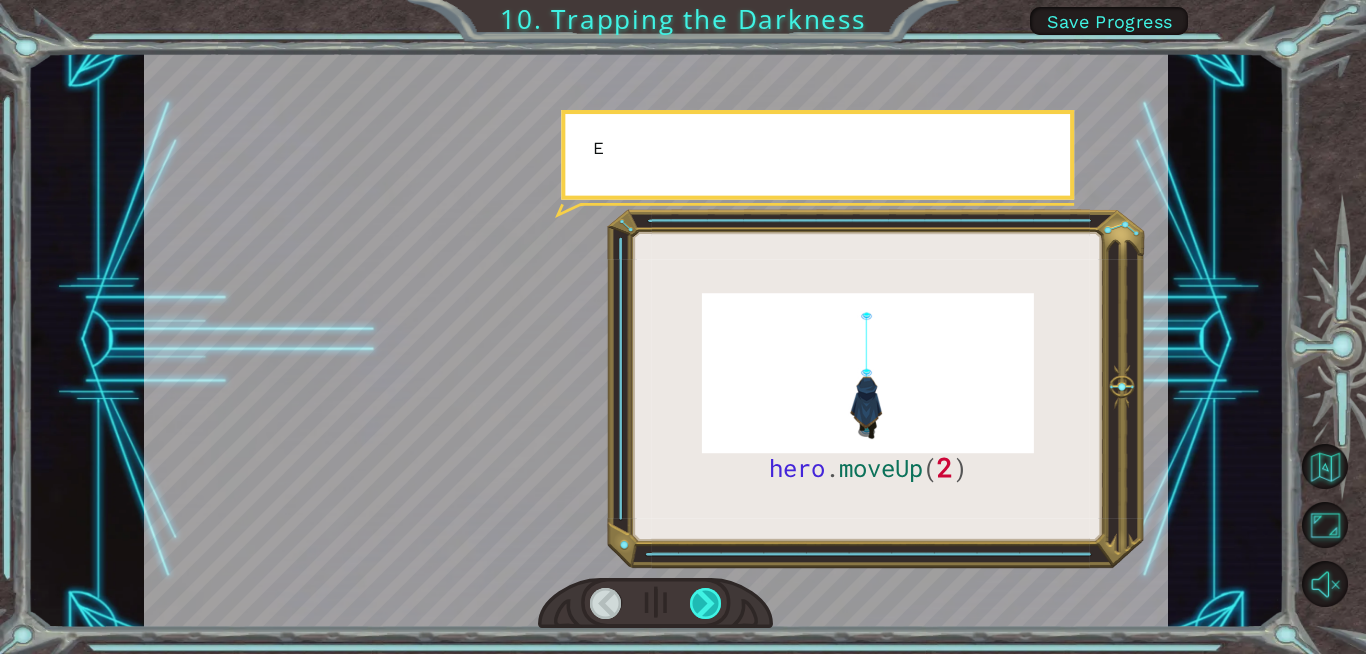 click at bounding box center [706, 603] 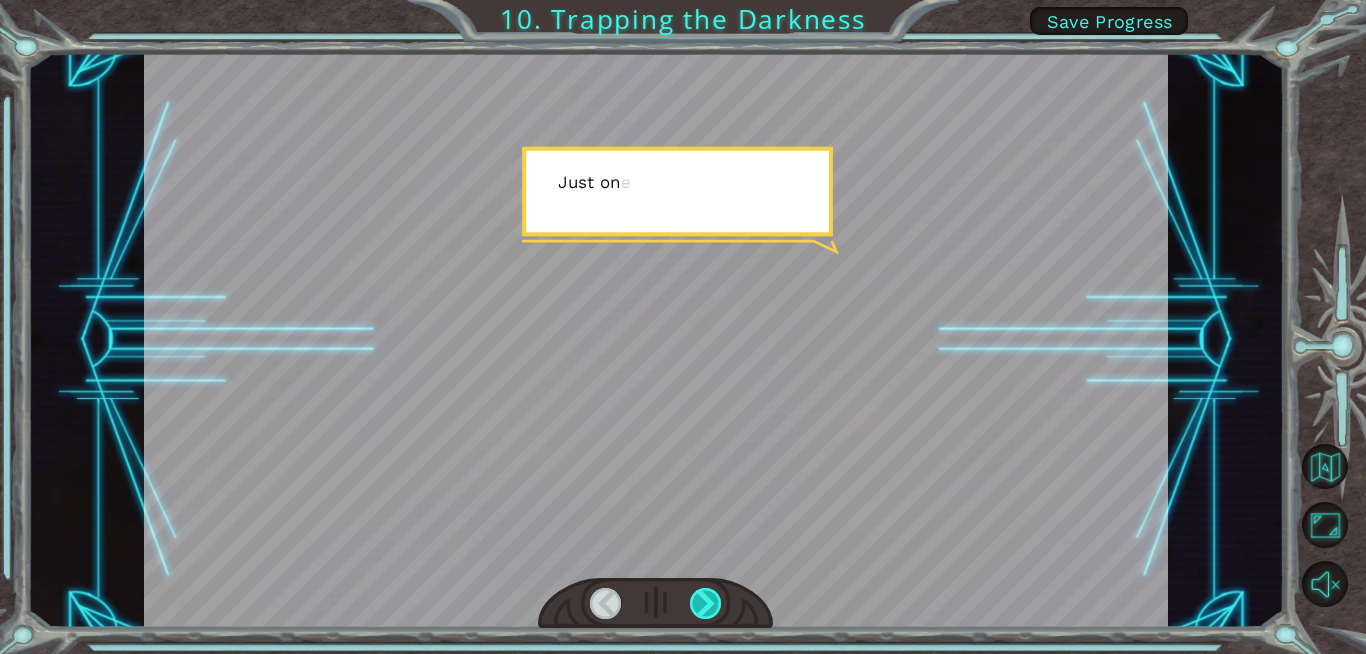 click at bounding box center (706, 603) 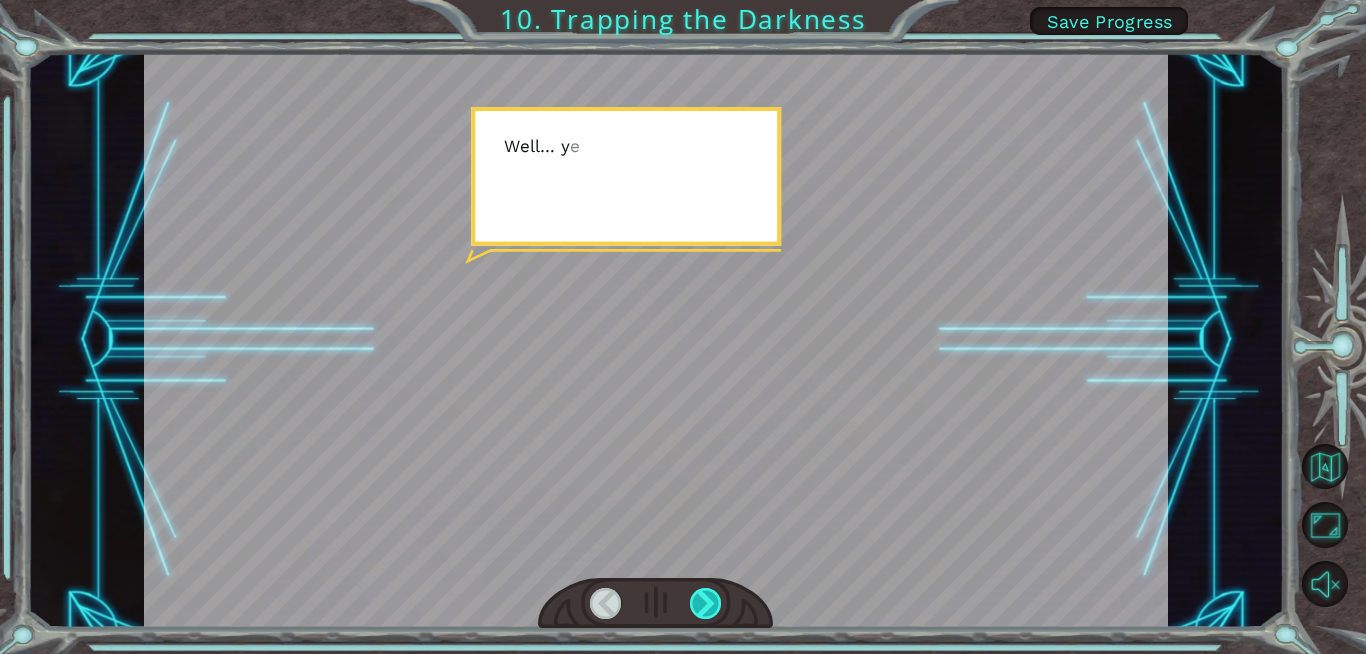 click at bounding box center (706, 603) 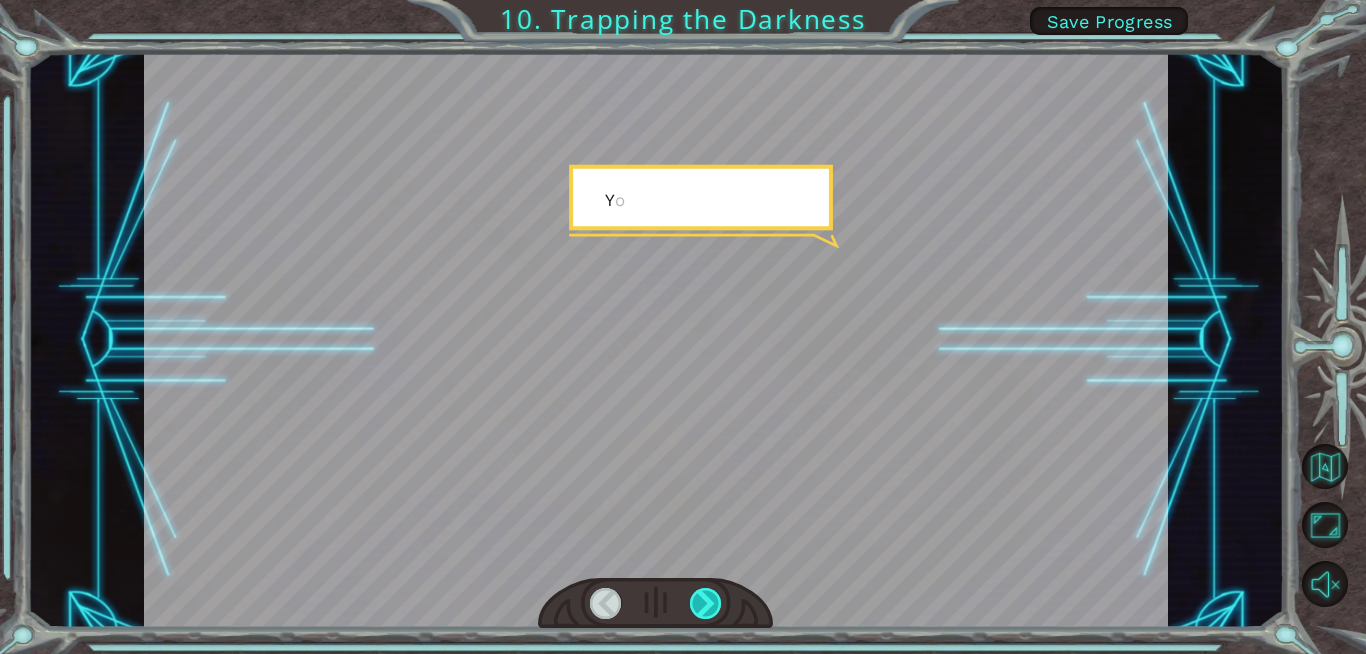 click at bounding box center [706, 603] 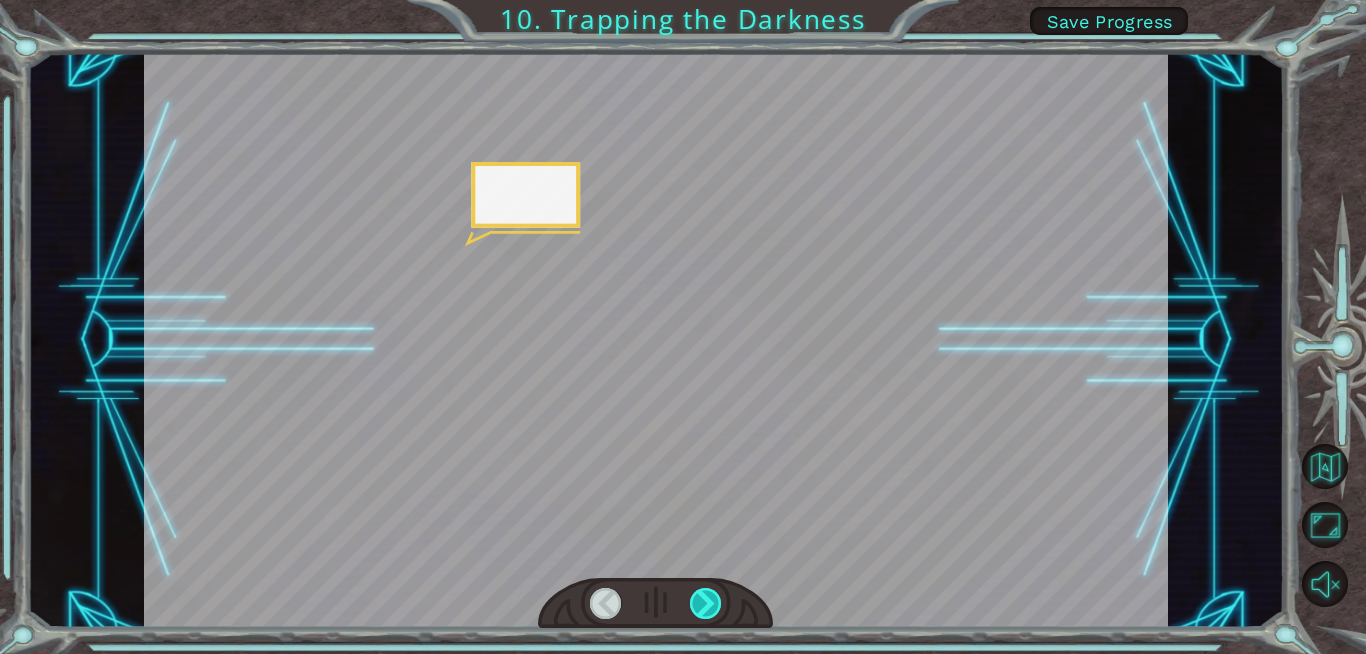 click at bounding box center (706, 603) 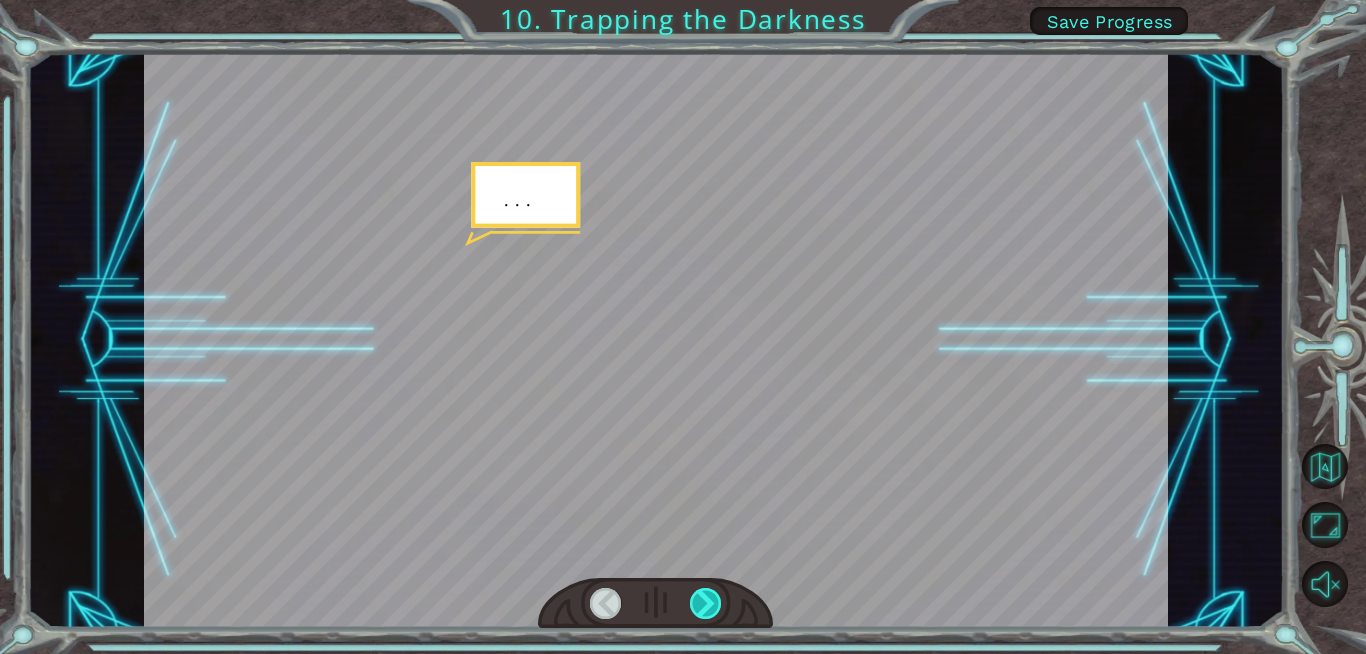 click at bounding box center [706, 603] 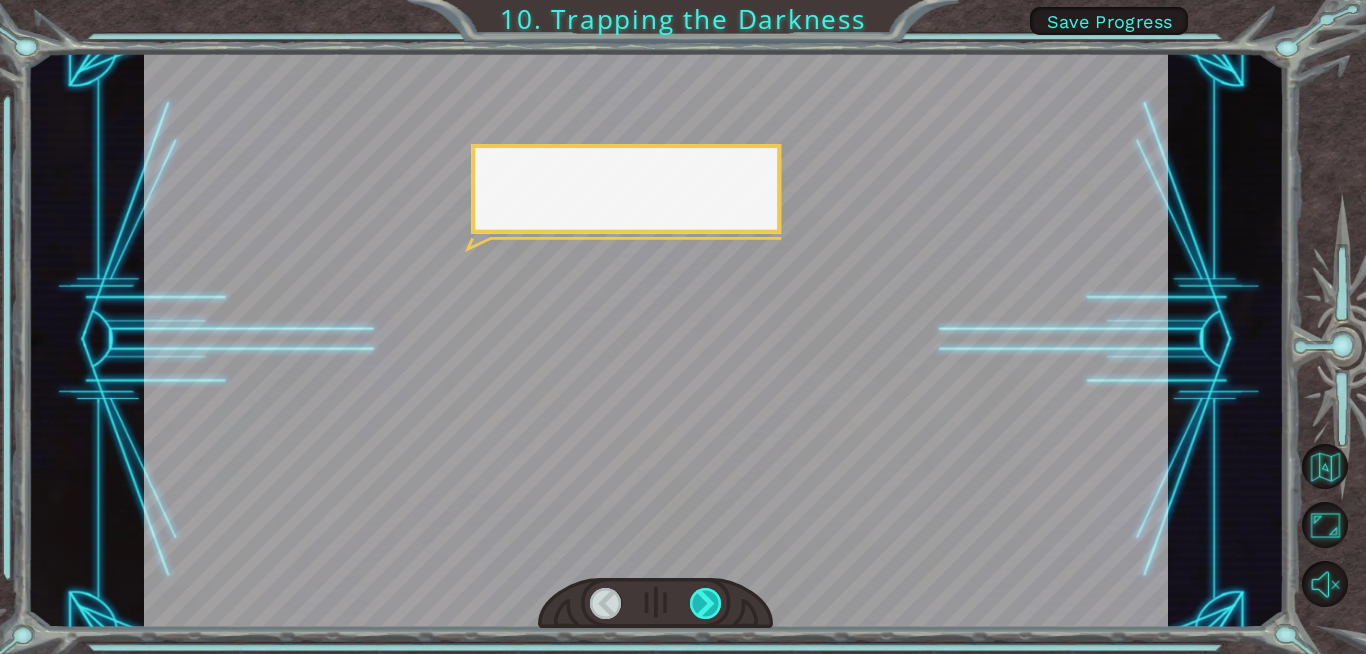 click at bounding box center (706, 603) 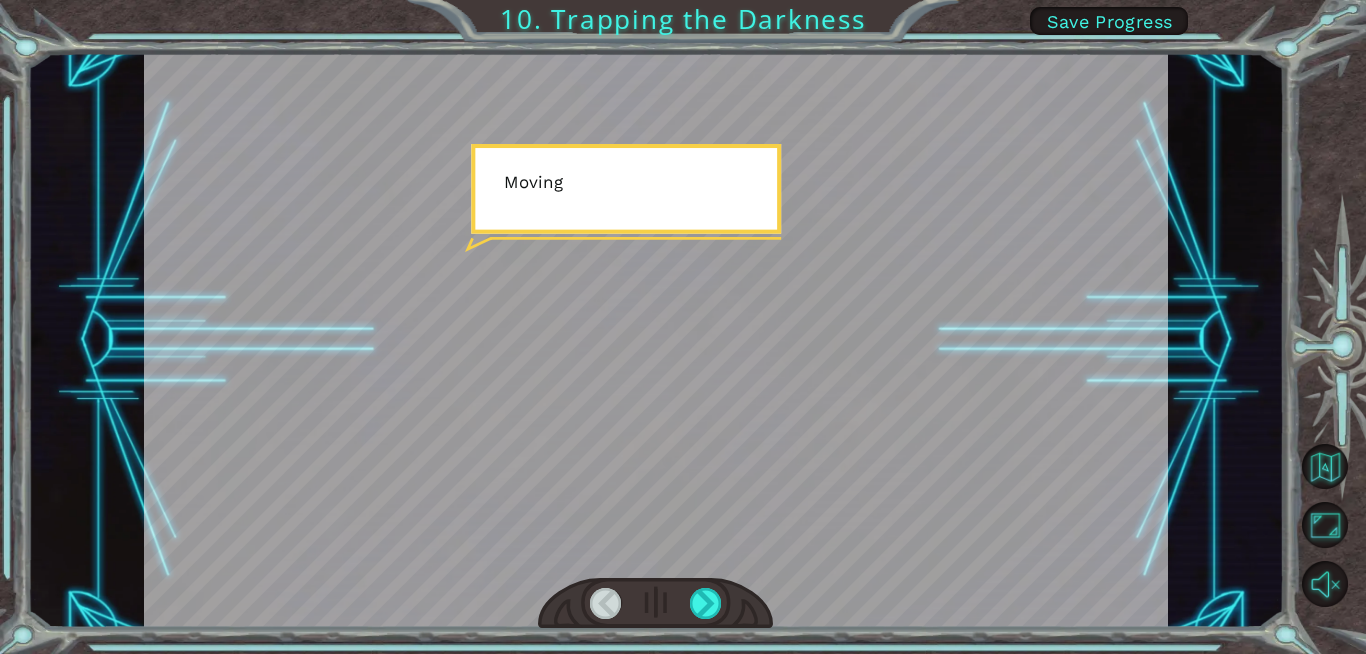 click at bounding box center [706, 603] 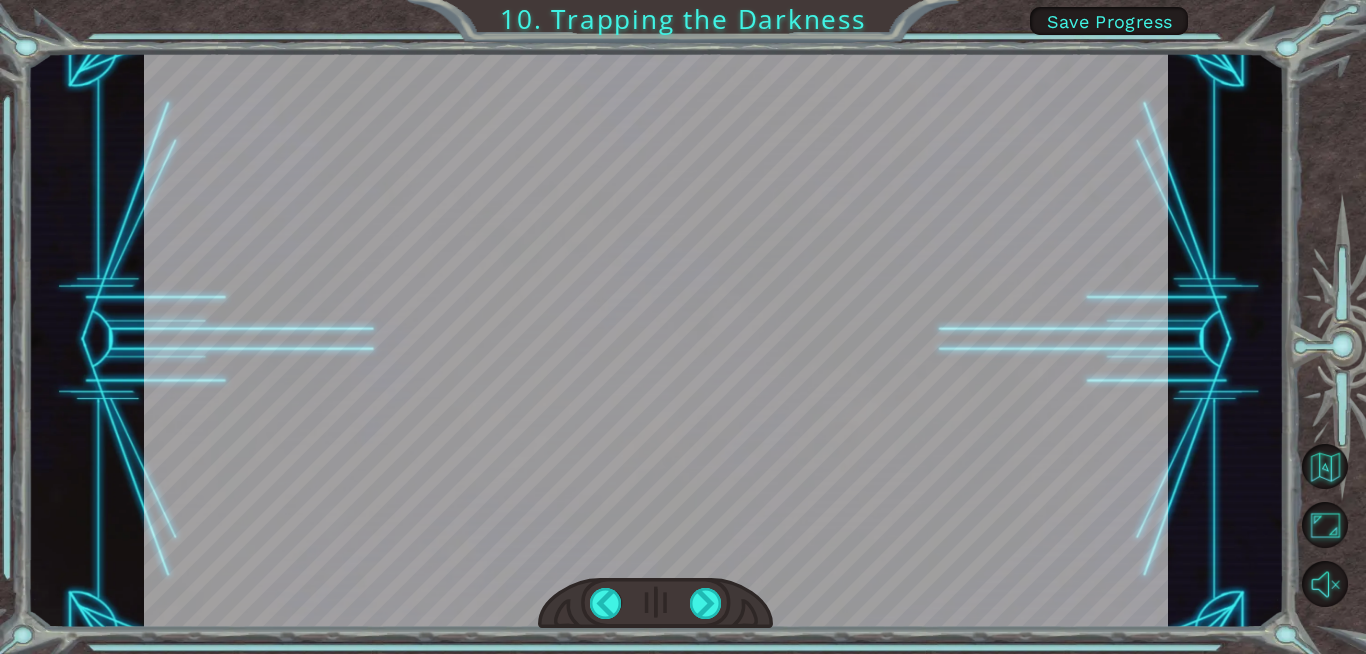 click at bounding box center [655, 604] 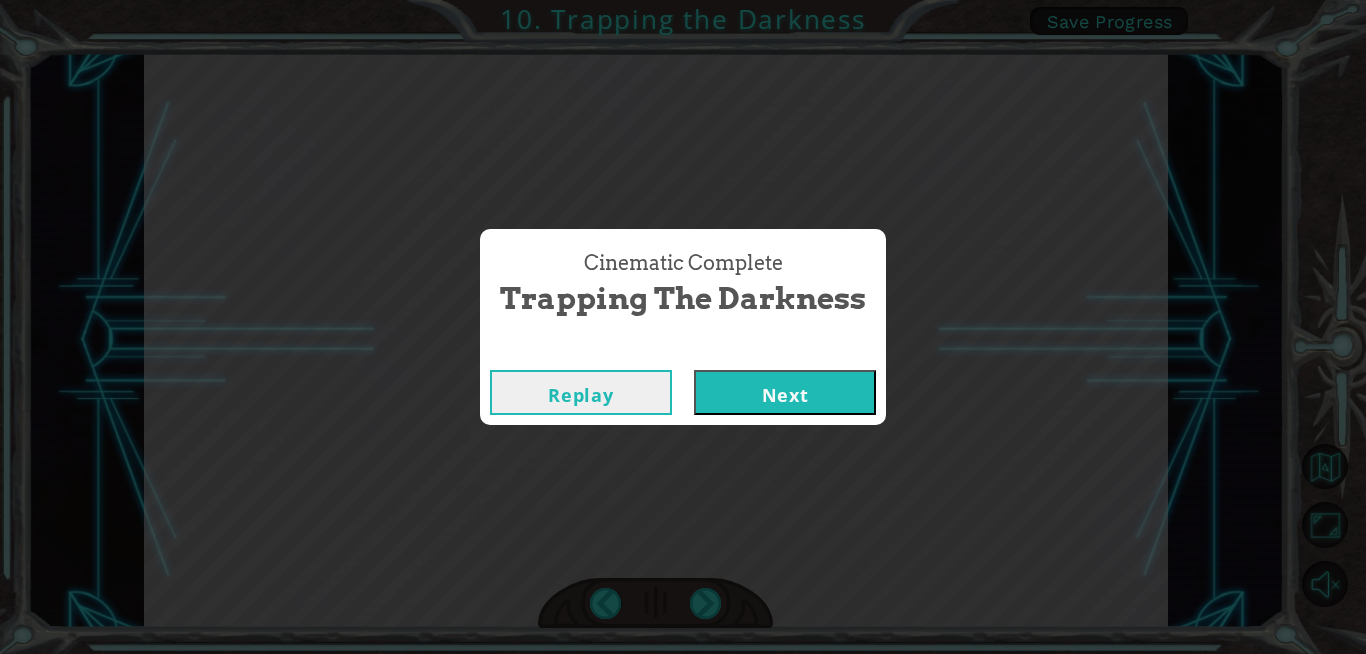 click on "Next" at bounding box center [785, 392] 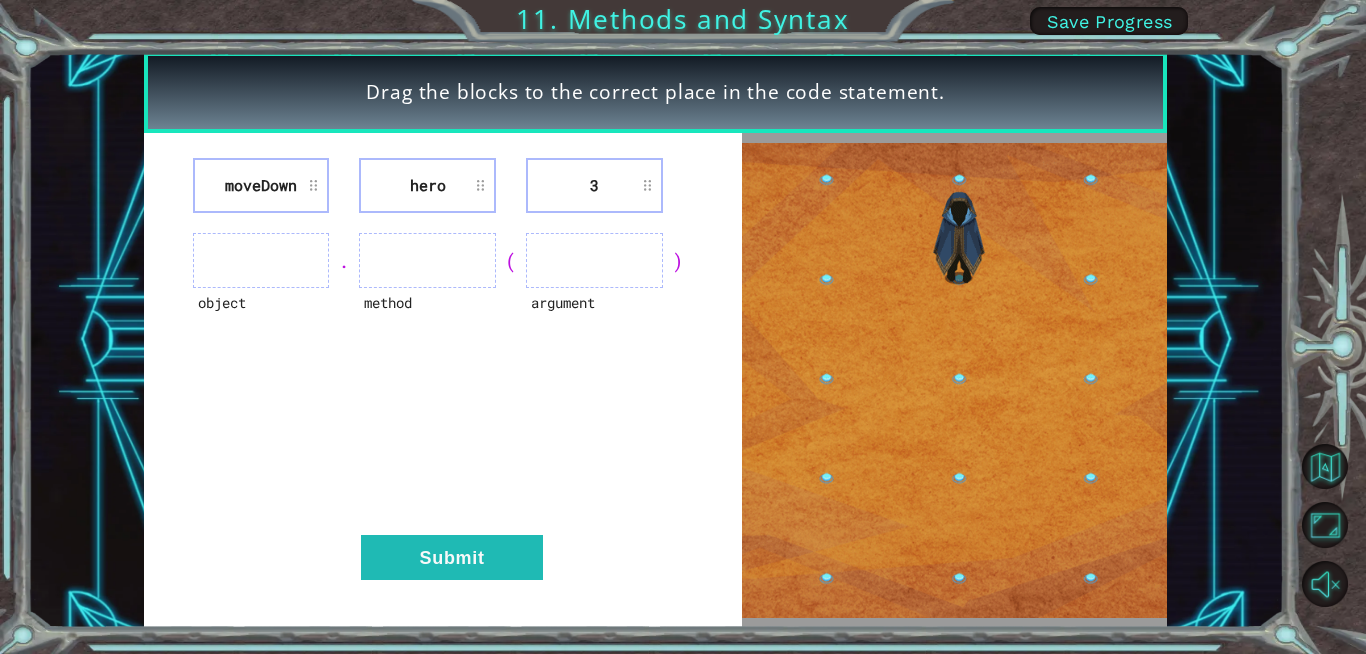 click on "hero" at bounding box center (427, 185) 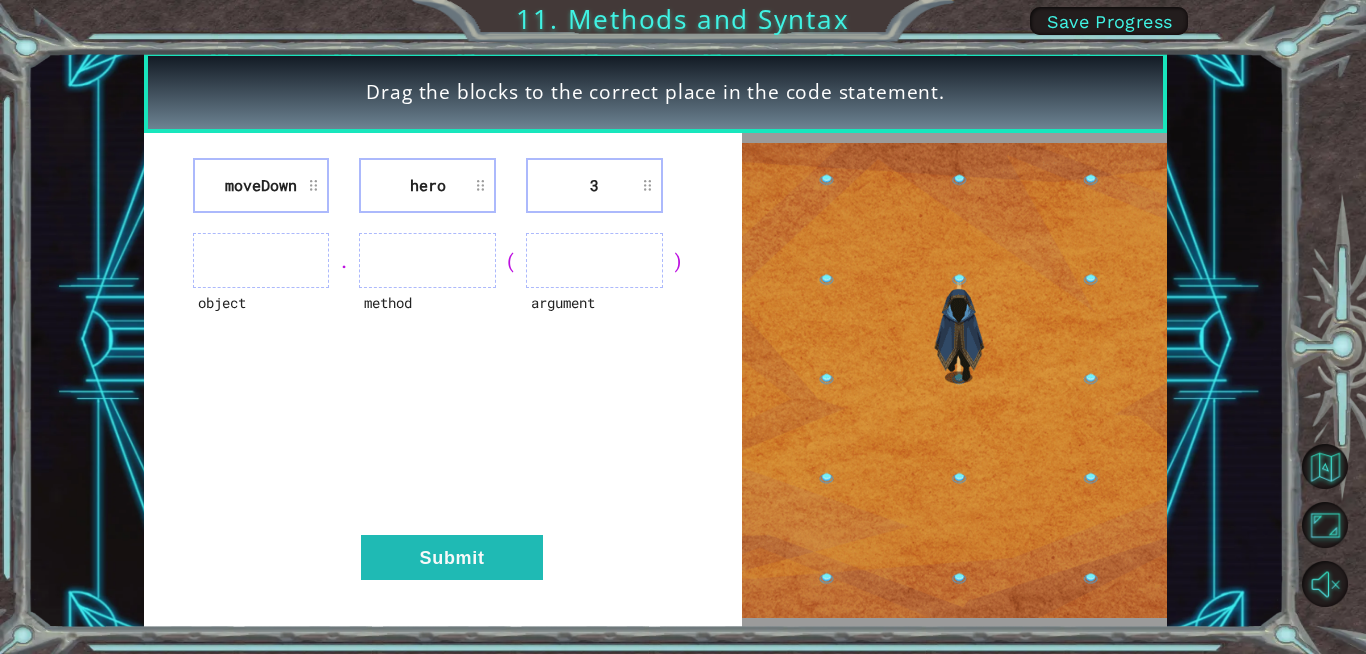 drag, startPoint x: 314, startPoint y: 272, endPoint x: 542, endPoint y: 200, distance: 239.09831 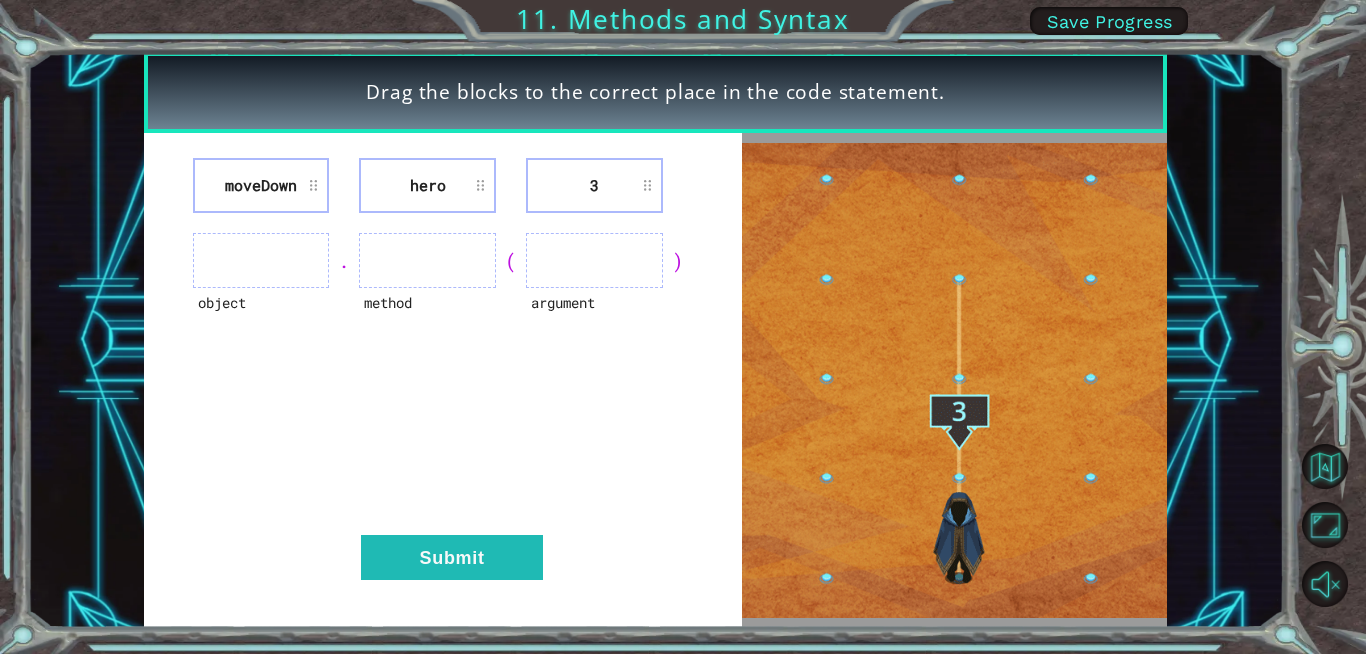 click on "moveDown
hero
3
object
.
method
(
argument
)
Submit" at bounding box center [443, 380] 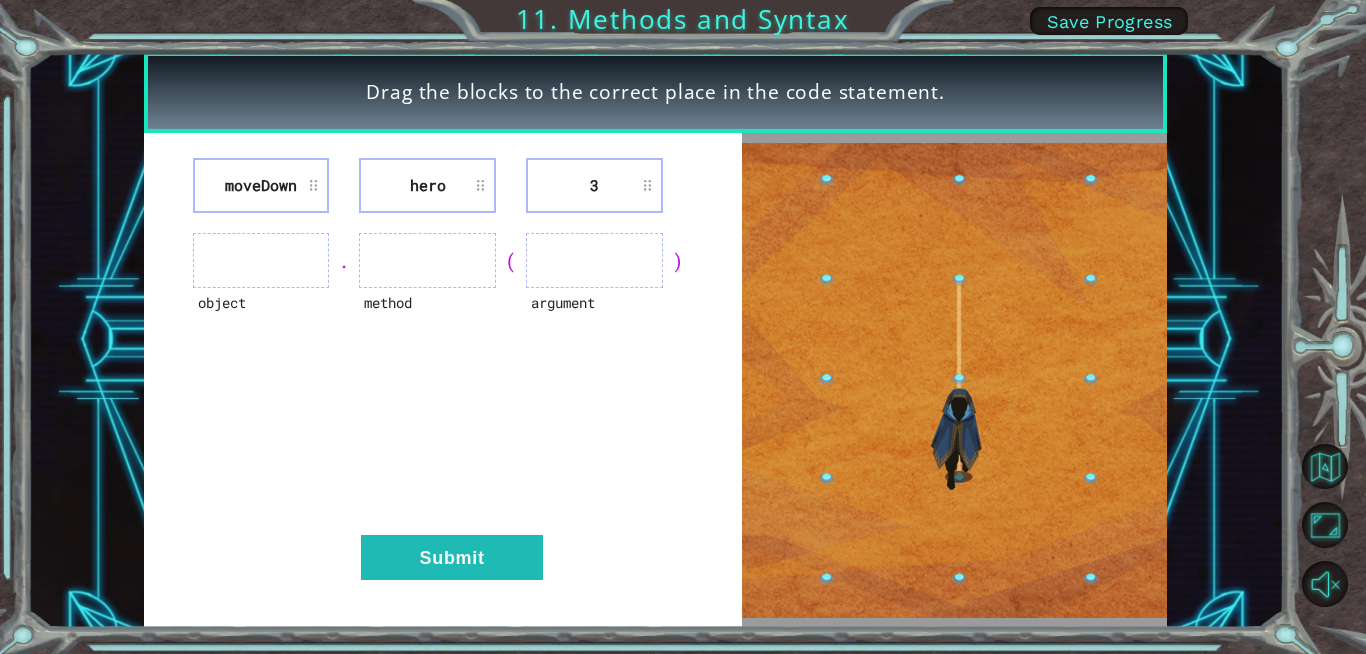drag, startPoint x: 542, startPoint y: 200, endPoint x: 441, endPoint y: 181, distance: 102.77159 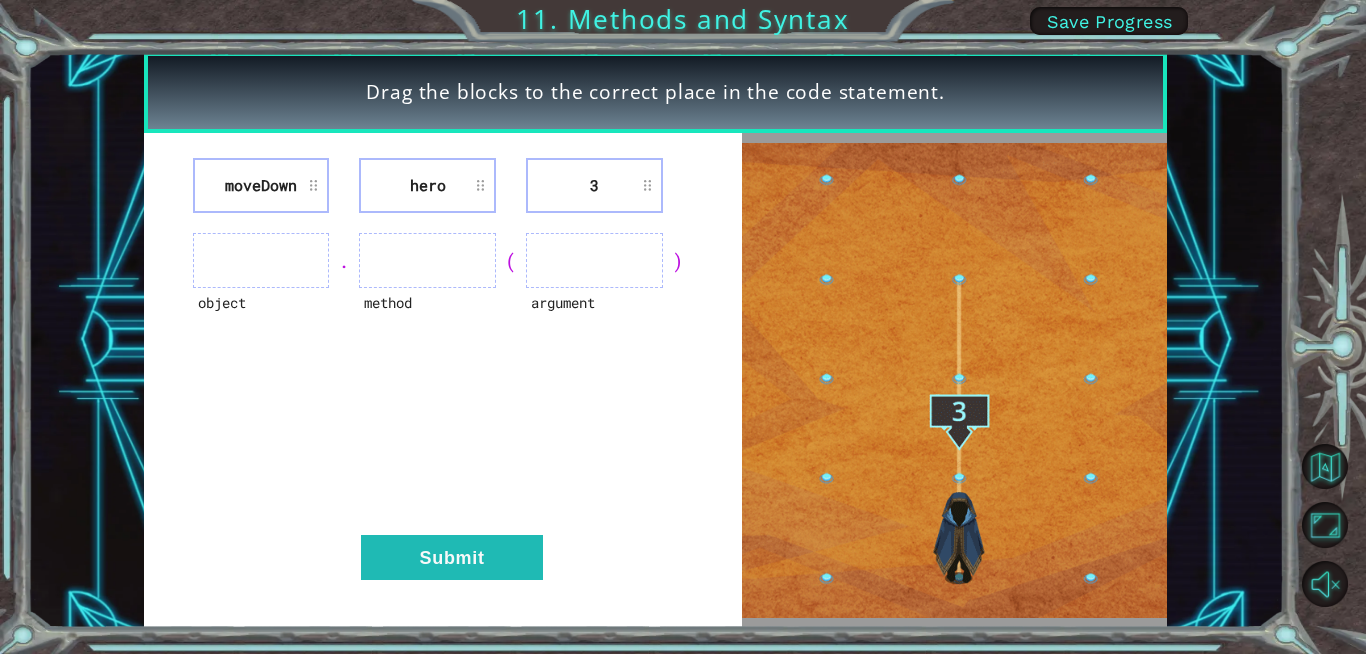 click on "hero" at bounding box center [427, 185] 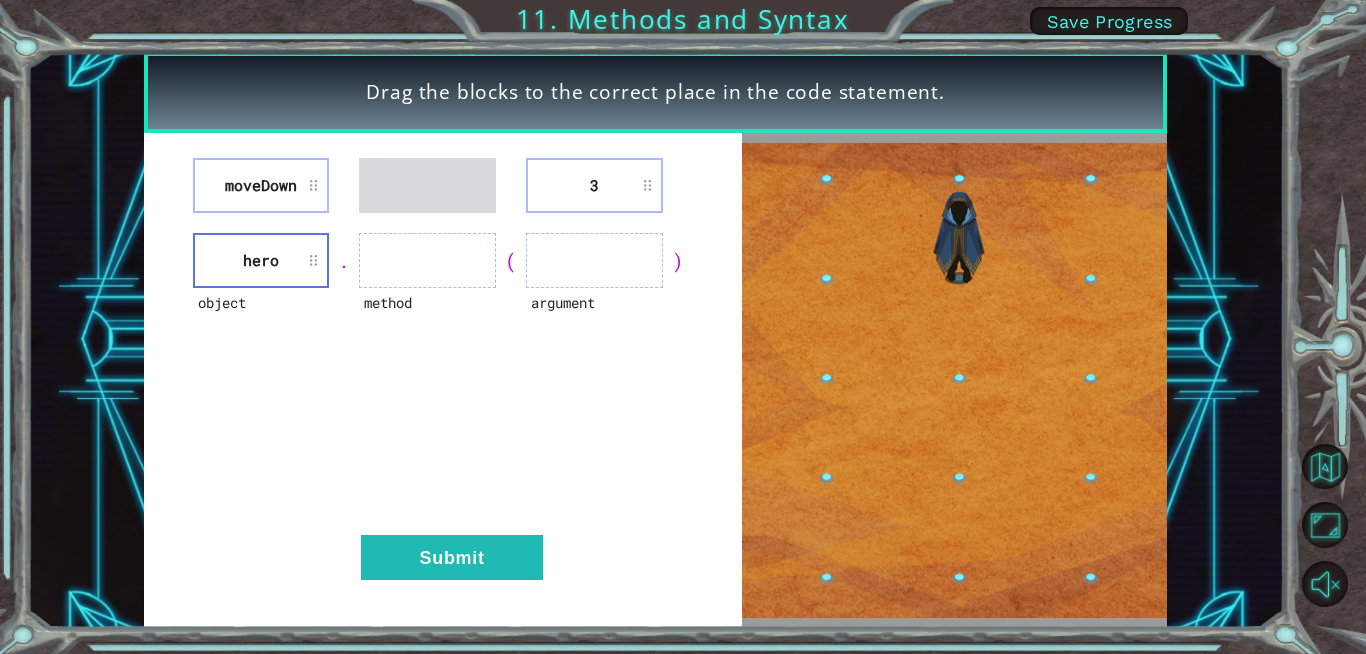 drag, startPoint x: 467, startPoint y: 252, endPoint x: 470, endPoint y: 241, distance: 11.401754 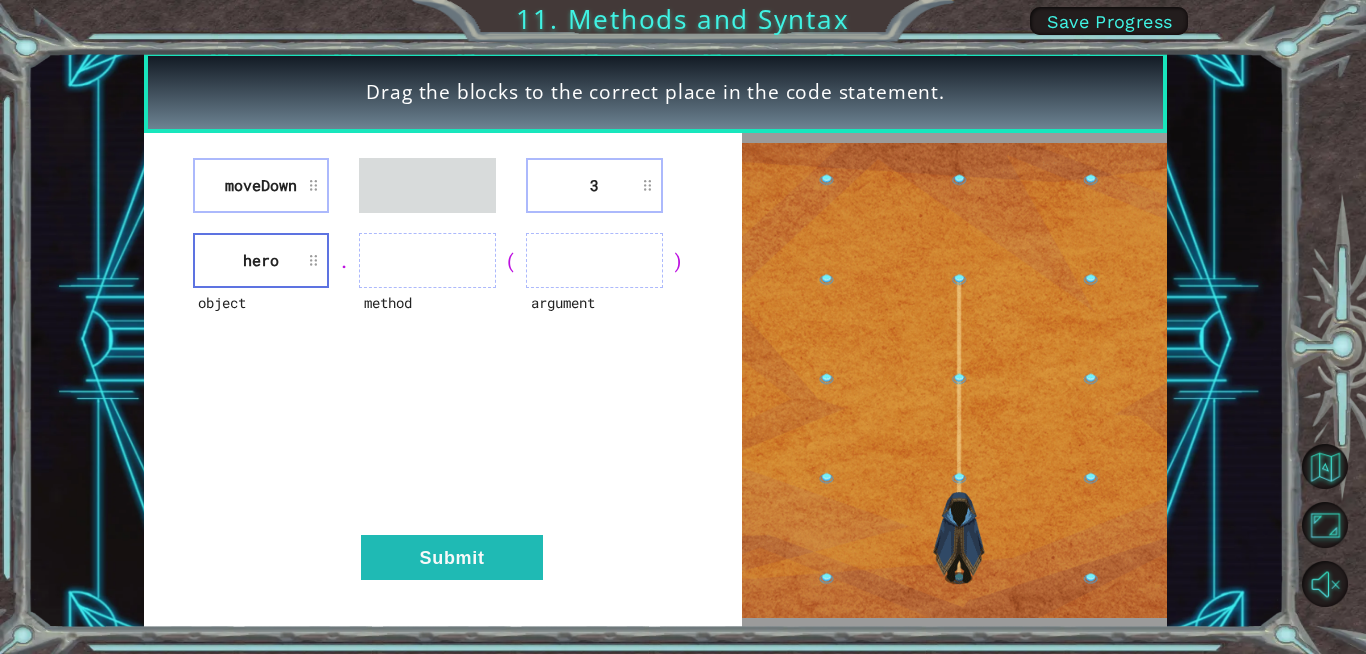 click at bounding box center [427, 260] 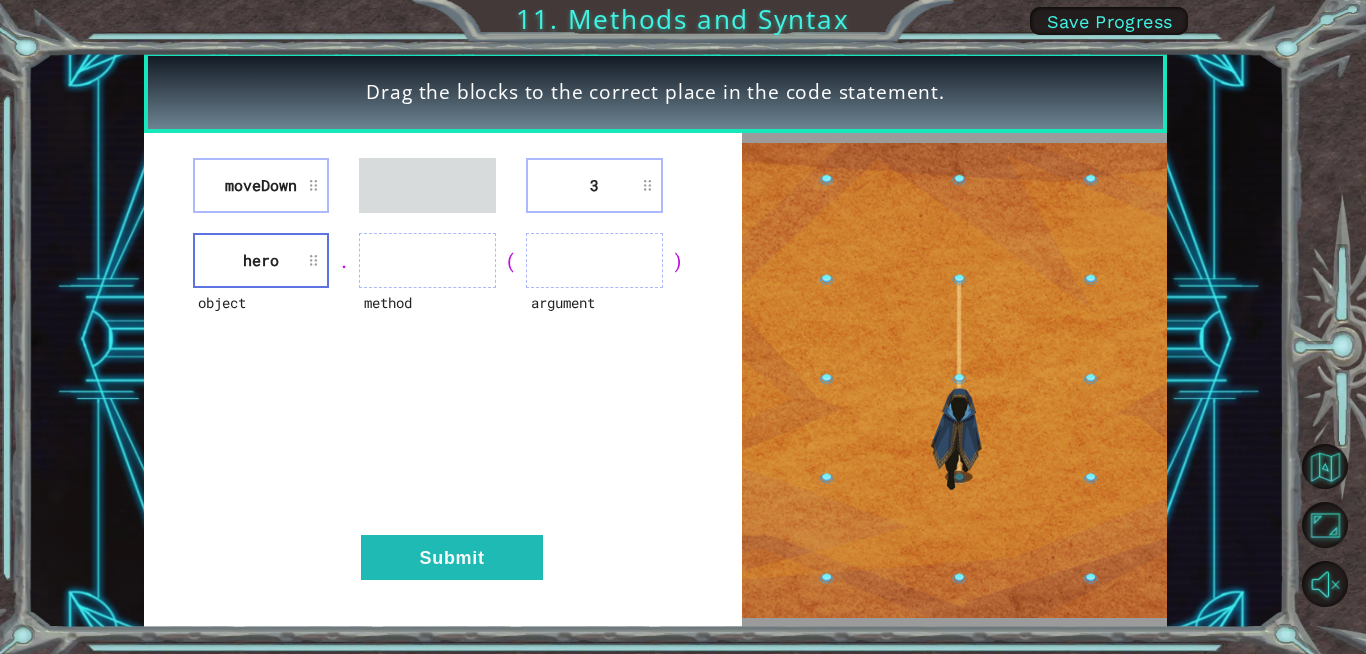 click at bounding box center (427, 260) 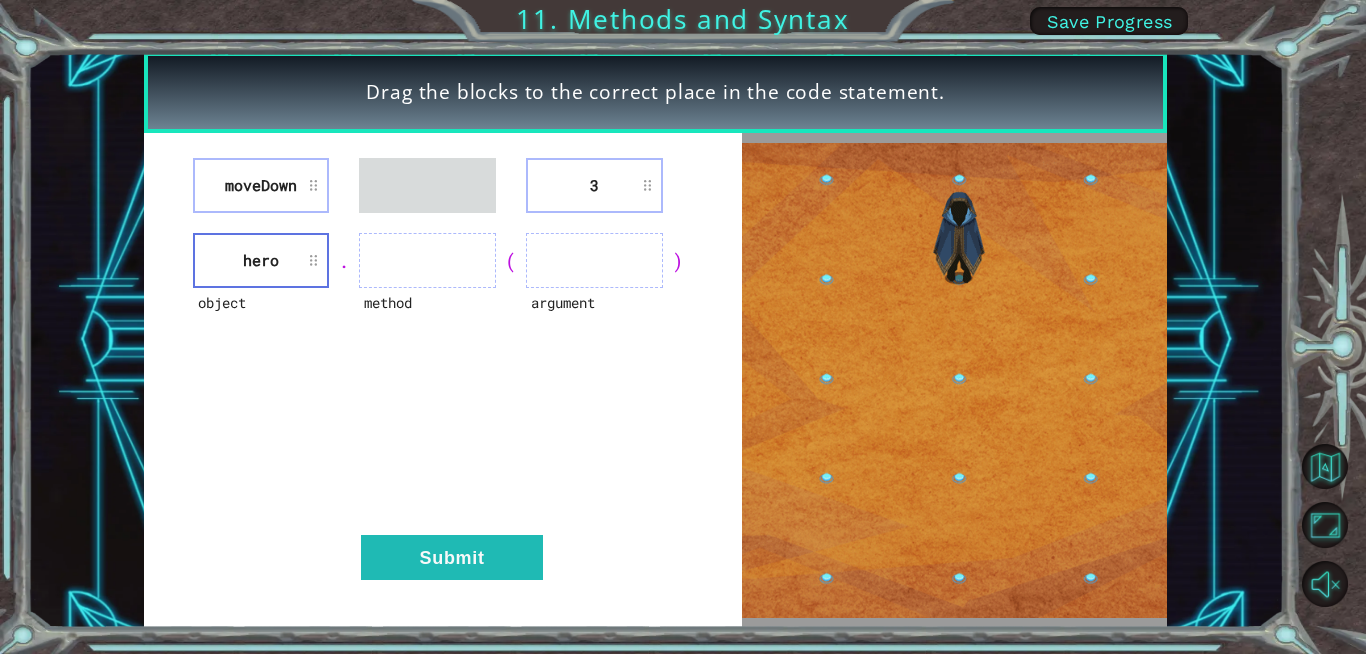 click on "3" at bounding box center [594, 185] 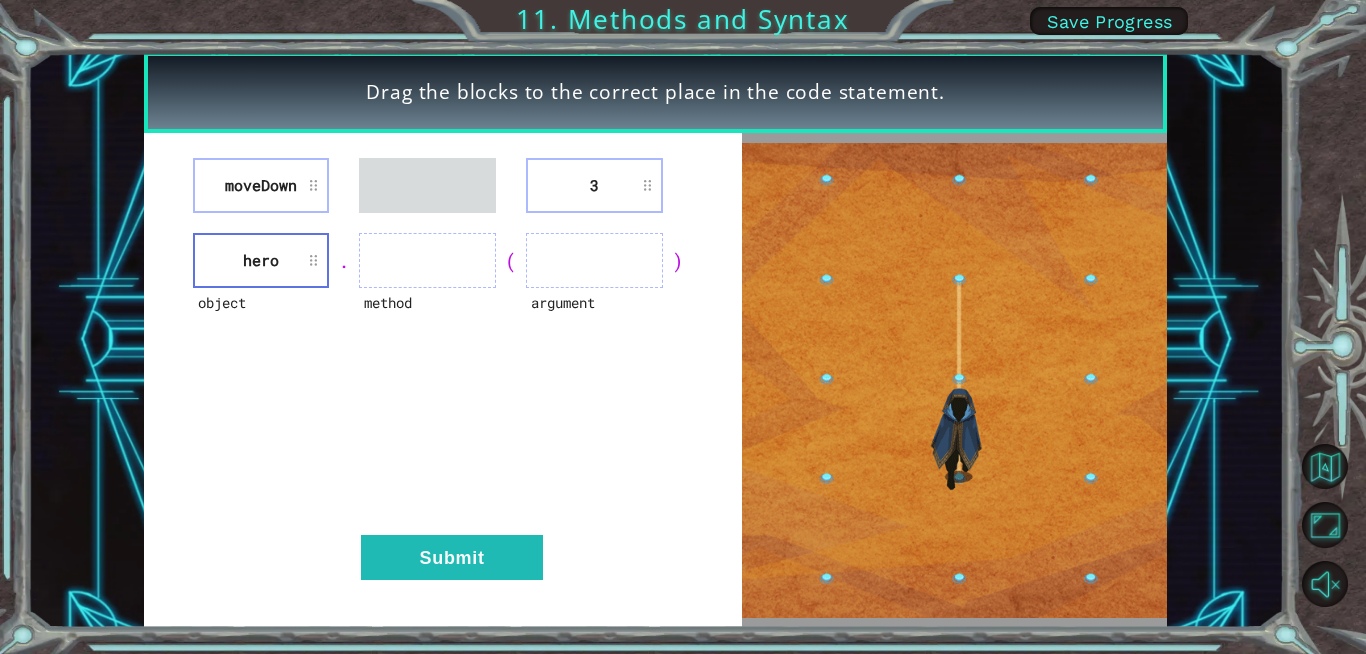 click at bounding box center [594, 260] 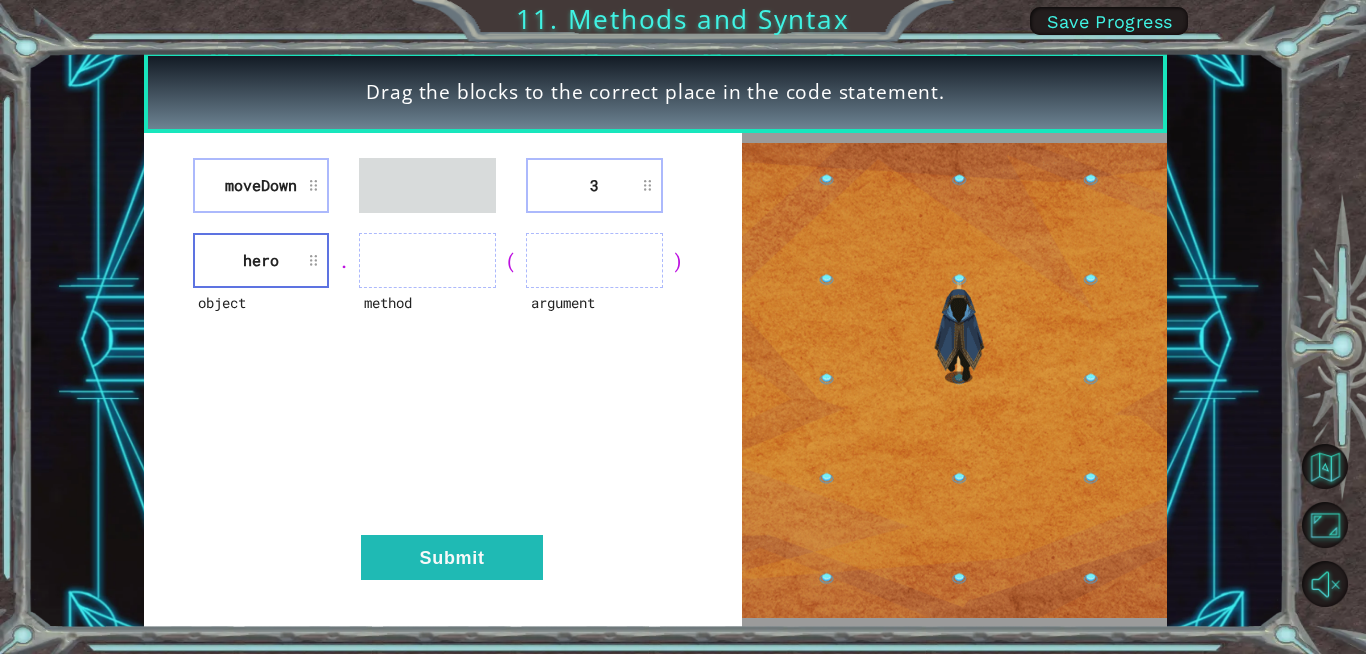 click at bounding box center (427, 260) 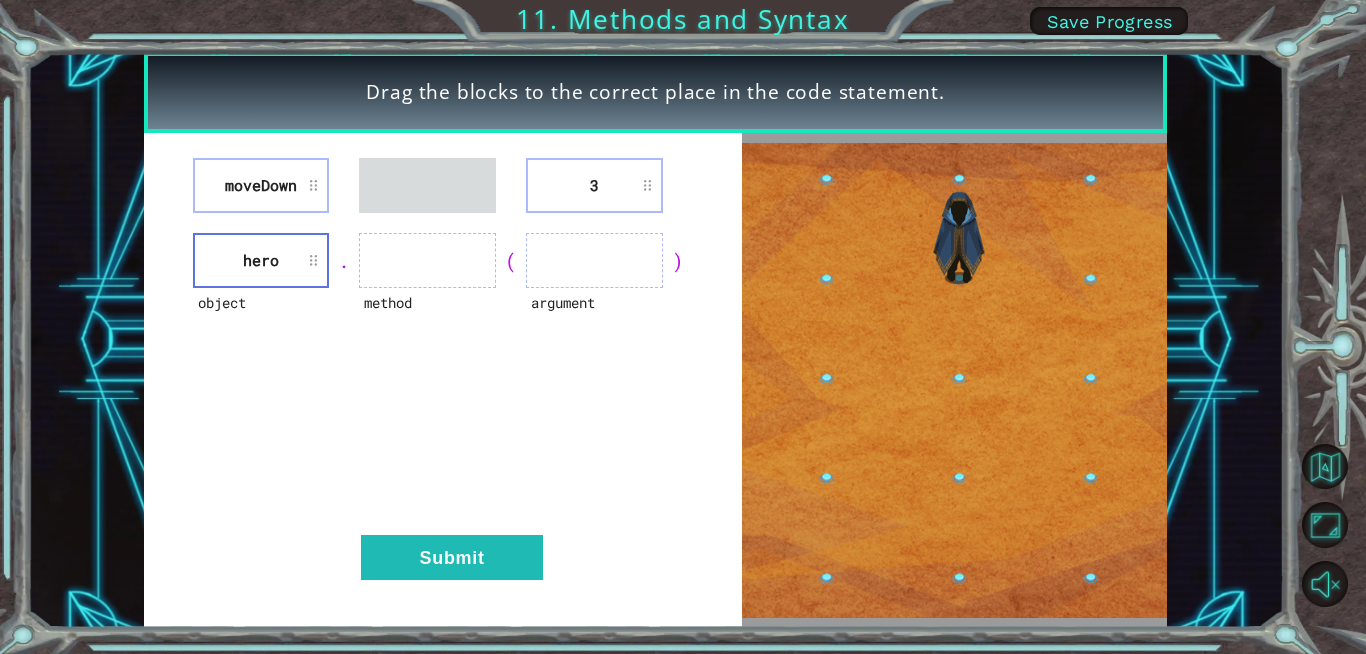 type 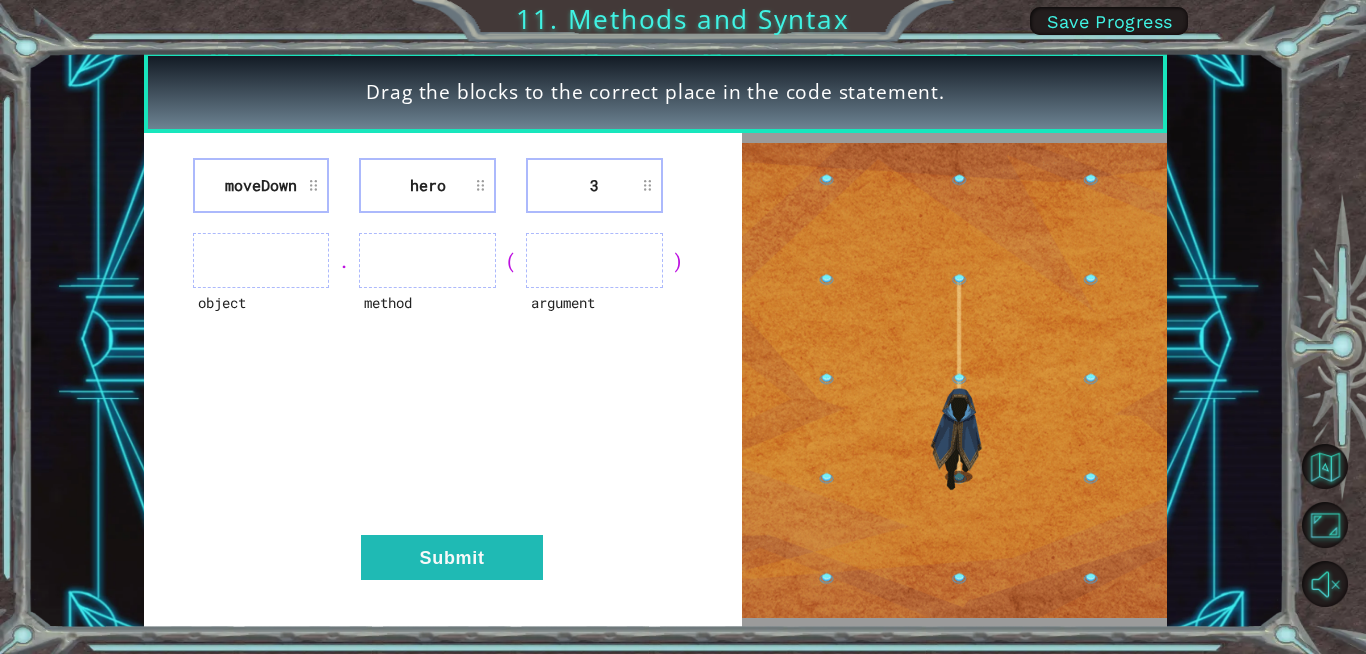 drag, startPoint x: 414, startPoint y: 157, endPoint x: 400, endPoint y: 193, distance: 38.626415 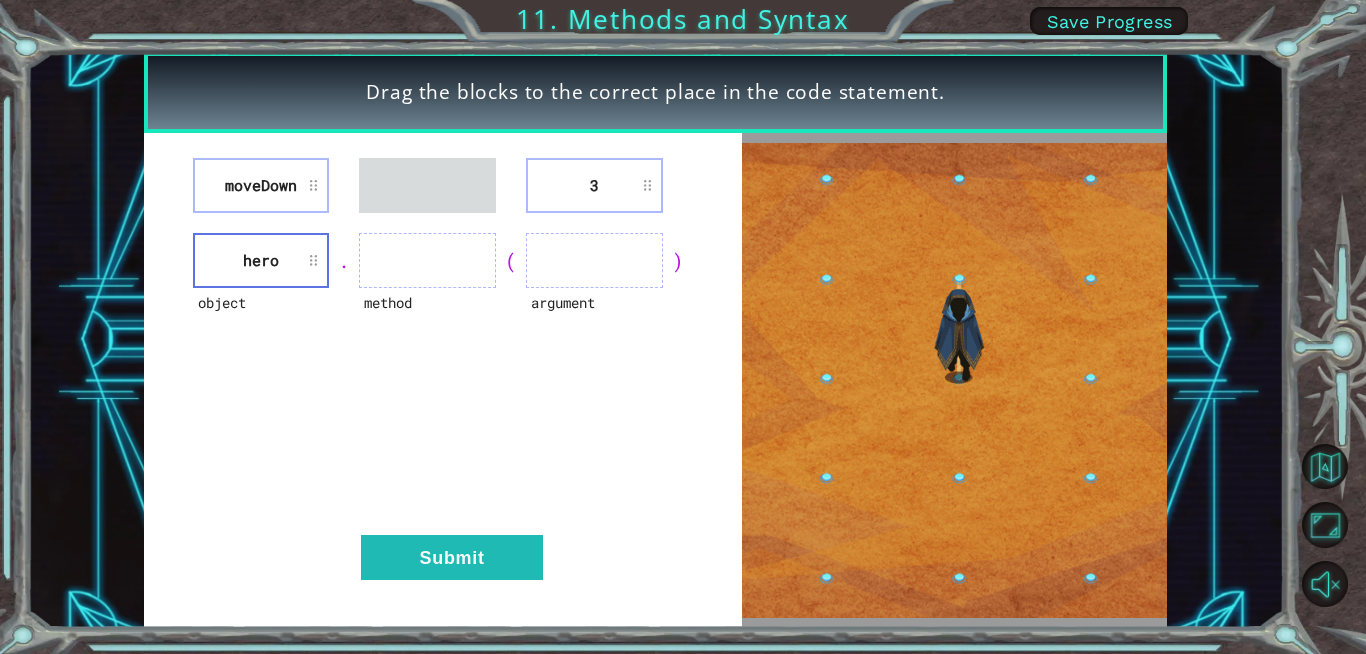 type 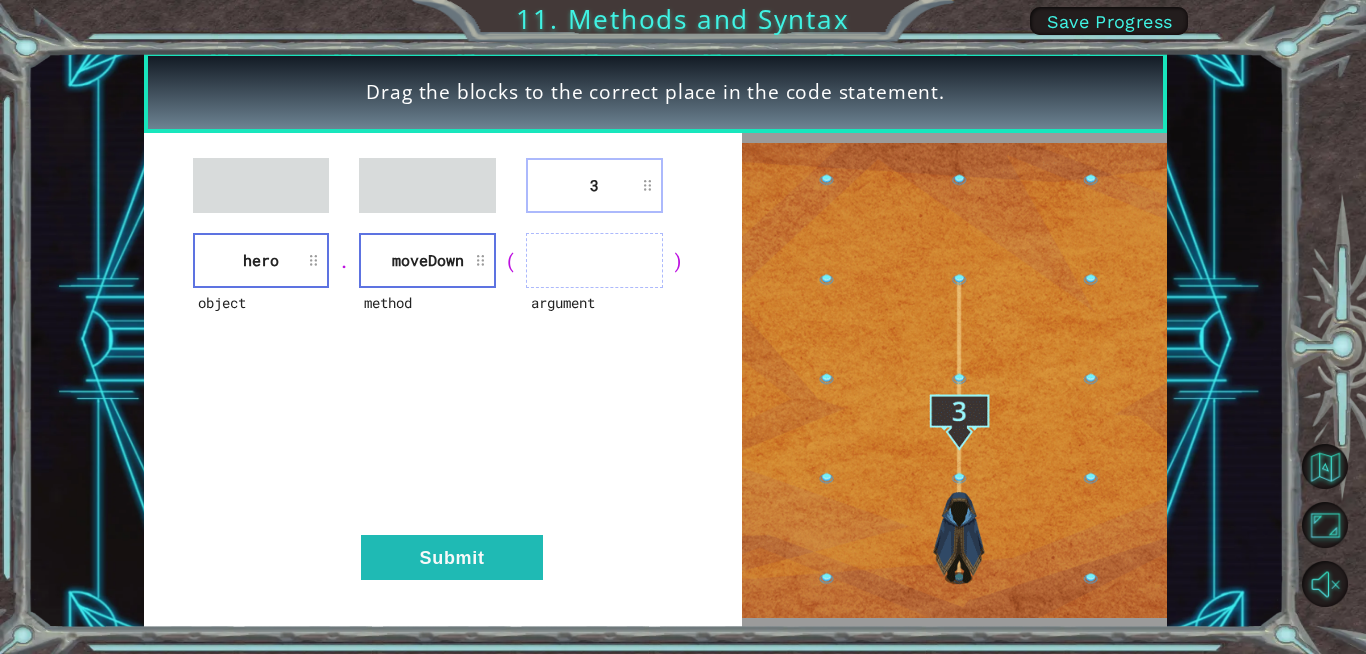 type 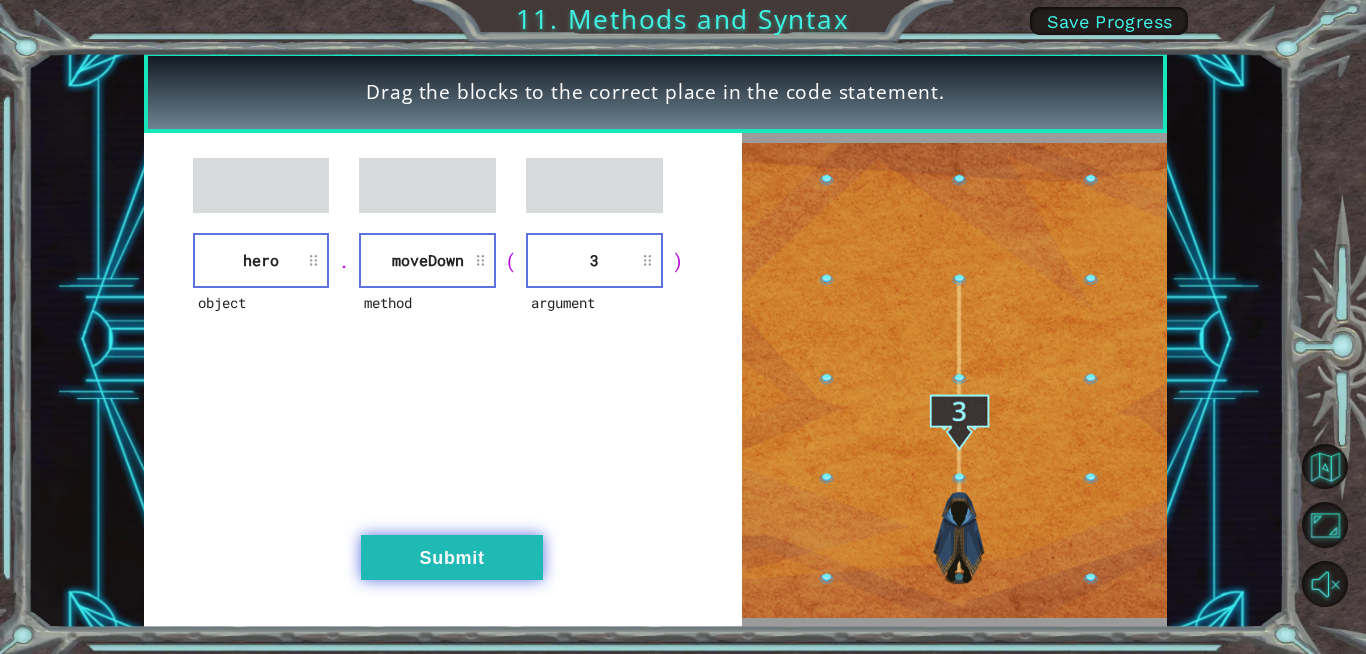 click on "Submit" at bounding box center [452, 557] 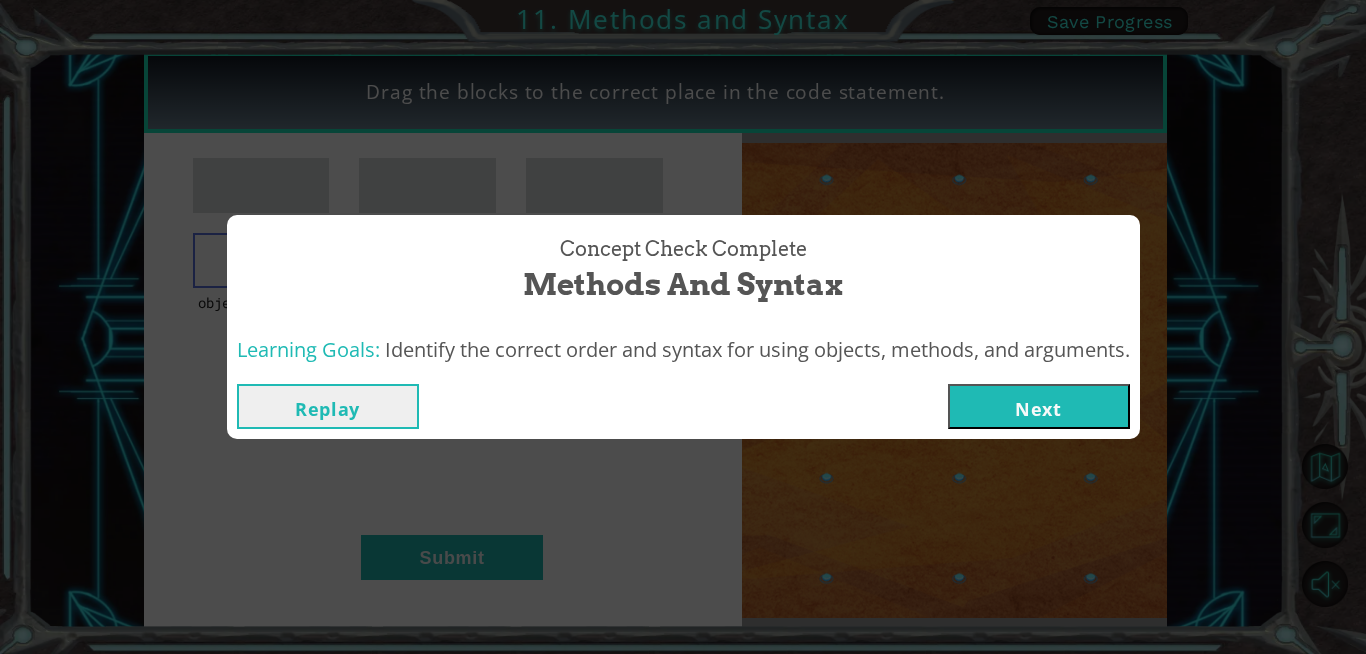 click on "Next" at bounding box center [1039, 406] 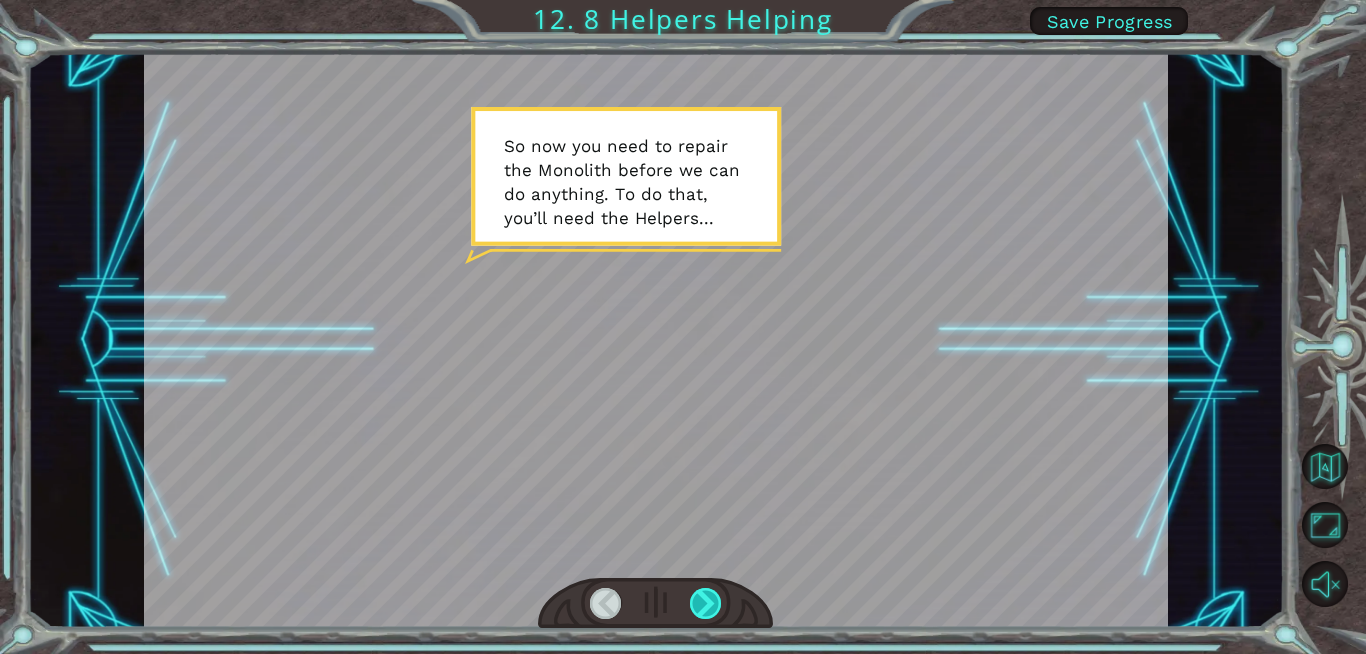click at bounding box center [706, 603] 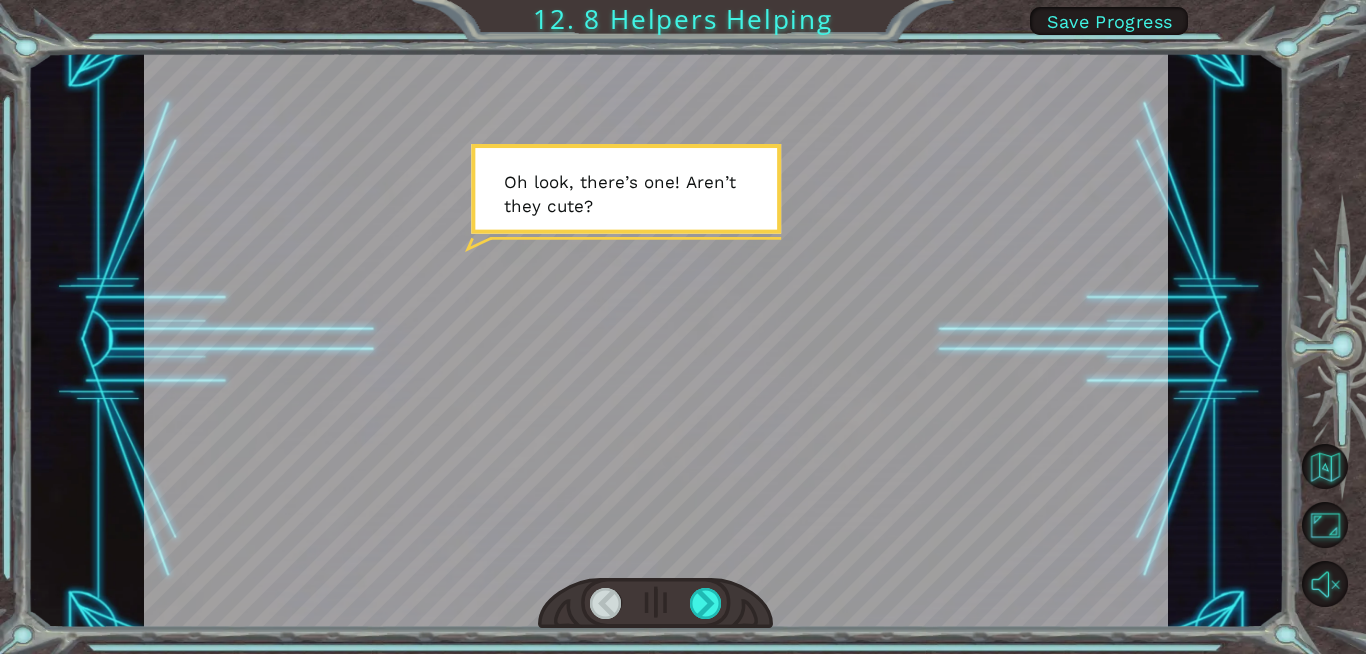 click at bounding box center (655, 604) 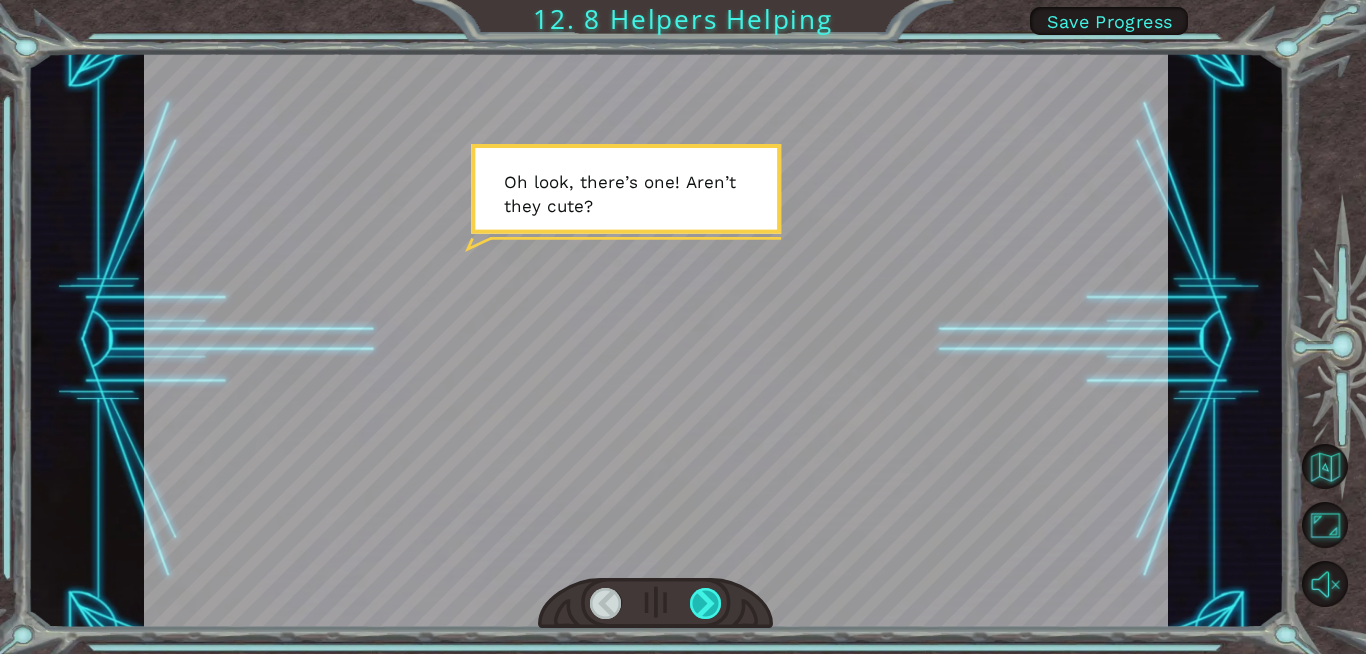 click at bounding box center (706, 603) 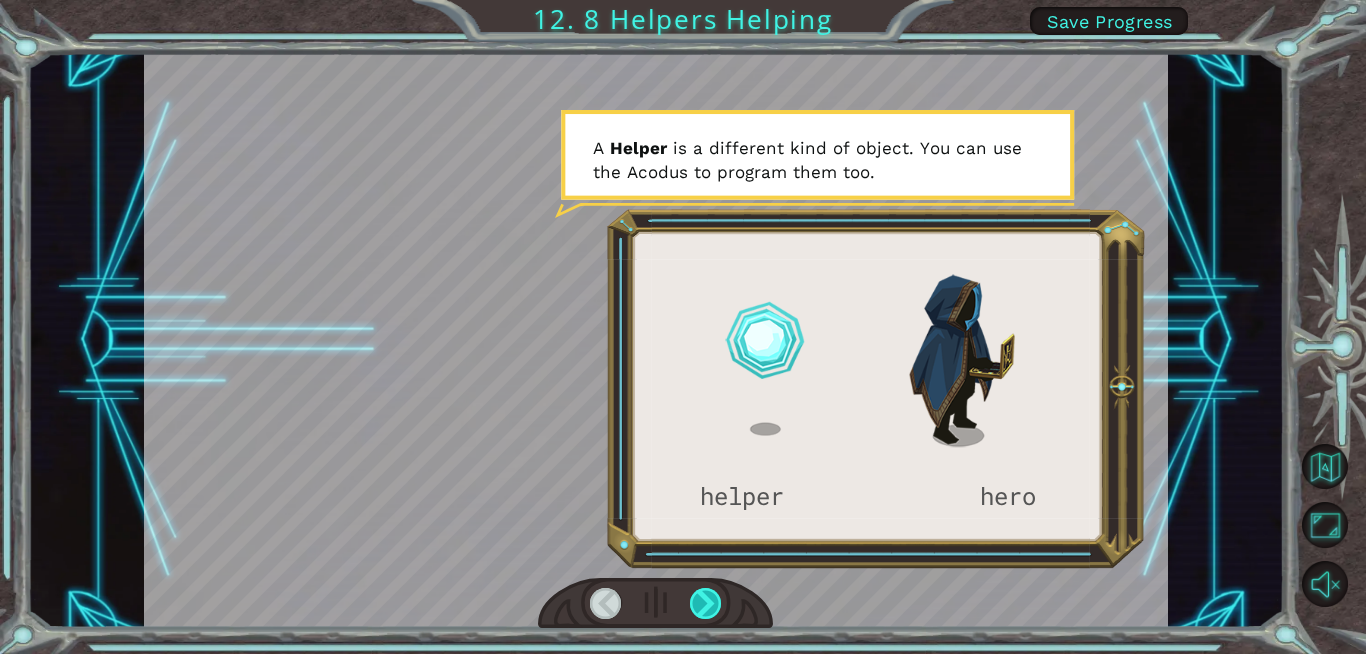 click at bounding box center [706, 603] 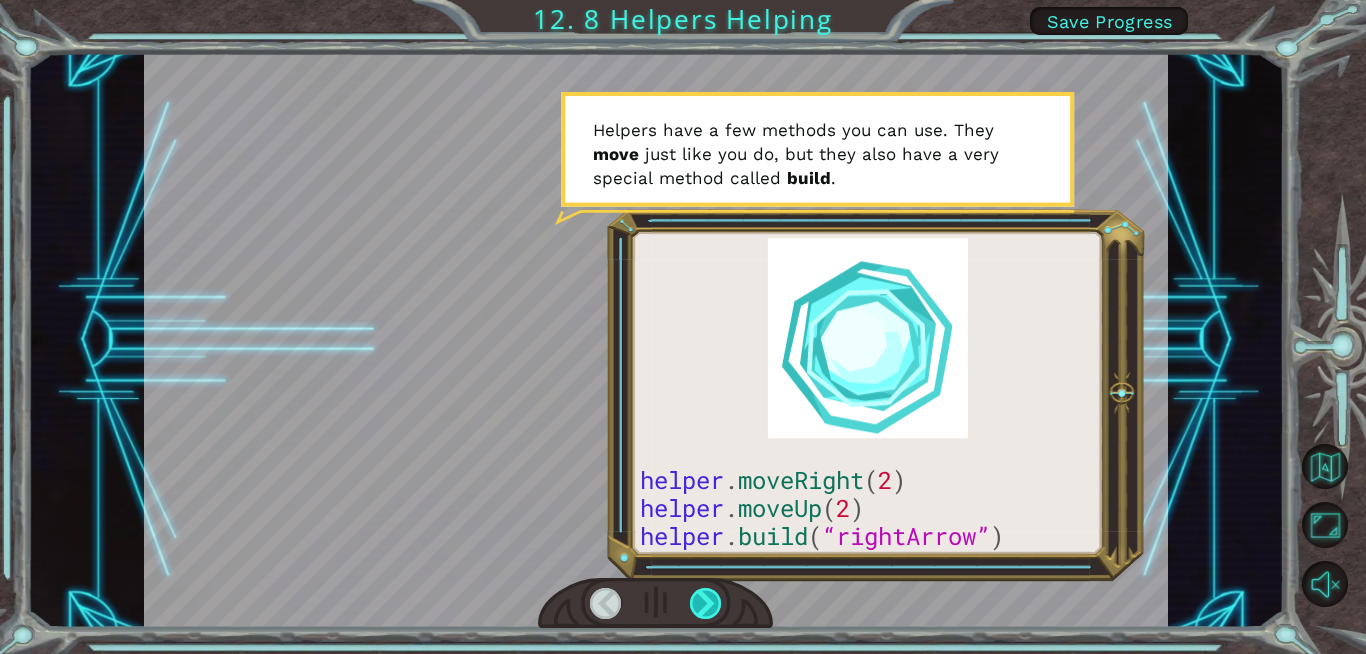 click at bounding box center (706, 603) 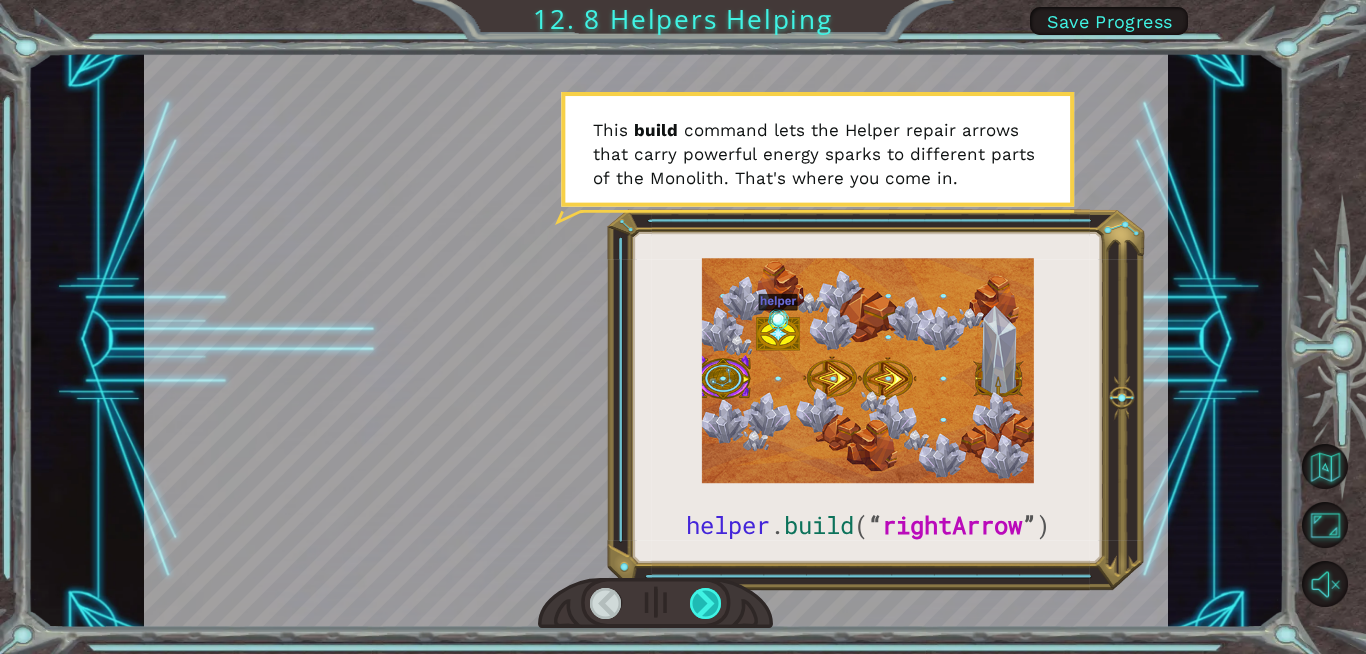 click at bounding box center [706, 603] 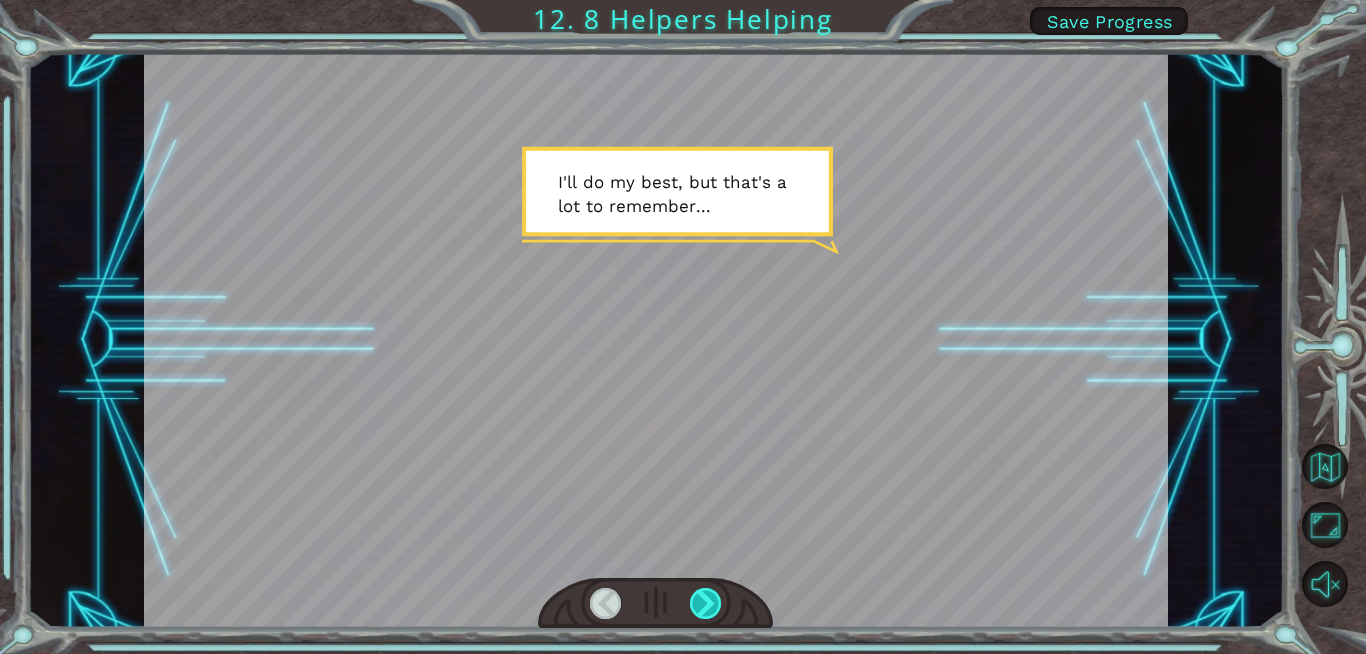 click at bounding box center (706, 603) 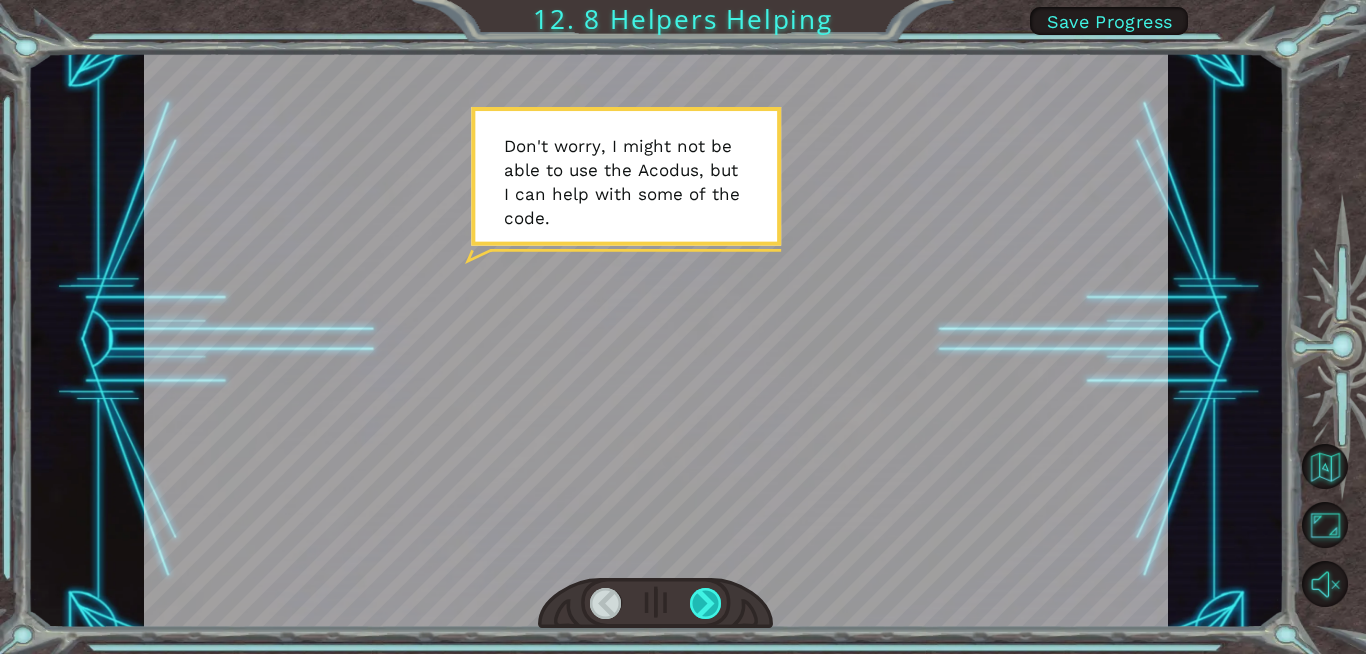 click at bounding box center [706, 603] 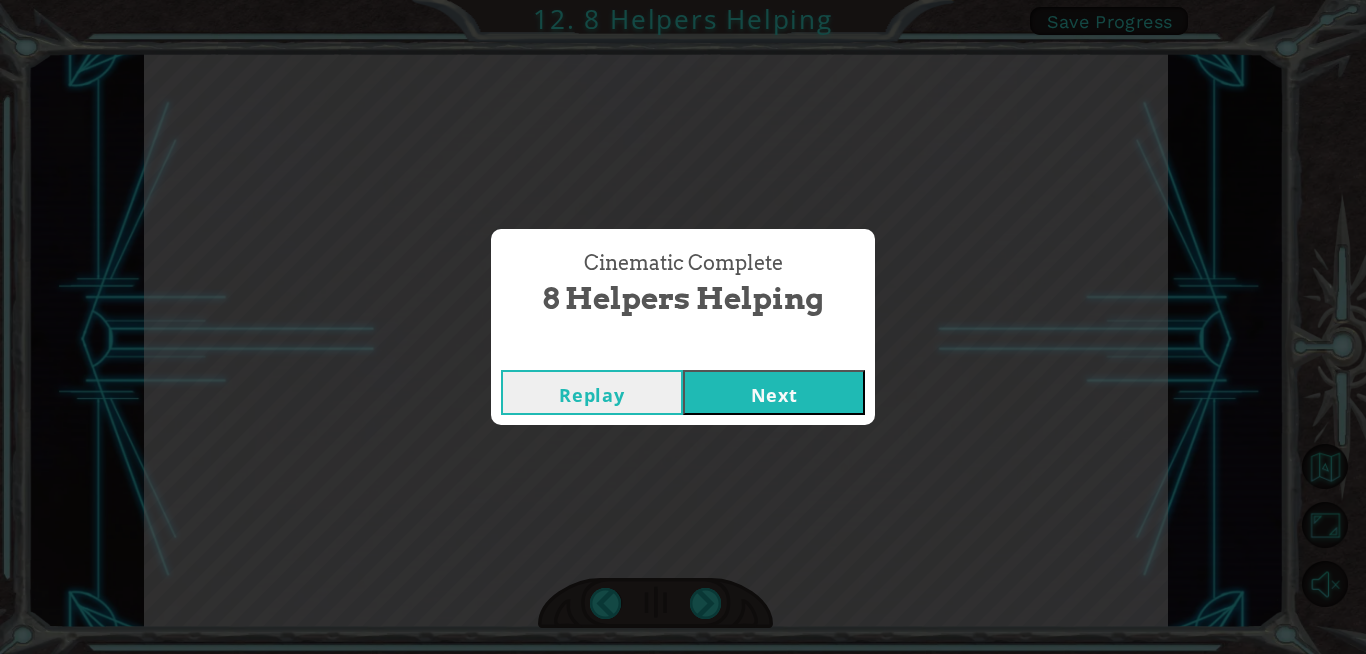 click on "Next" at bounding box center (774, 392) 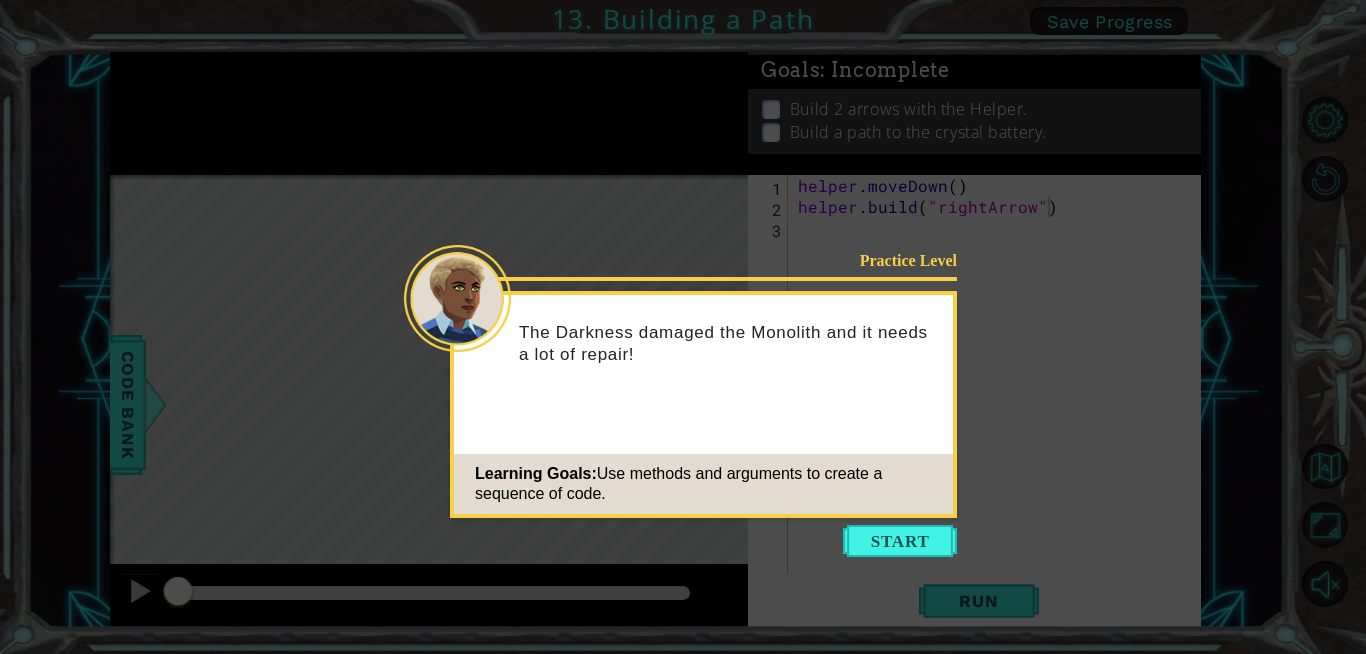 click at bounding box center (900, 541) 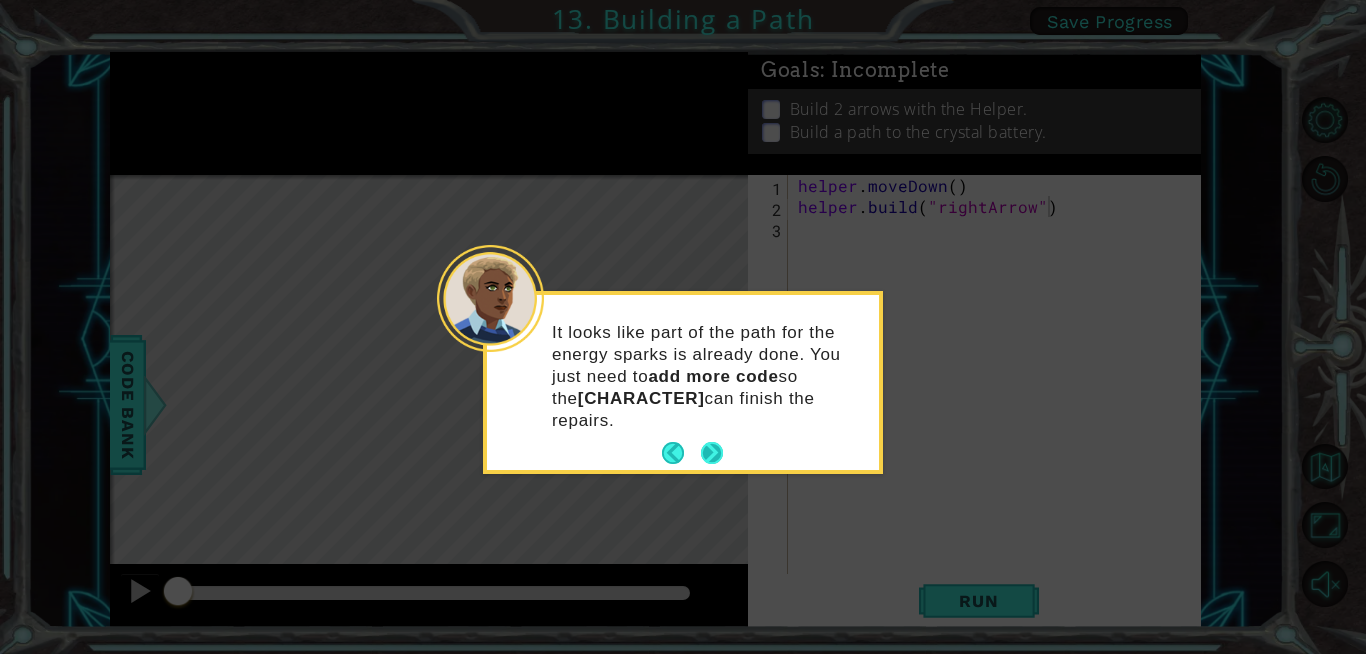click on "It looks like part of the path for the energy sparks is already done. You just need to  add more code  so the  [CHARACTER]  can finish the repairs." at bounding box center [708, 377] 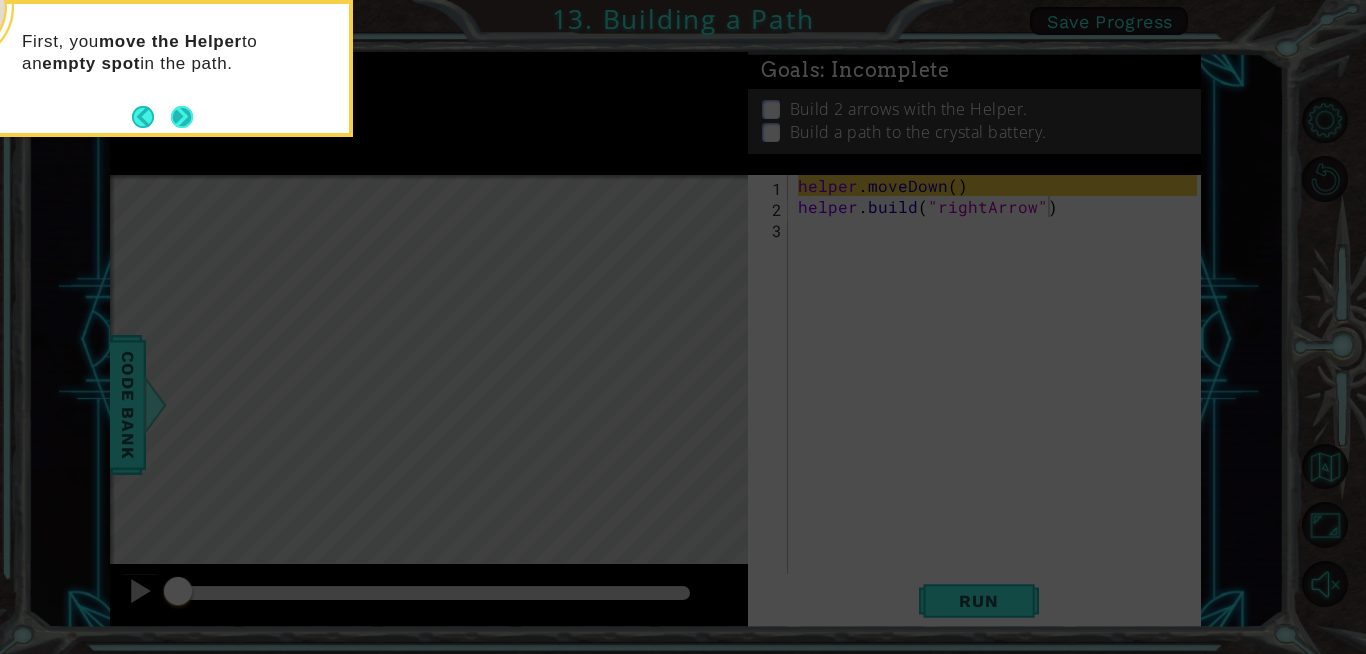 click at bounding box center (182, 117) 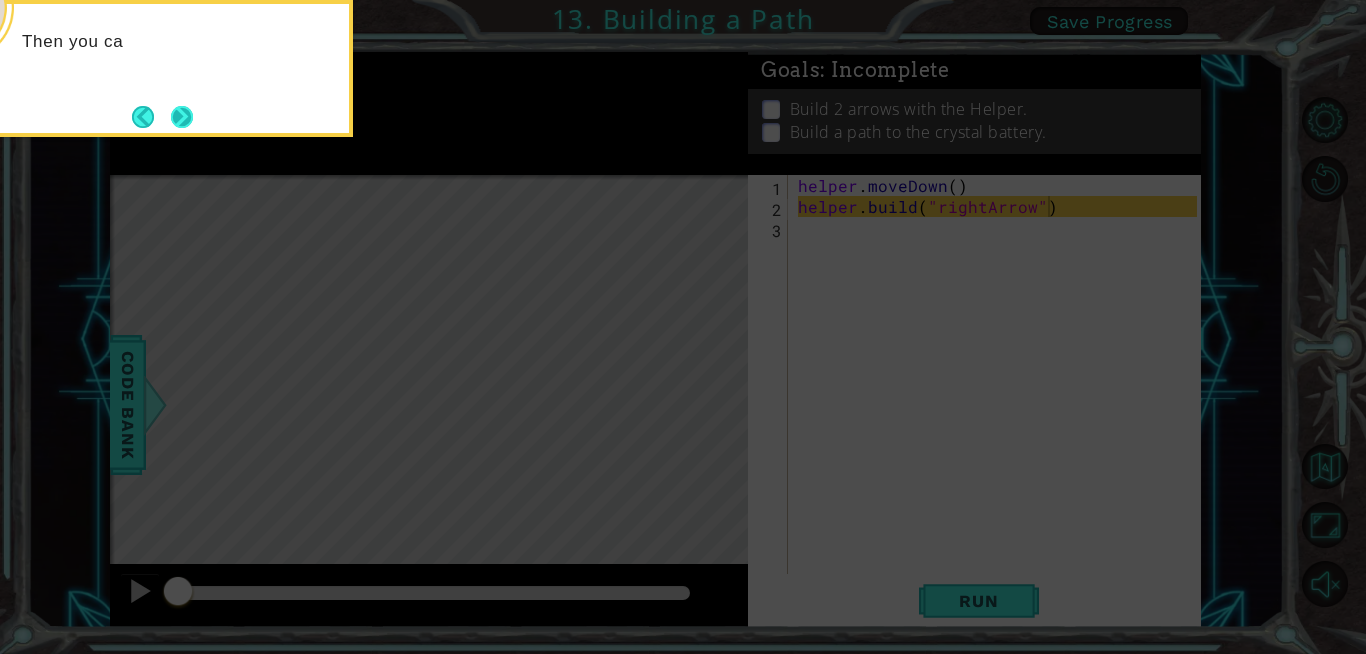 click at bounding box center [181, 116] 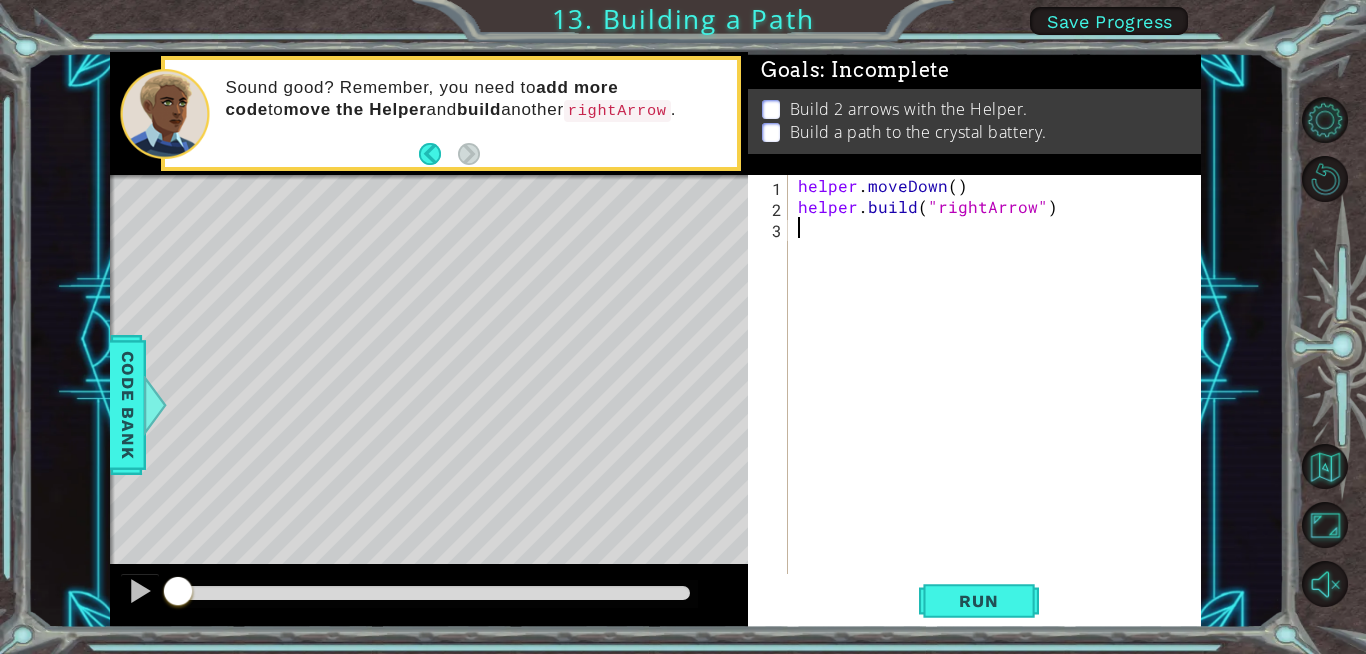 click on "helper . moveDown ( ) helper . build ( "rightArrow" )" at bounding box center (1000, 395) 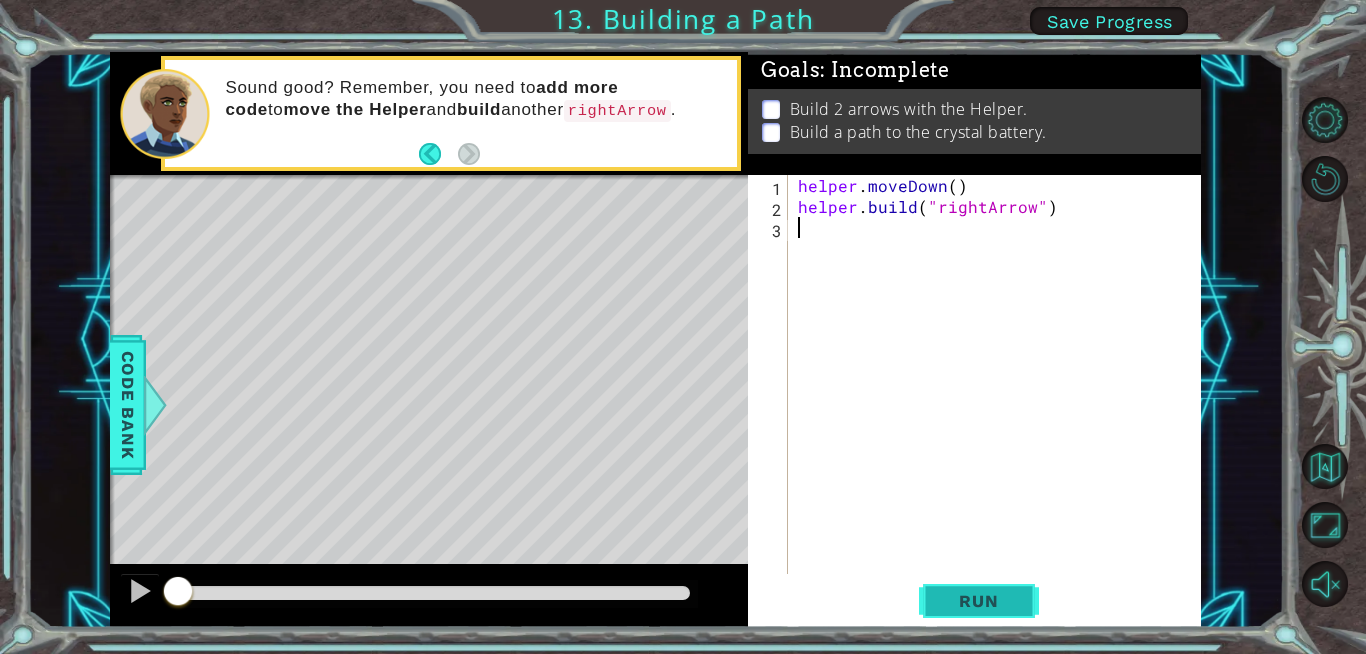 drag, startPoint x: 975, startPoint y: 596, endPoint x: 993, endPoint y: 601, distance: 18.681541 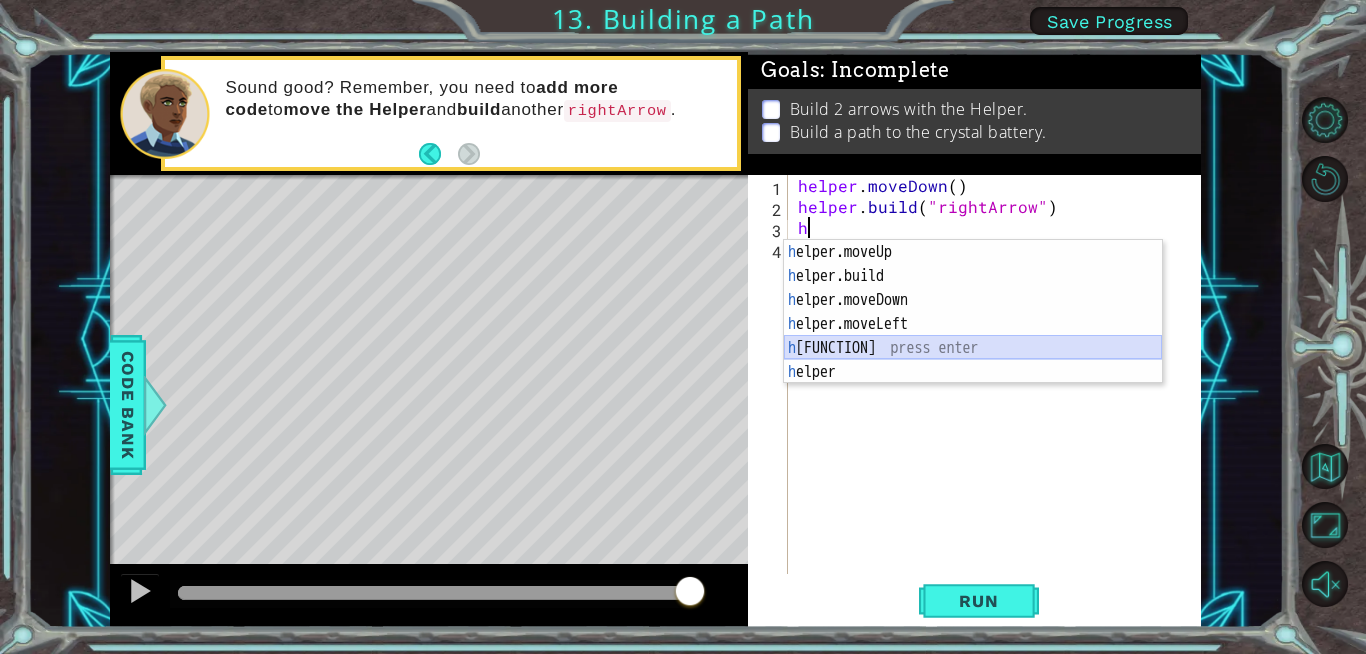 drag, startPoint x: 1032, startPoint y: 358, endPoint x: 1042, endPoint y: 355, distance: 10.440307 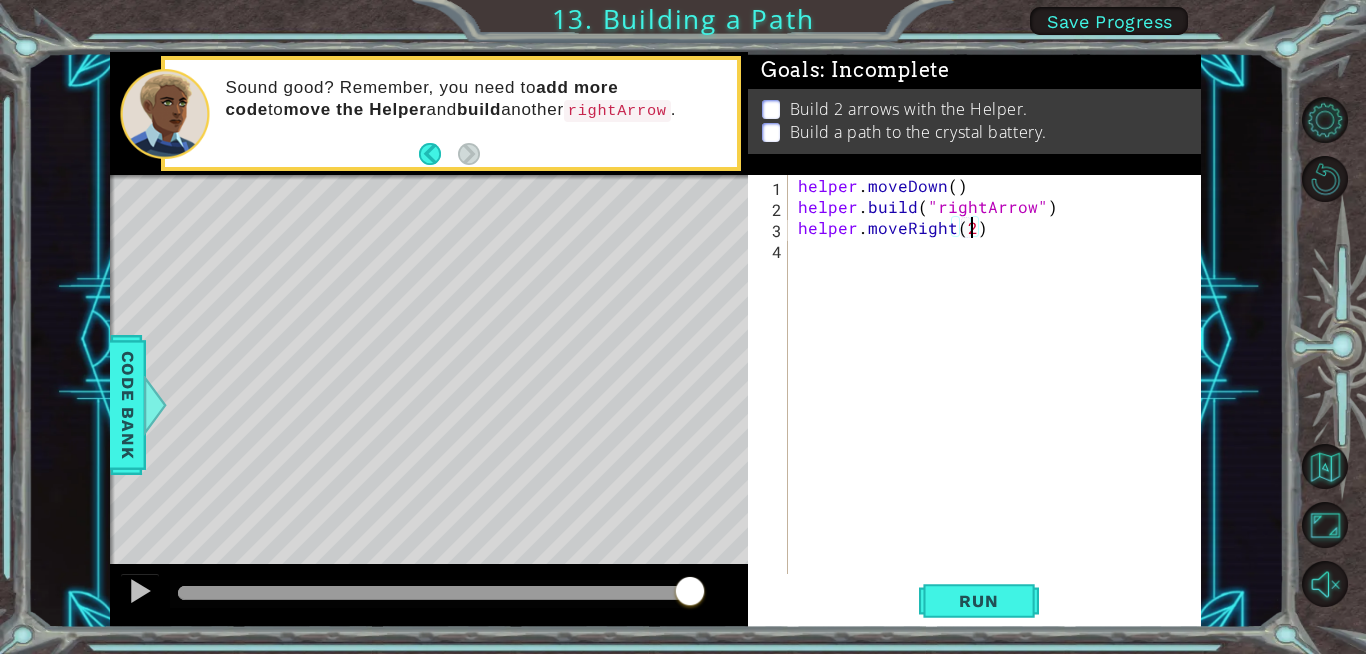 scroll, scrollTop: 0, scrollLeft: 10, axis: horizontal 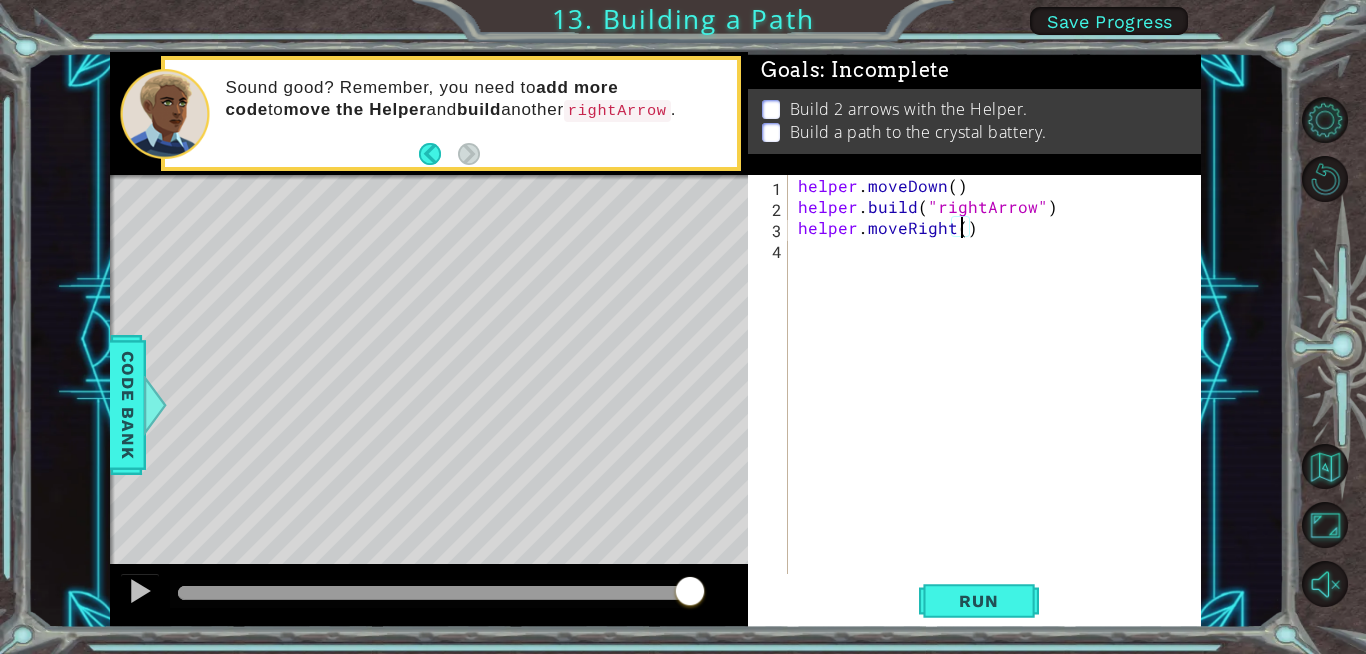 type on "[CHARACTER].moveRight(3)" 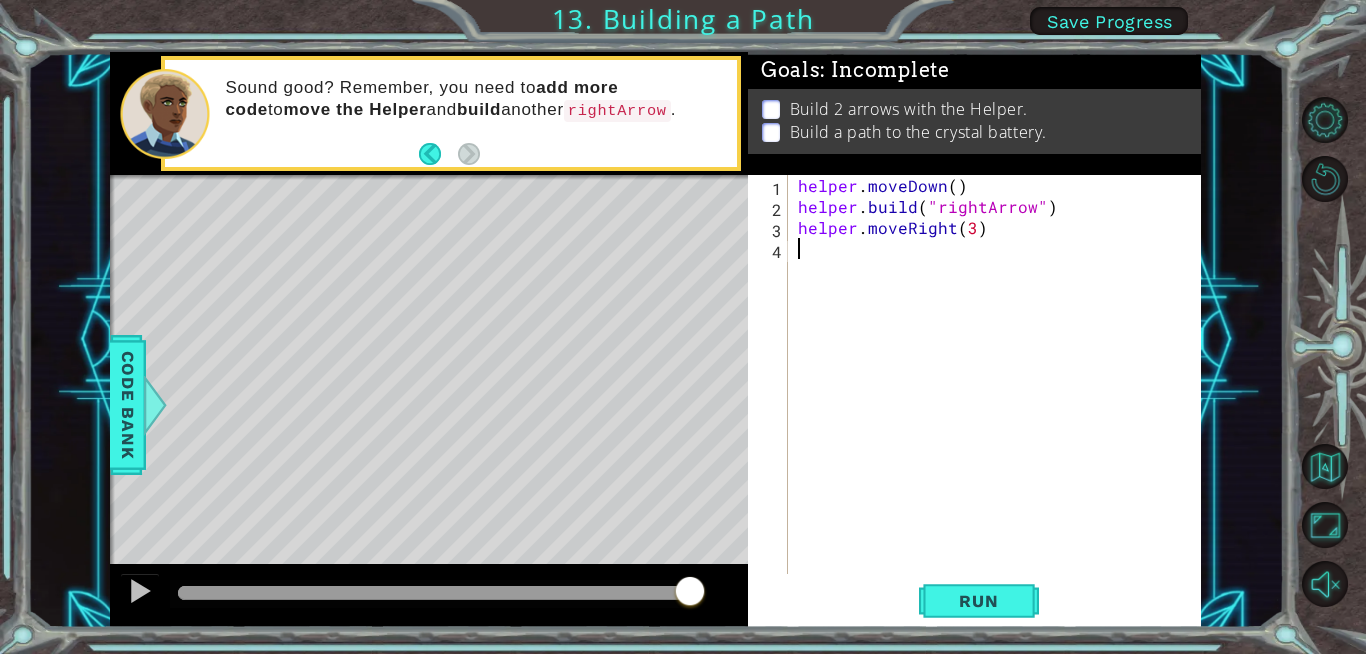 click on "[CHARACTER] . moveUp ( ) [CHARACTER] . build ( "rightArrow" ) [CHARACTER] . moveRight ( 3 )" at bounding box center [1000, 395] 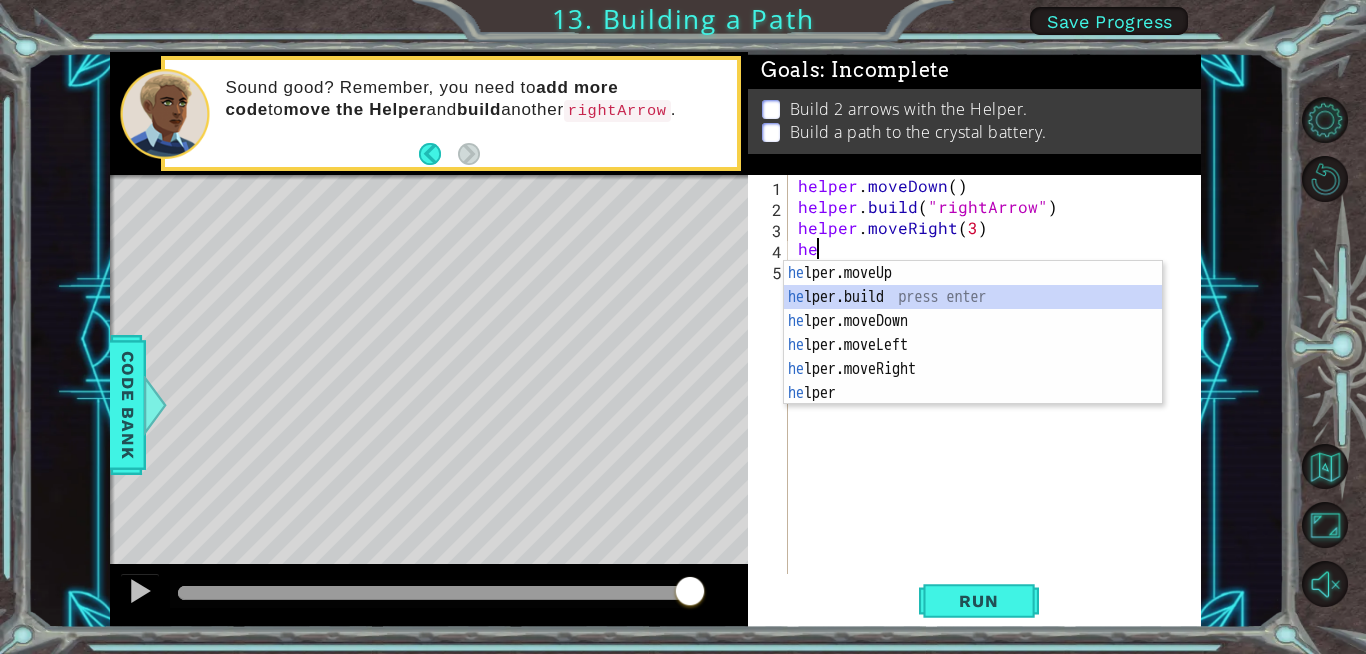 click on "he lper.moveUp press enter he lper.build press enter he lper.moveDown press enter he lper.moveLeft press enter he lper.moveRight press enter he lper press enter" at bounding box center (973, 357) 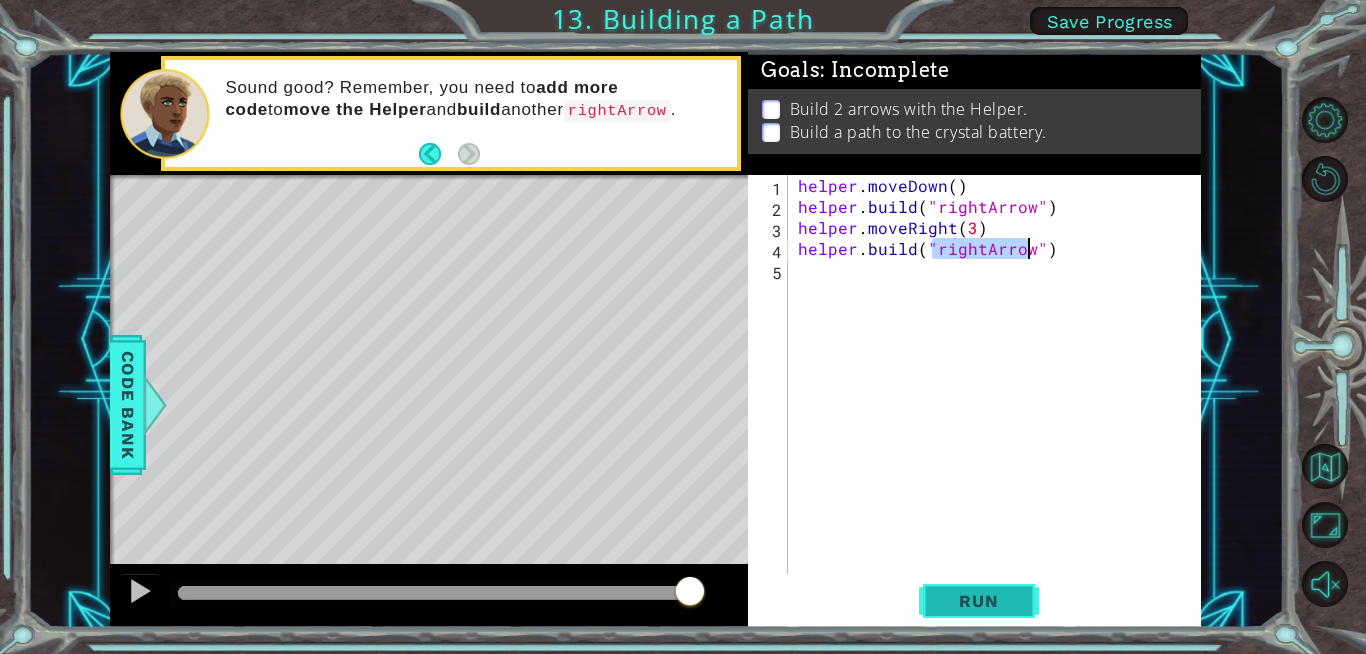 type on "helper.build("rightArrow")" 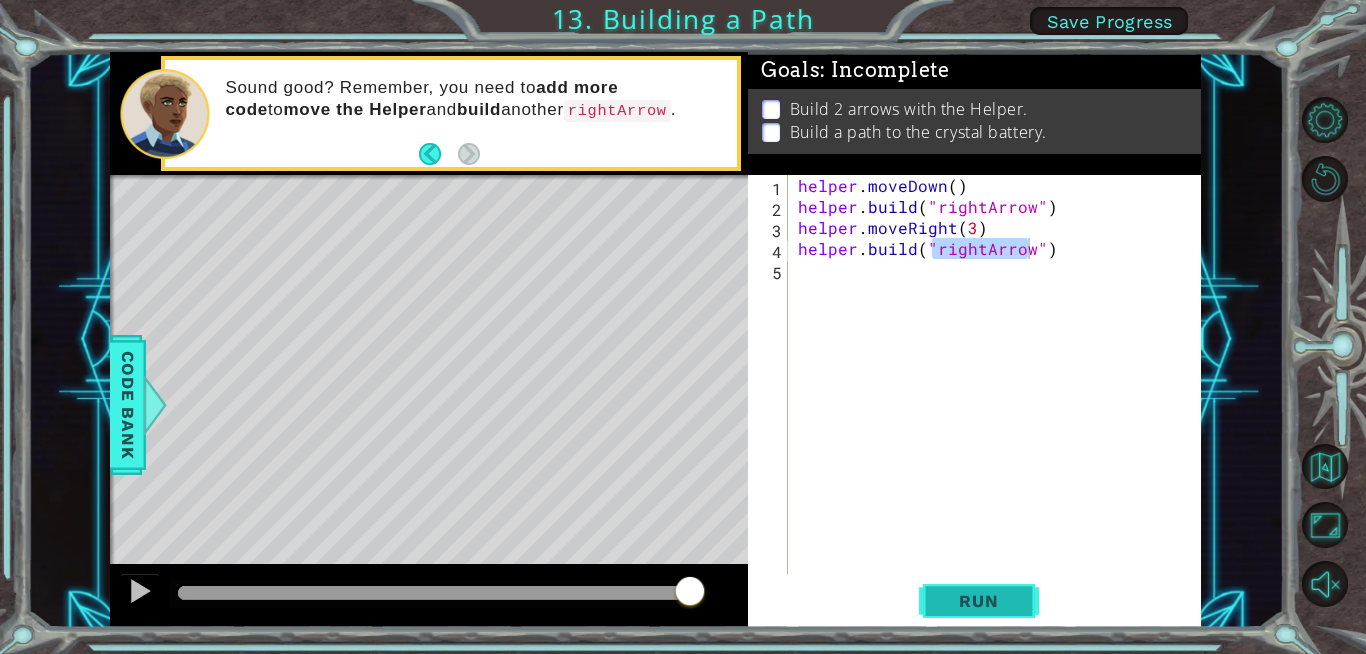 click on "Run" at bounding box center [979, 601] 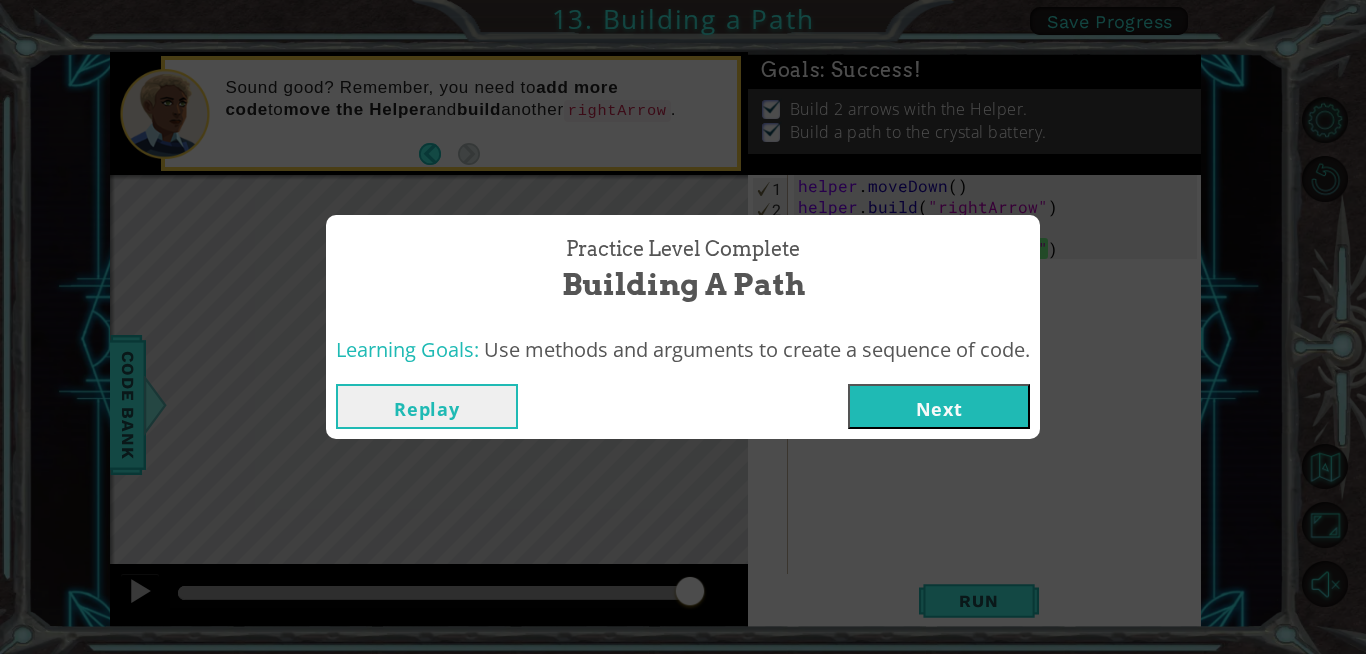 click on "Next" at bounding box center [939, 406] 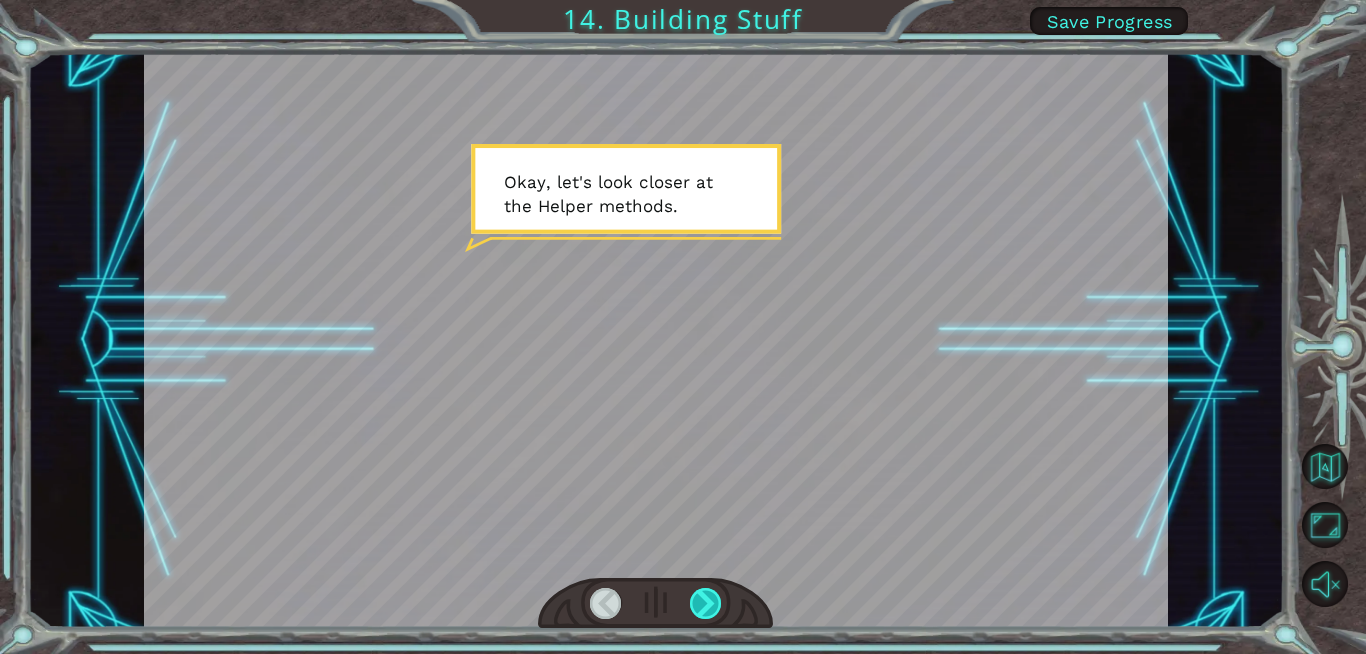 click at bounding box center [706, 603] 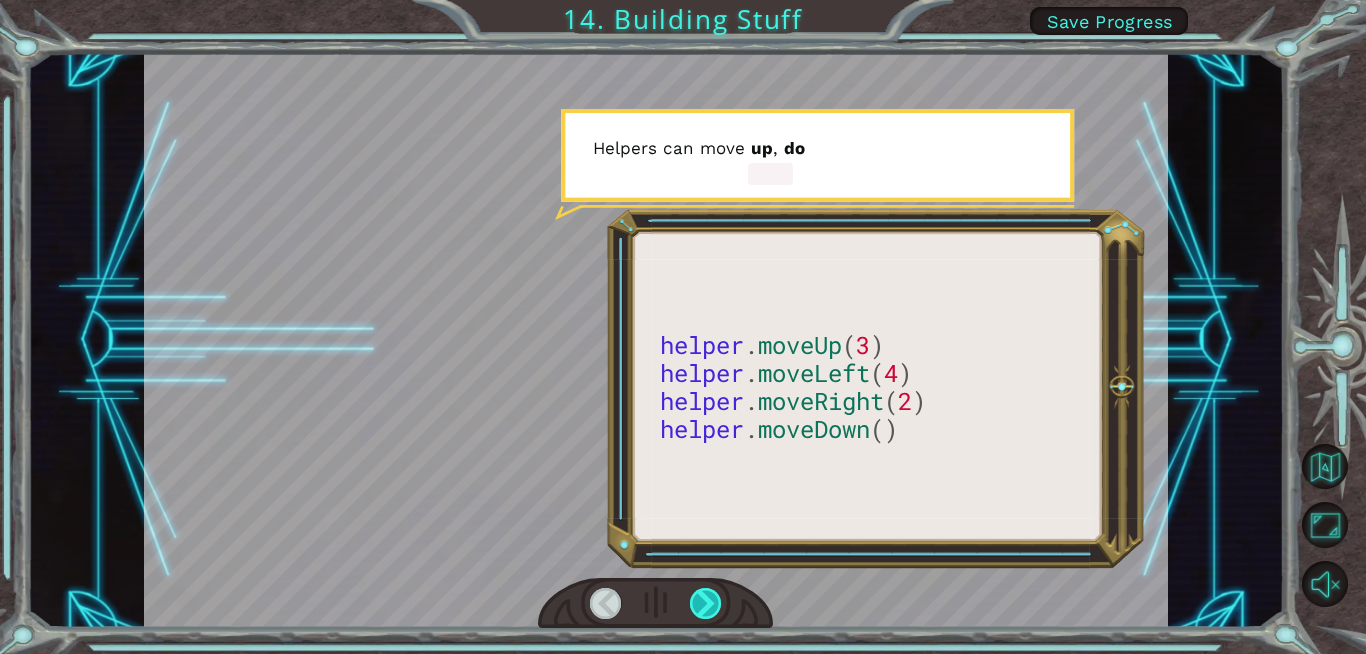 click at bounding box center (706, 603) 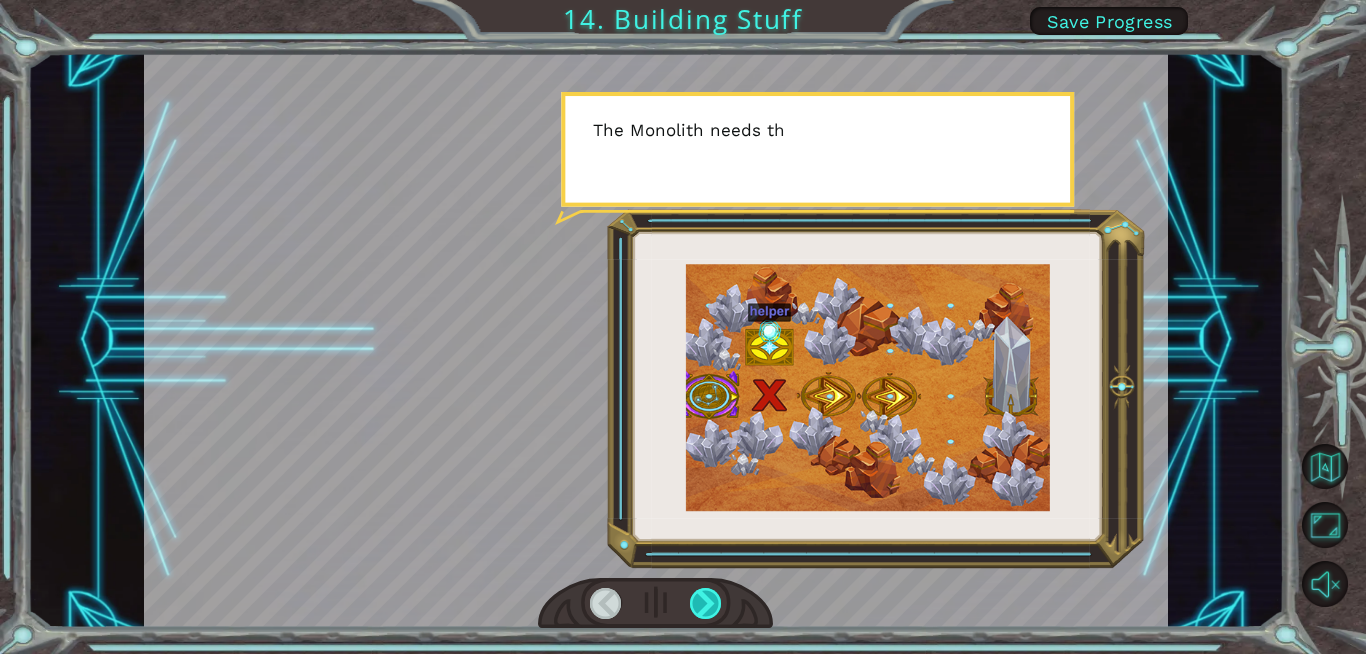 click at bounding box center [706, 603] 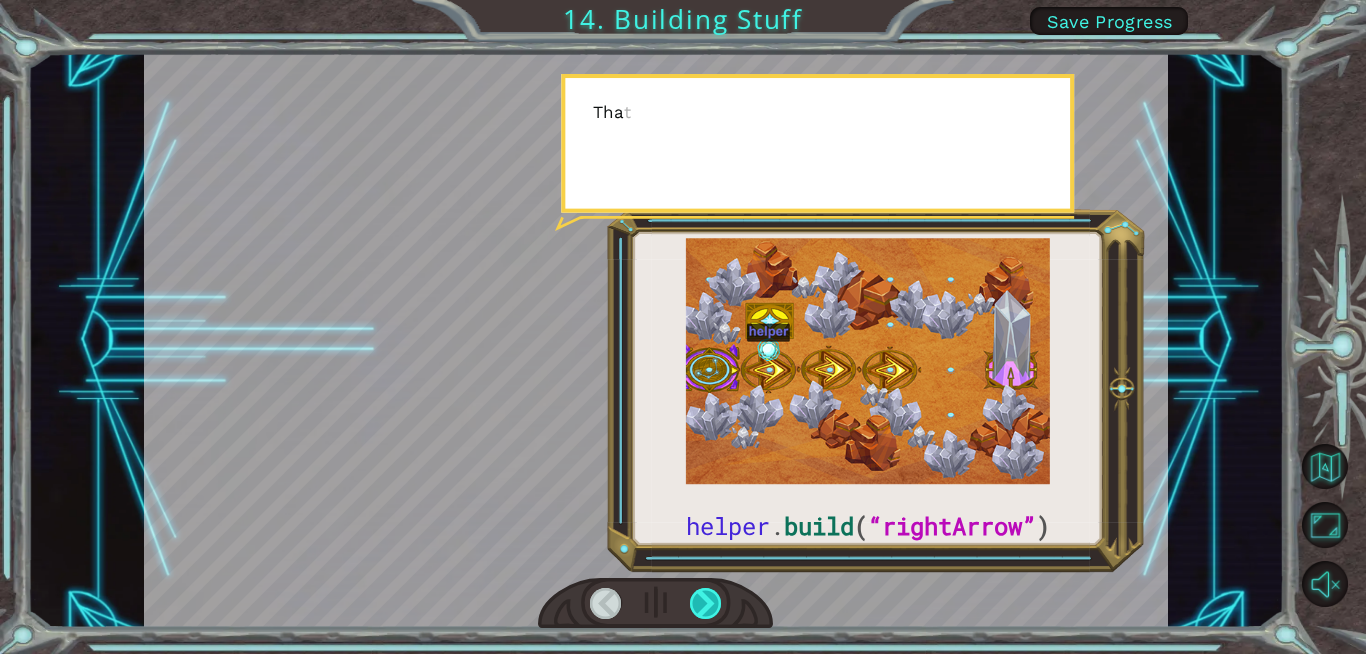 click at bounding box center [706, 603] 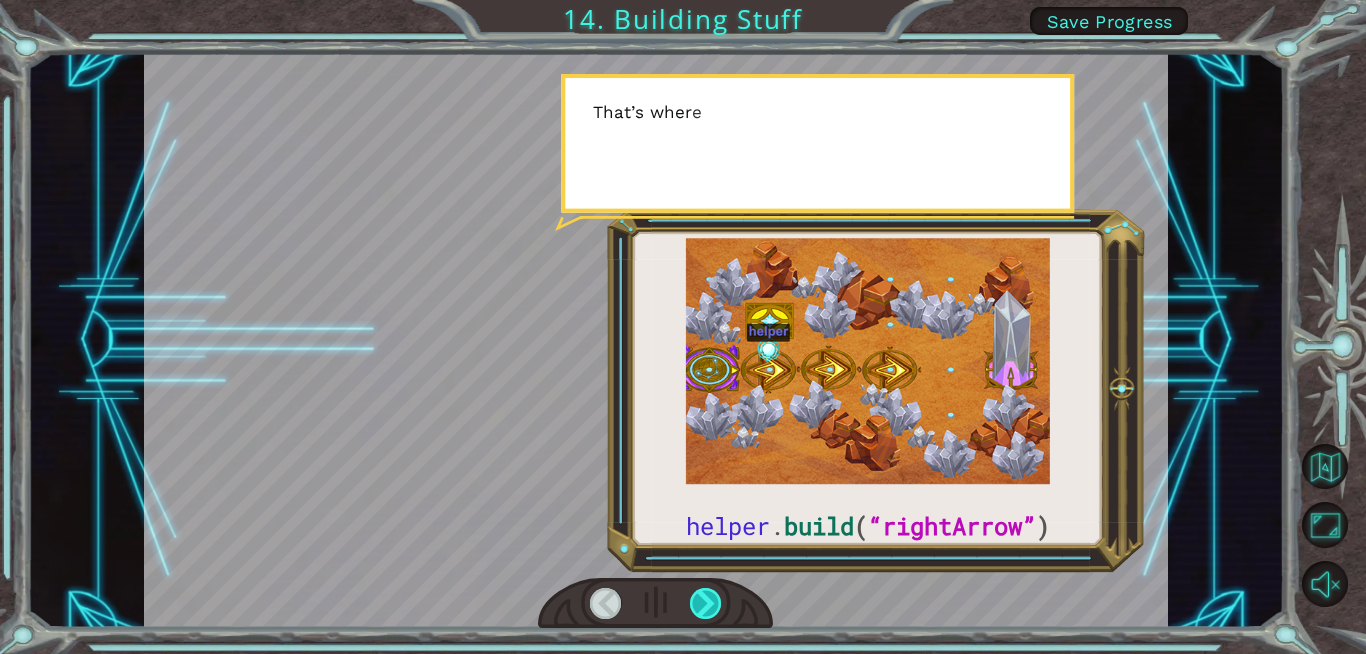 click at bounding box center (706, 603) 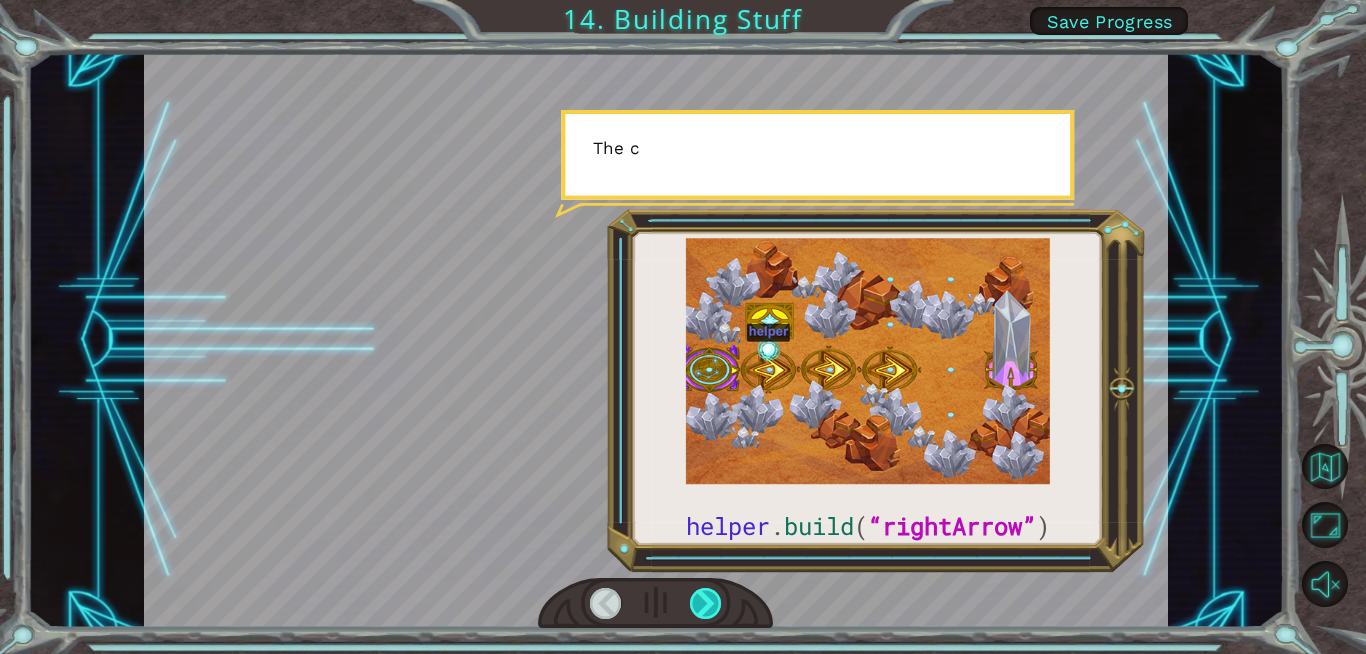 click at bounding box center [706, 603] 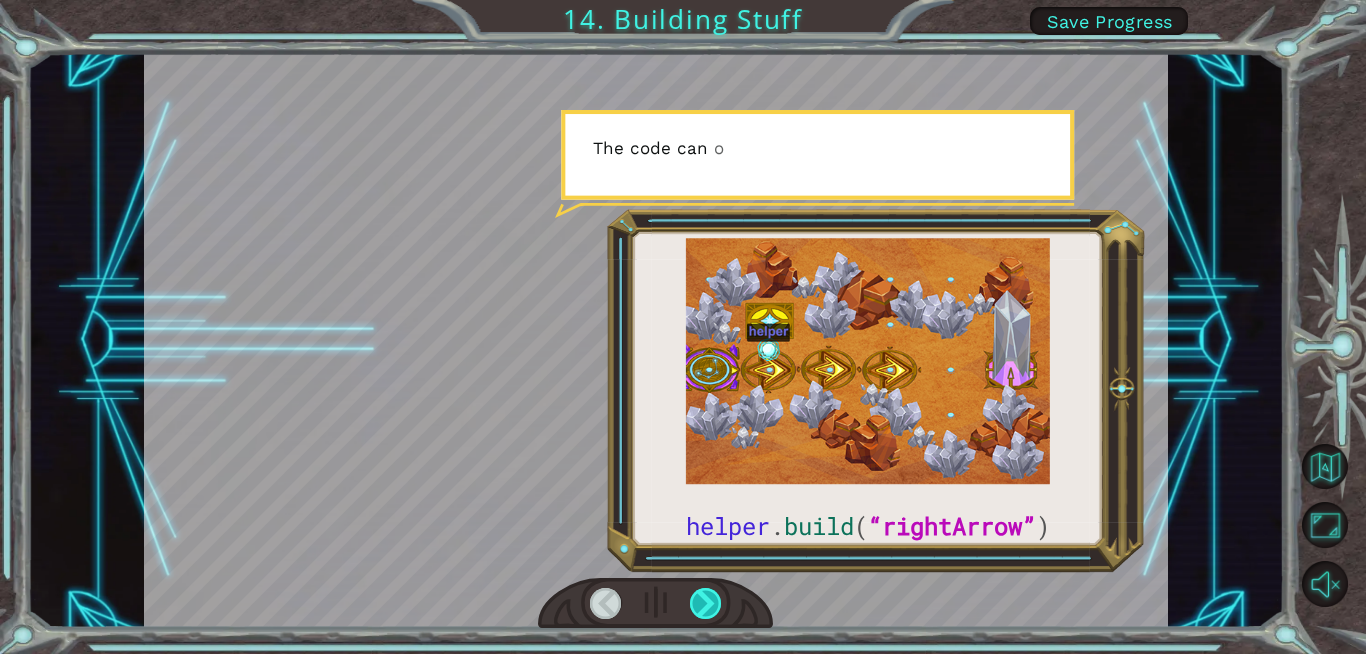 click at bounding box center [706, 603] 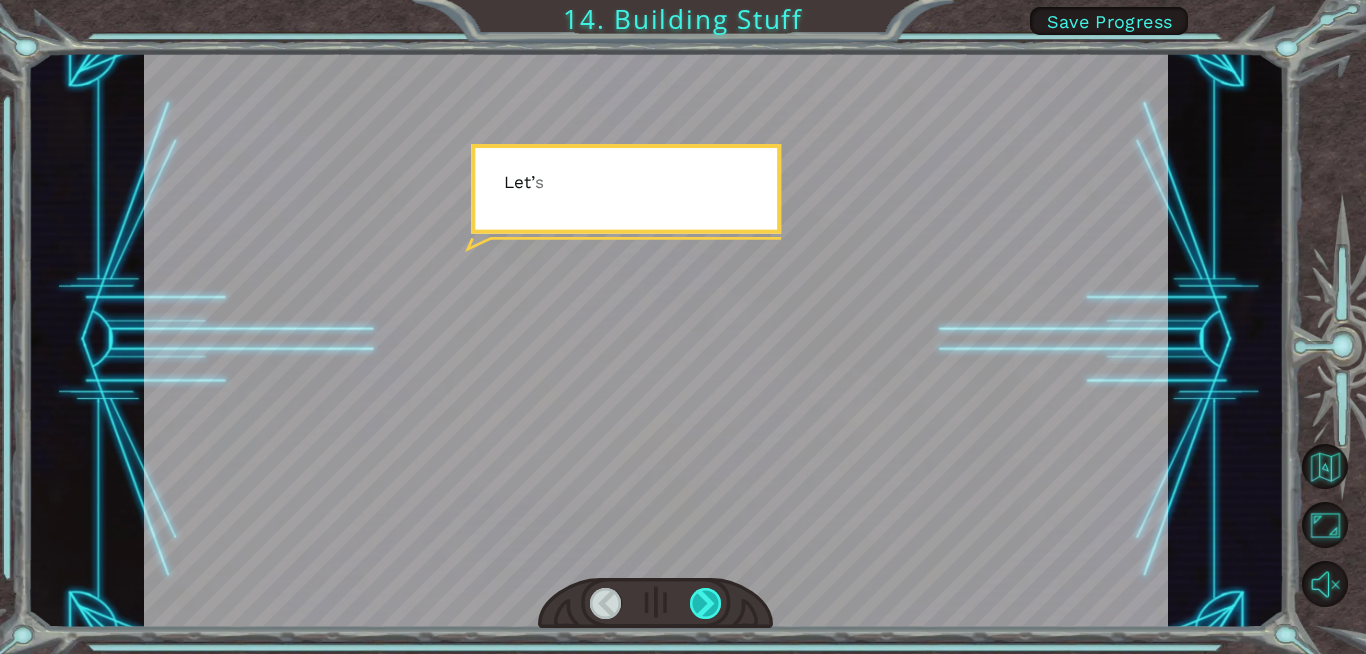 click at bounding box center (706, 603) 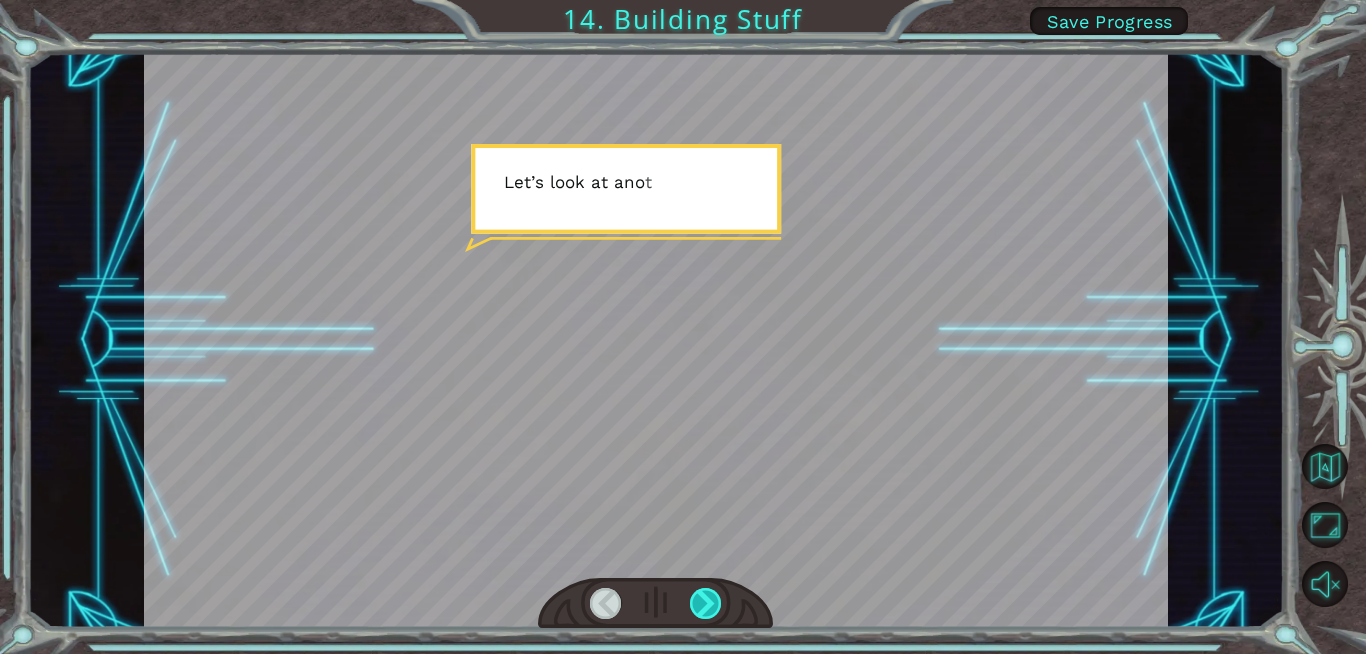 click at bounding box center (706, 603) 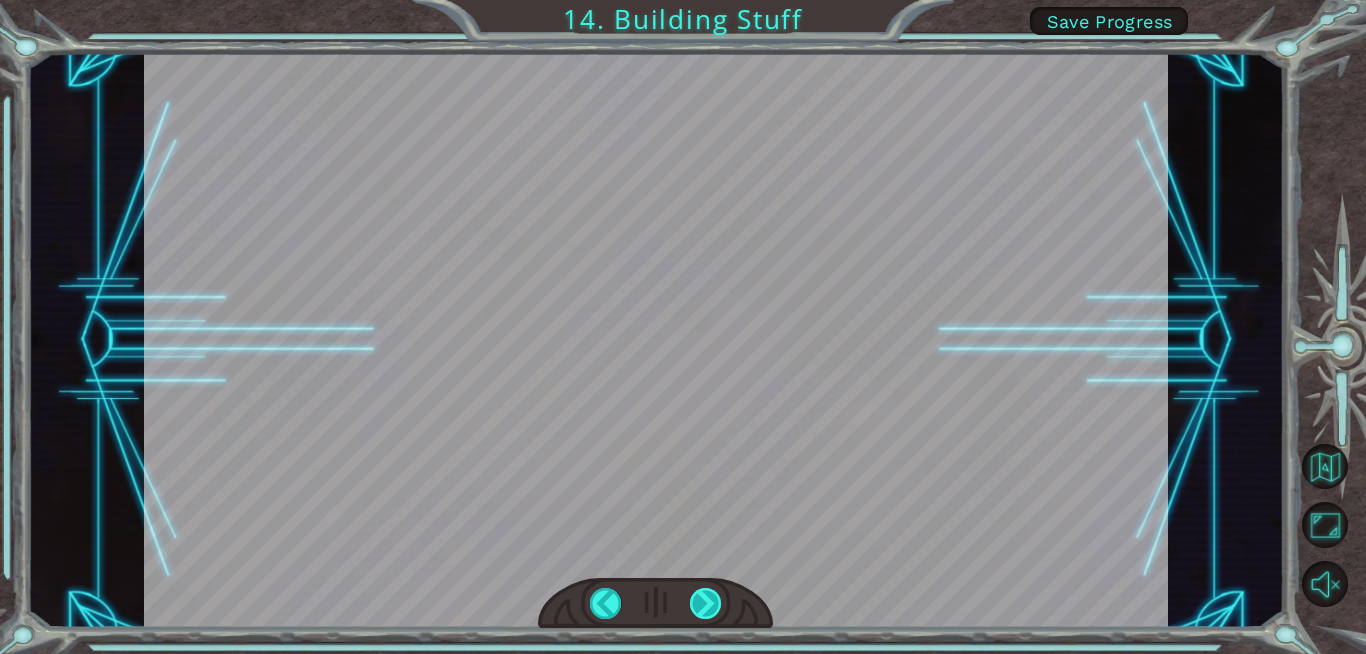 click at bounding box center (706, 603) 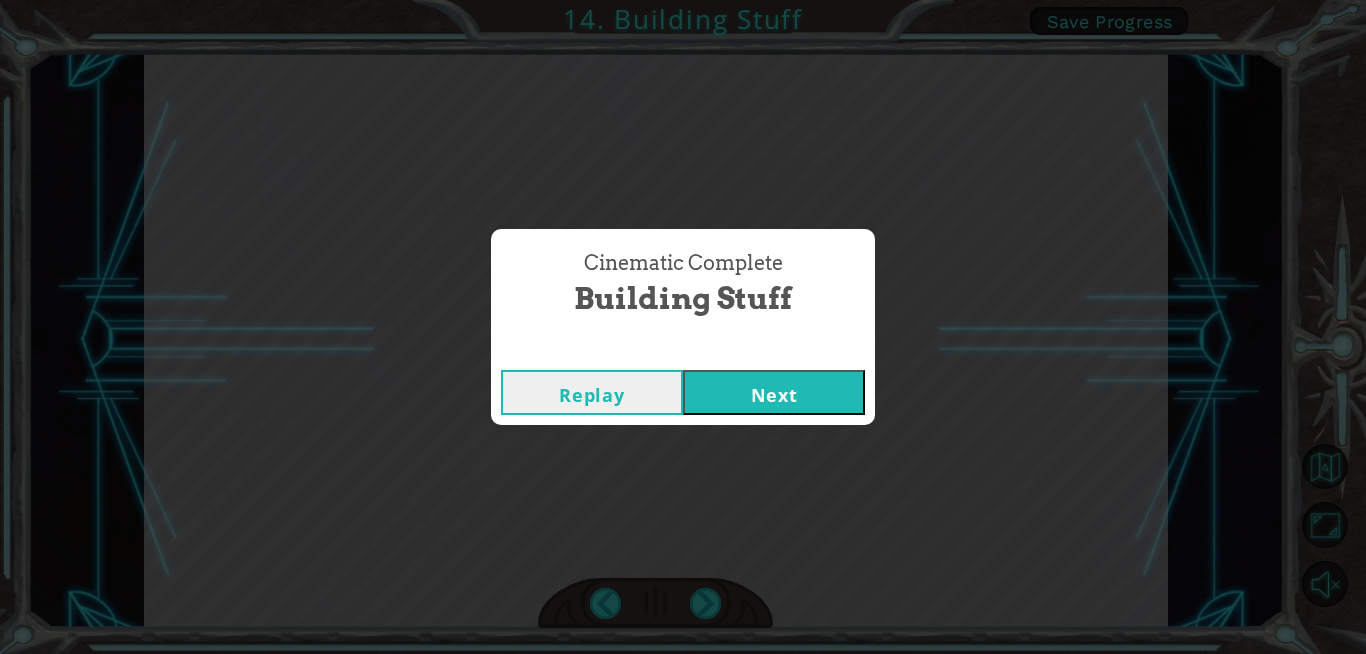 drag, startPoint x: 707, startPoint y: 607, endPoint x: 769, endPoint y: 397, distance: 218.96118 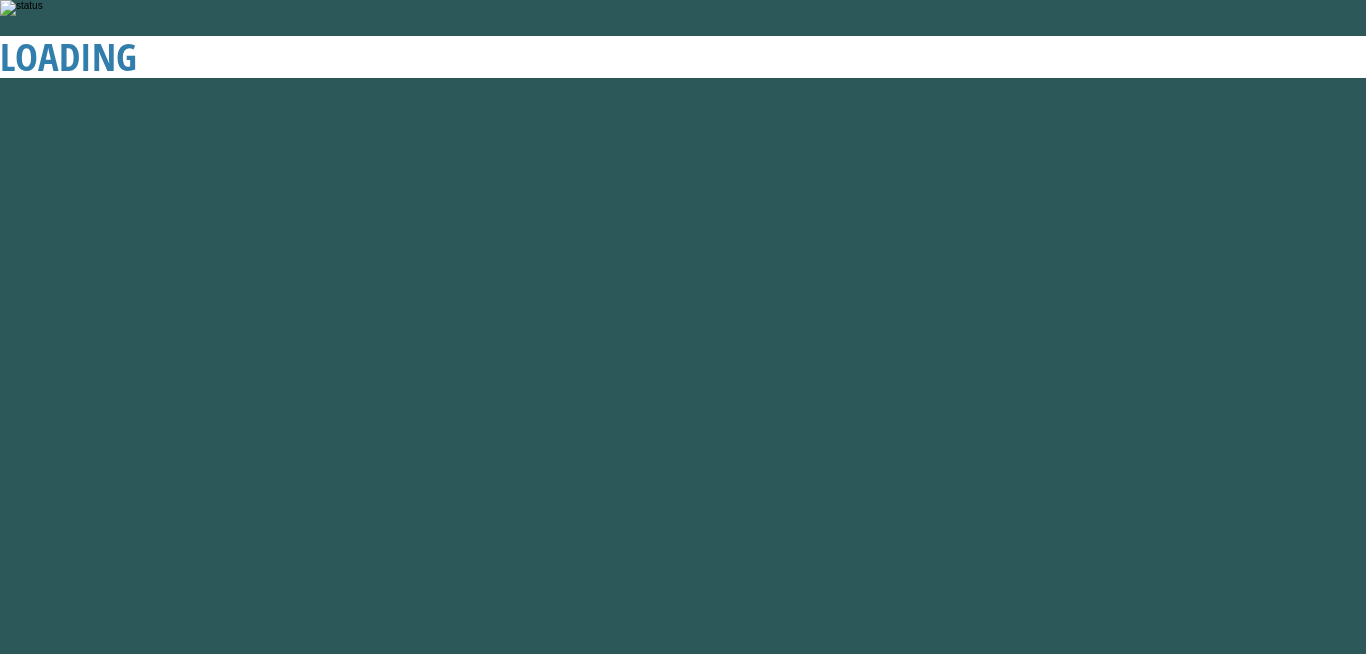 scroll, scrollTop: 0, scrollLeft: 0, axis: both 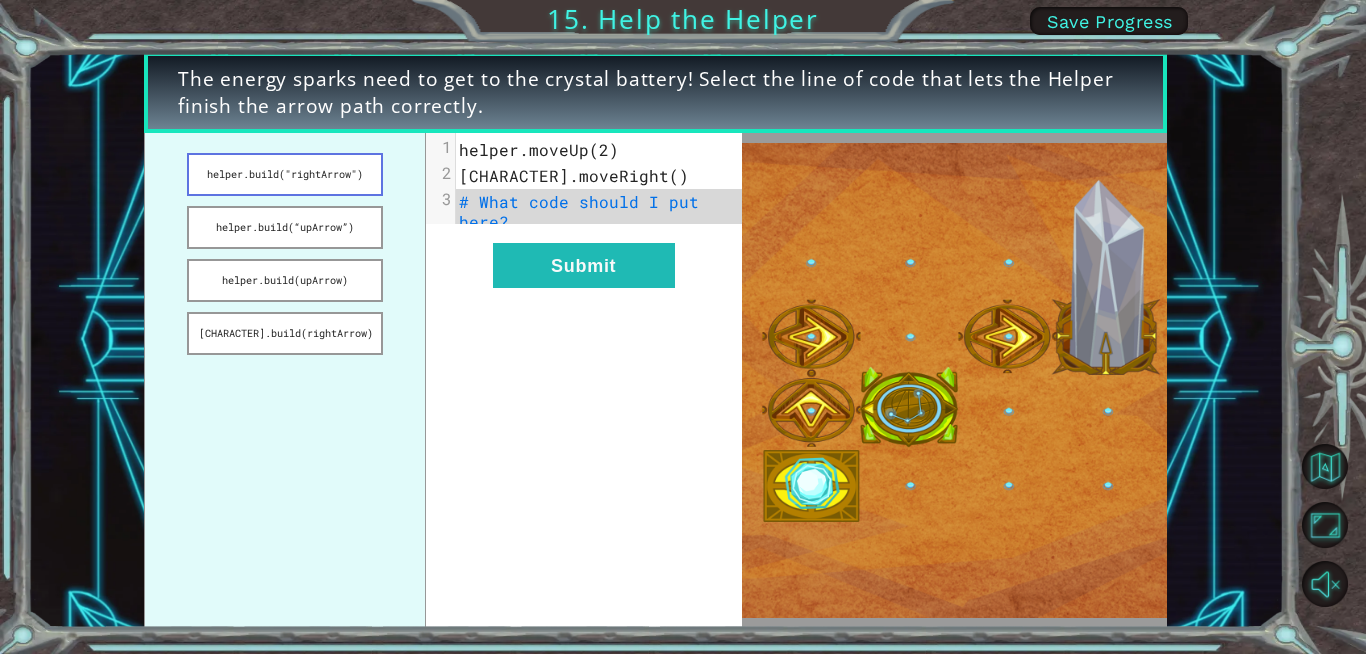 drag, startPoint x: 254, startPoint y: 179, endPoint x: 309, endPoint y: 189, distance: 55.9017 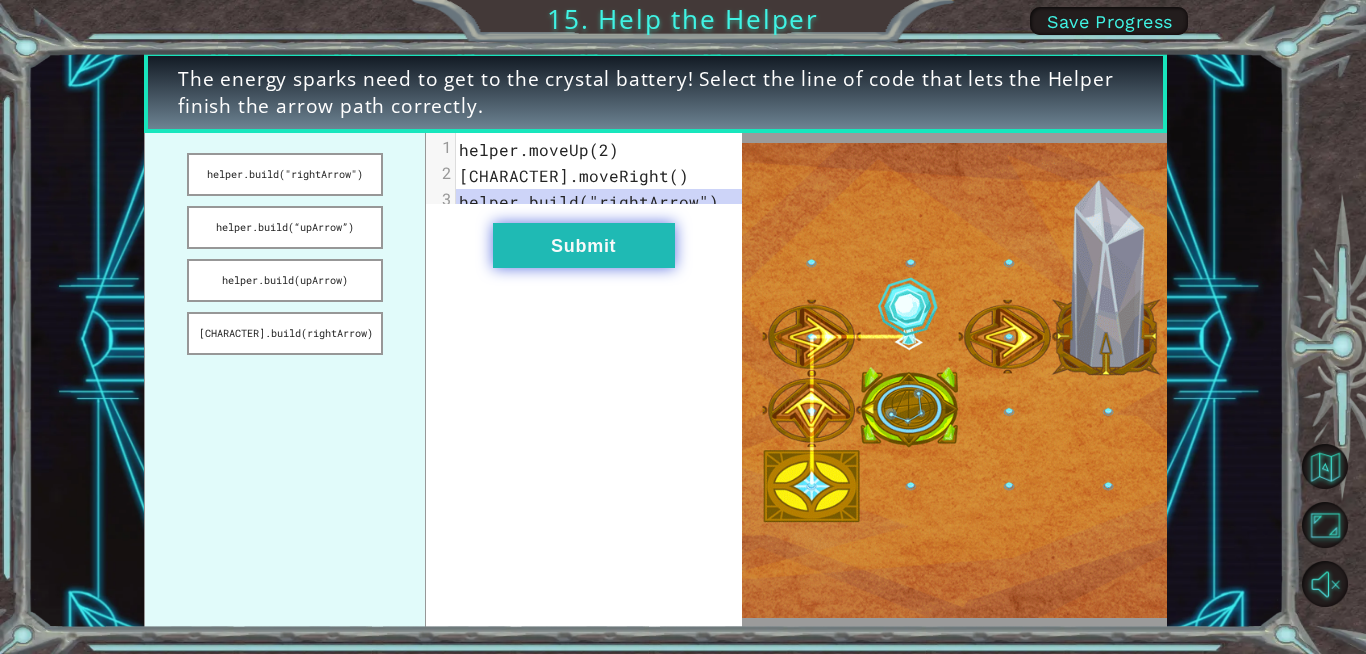 click on "Submit" at bounding box center [584, 245] 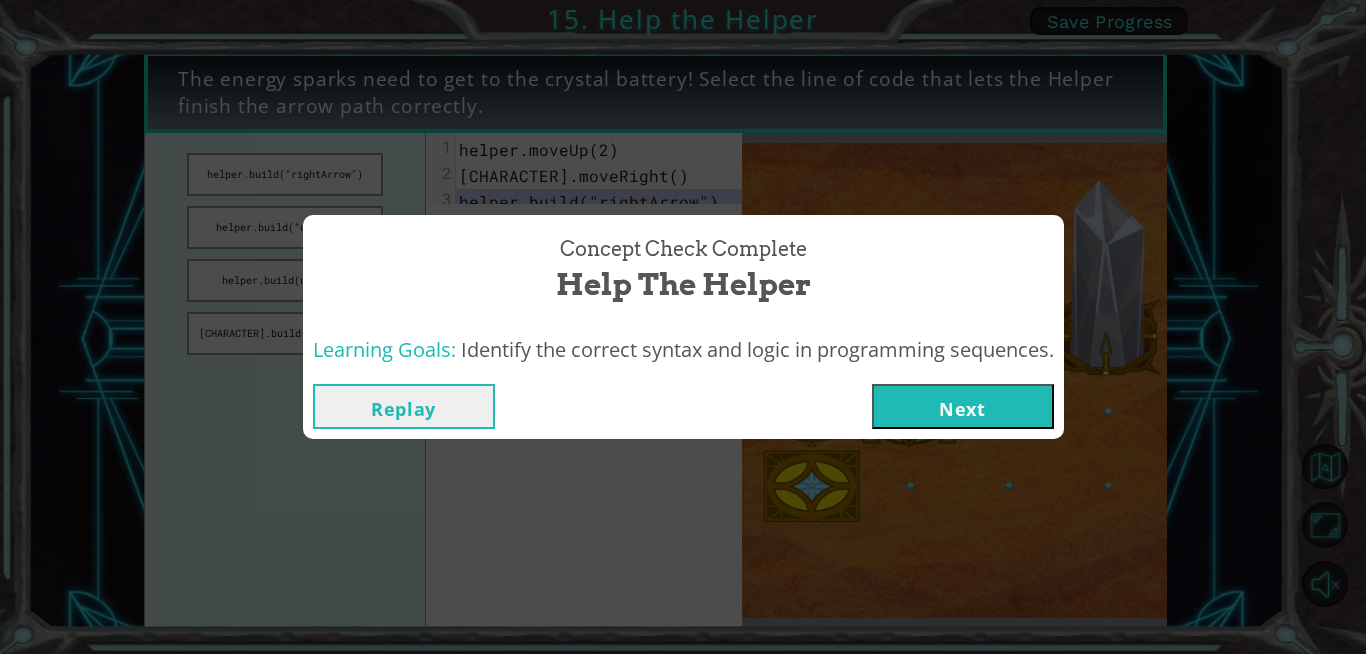 click on "Next" at bounding box center (963, 406) 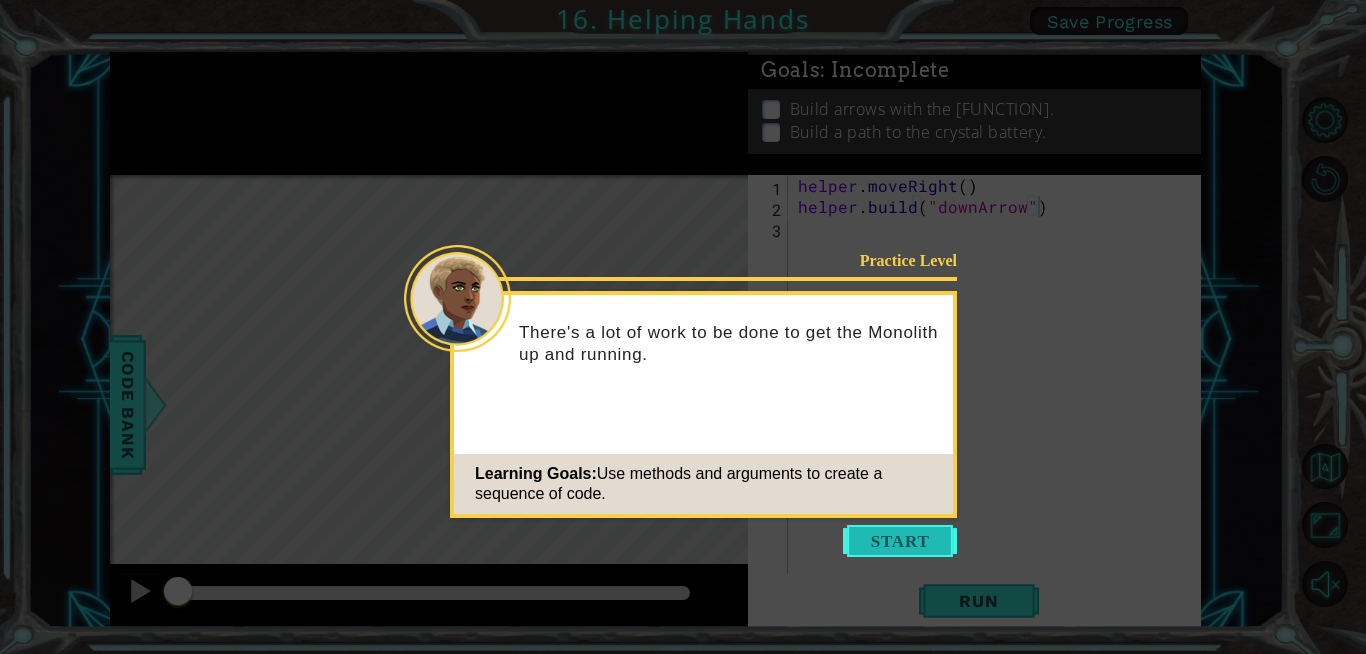 click at bounding box center [900, 541] 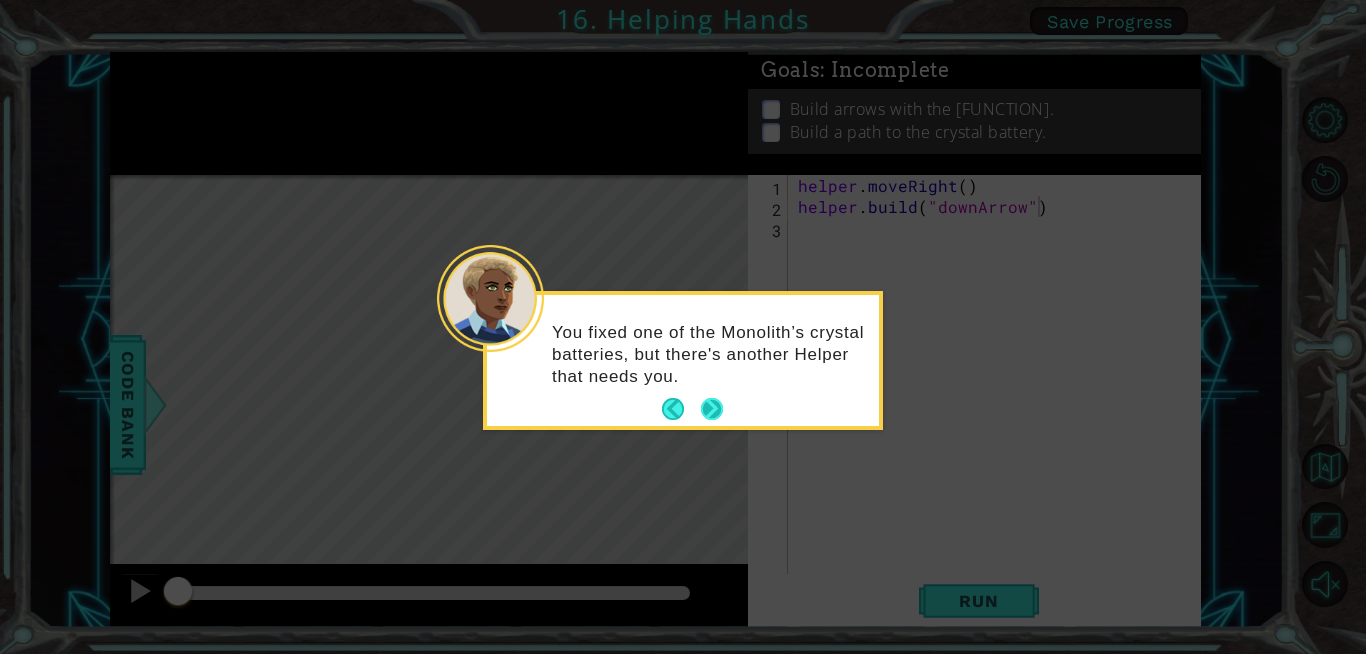 click at bounding box center [712, 409] 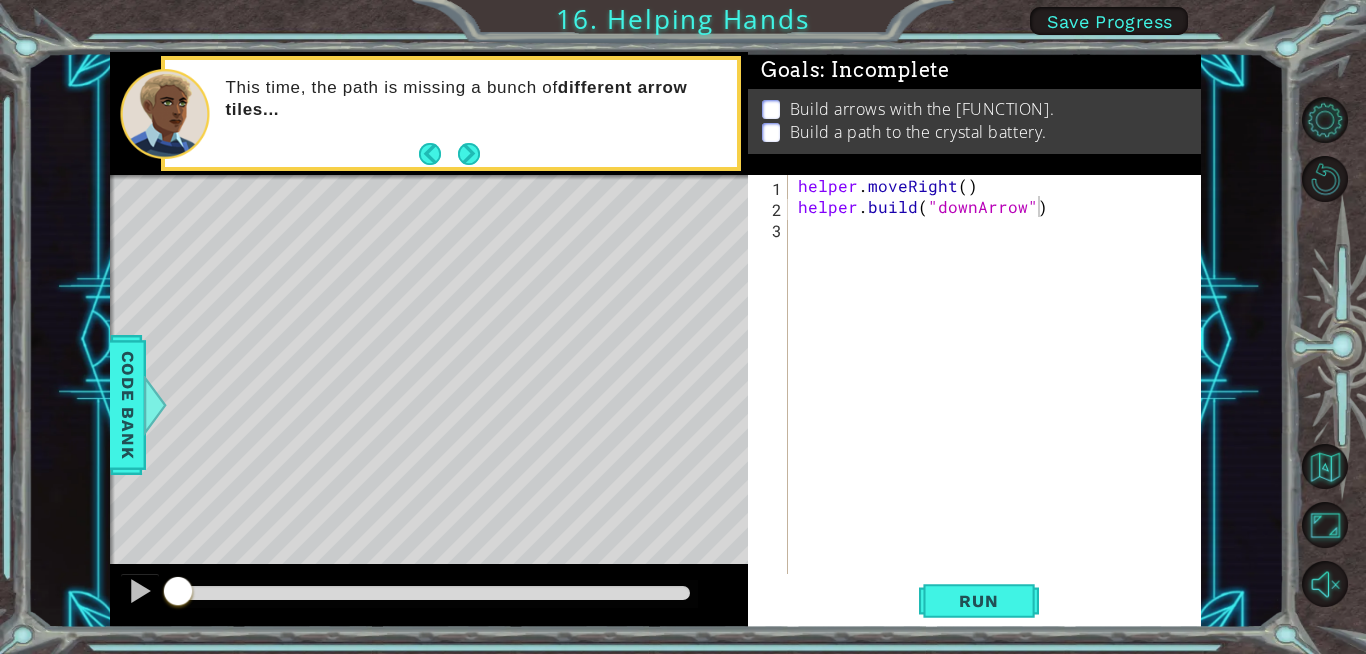 click on "This time, the path is missing a bunch of  different arrow tiles..." at bounding box center (474, 113) 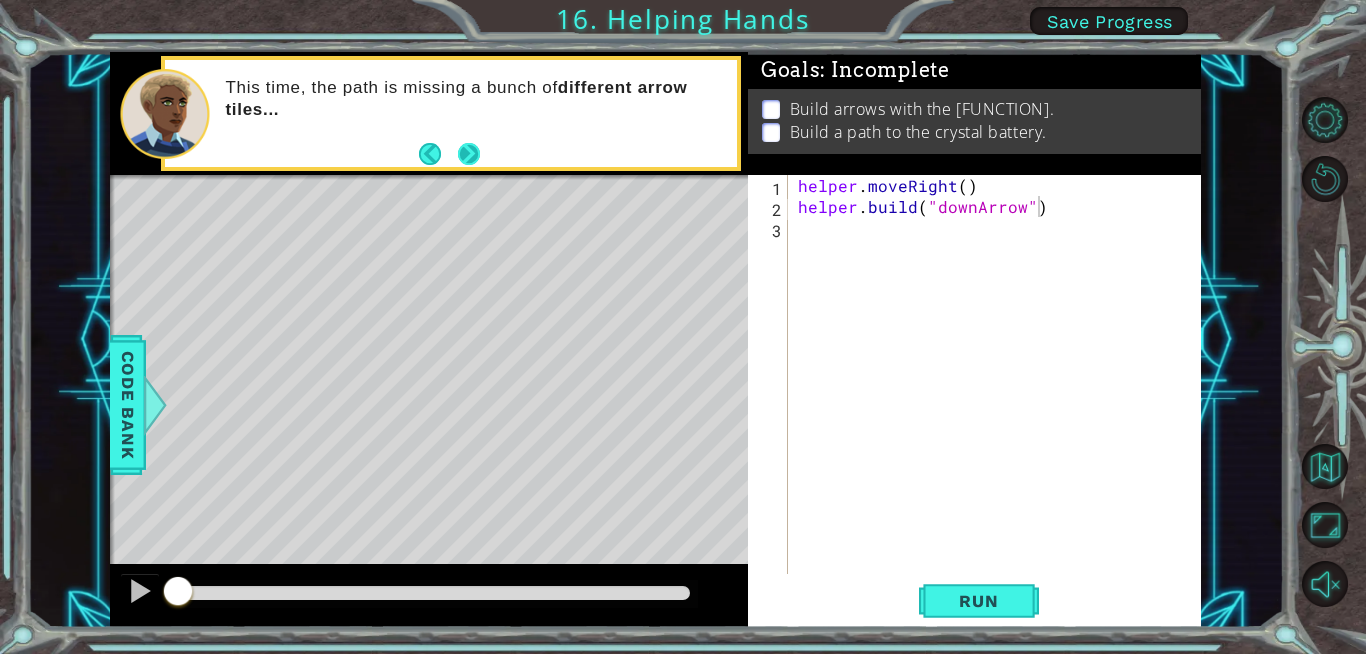 click at bounding box center [469, 154] 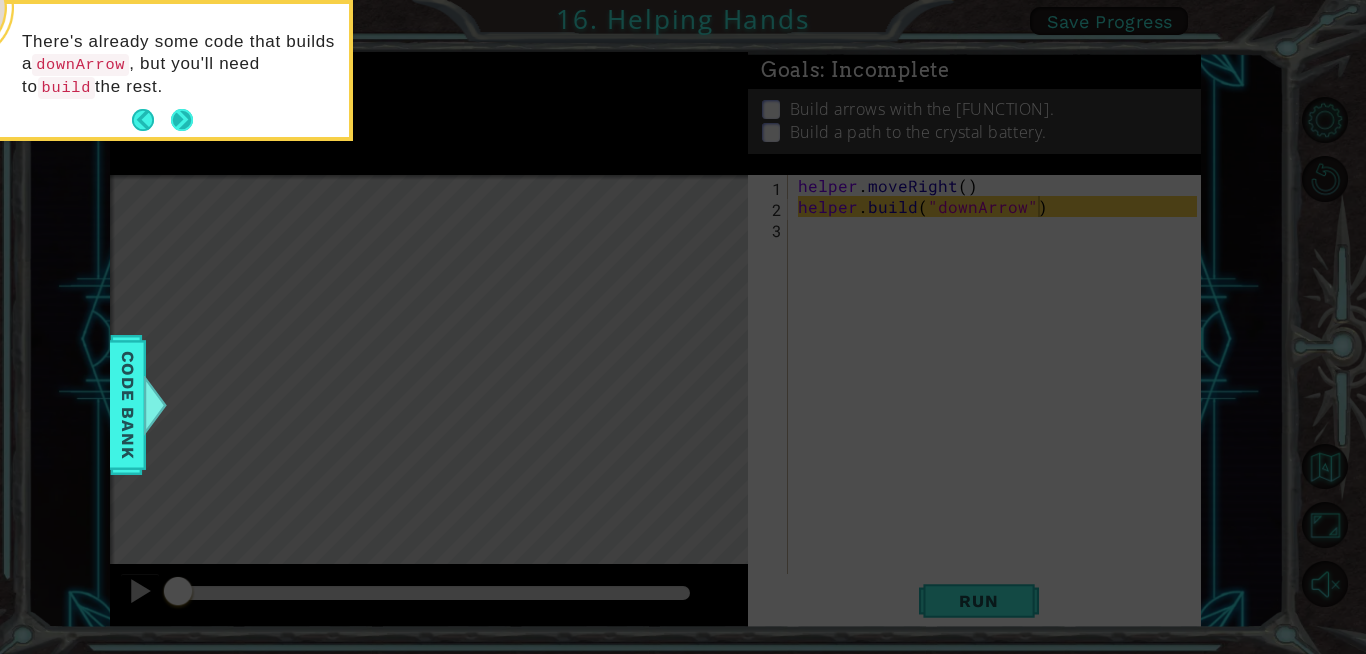 click at bounding box center [182, 120] 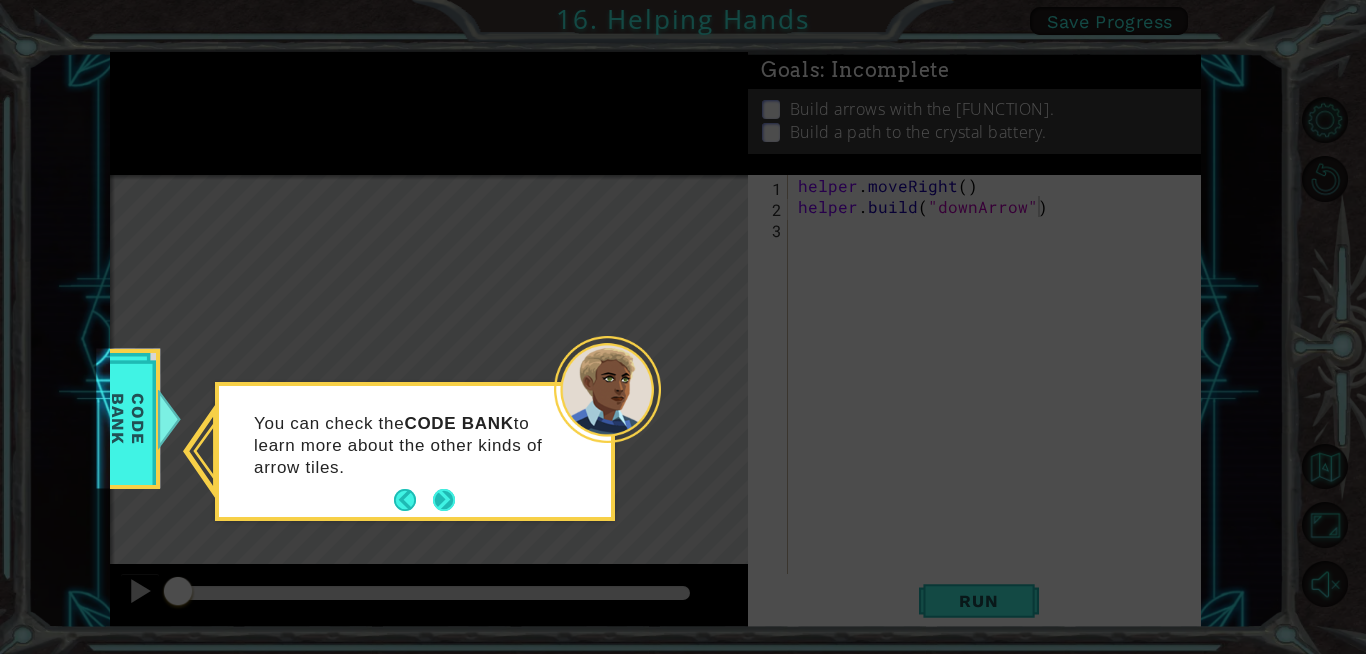 click at bounding box center (444, 500) 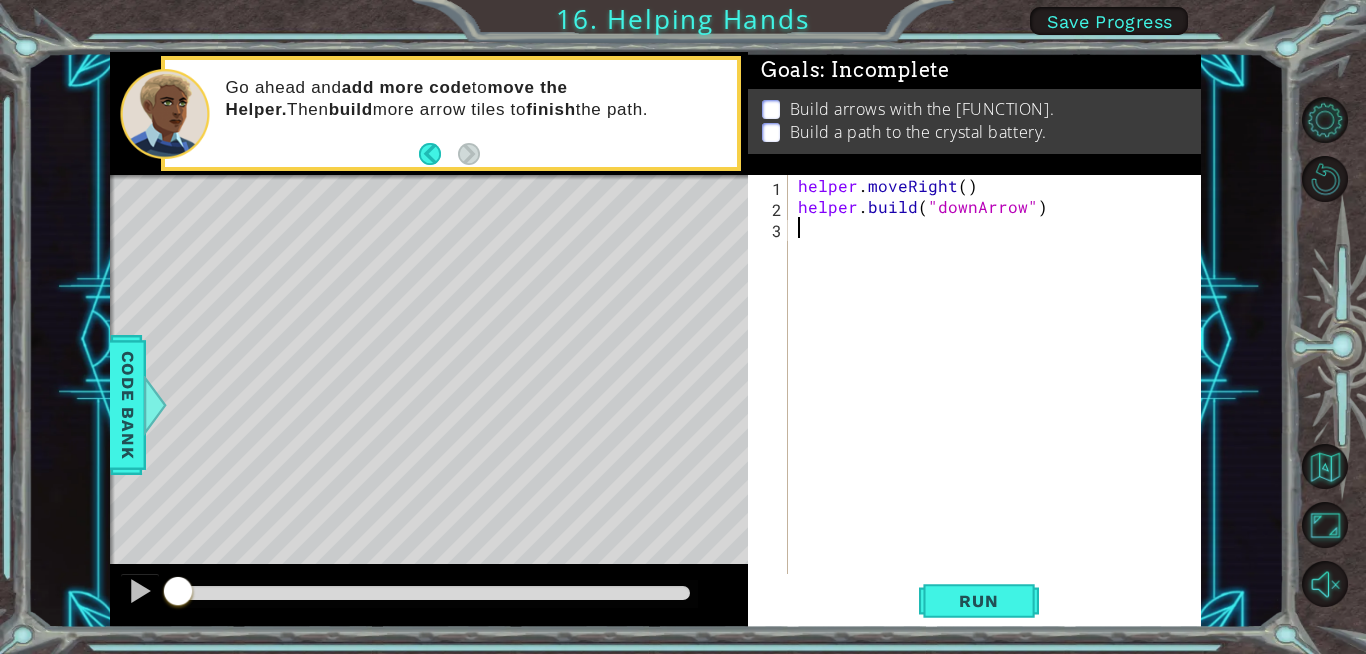 click on "helper . moveRight ( ) helper . build ( "downArrow" )" at bounding box center (1000, 395) 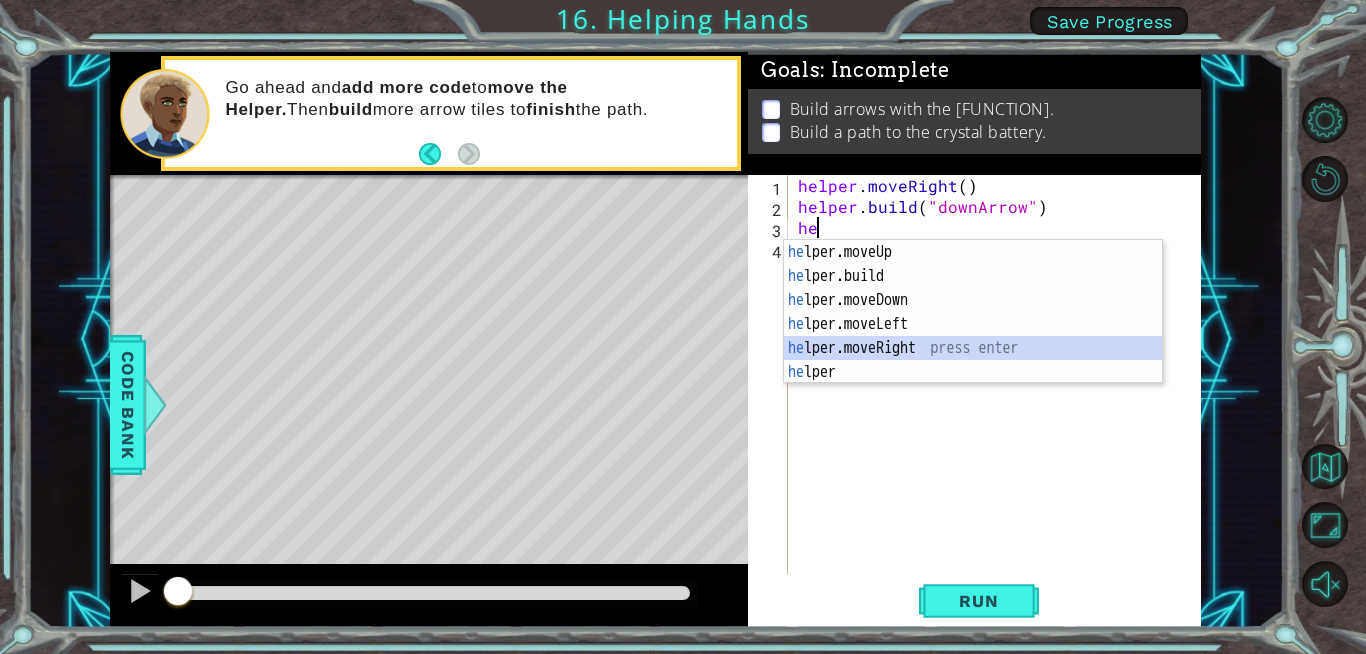 click on "he lper.moveUp press enter he lper.build press enter he lper.moveDown press enter he lper.moveLeft press enter he lper.moveRight press enter he lper press enter" at bounding box center (973, 336) 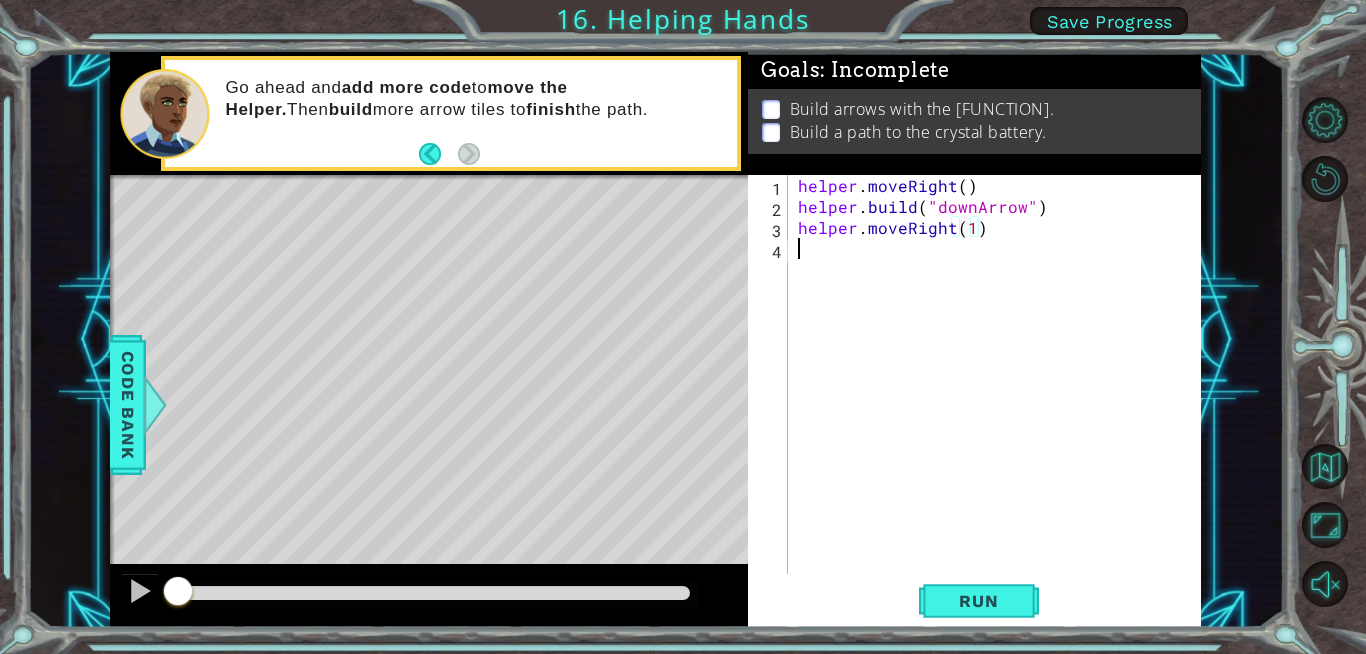 click on "helper . moveRight ( ) helper . build ( "downArrow" ) helper . moveRight ( 1 )" at bounding box center (1000, 395) 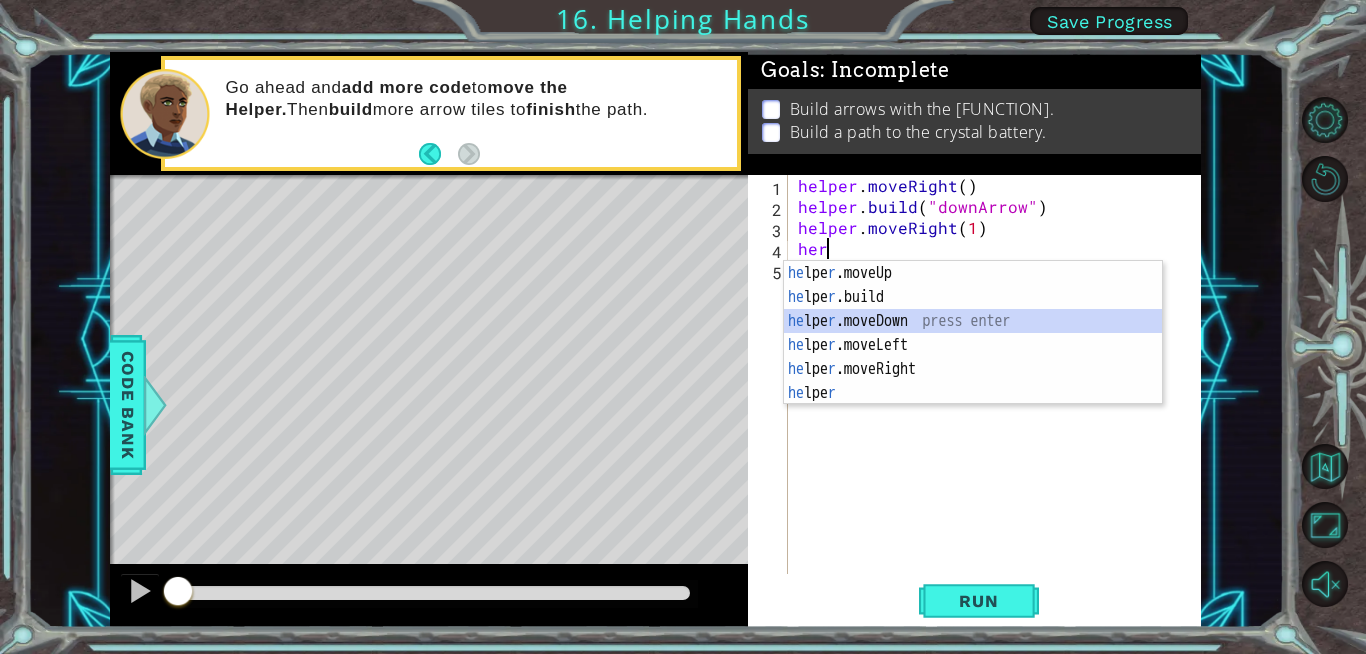 click on "he lpe r .moveUp press enter hel per.moveDown press enter hel per.moveLeft press enter hel per.build press enter hel per.moveRight press enter hel per press enter" at bounding box center [973, 357] 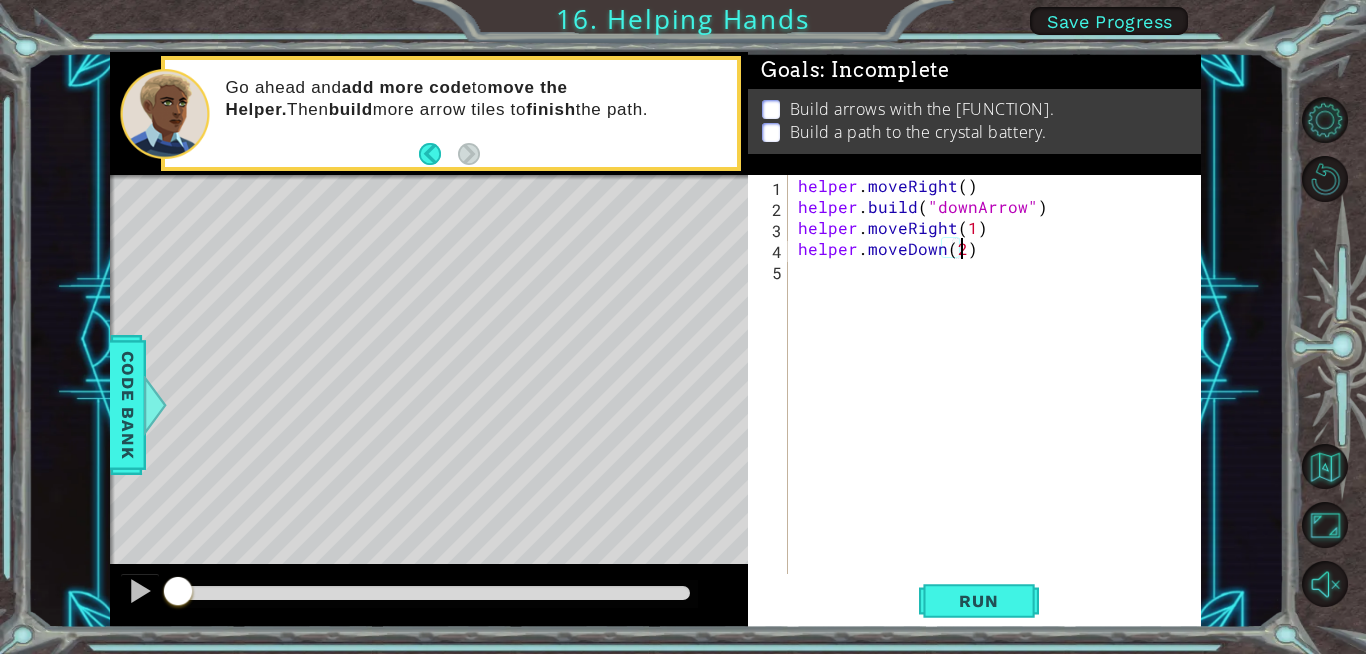 scroll, scrollTop: 0, scrollLeft: 9, axis: horizontal 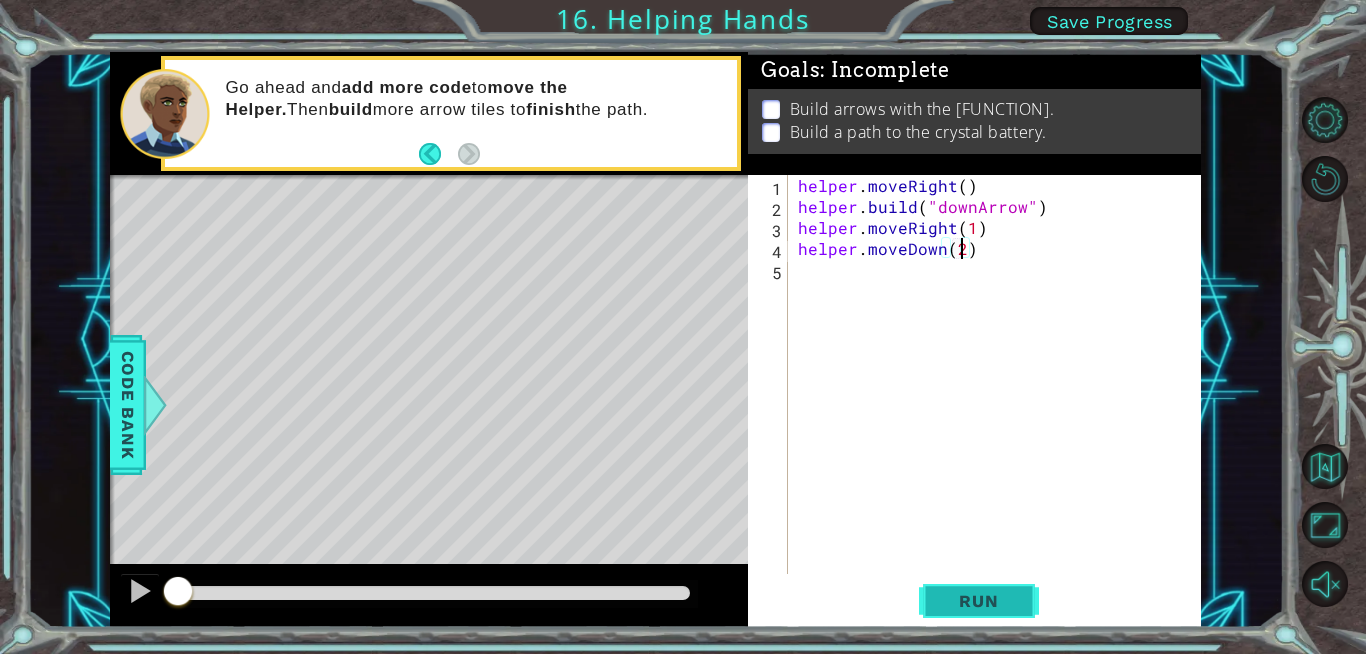 type on "helper.moveDown(2)" 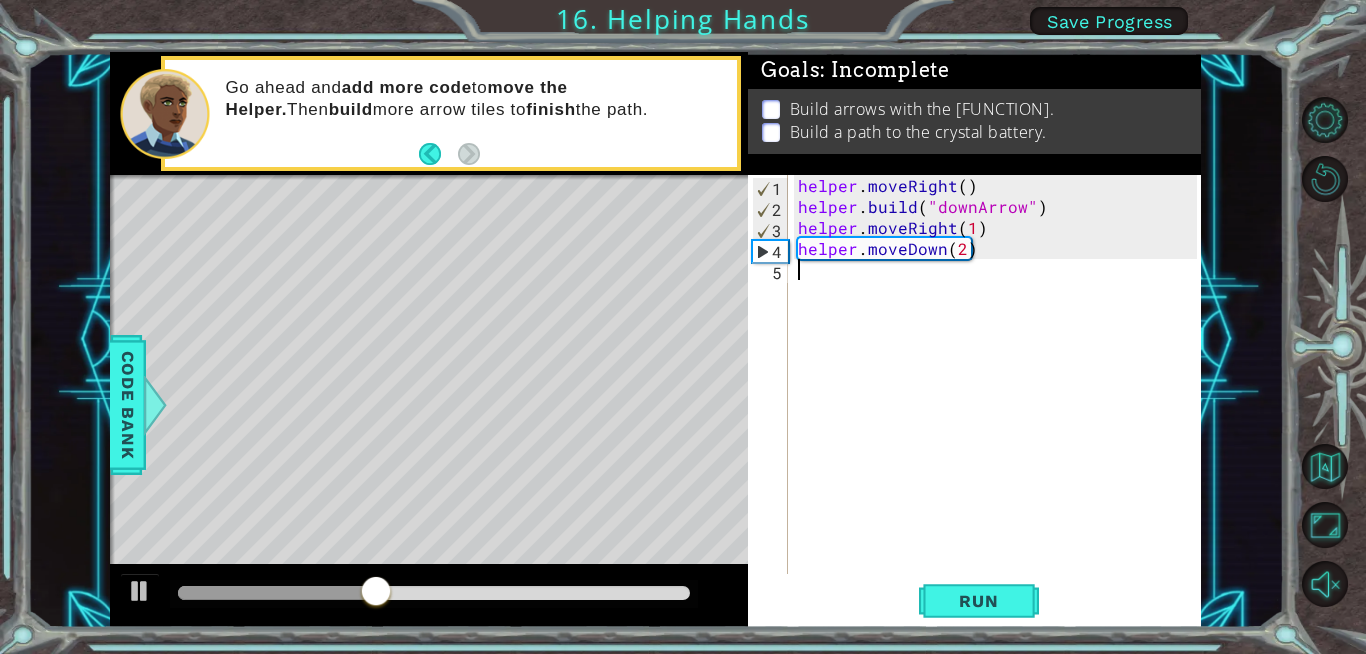 click on "helper . moveRight ( ) helper . build ( "downArrow" ) helper . moveRight ( 1 ) helper . moveDown ( 2 )" at bounding box center (1000, 395) 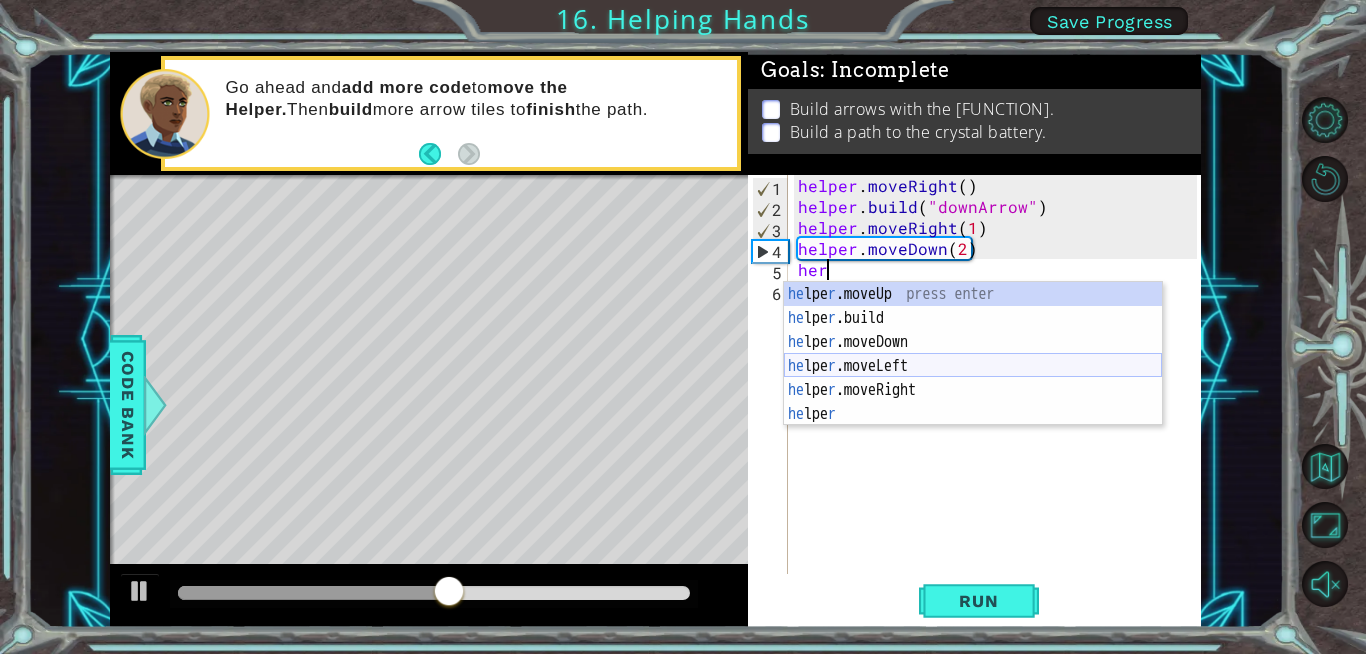 click on "he lpe r .moveUp press enter hel per.moveDown press enter hel per.moveLeft press enter hel per.build press enter hel per.moveRight press enter hel per press enter" at bounding box center (973, 378) 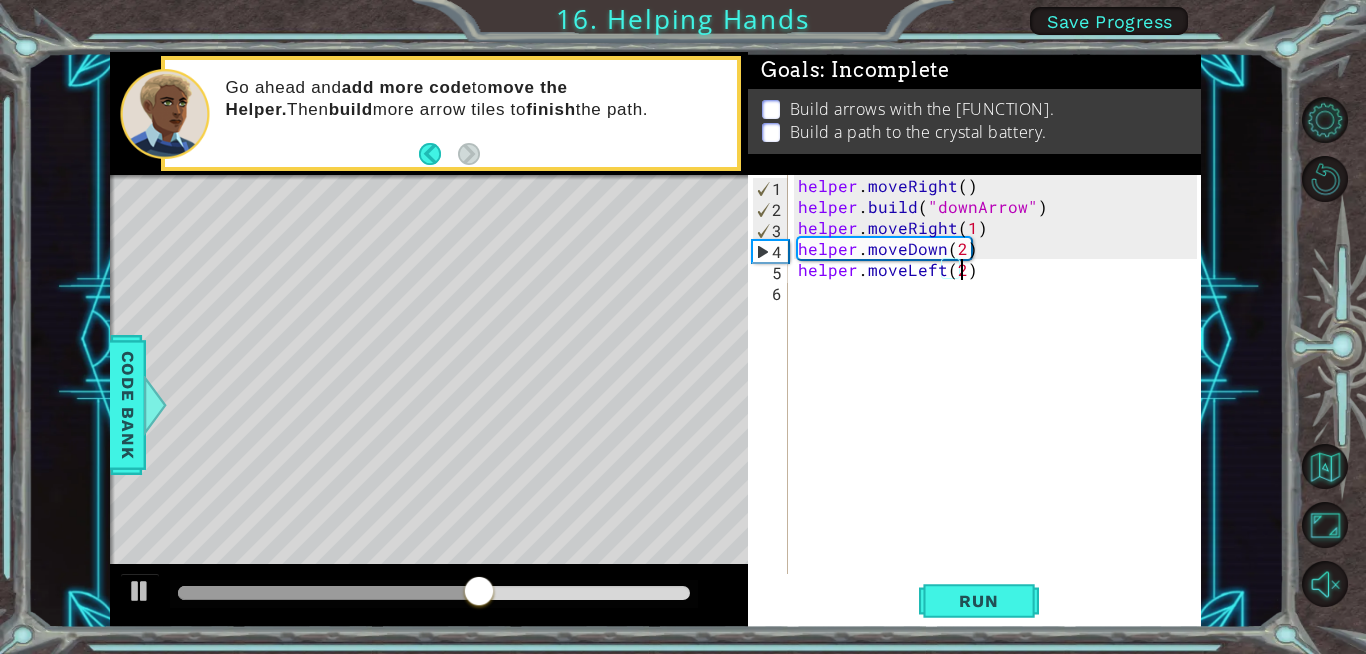 scroll, scrollTop: 0, scrollLeft: 9, axis: horizontal 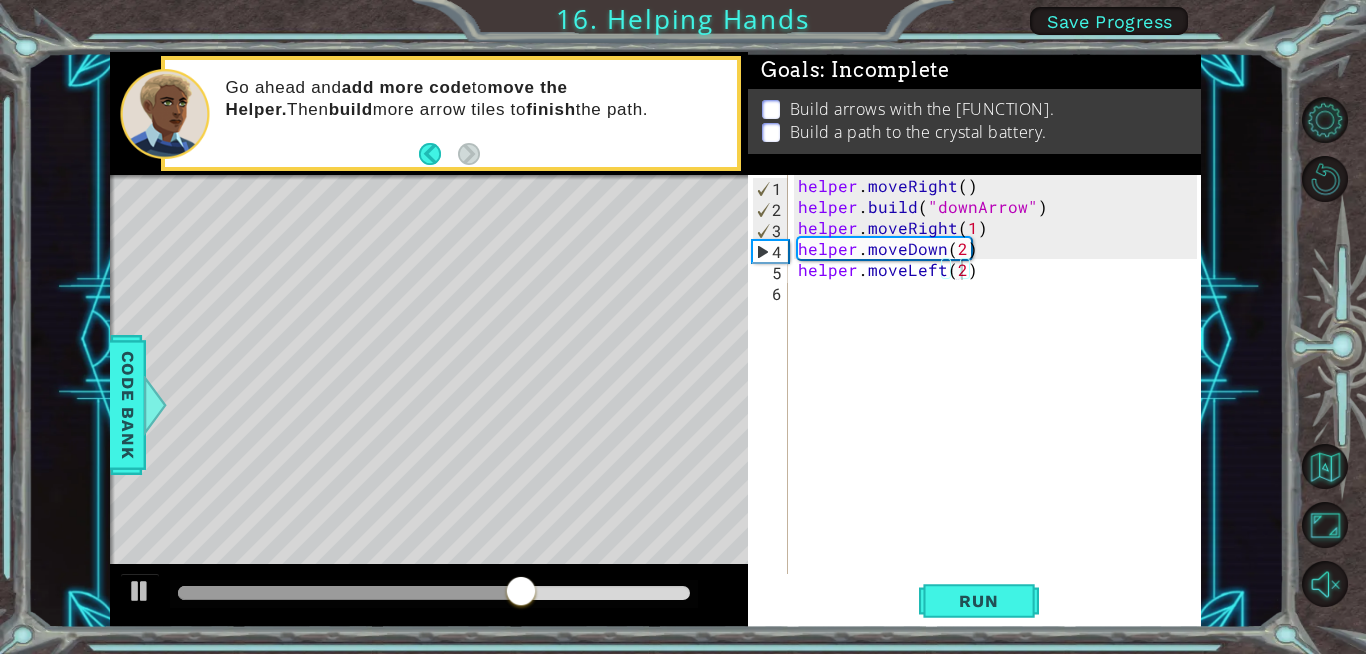 click on "Run" at bounding box center (978, 601) 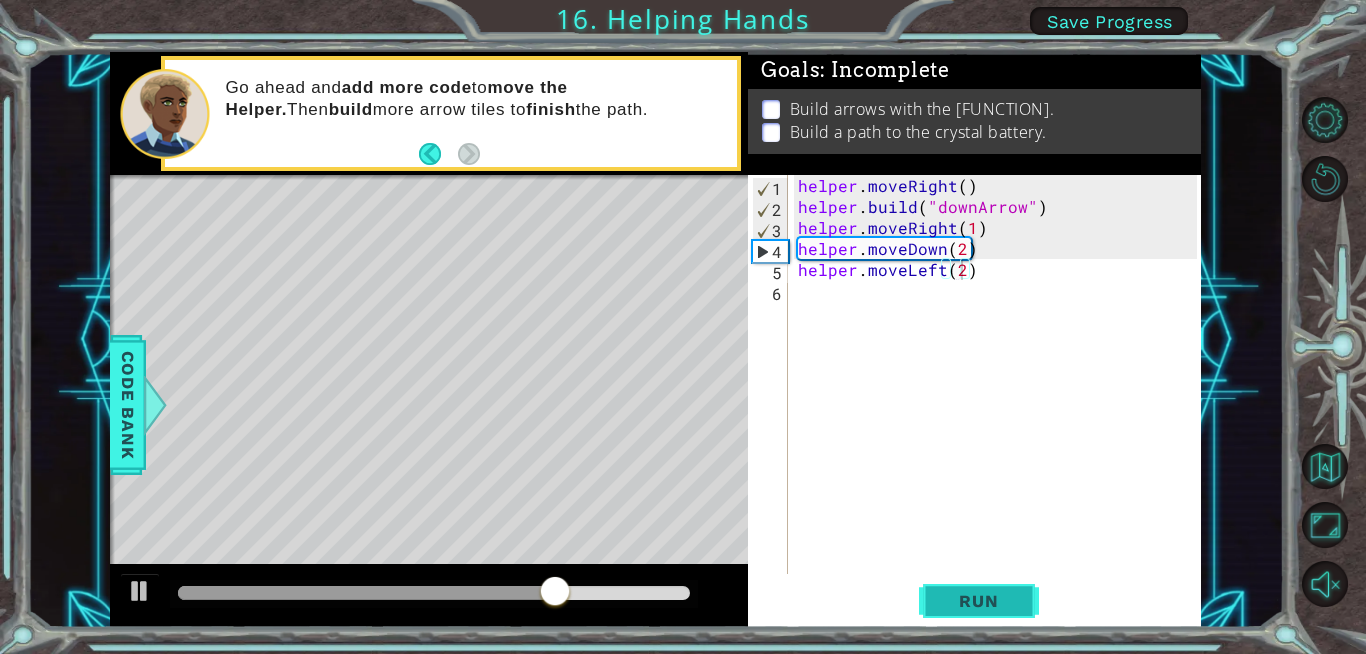 drag, startPoint x: 1015, startPoint y: 603, endPoint x: 1026, endPoint y: 586, distance: 20.248457 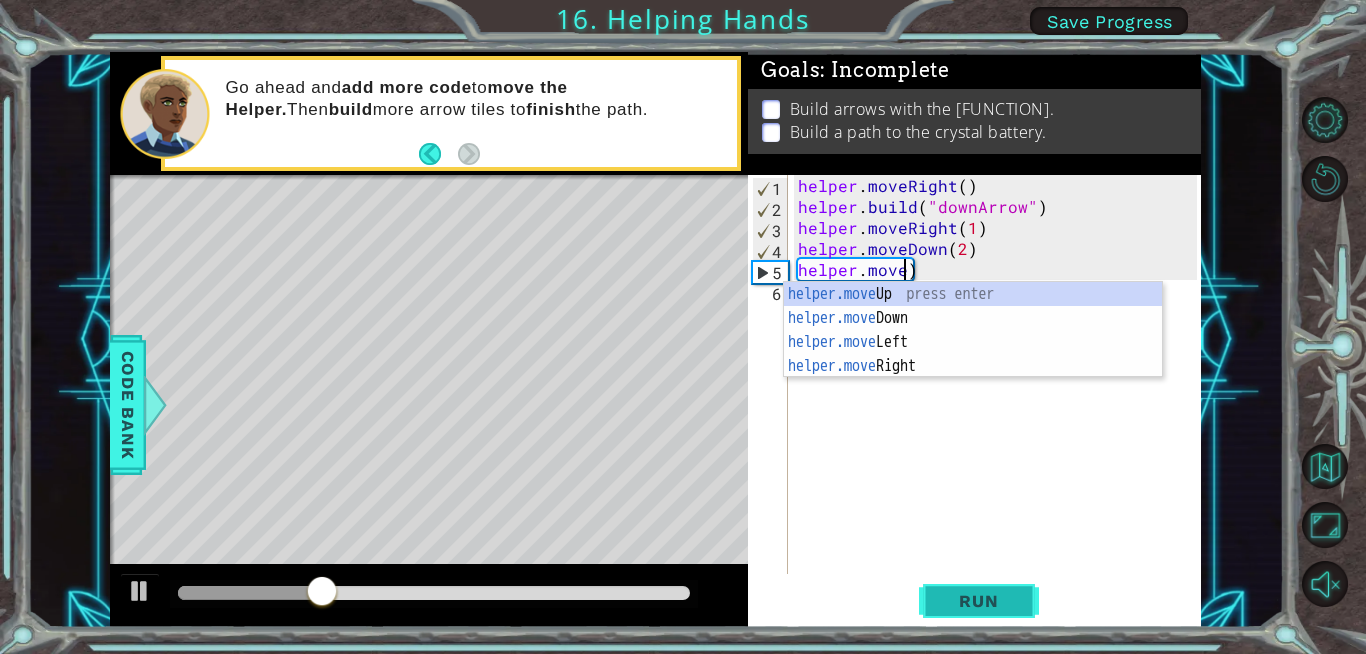 scroll, scrollTop: 0, scrollLeft: 6, axis: horizontal 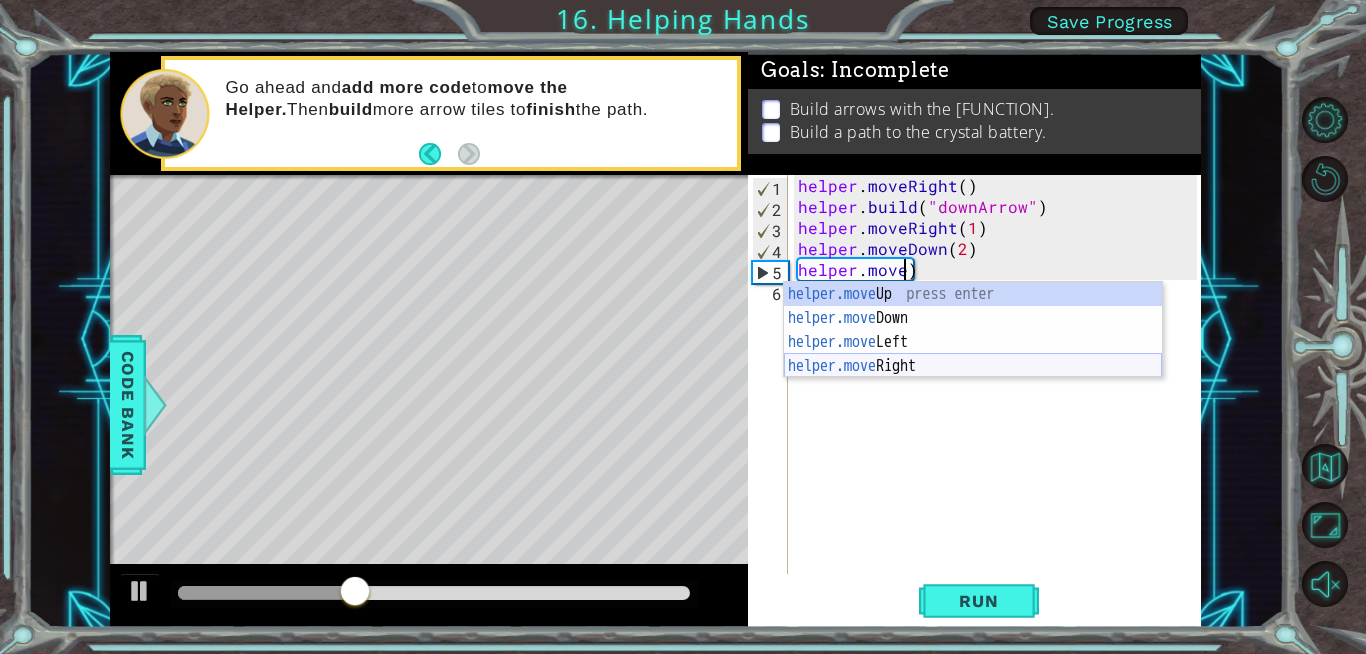 click on "helper.move Up press enter helper.move Down press enter helper.move Left press enter helper.move Right press enter" at bounding box center (973, 354) 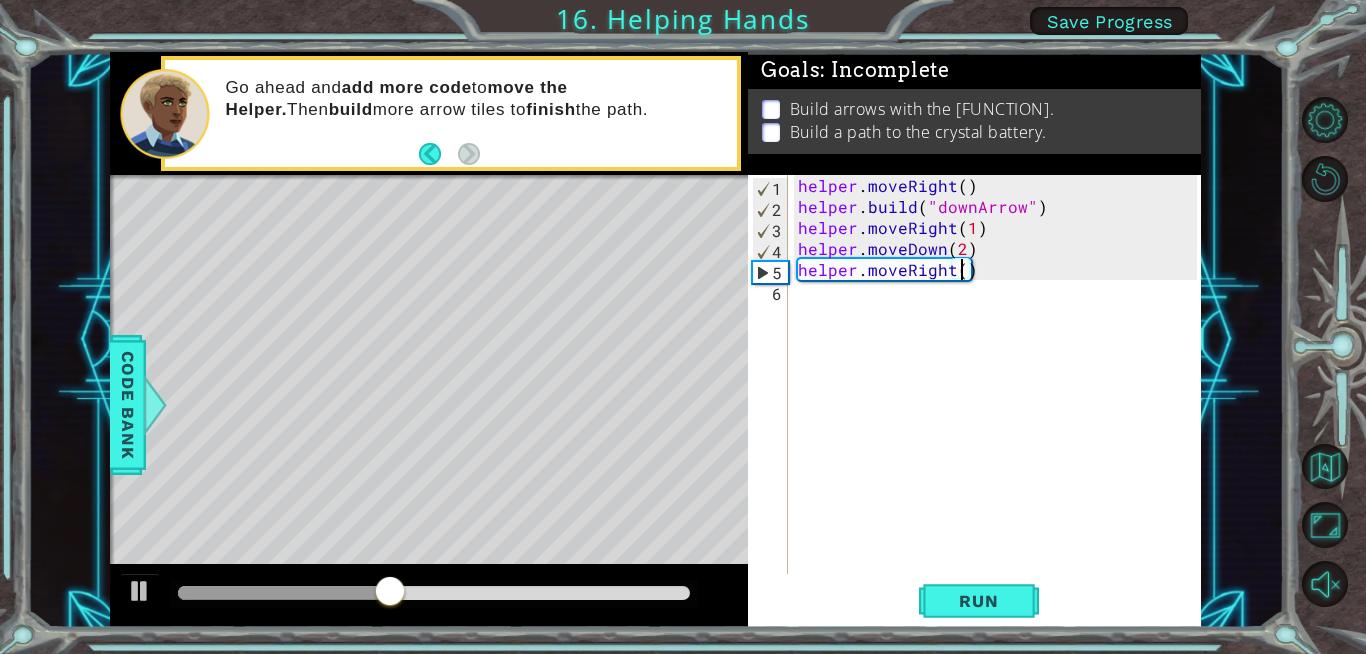 scroll, scrollTop: 0, scrollLeft: 10, axis: horizontal 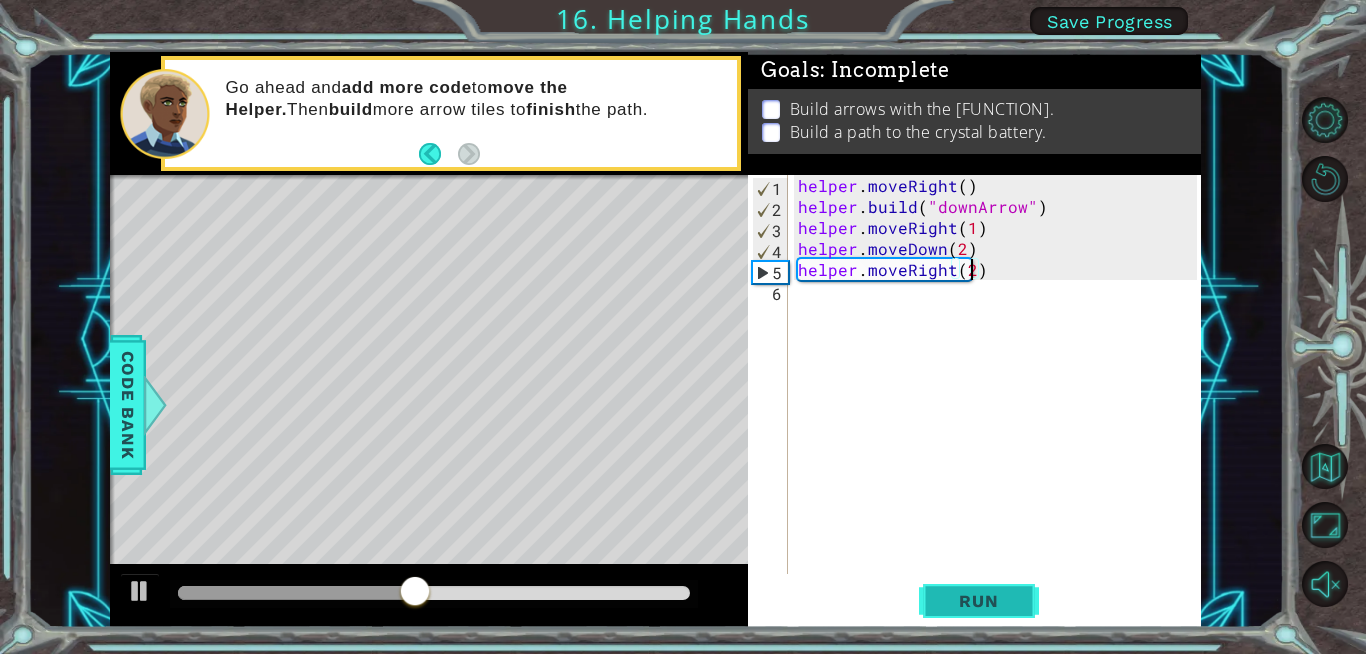 type on "[CHARACTER].moveRight(2)" 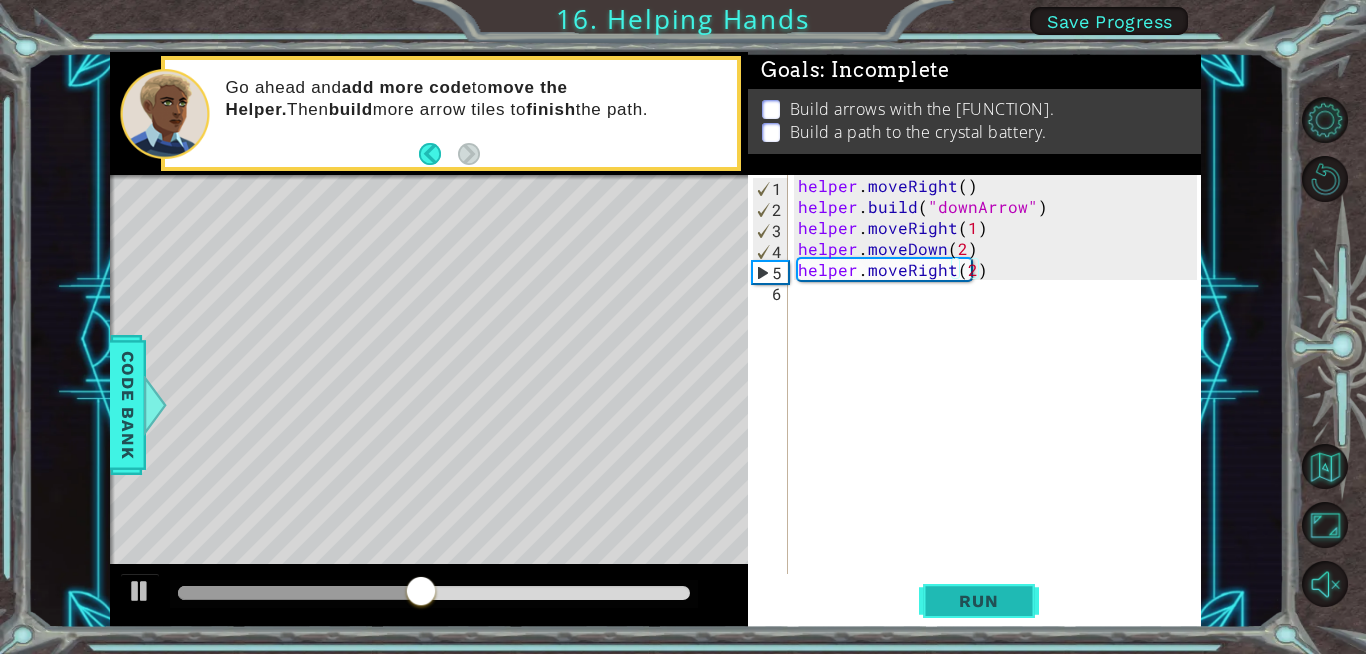 click on "Run" at bounding box center (979, 601) 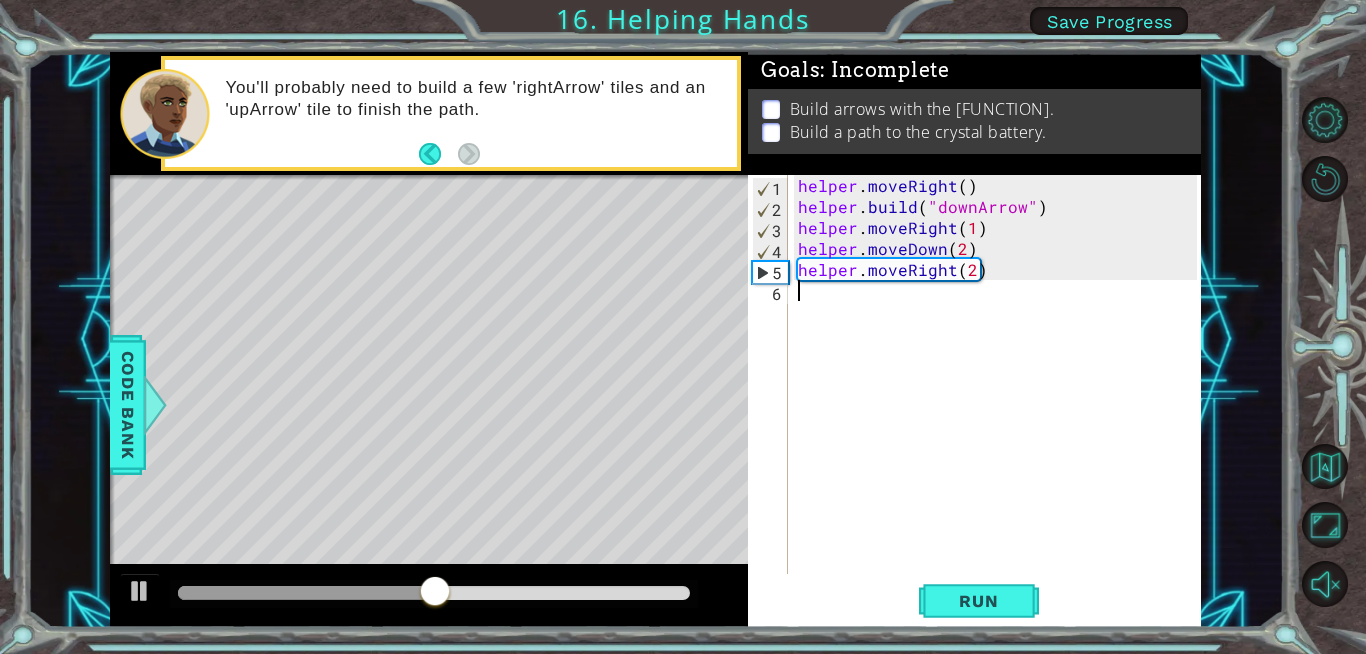 click on "helper . moveRight ( ) helper . build ( "downArrow" ) helper . moveRight ( 1 ) helper . moveDown ( 2 ) helper . moveRight ( 2 )" at bounding box center (1000, 395) 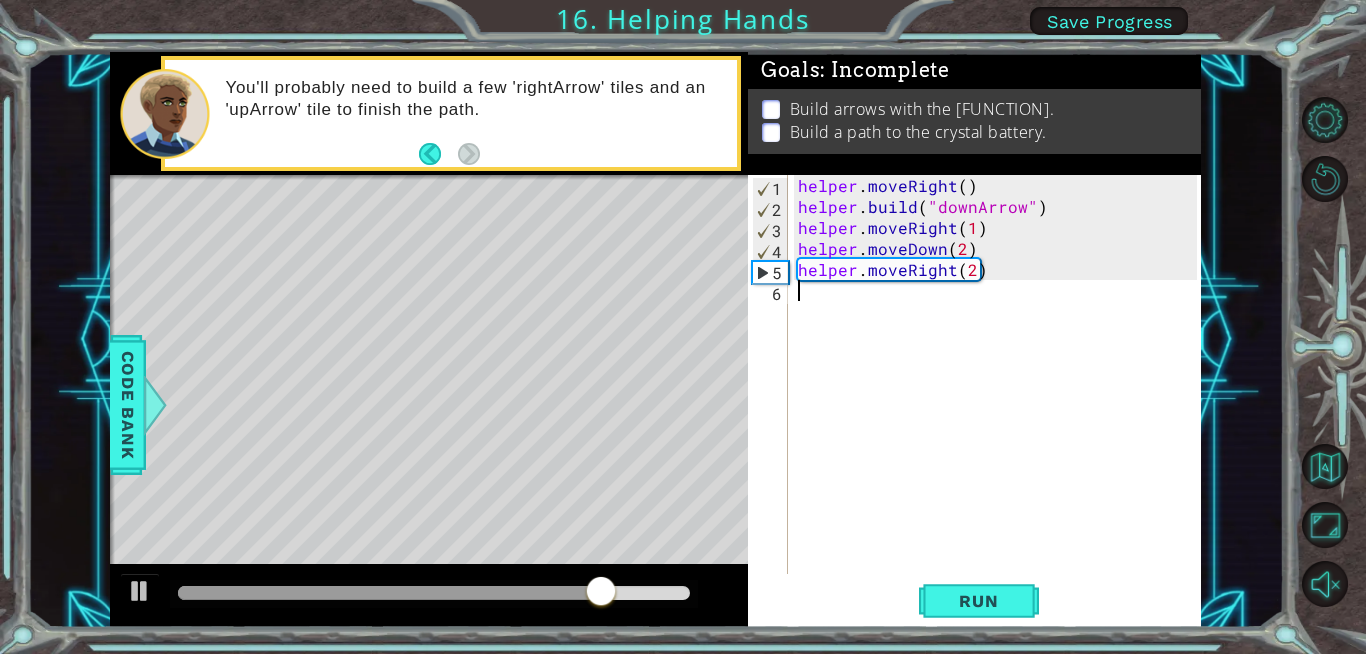 click on "helper . moveRight ( ) helper . build ( "downArrow" ) helper . moveRight ( 1 ) helper . moveDown ( 2 ) helper . moveRight ( 2 )" at bounding box center [1000, 395] 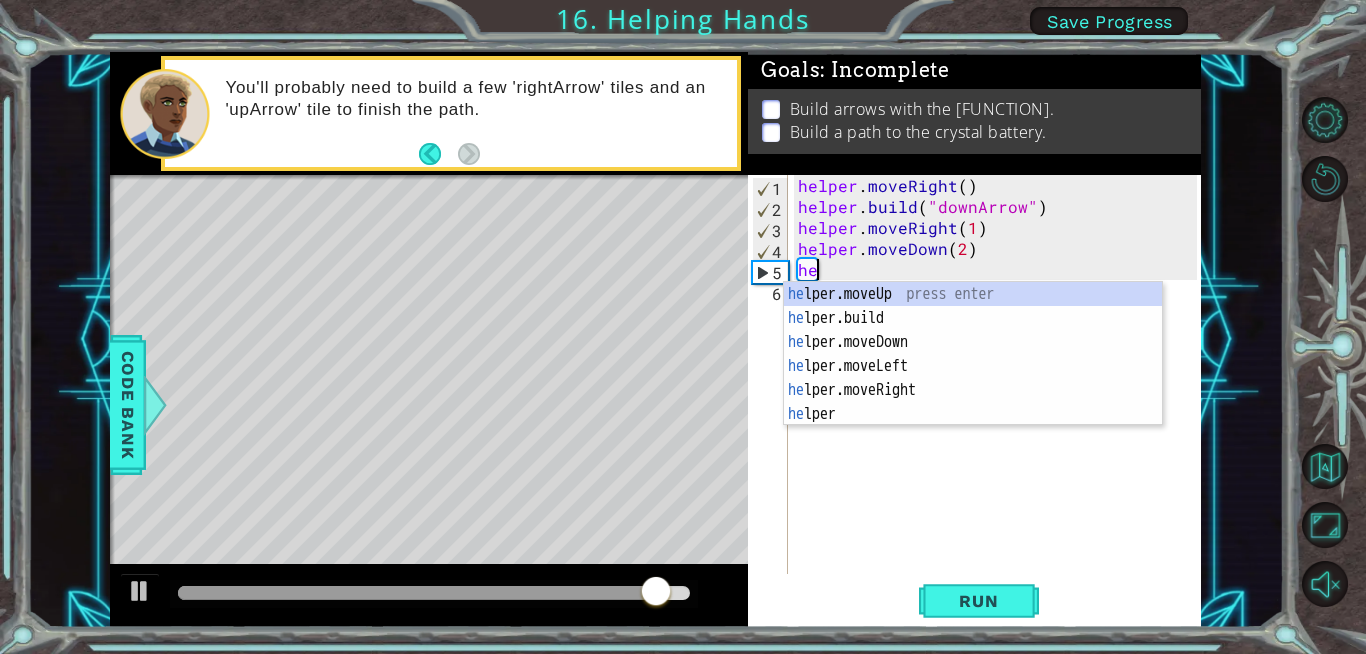 type on "h" 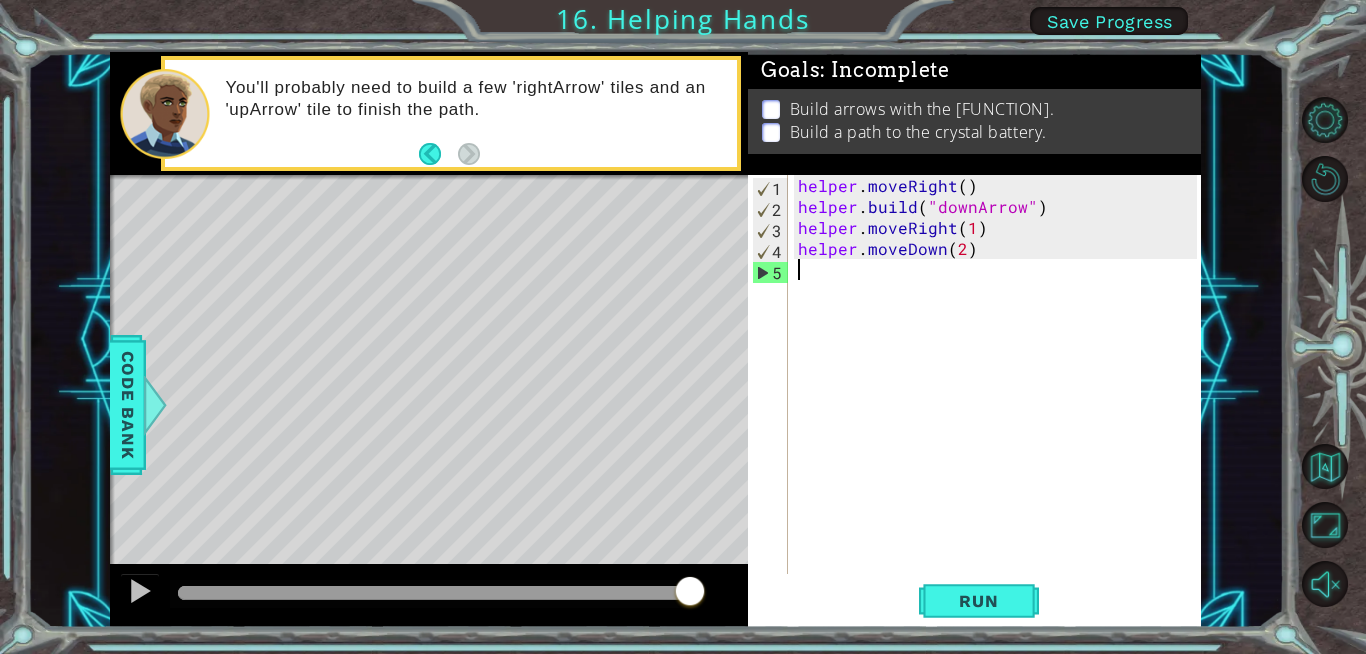 click on "helper . moveRight ( ) helper . build ( "downArrow" ) helper . moveRight ( 1 ) helper . moveDown ( 2 )" at bounding box center (1000, 395) 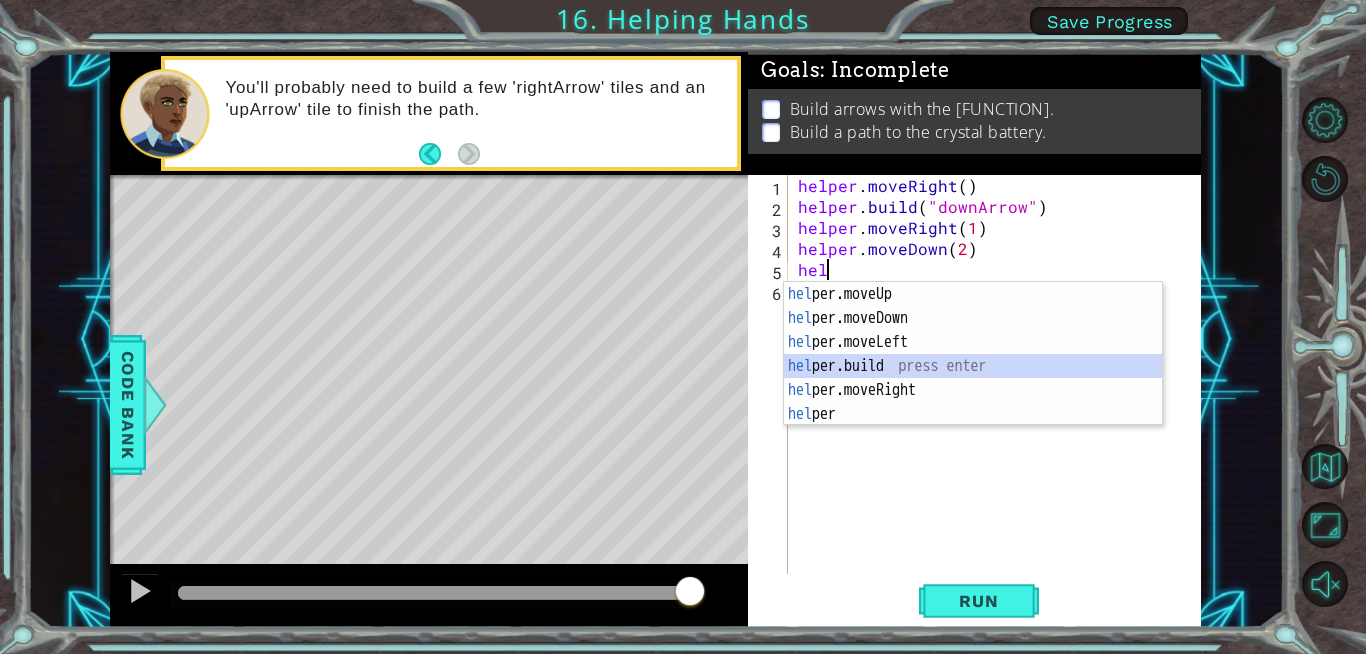 click on "hel per.moveUp press enter hel per.moveDown press enter hel per.moveLeft press enter hel per.build press enter hel per.moveRight press enter hel per press enter" at bounding box center (973, 378) 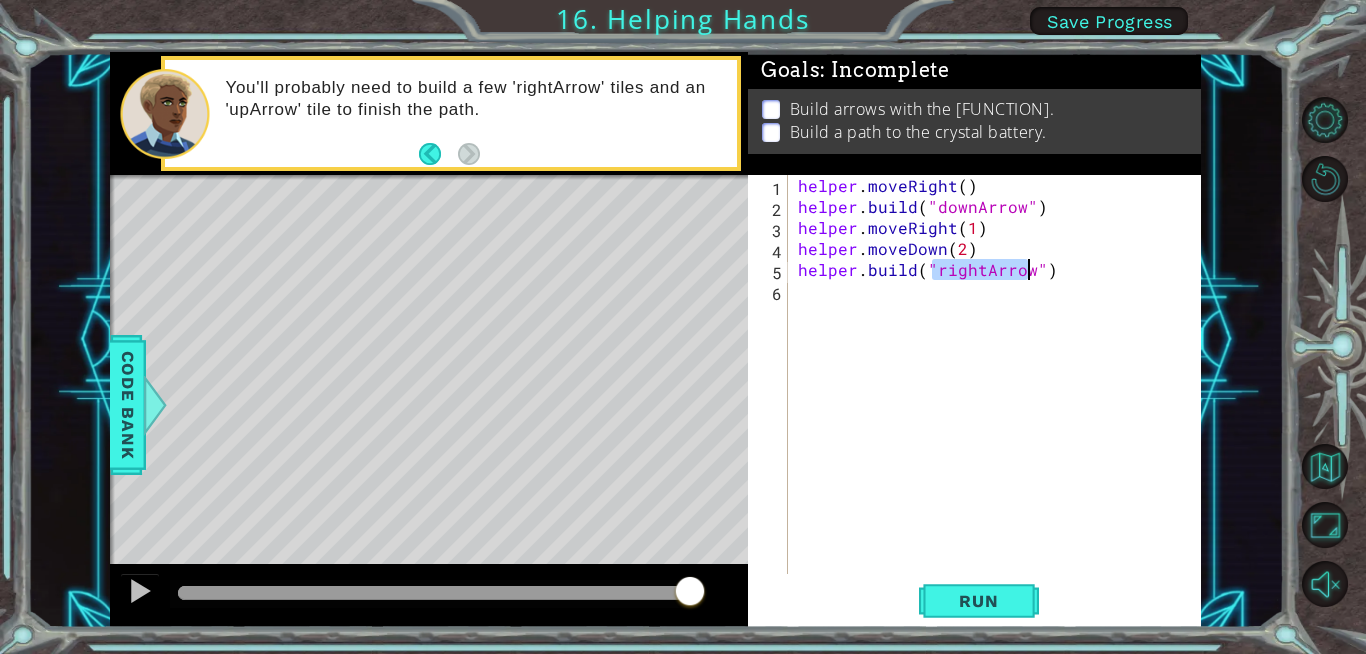 click on "helper . moveRight ( ) helper . build ( "downArrow" ) helper . moveRight ( 1 ) helper . moveDown ( 2 ) helper . build ( "rightArrow" )" at bounding box center (995, 374) 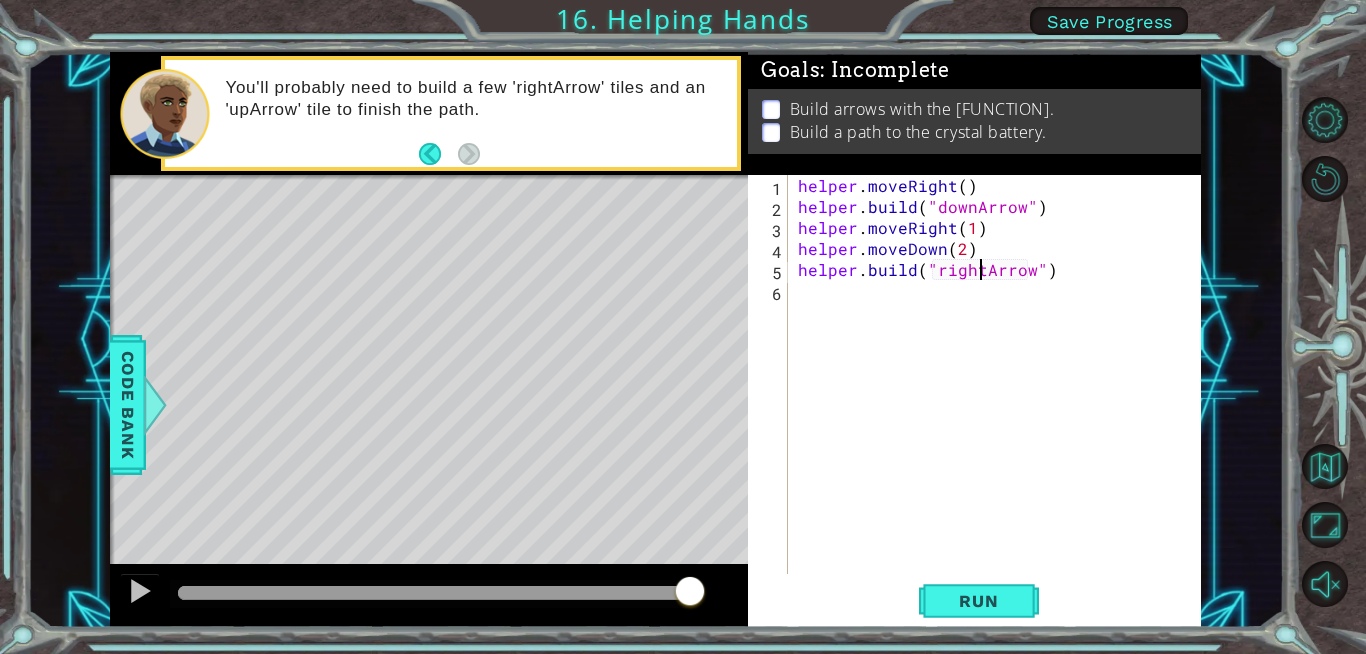 click on "helper . moveRight ( ) helper . build ( "downArrow" ) helper . moveRight ( 1 ) helper . moveDown ( 2 ) helper . build ( "rightArrow" )" at bounding box center [1000, 395] 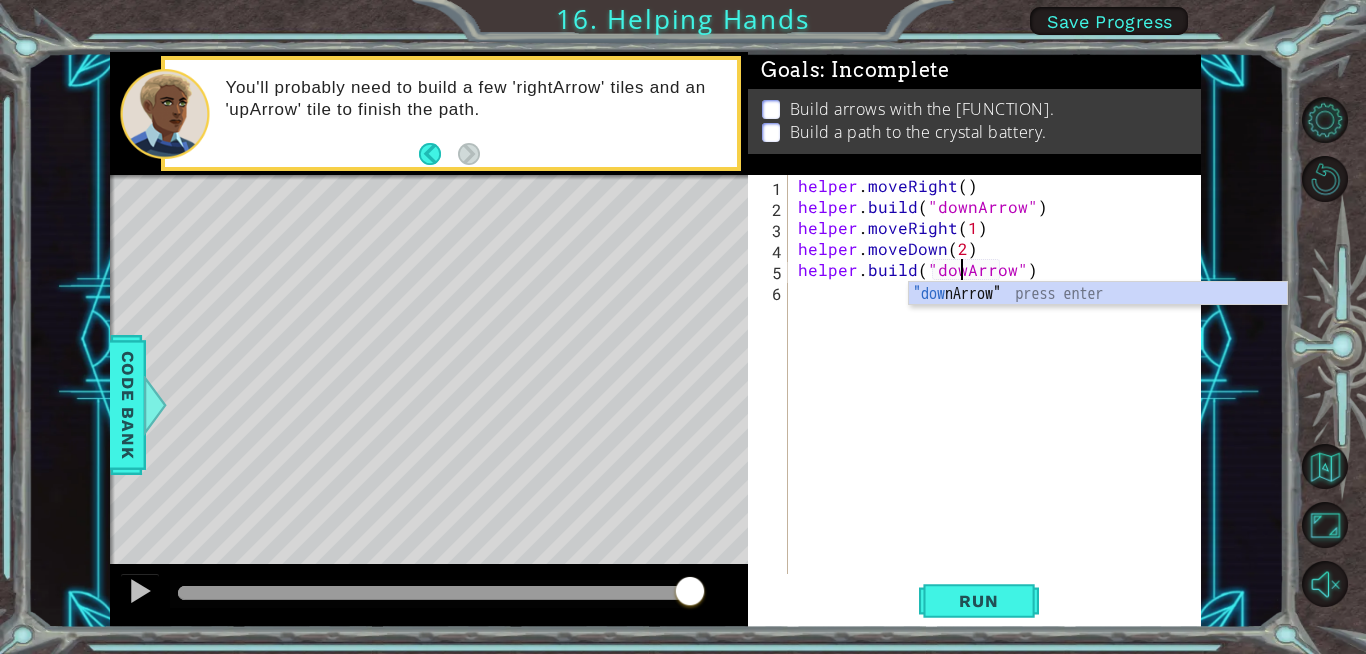 scroll, scrollTop: 0, scrollLeft: 10, axis: horizontal 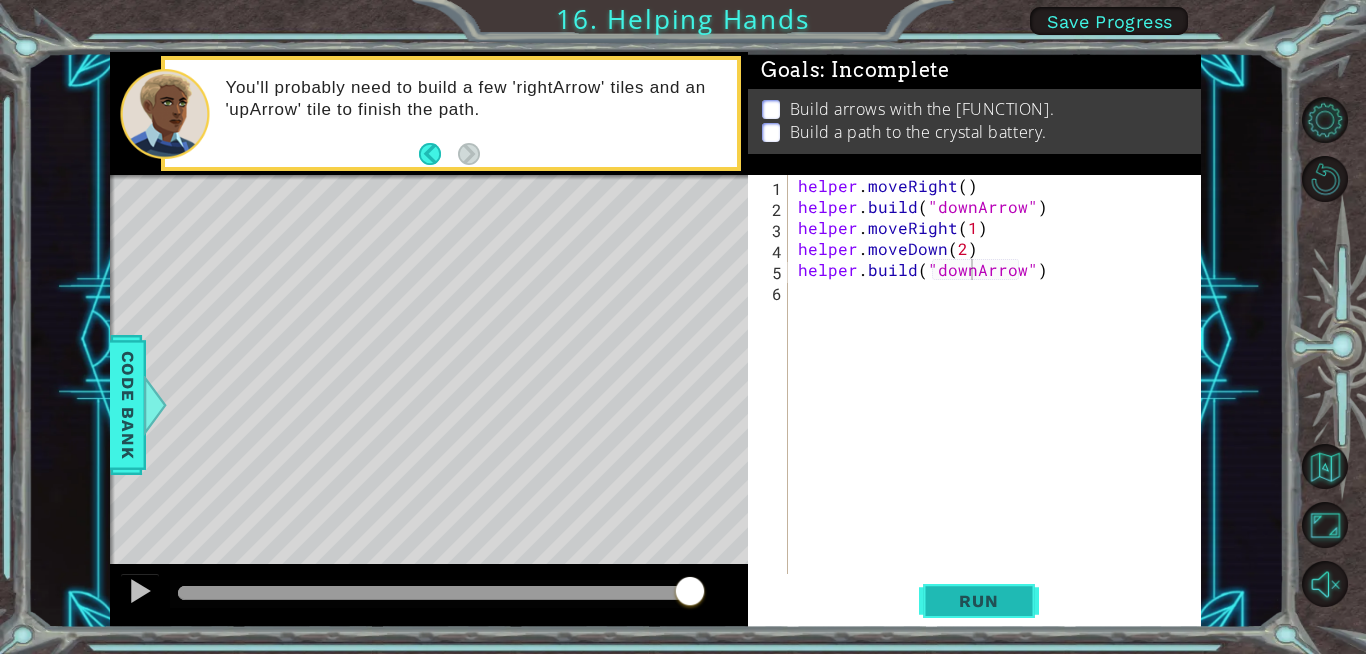 click on "Run" at bounding box center (978, 601) 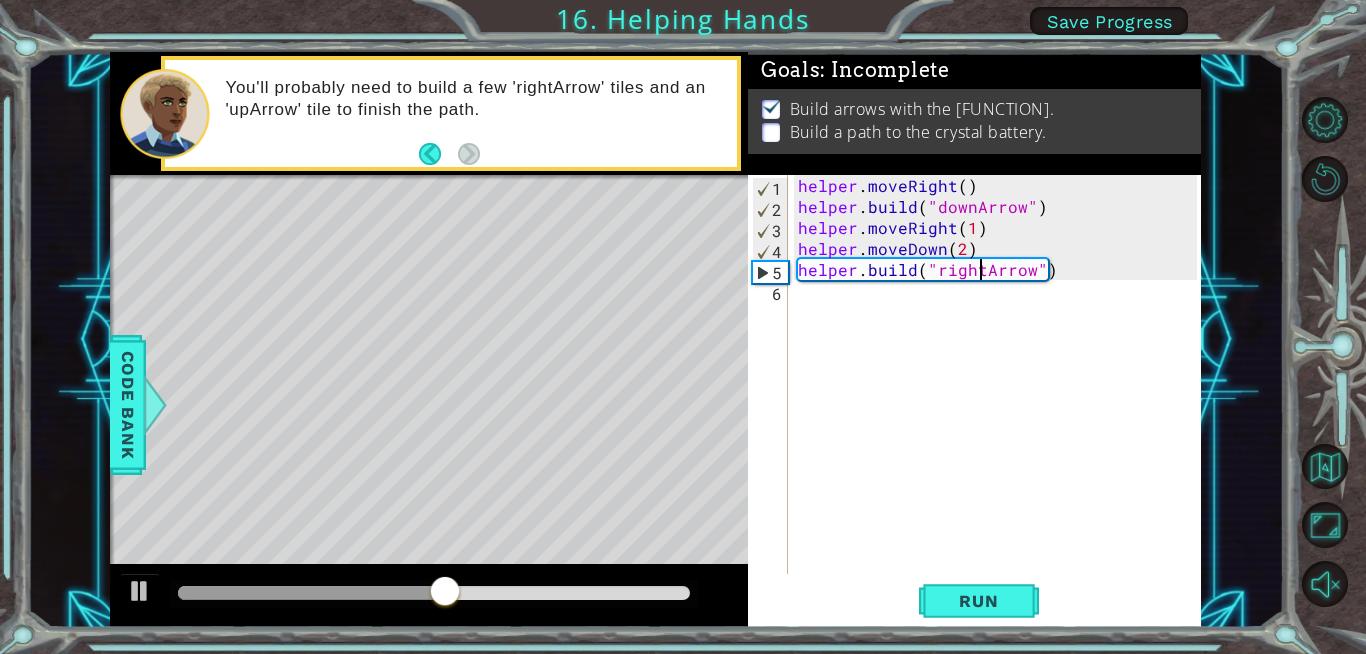 scroll, scrollTop: 0, scrollLeft: 11, axis: horizontal 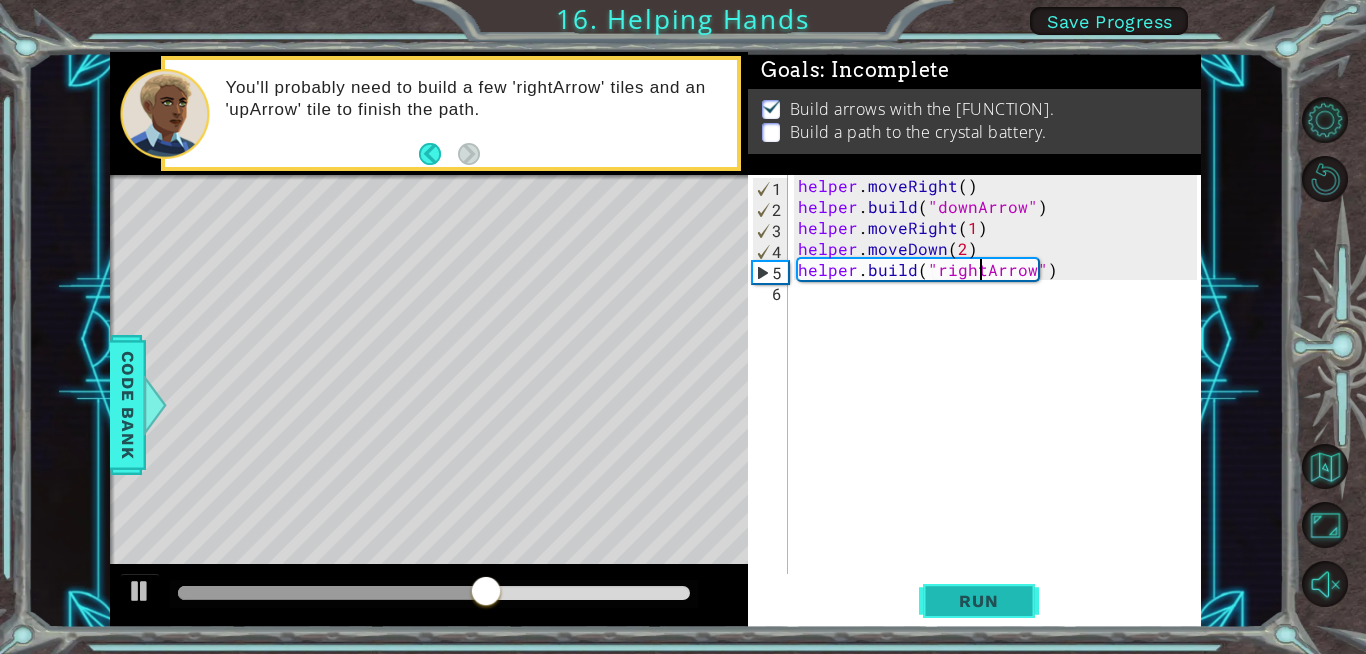 type on "helper.build("rightArrow")" 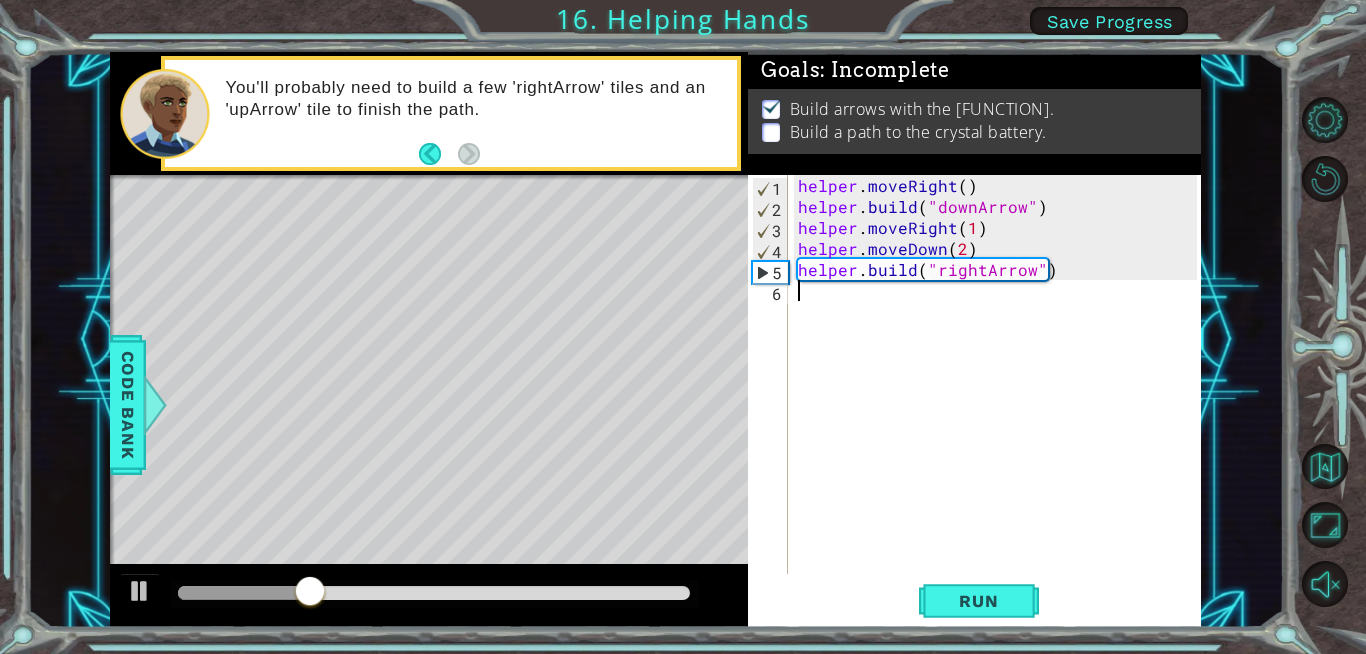 click on "helper . moveRight ( ) helper . build ( "downArrow" ) helper . moveRight ( 1 ) helper . moveDown ( 2 ) helper . build ( "rightArrow" )" at bounding box center [1000, 395] 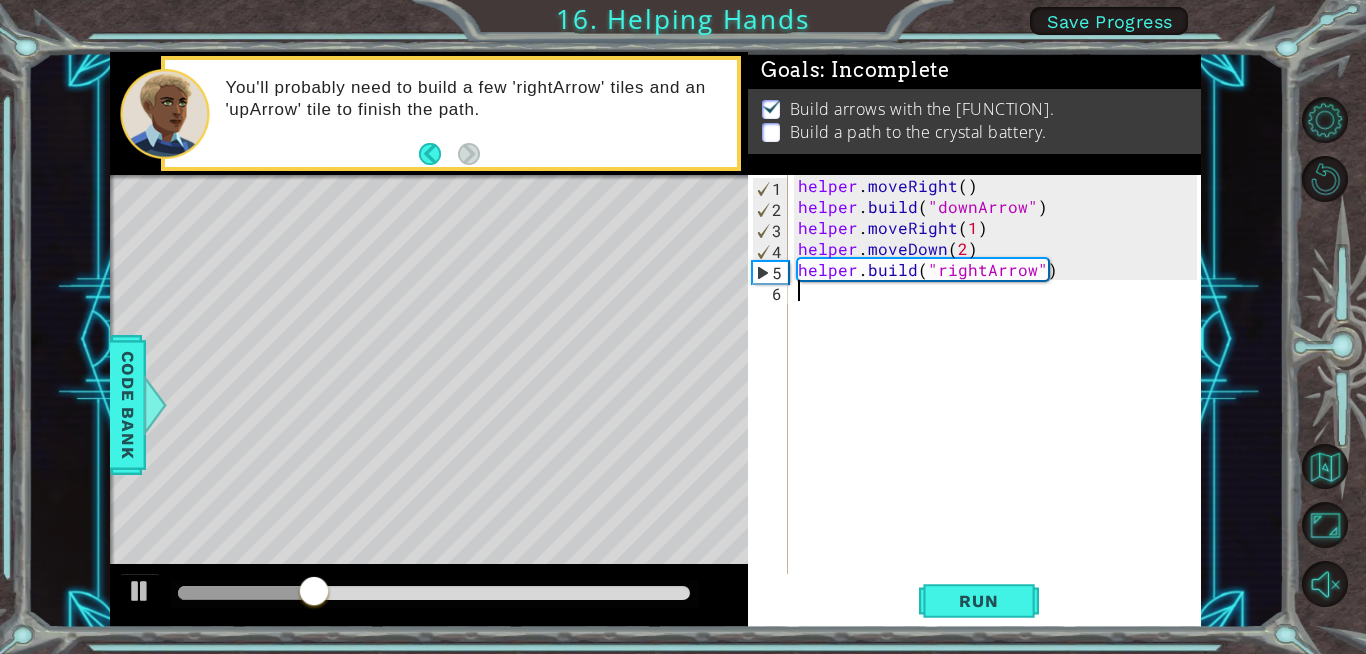 scroll, scrollTop: 0, scrollLeft: 0, axis: both 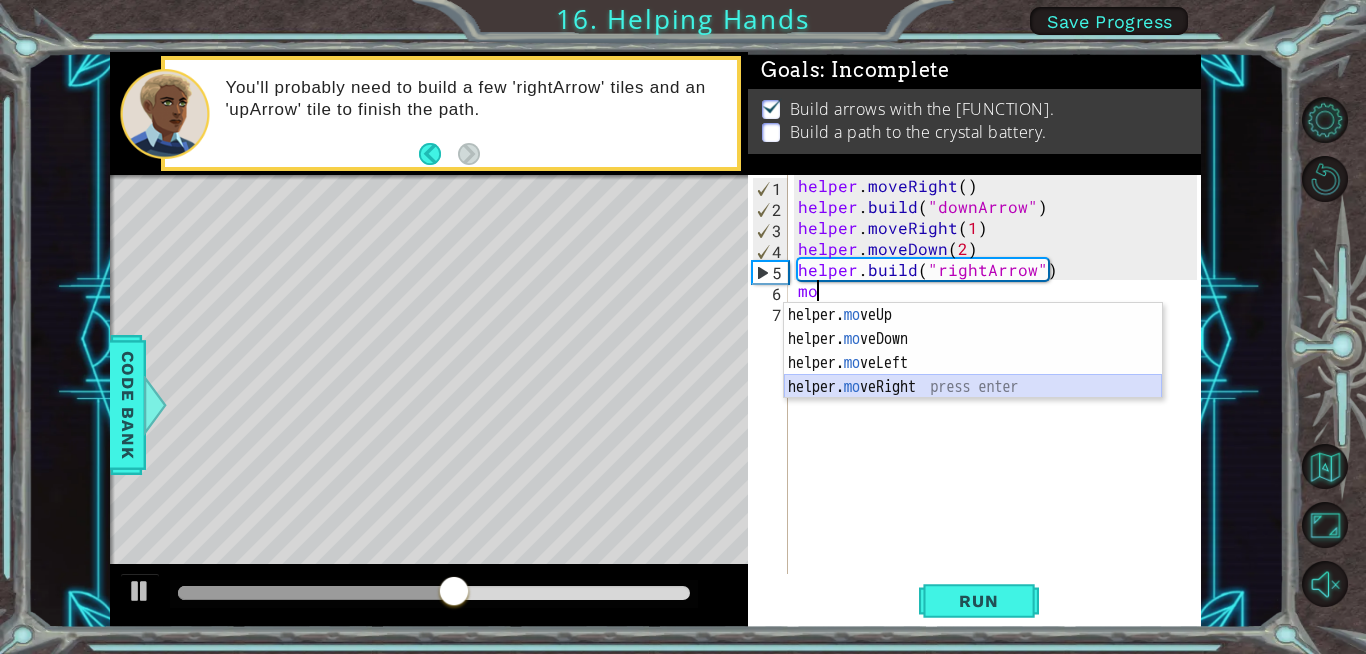 click on "helper. mo veUp press enter helper. mo veDown press enter helper. mo veLeft press enter helper. mo veRight press enter" at bounding box center (973, 375) 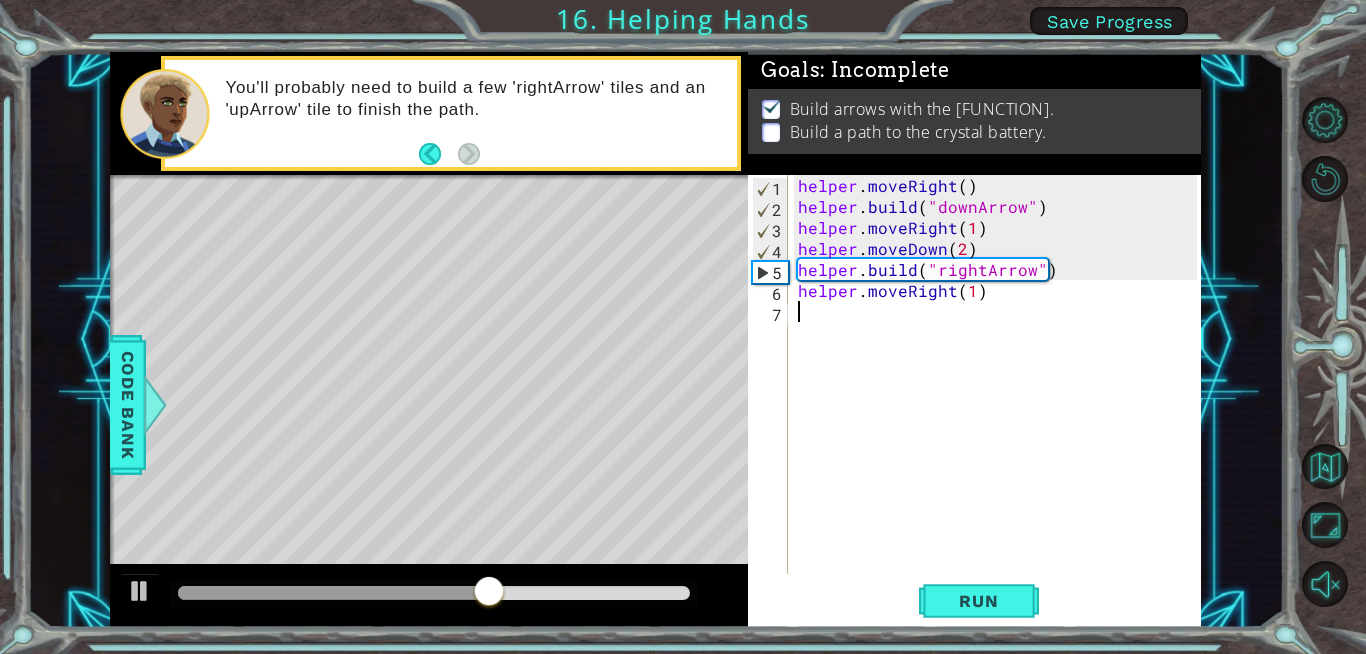 click on "helper . moveRight ( ) helper . build ( "downArrow" ) helper . moveRight ( 1 ) helper . moveDown ( 2 ) helper . build ( "rightArrow" ) helper . moveRight ( 1 )" at bounding box center (1000, 395) 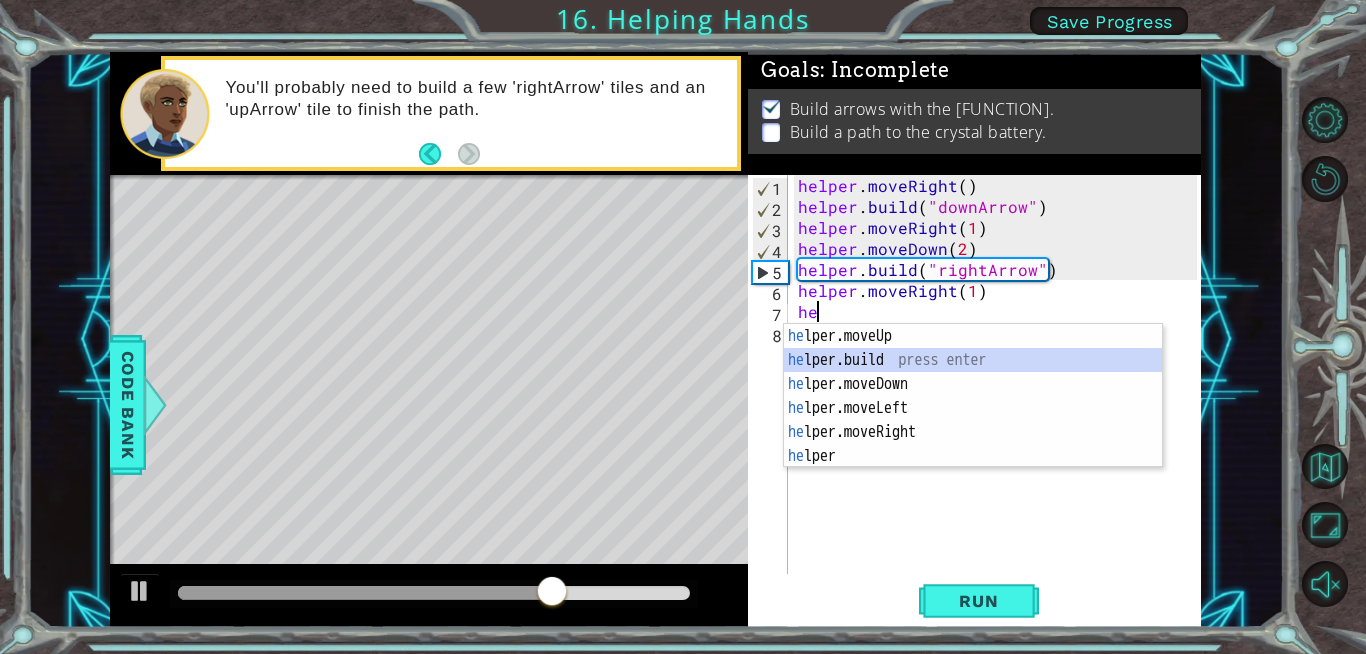 click on "he lper.moveUp press enter he lper.build press enter he lper.moveDown press enter he lper.moveLeft press enter he lper.moveRight press enter he lper press enter" at bounding box center [973, 420] 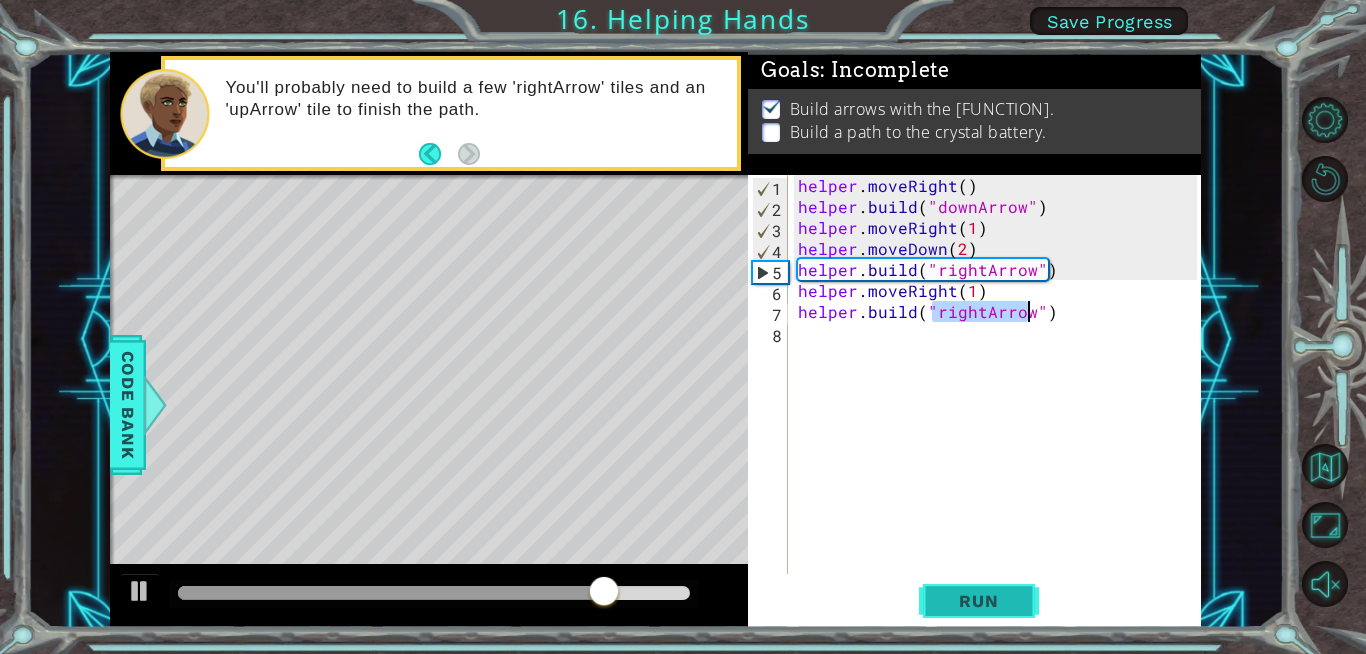 type on "helper.build("rightArrow")" 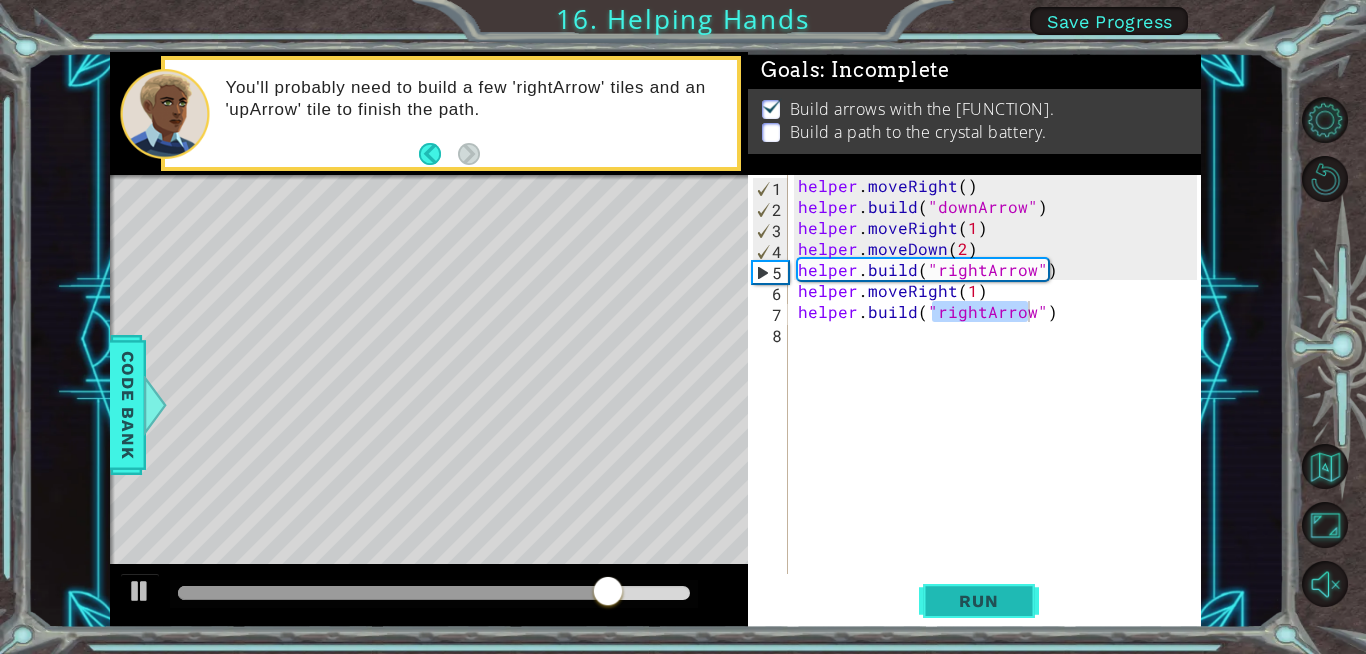 drag, startPoint x: 1015, startPoint y: 592, endPoint x: 1000, endPoint y: 595, distance: 15.297058 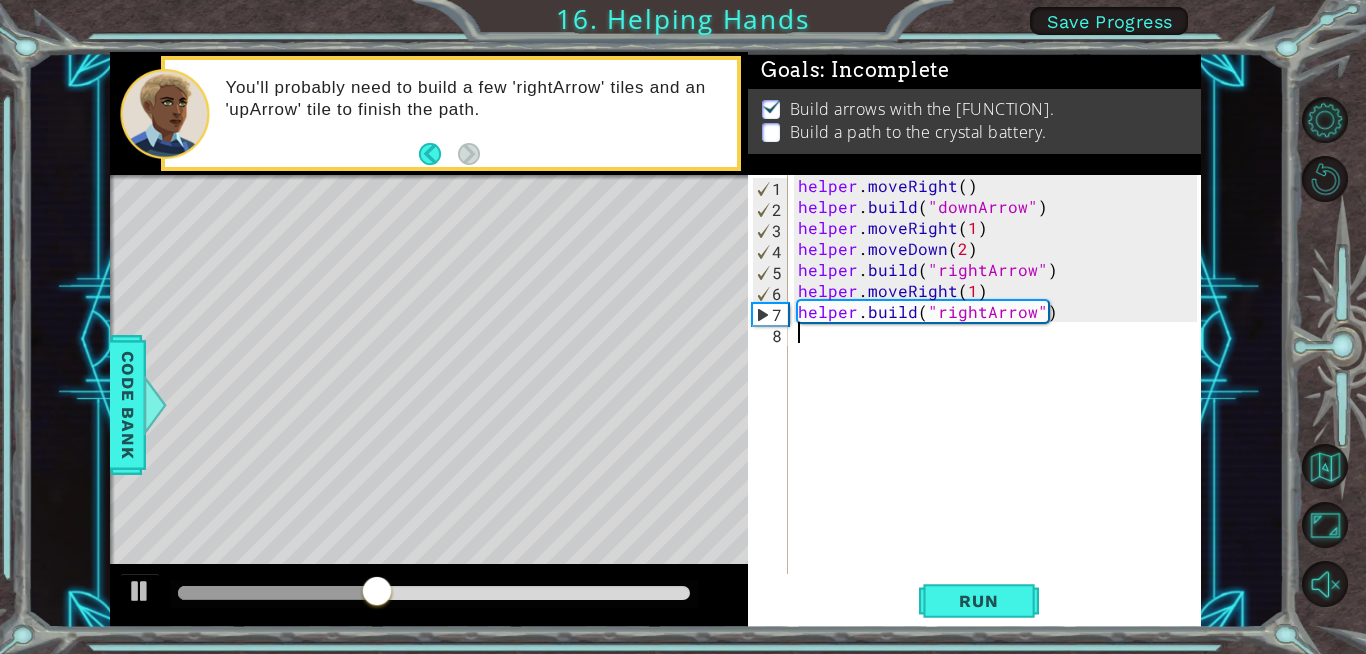 click on "helper . moveRight ( ) helper . build ( "downArrow" ) helper . moveRight ( 1 ) helper . moveDown ( 2 ) helper . build ( "rightArrow" ) helper . moveRight ( 1 ) helper . build ( "rightArrow" )" at bounding box center (1000, 395) 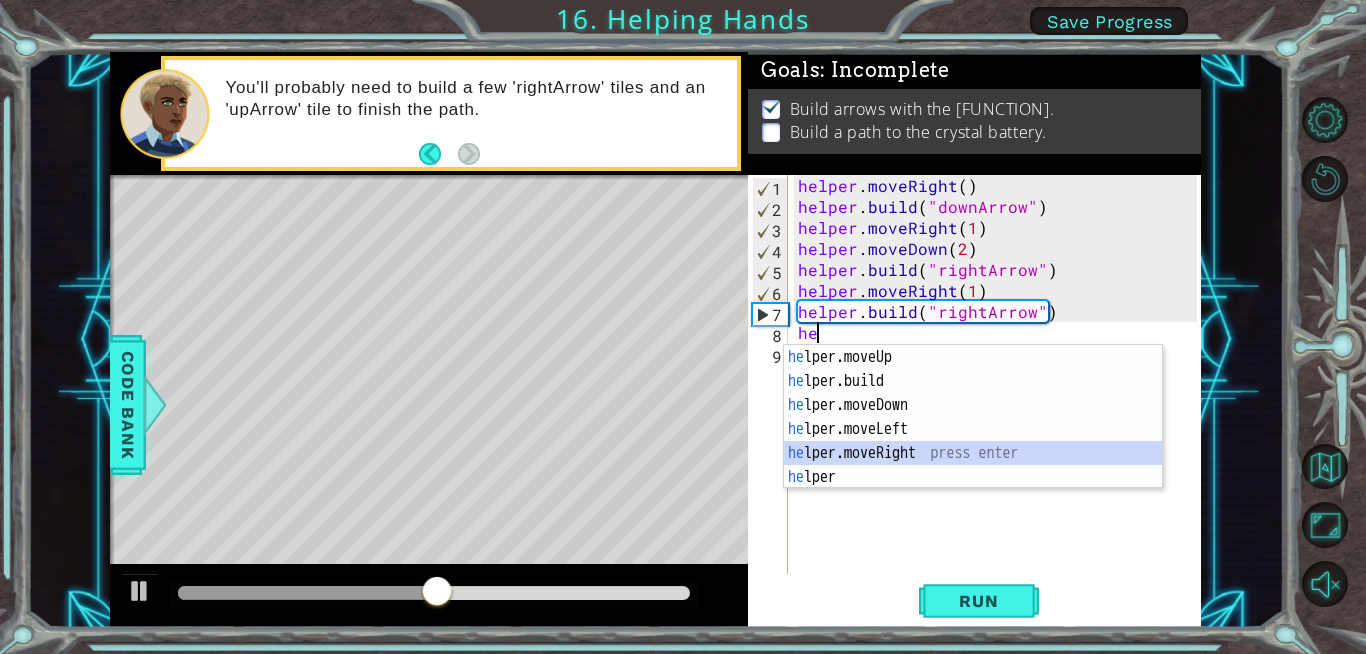 click on "he lper.moveUp press enter he lper.build press enter he lper.moveDown press enter he lper.moveLeft press enter he lper.moveRight press enter he lper press enter" at bounding box center [973, 441] 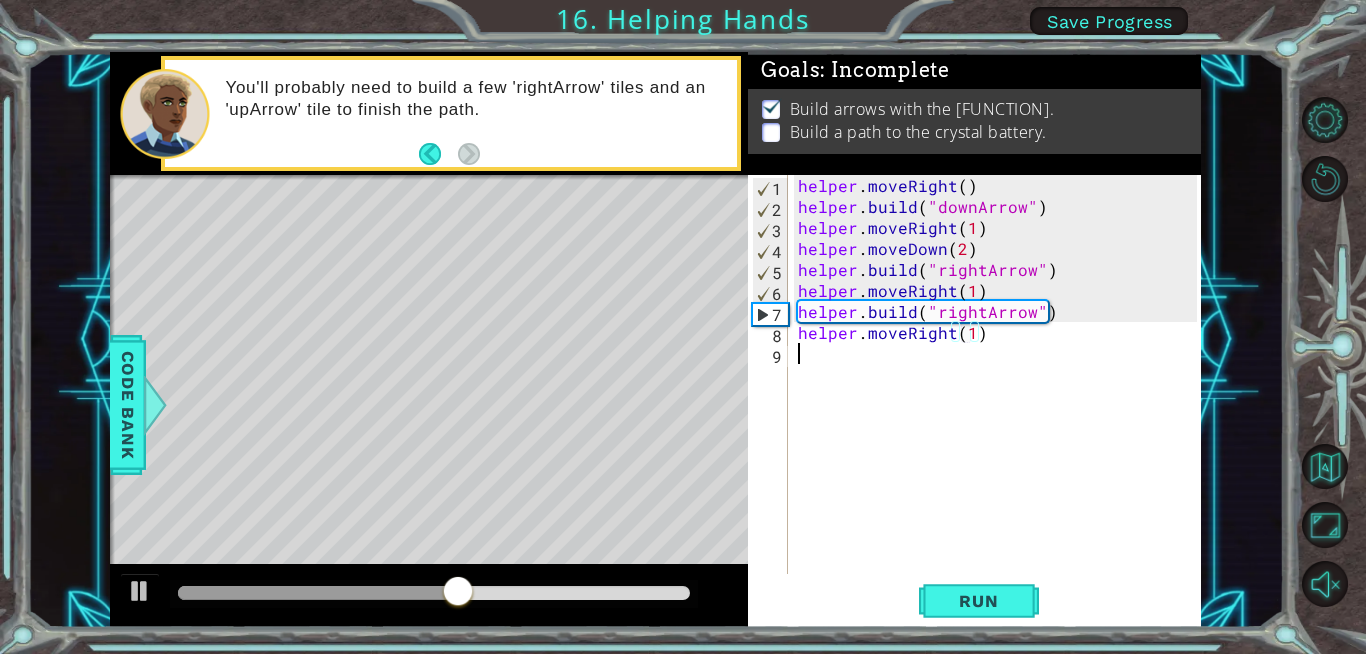 click on "helper . moveRight ( ) helper . build ( "downArrow" ) helper . moveRight ( 1 ) helper . moveDown ( 2 ) helper . build ( "rightArrow" ) helper . moveRight ( 1 ) helper . build ( "rightArrow" ) helper . moveRight ( 1 )" at bounding box center [1000, 395] 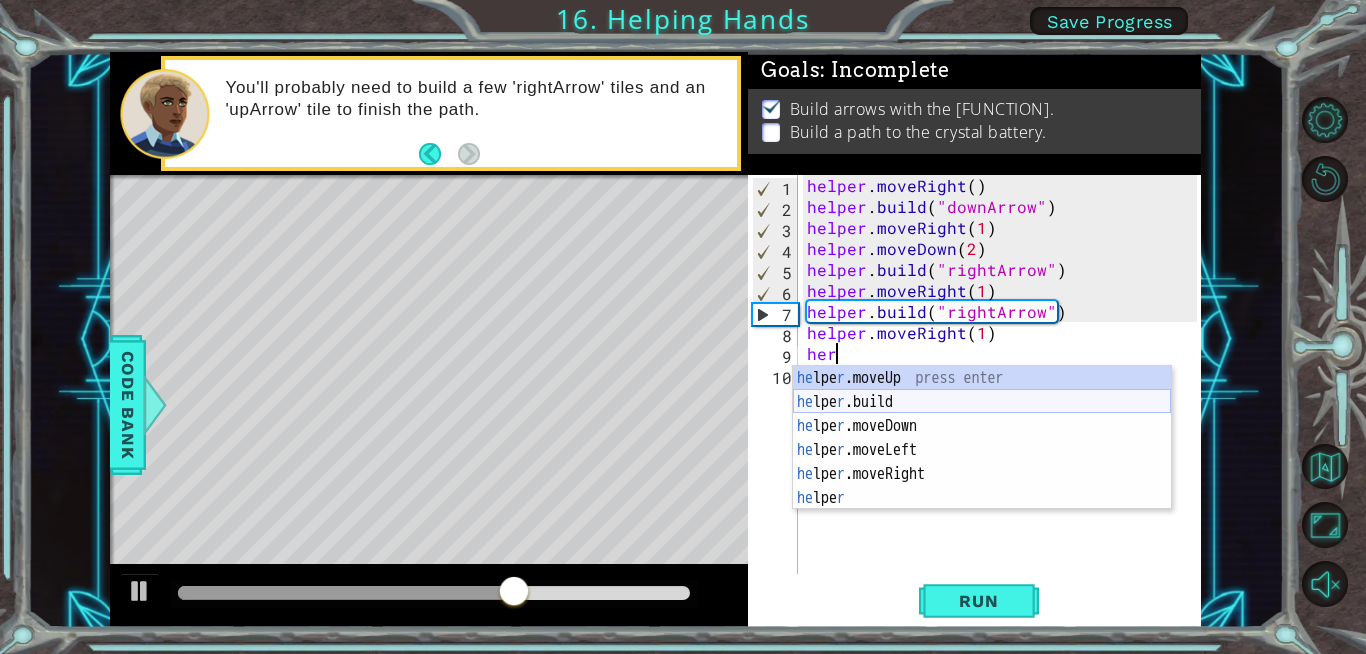 click on "he lpe r .moveUp press enter hel per.moveDown press enter hel per.moveLeft press enter hel per.build press enter hel per.moveRight press enter hel per press enter" at bounding box center (982, 462) 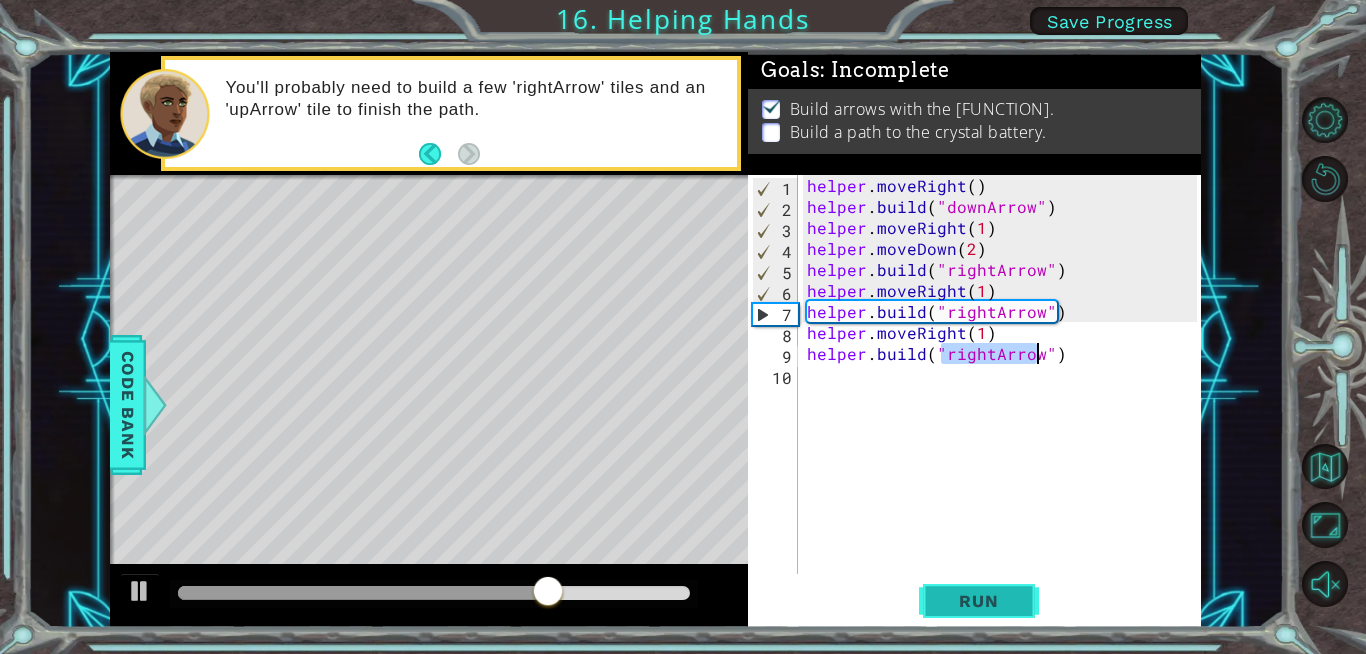 type on "helper.build("rightArrow")" 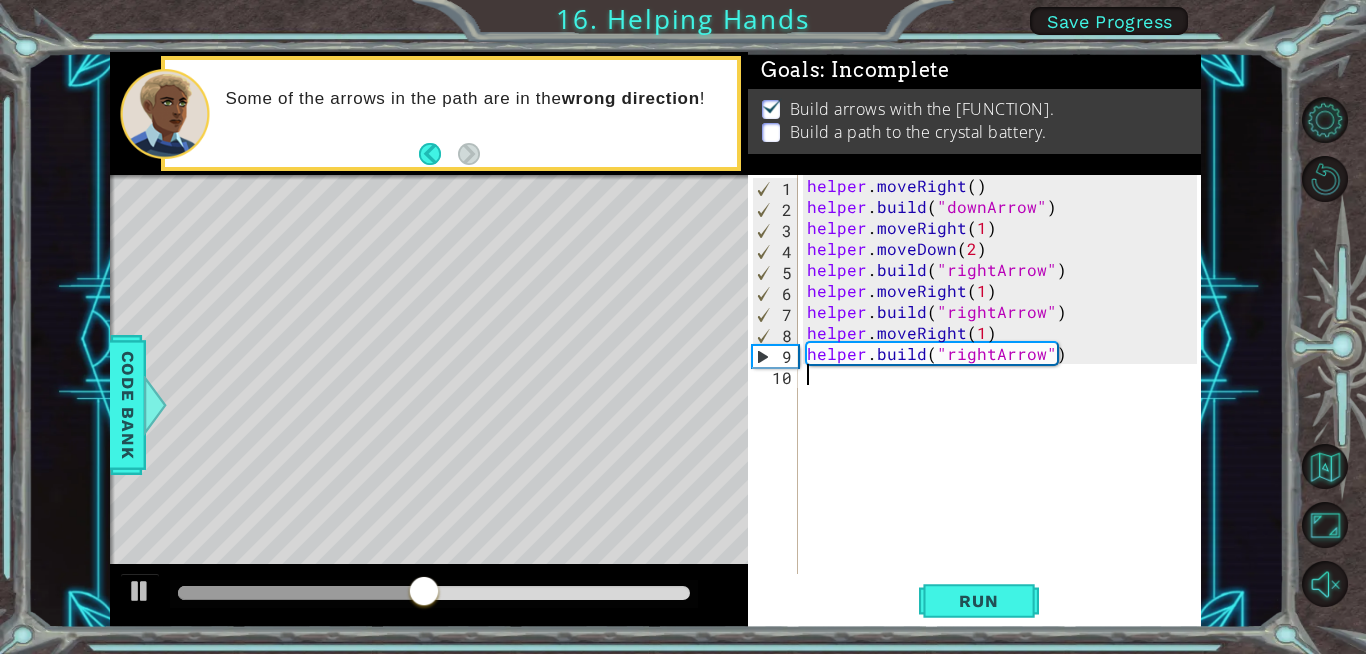 click on "[CHARACTER] . moveRight ( ) [CHARACTER] . build ( "downArrow" ) [CHARACTER] . moveRight ( 1 ) [CHARACTER] . moveDown ( 2 ) [CHARACTER] . build ( "rightArrow" ) [CHARACTER] . moveRight ( 1 ) [CHARACTER] . build ( "rightArrow" ) [CHARACTER] . moveRight ( 1 ) [CHARACTER] . build ( "rightArrow" )" at bounding box center (1005, 395) 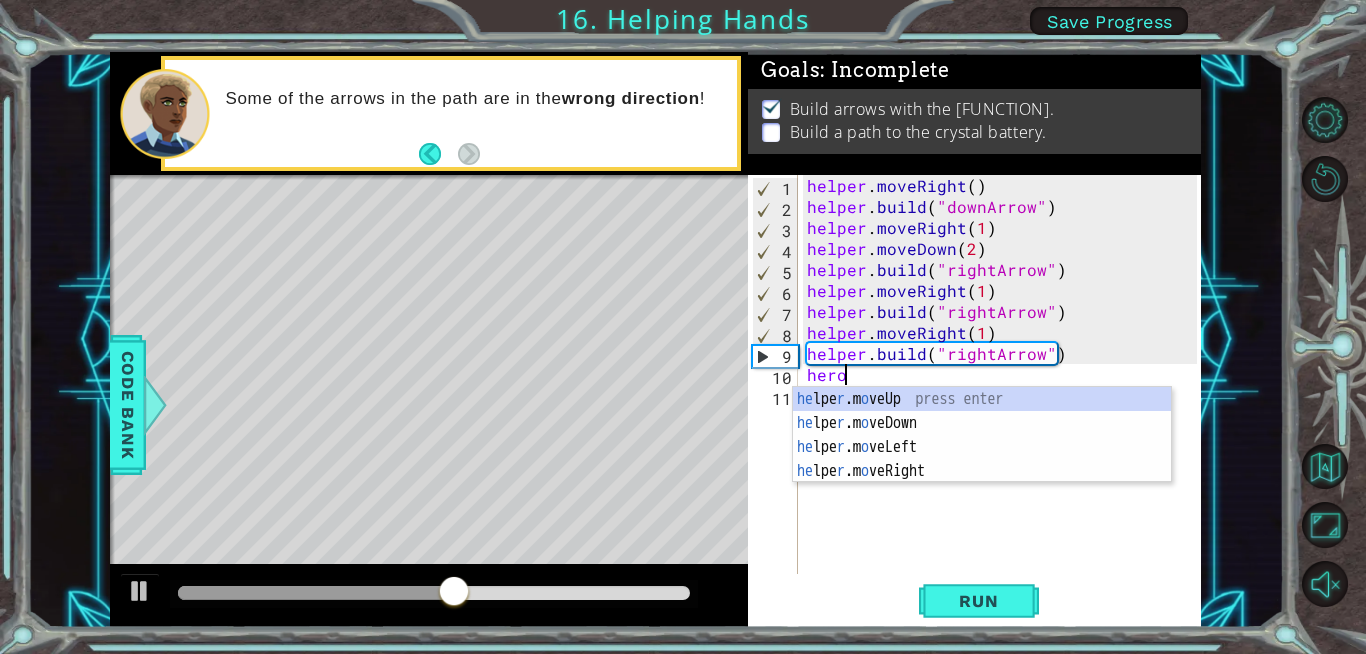 scroll, scrollTop: 0, scrollLeft: 1, axis: horizontal 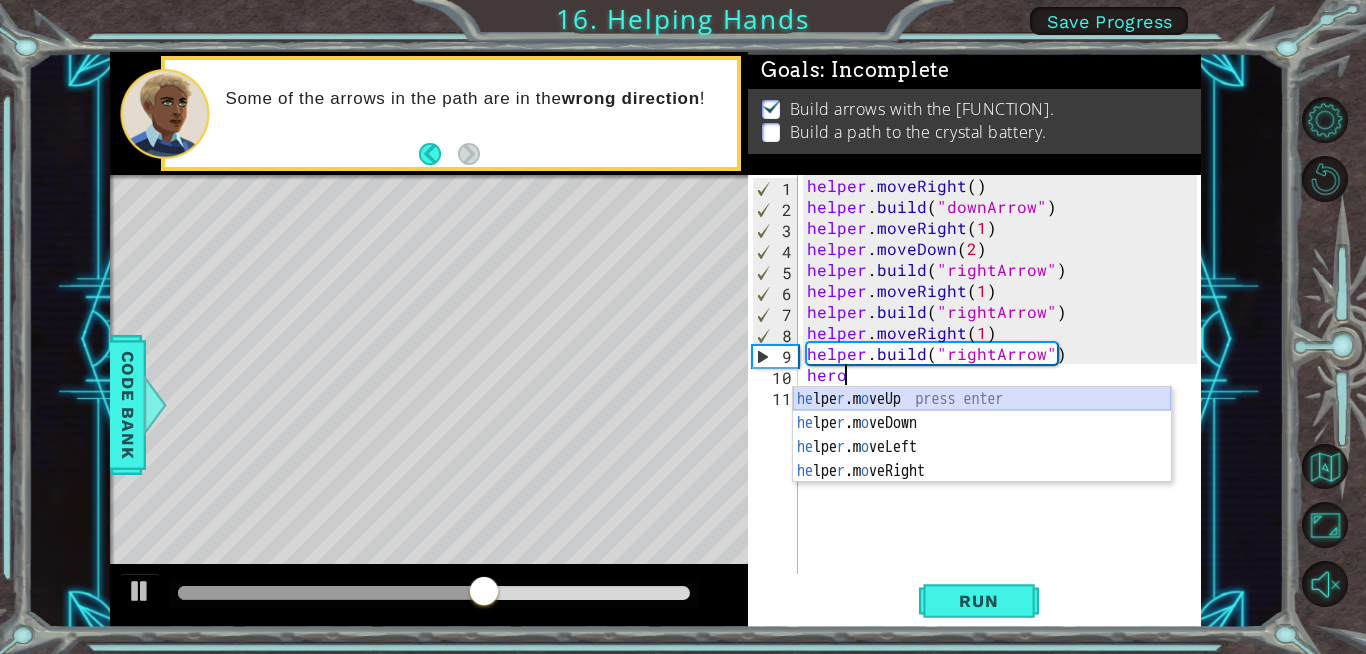 click on "he lpe r .m o veUp press enter he lpe r .m o veDown press enter he lpe r .m o veLeft press enter he lpe r .m o veRight press enter" at bounding box center [982, 459] 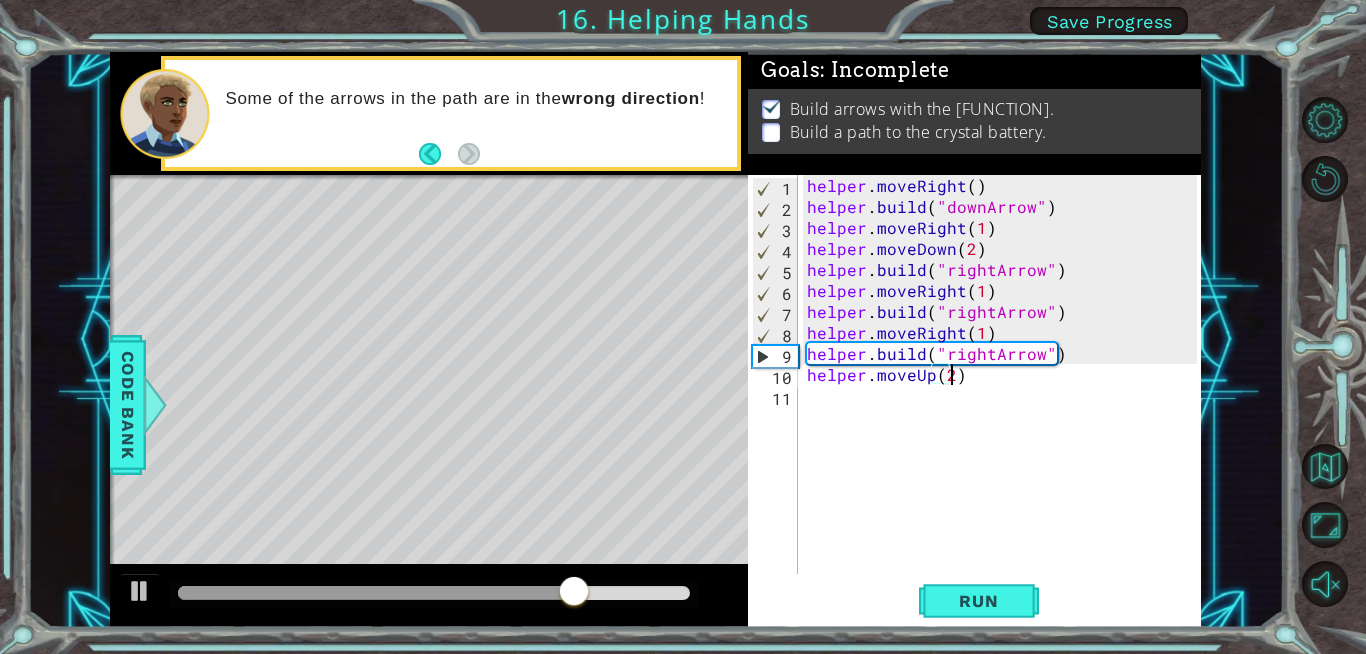 scroll, scrollTop: 0, scrollLeft: 8, axis: horizontal 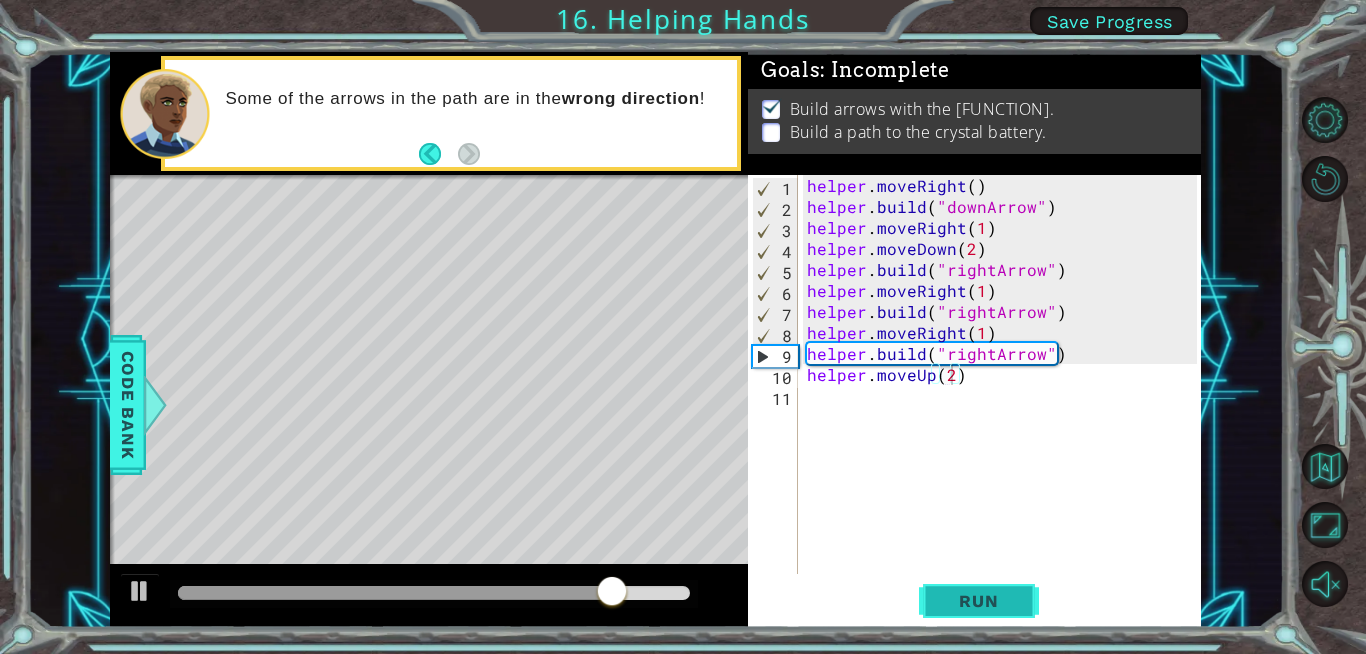click on "Run" at bounding box center (978, 601) 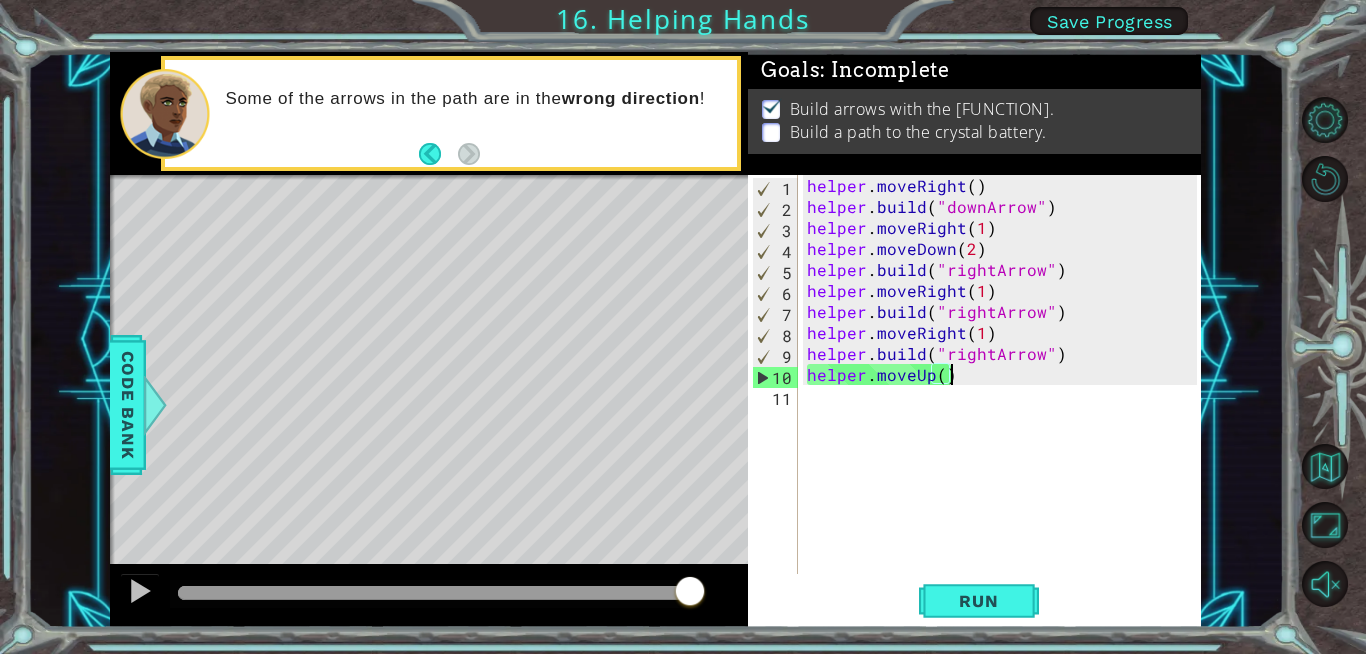 click on "helper . moveRight ( ) helper . build ( "downArrow" ) helper . moveRight ( 1 ) helper . moveDown ( 2 ) helper . build ( "rightArrow" ) helper . moveRight ( 1 ) helper . build ( "rightArrow" ) helper . moveRight ( 1 ) helper . build ( "rightArrow" ) helper . moveUp ( )" at bounding box center [1005, 395] 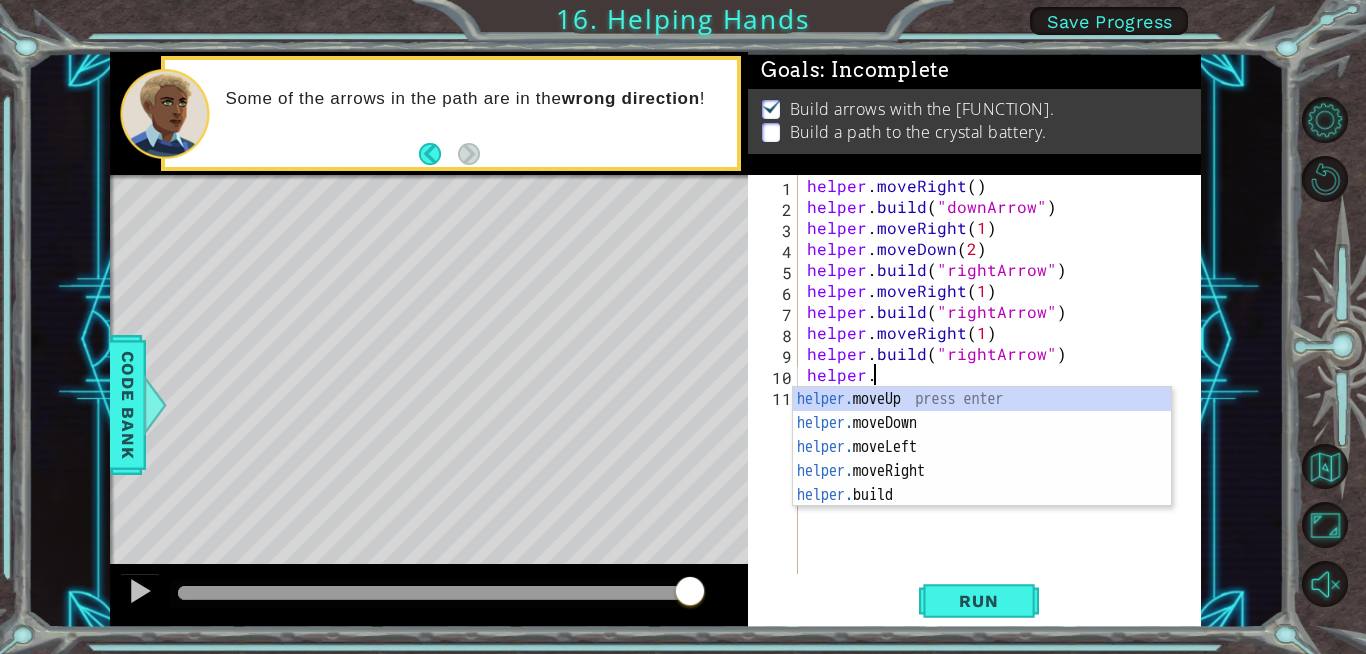 scroll, scrollTop: 0, scrollLeft: 3, axis: horizontal 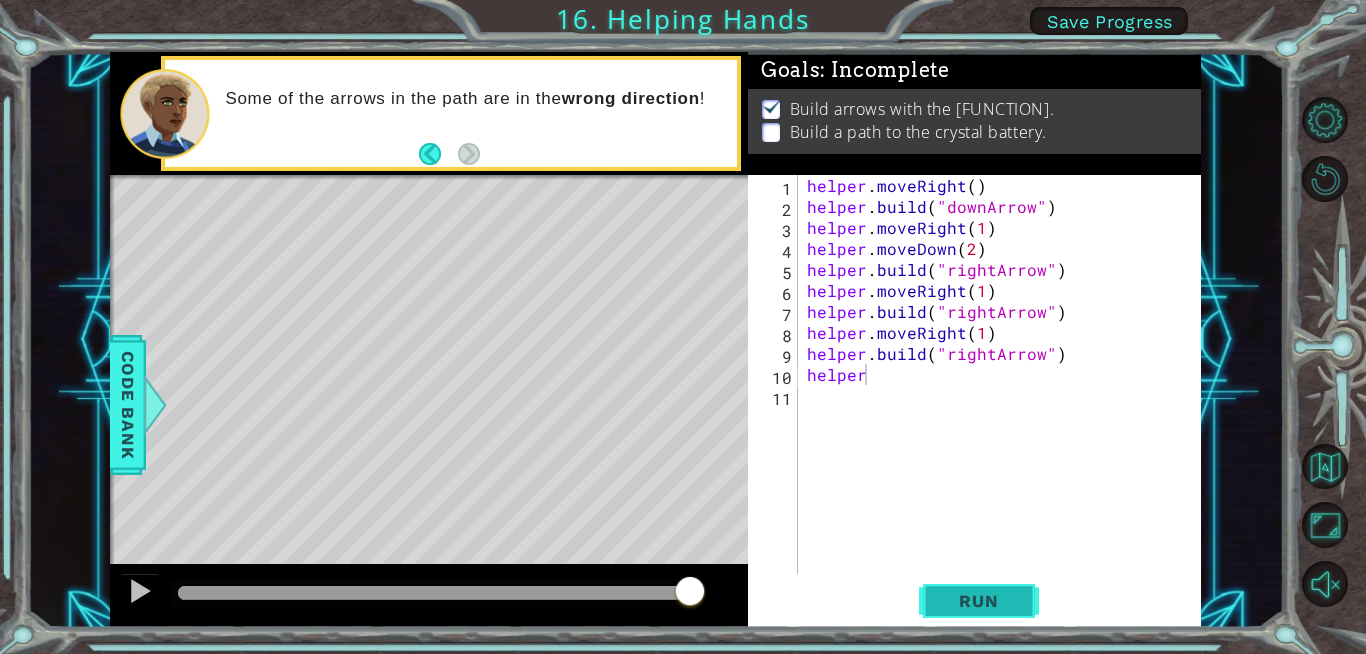 click on "Run" at bounding box center (979, 601) 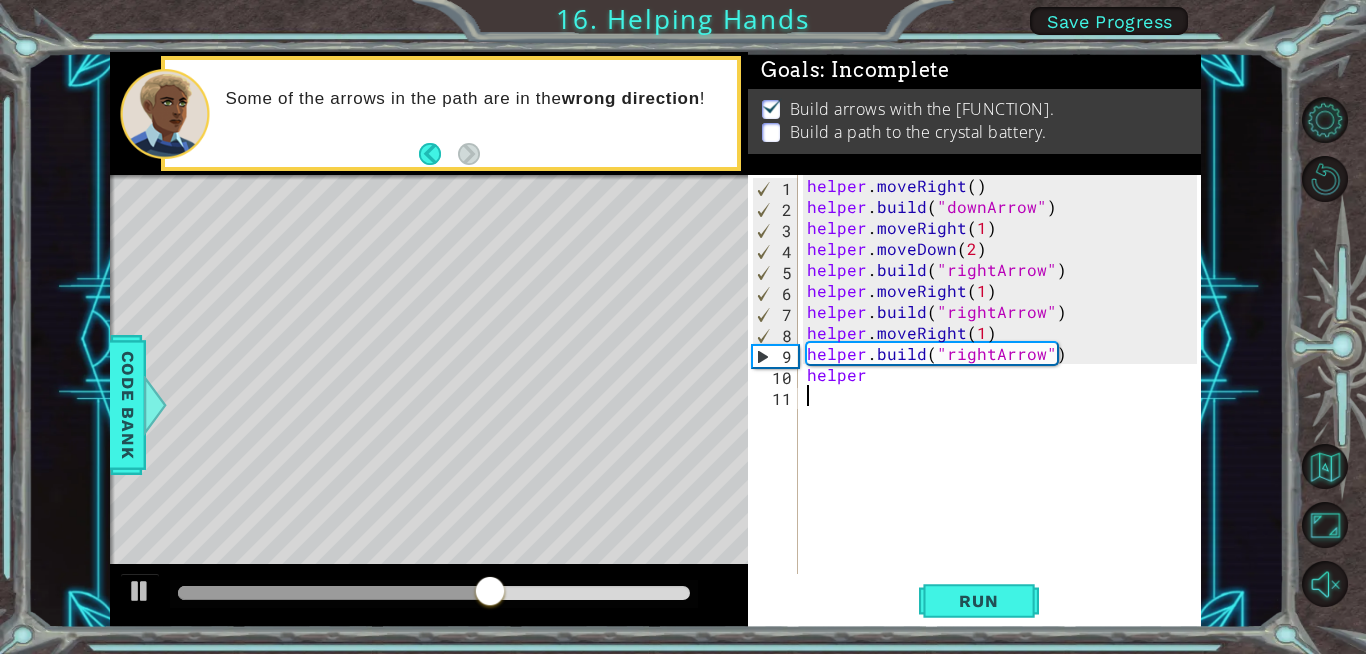 click on "helper . moveRight ( ) helper . build ( "downArrow" ) helper . moveRight ( 1 ) helper . moveDown ( 2 ) helper . build ( "rightArrow" ) helper . moveRight ( 1 ) helper . build ( "rightArrow" ) helper . moveRight ( 1 ) helper . build ( "rightArrow" )" at bounding box center [1005, 395] 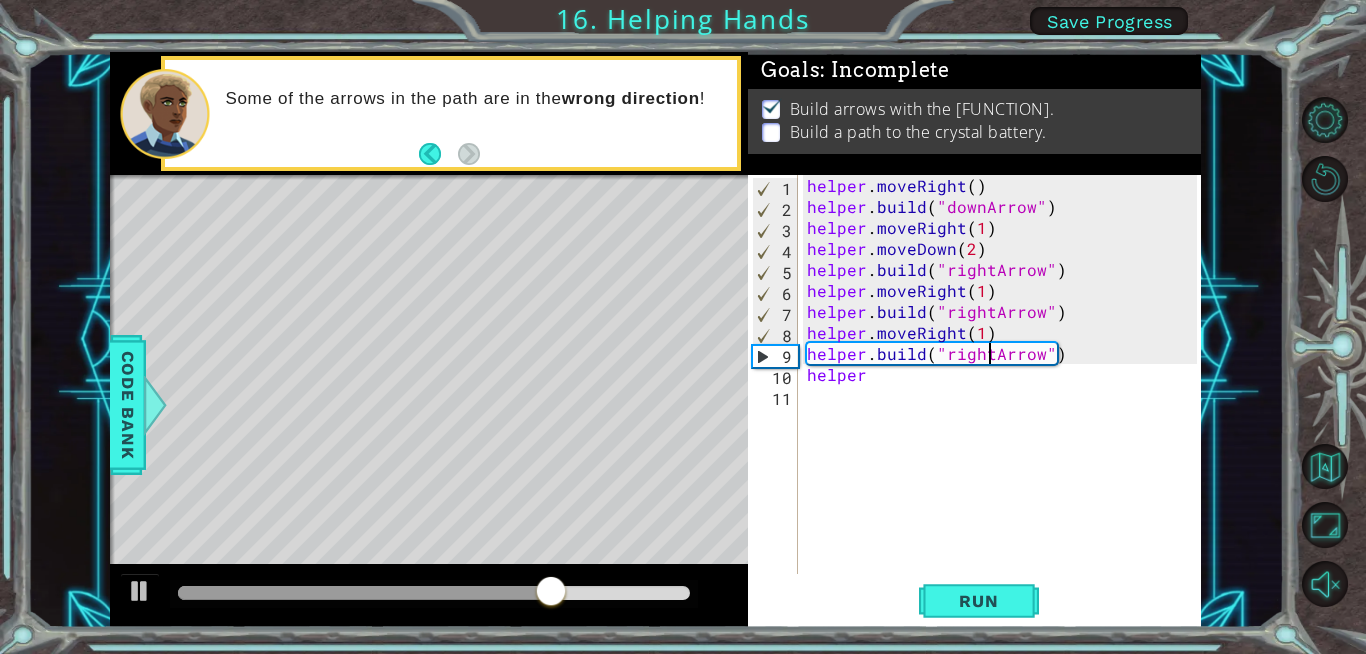 click on "helper . moveRight ( ) helper . build ( "downArrow" ) helper . moveRight ( 1 ) helper . moveDown ( 2 ) helper . build ( "rightArrow" ) helper . moveRight ( 1 ) helper . build ( "rightArrow" ) helper . moveRight ( 1 ) helper . build ( "rightArrow" )" at bounding box center (1005, 395) 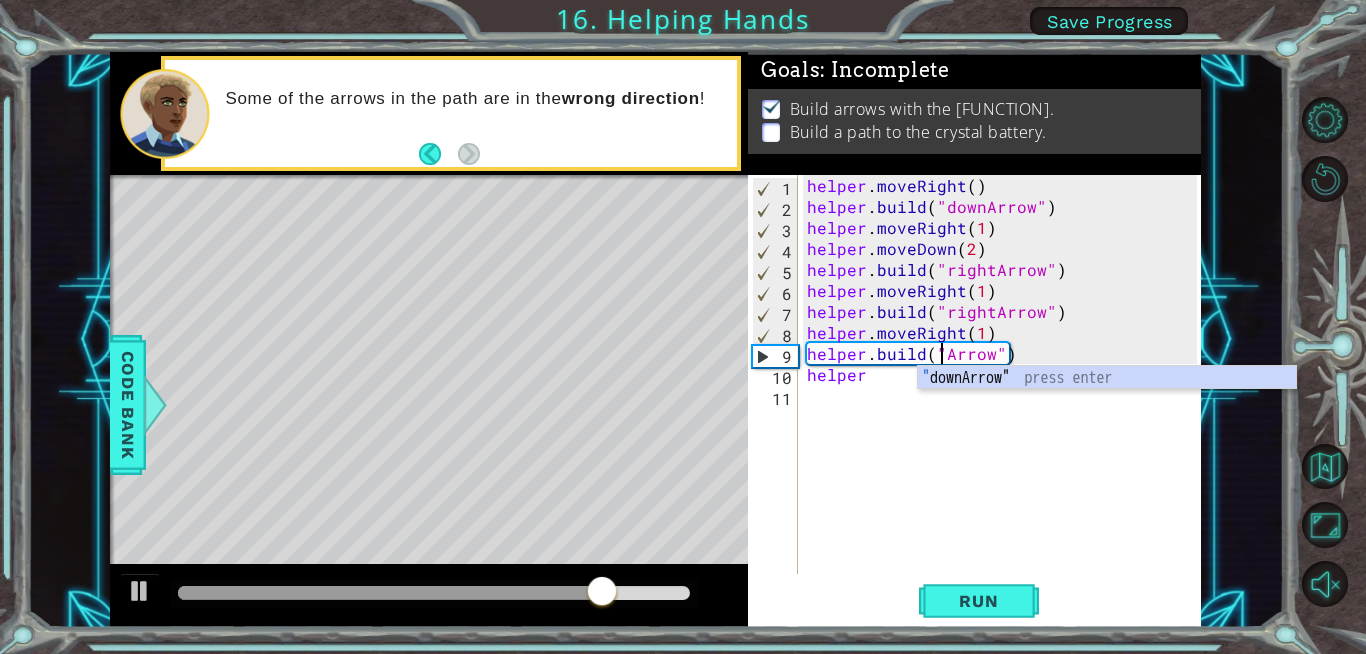 scroll, scrollTop: 0, scrollLeft: 9, axis: horizontal 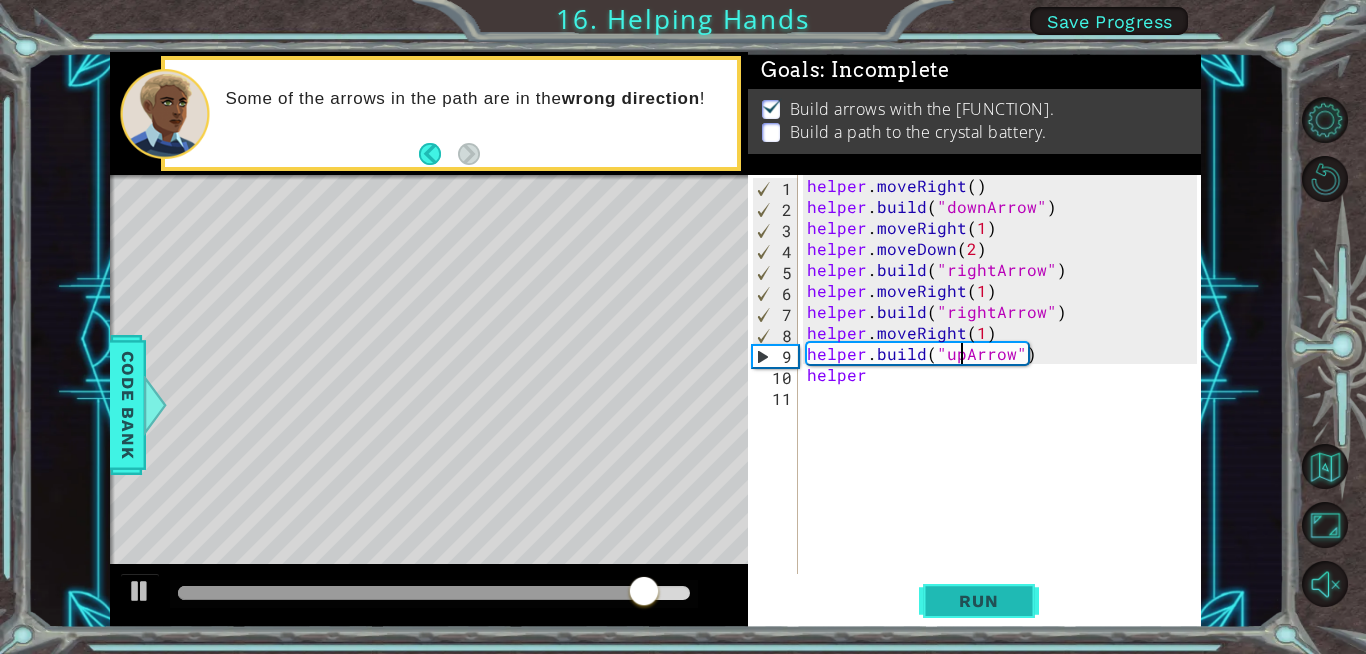 type on "[FUNCTION]("upArrow")" 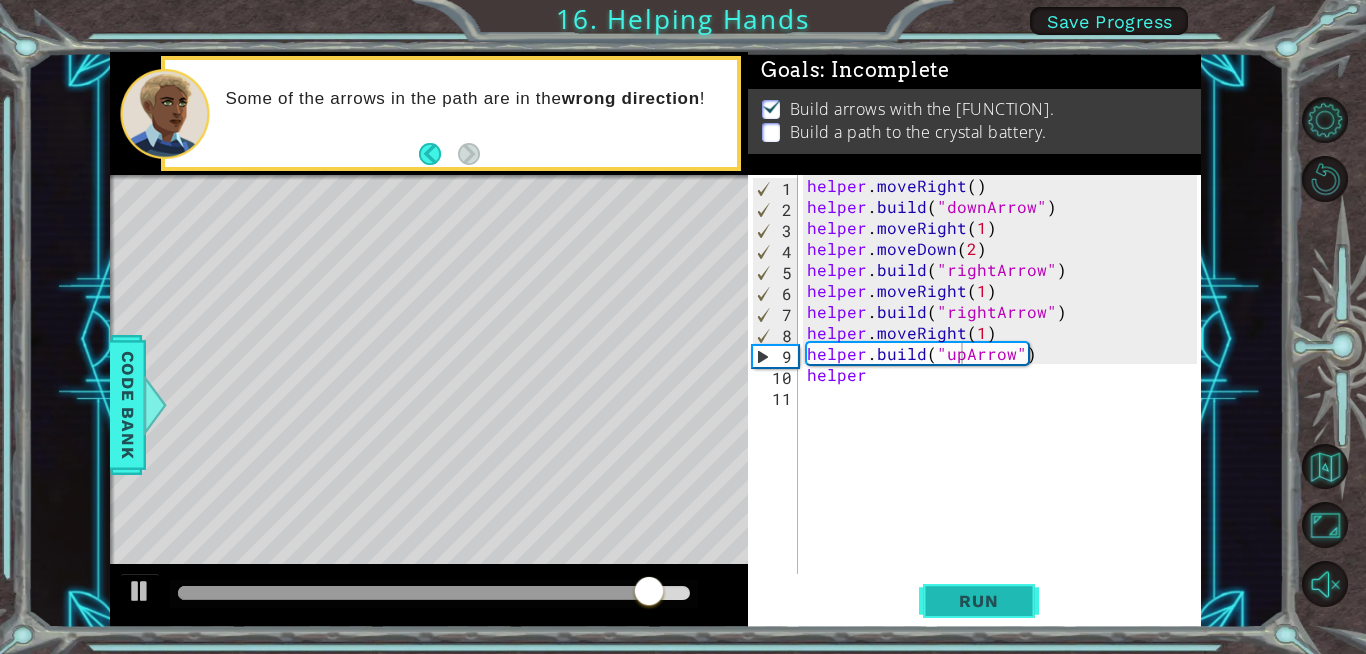 click on "Run" at bounding box center (978, 601) 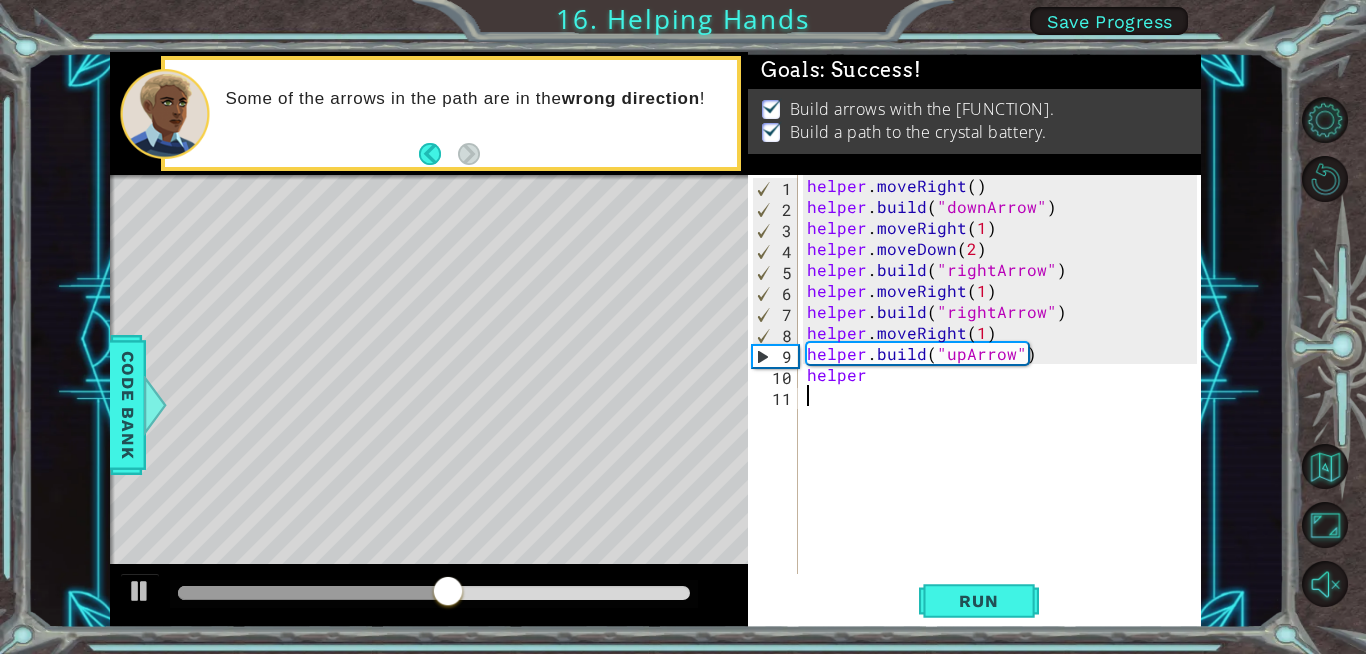 click on "helper . moveRight ( ) helper . build ( "downArrow" ) helper . moveRight ( 1 ) helper . moveDown ( 2 ) helper . build ( "rightArrow" ) helper . moveRight ( 1 ) helper . build ( "rightArrow" ) helper . moveRight ( 1 ) helper . build ( "upArrow" ) helper" at bounding box center (1005, 395) 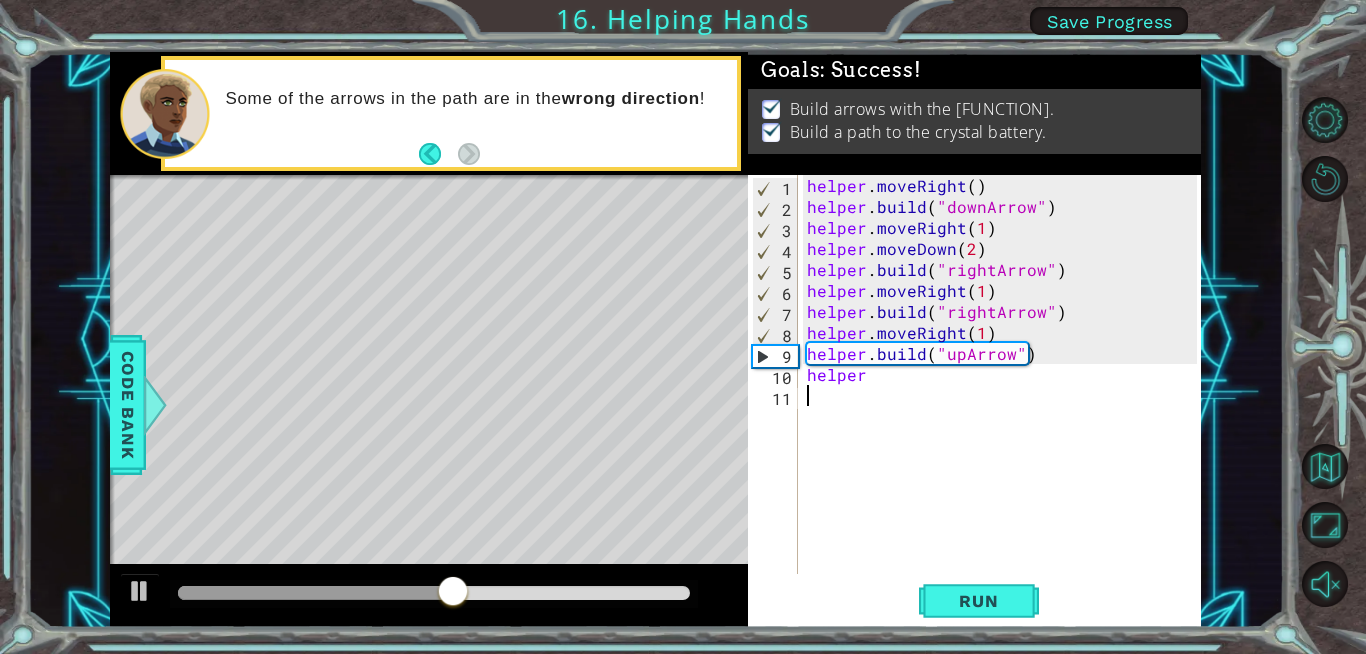 scroll, scrollTop: 0, scrollLeft: 0, axis: both 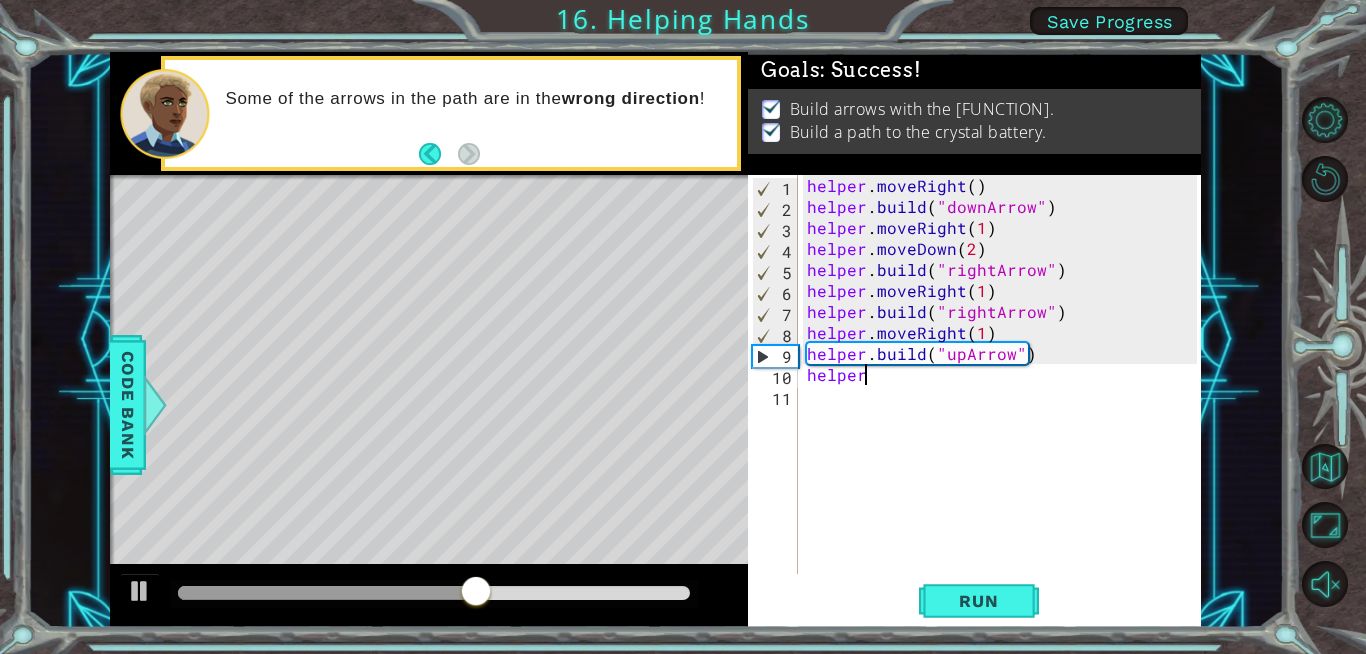 click on "helper . moveRight ( ) helper . build ( "downArrow" ) helper . moveRight ( 1 ) helper . moveDown ( 2 ) helper . build ( "rightArrow" ) helper . moveRight ( 1 ) helper . build ( "rightArrow" ) helper . moveRight ( 1 ) helper . build ( "upArrow" ) helper" at bounding box center (1005, 395) 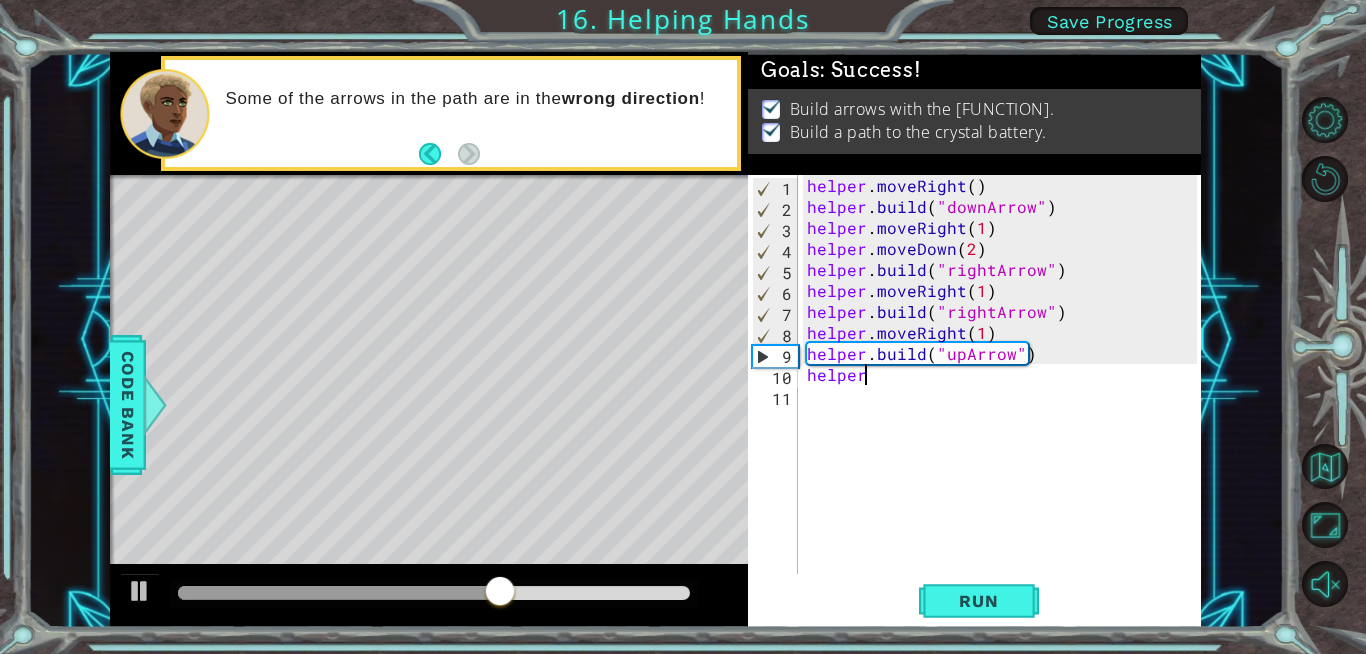 scroll, scrollTop: 0, scrollLeft: 3, axis: horizontal 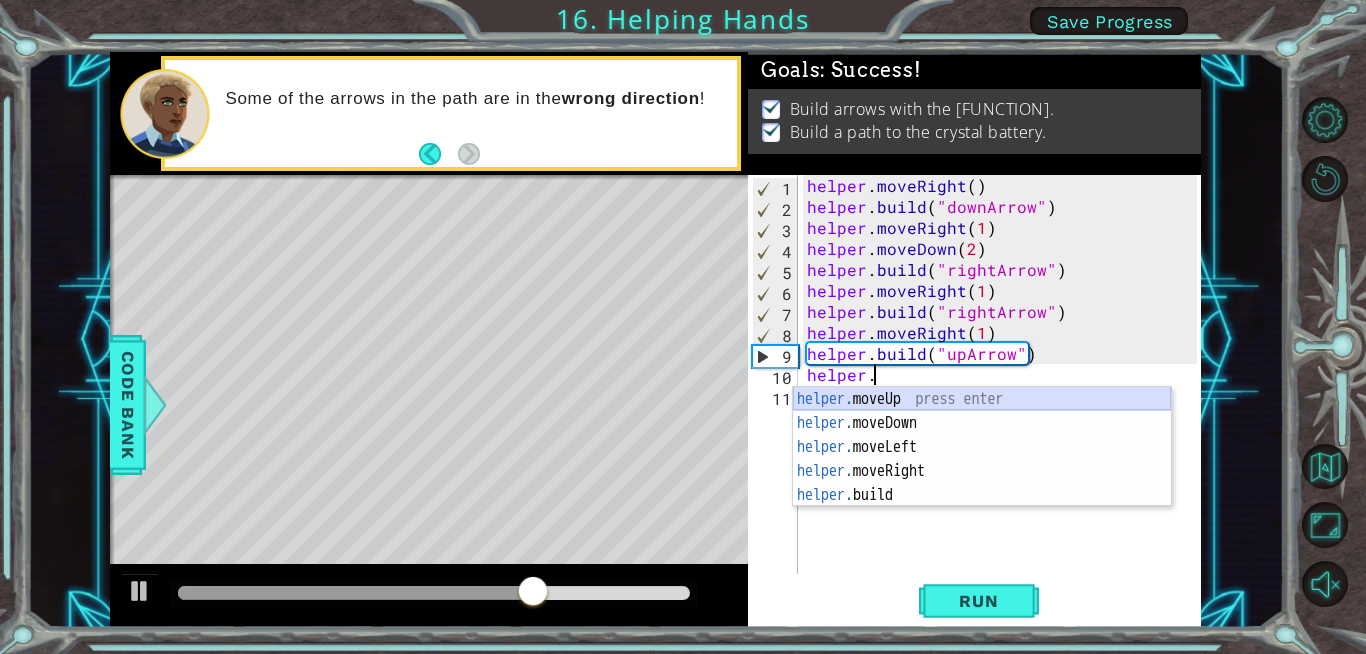 click on "[CHARACTER] . moveUp press enter [CHARACTER] . moveDown press enter [CHARACTER] . moveLeft press enter [CHARACTER] . moveRight press enter [CHARACTER] . build press enter" at bounding box center [982, 471] 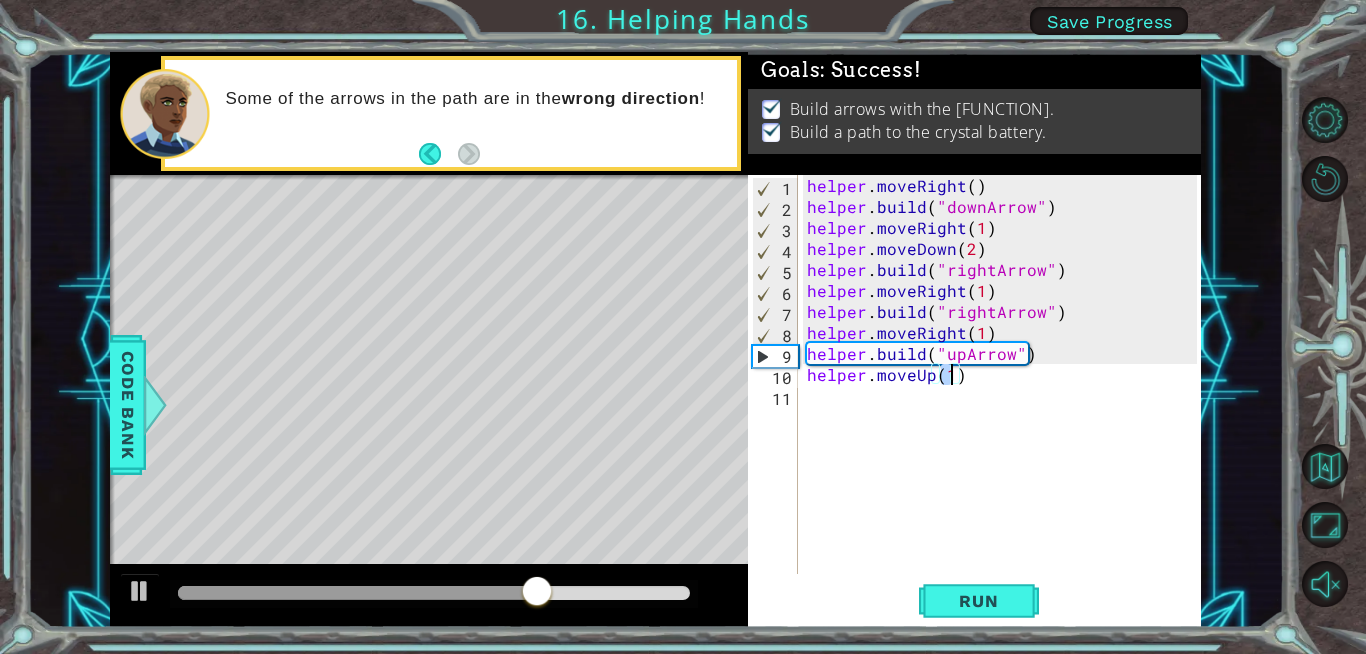type on "helper.moveUp(1)" 